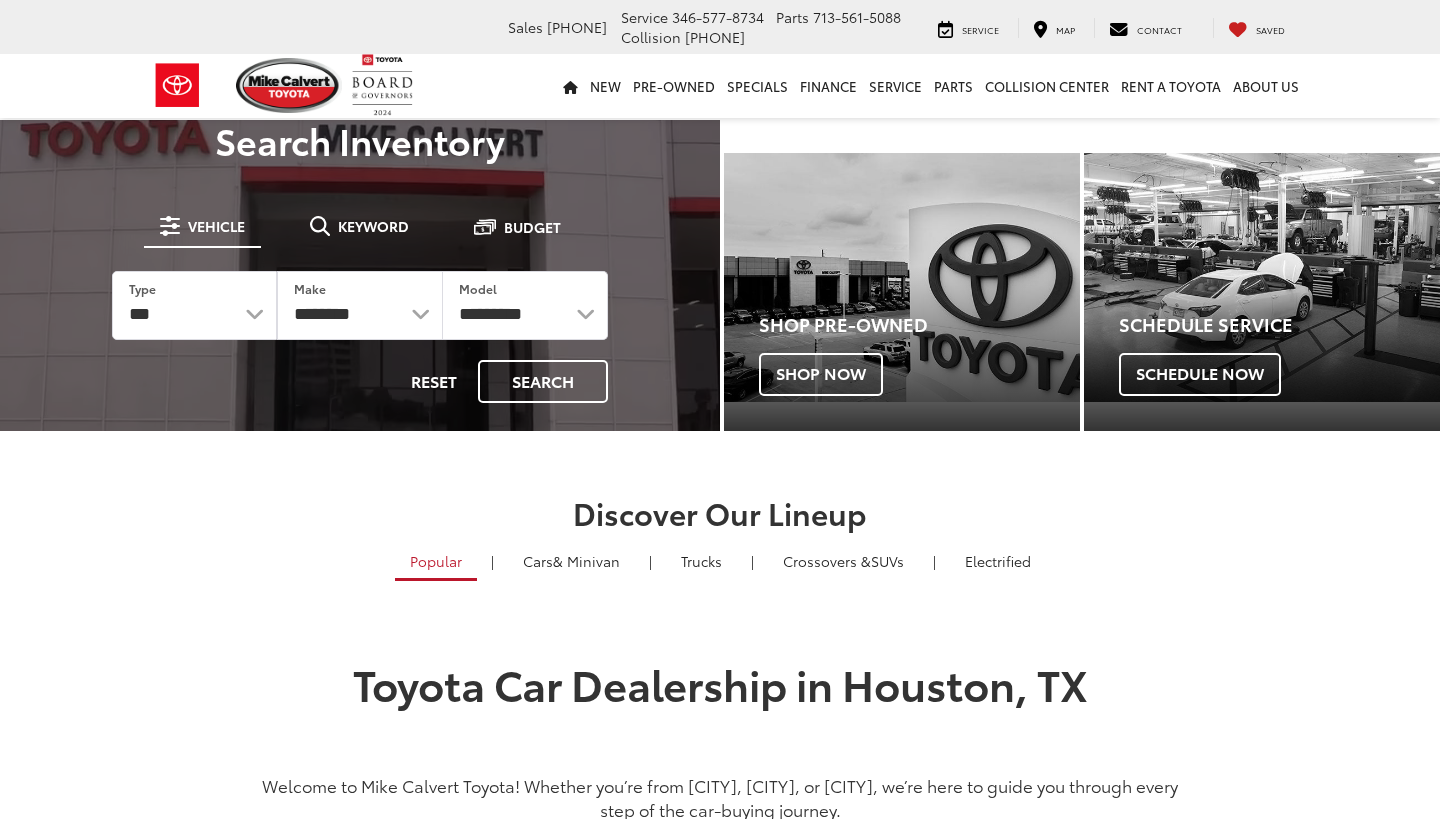 scroll, scrollTop: 0, scrollLeft: 0, axis: both 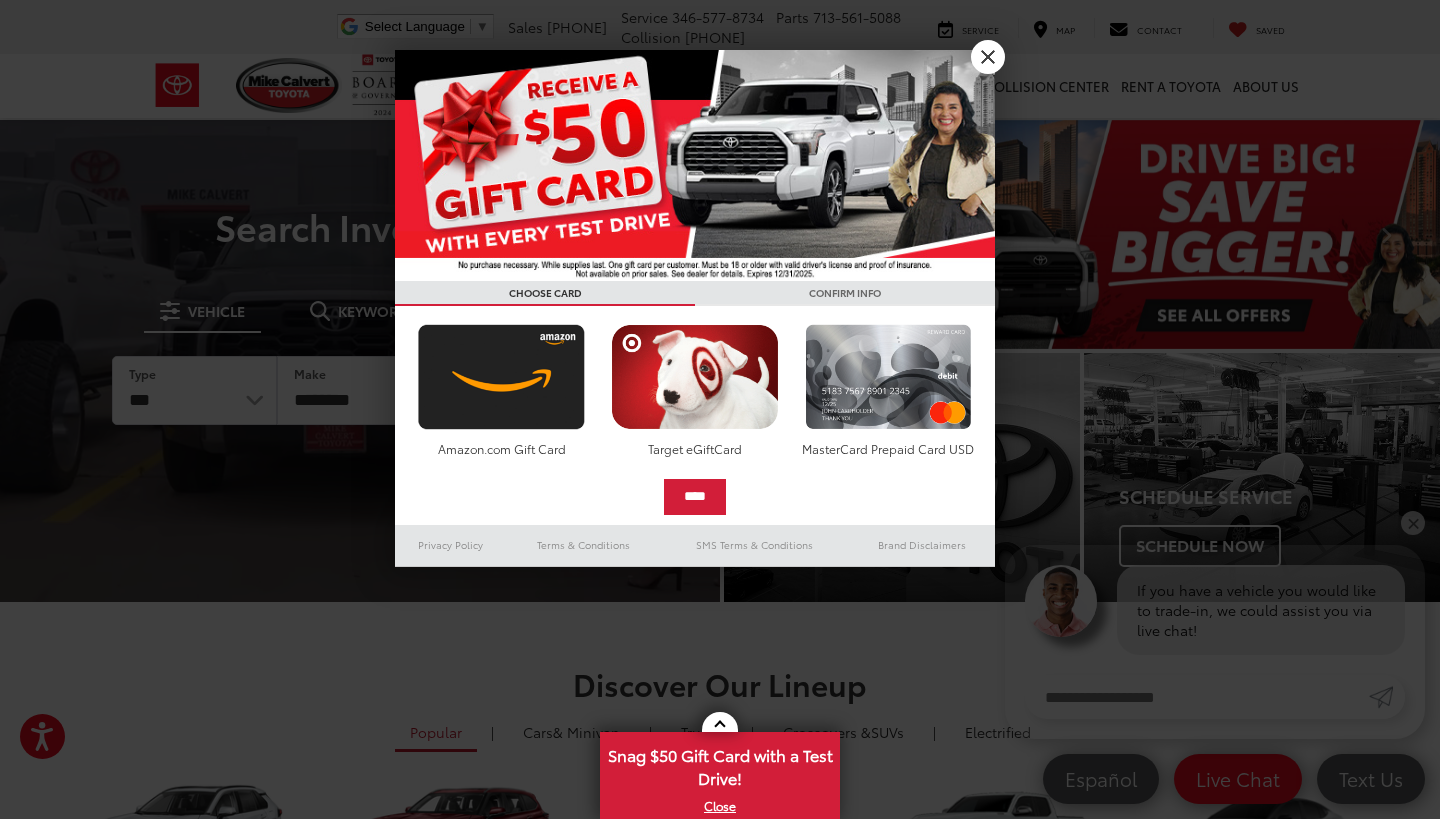 click on "X" at bounding box center [988, 57] 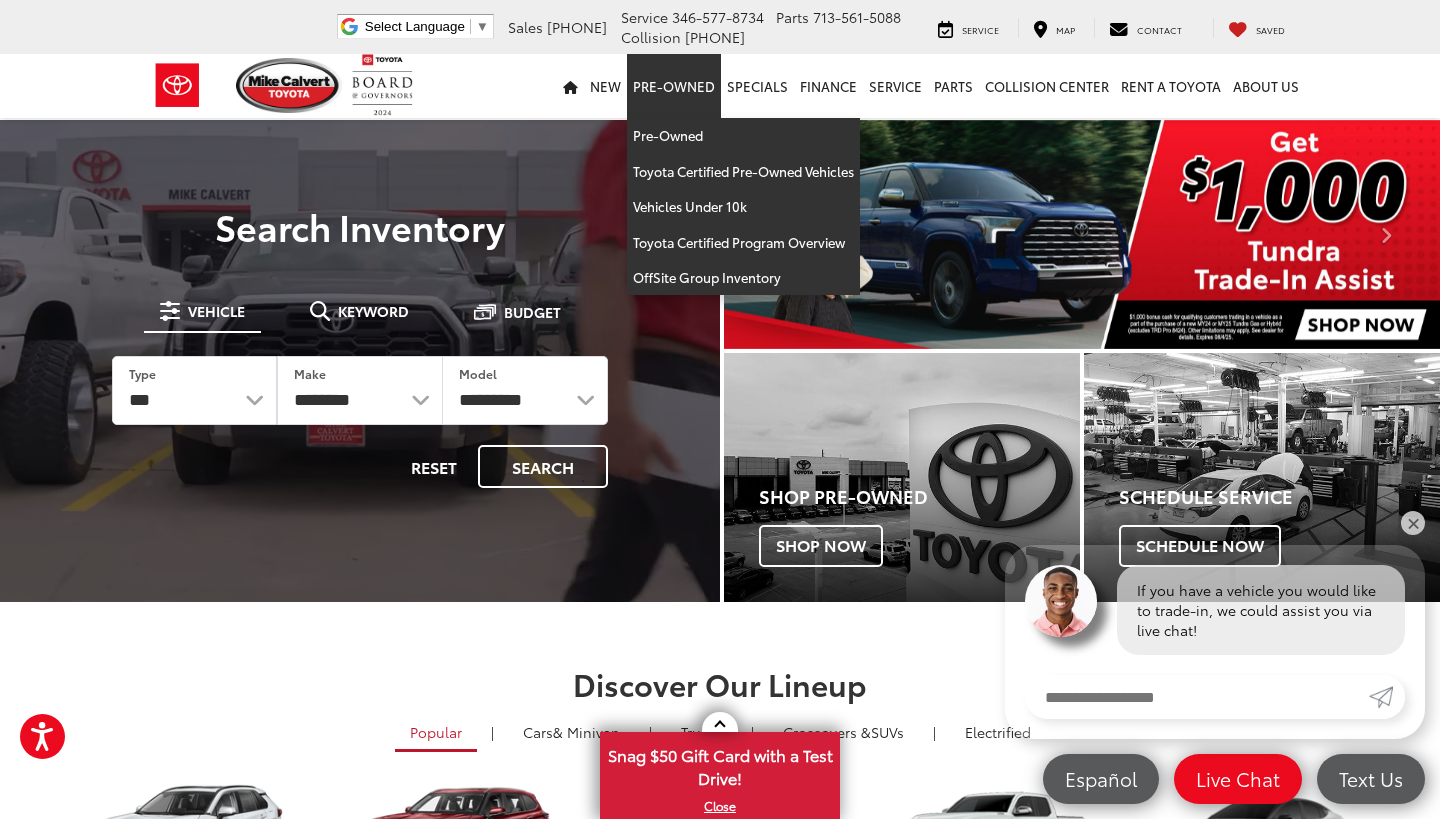 click on "Pre-Owned" at bounding box center [674, 86] 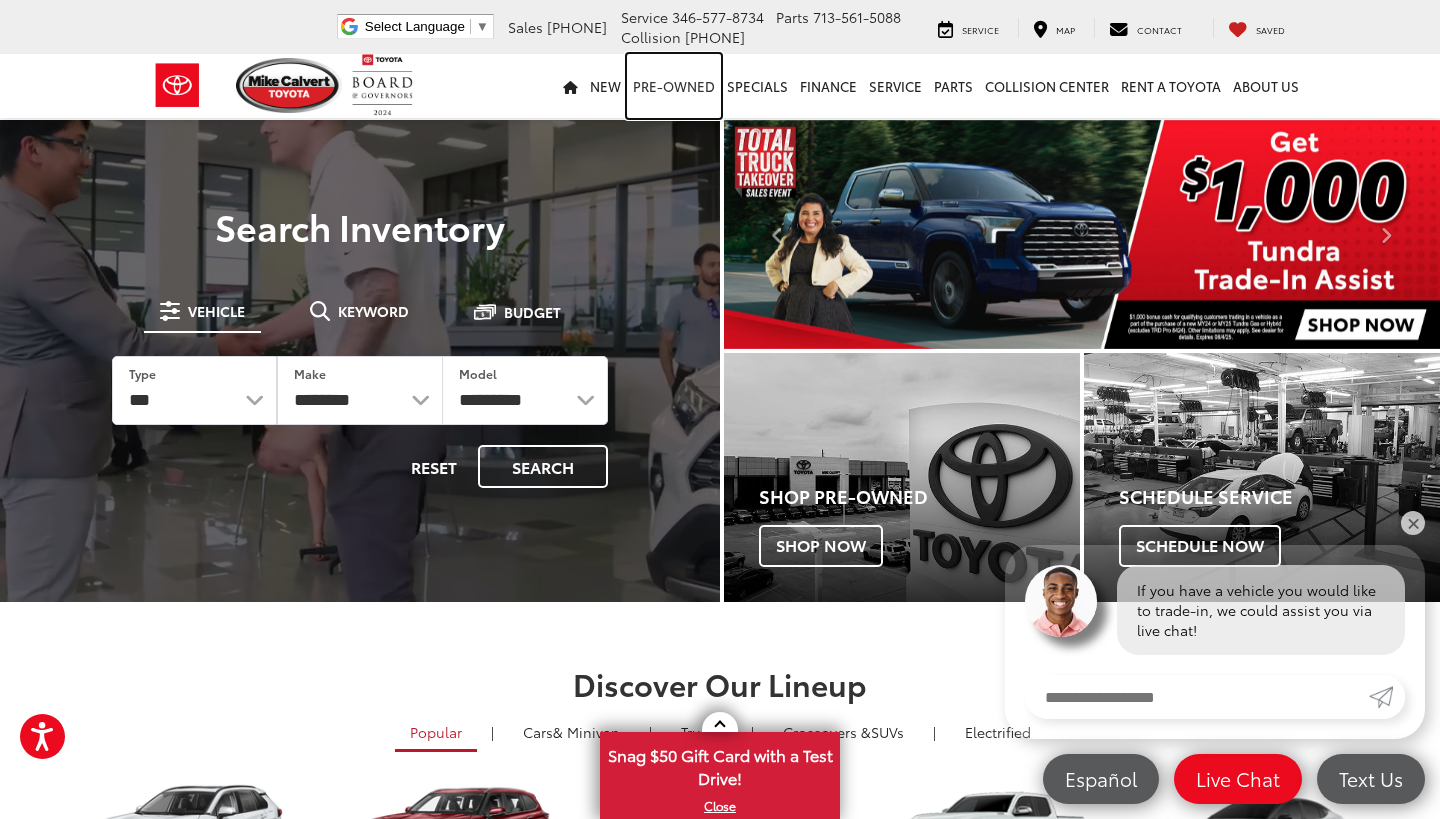 click on "Pre-Owned" at bounding box center [674, 86] 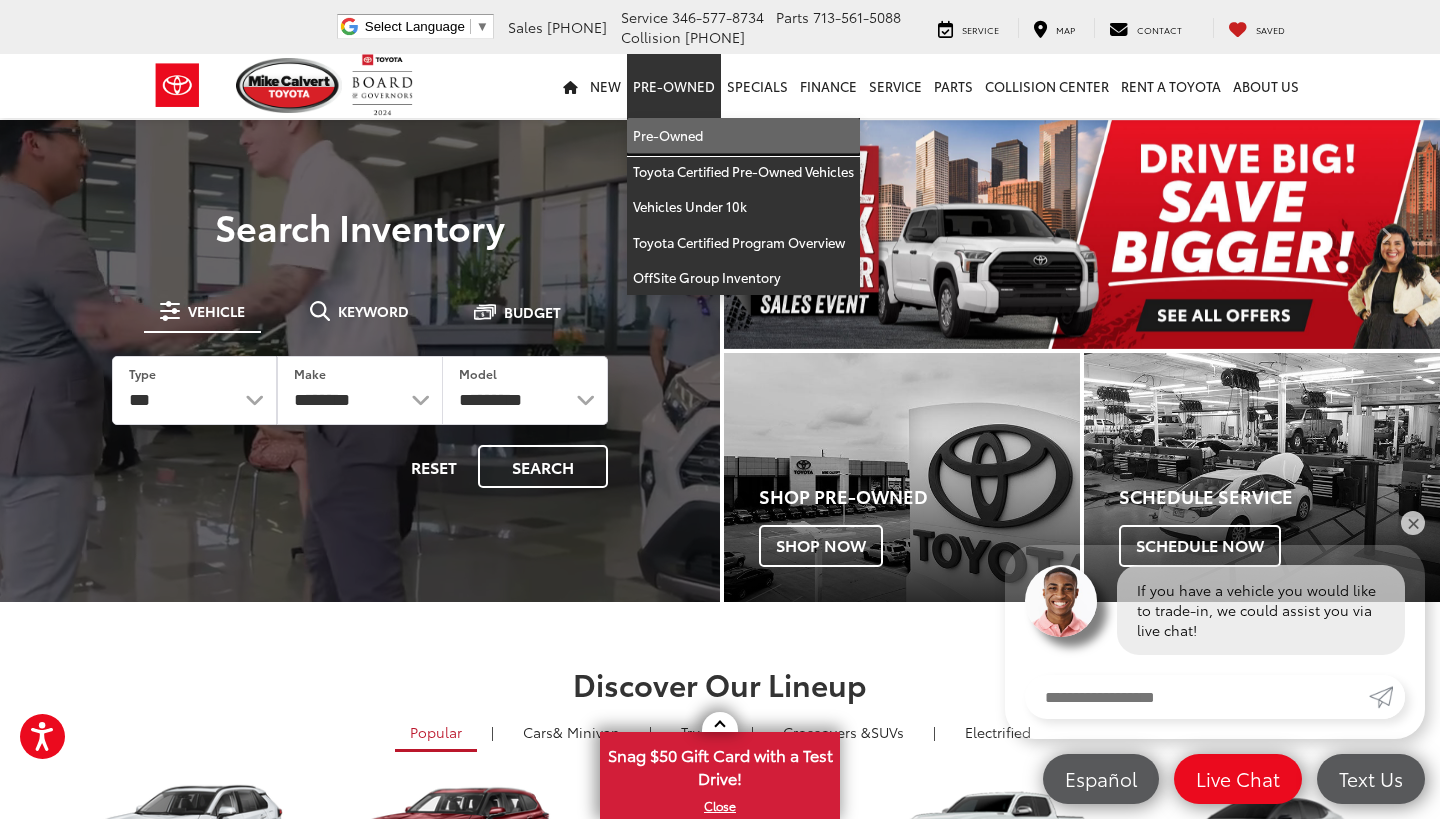 click on "Pre-Owned" at bounding box center (743, 136) 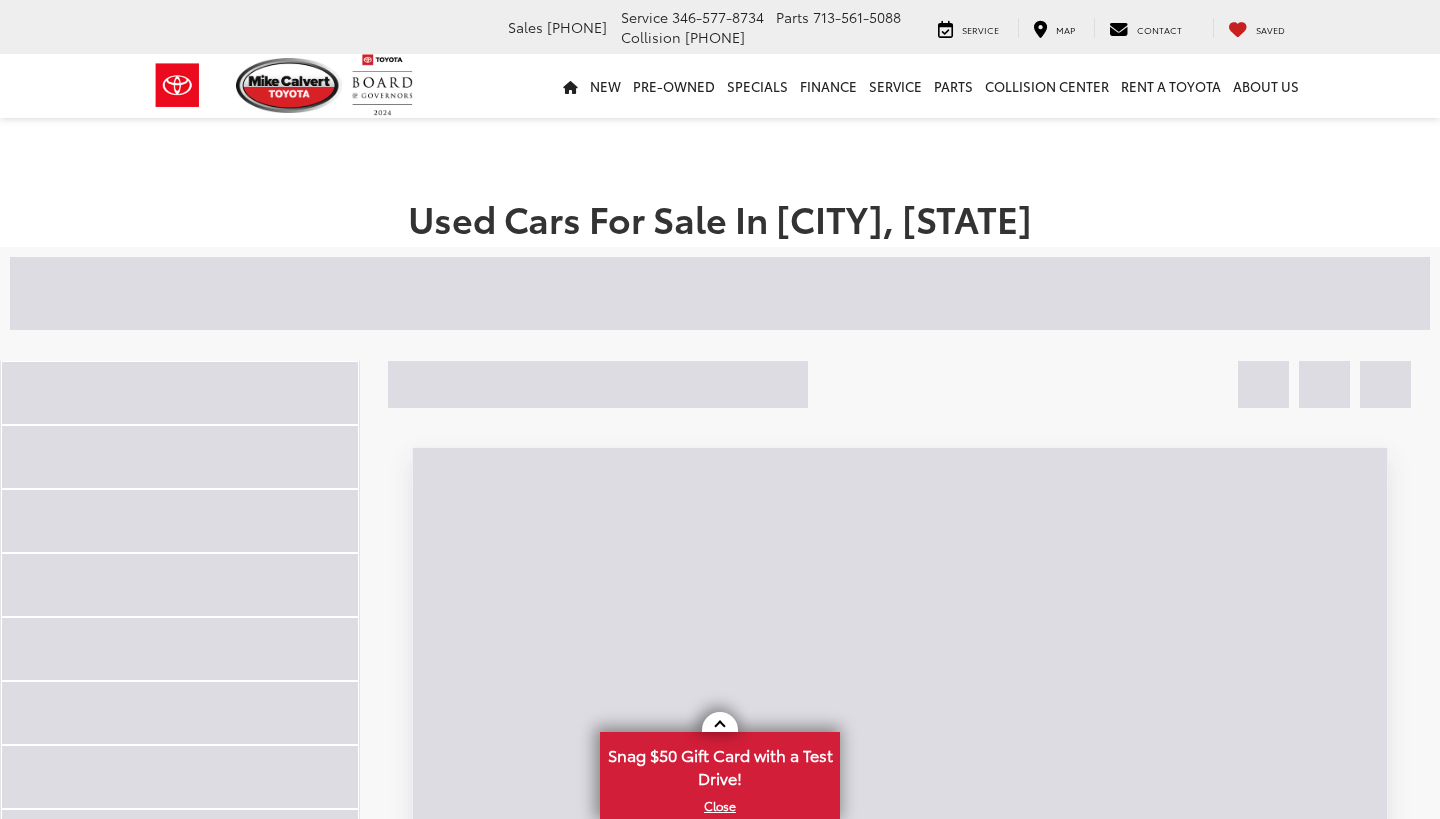 scroll, scrollTop: 0, scrollLeft: 0, axis: both 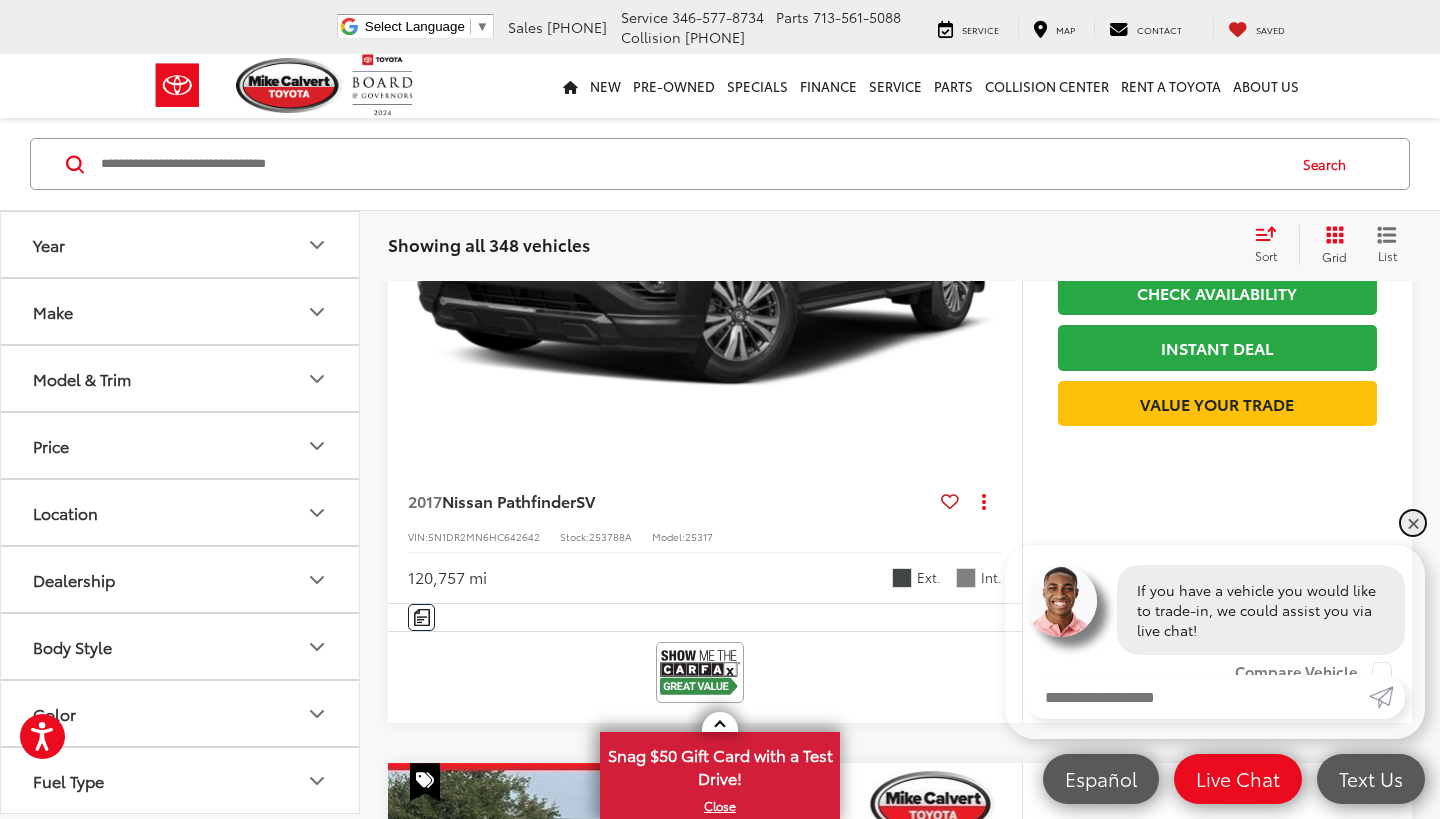 click on "✕" at bounding box center (1413, 523) 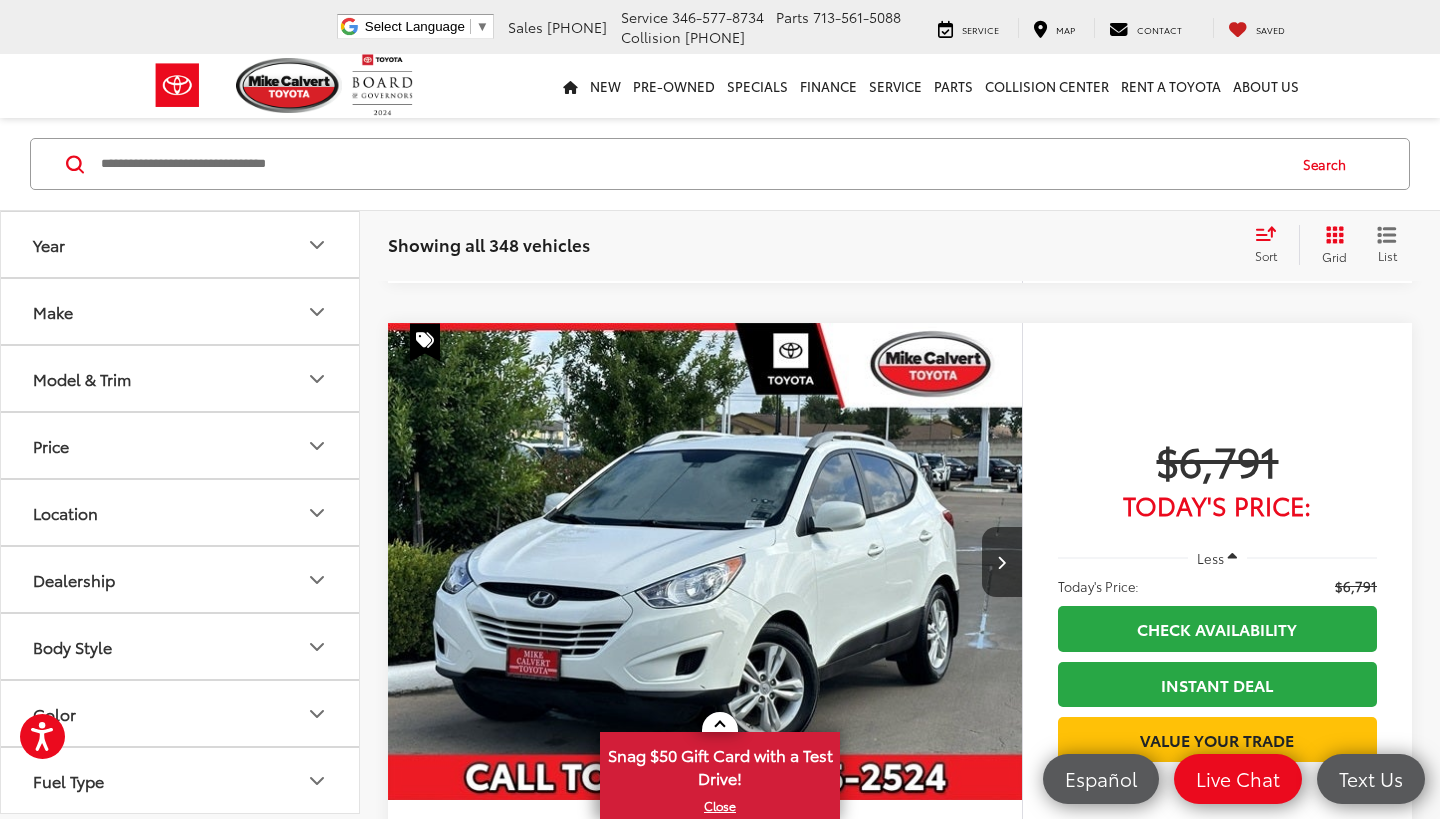 scroll, scrollTop: 2396, scrollLeft: 1, axis: both 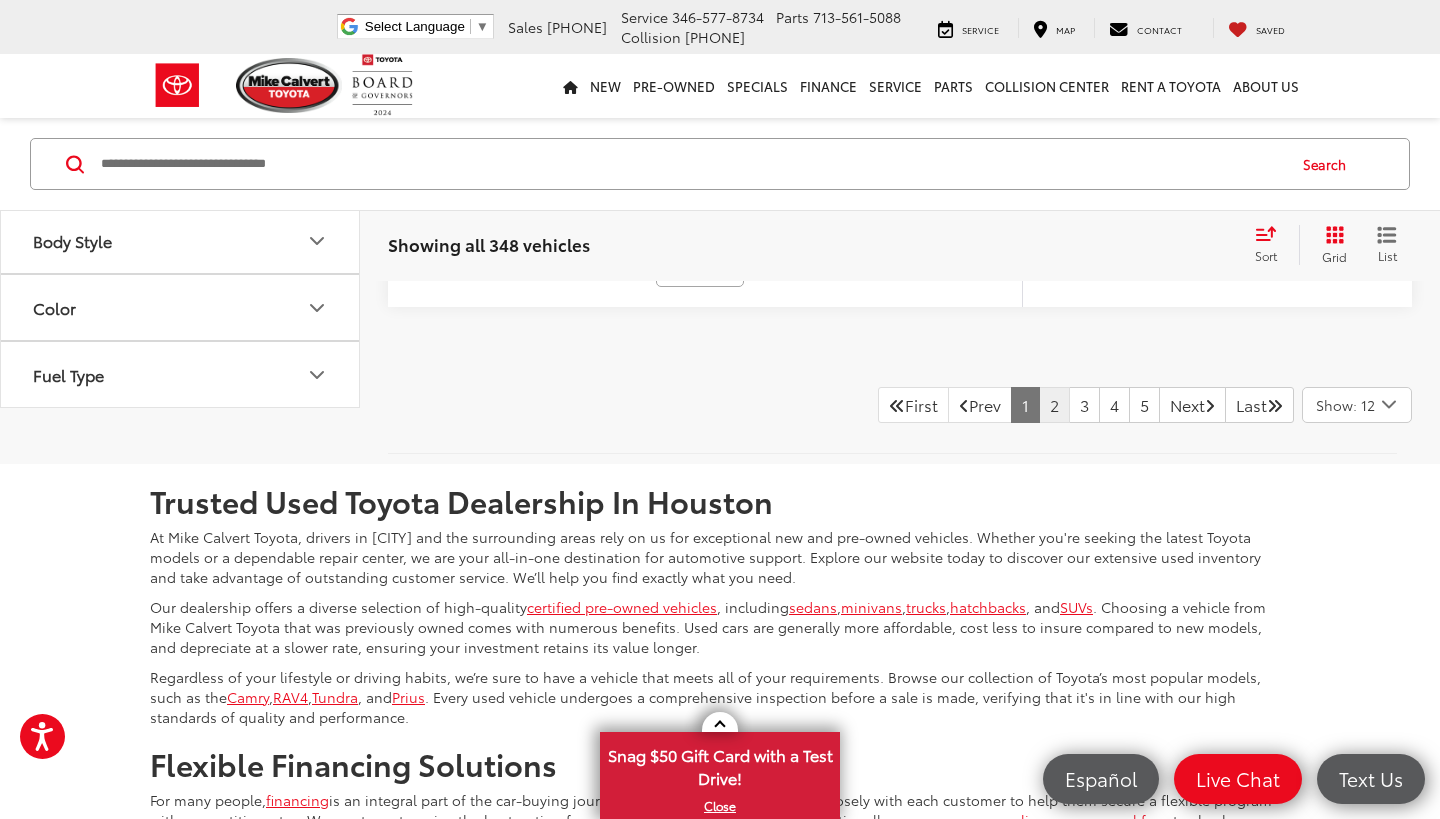 click on "2" at bounding box center [1054, 405] 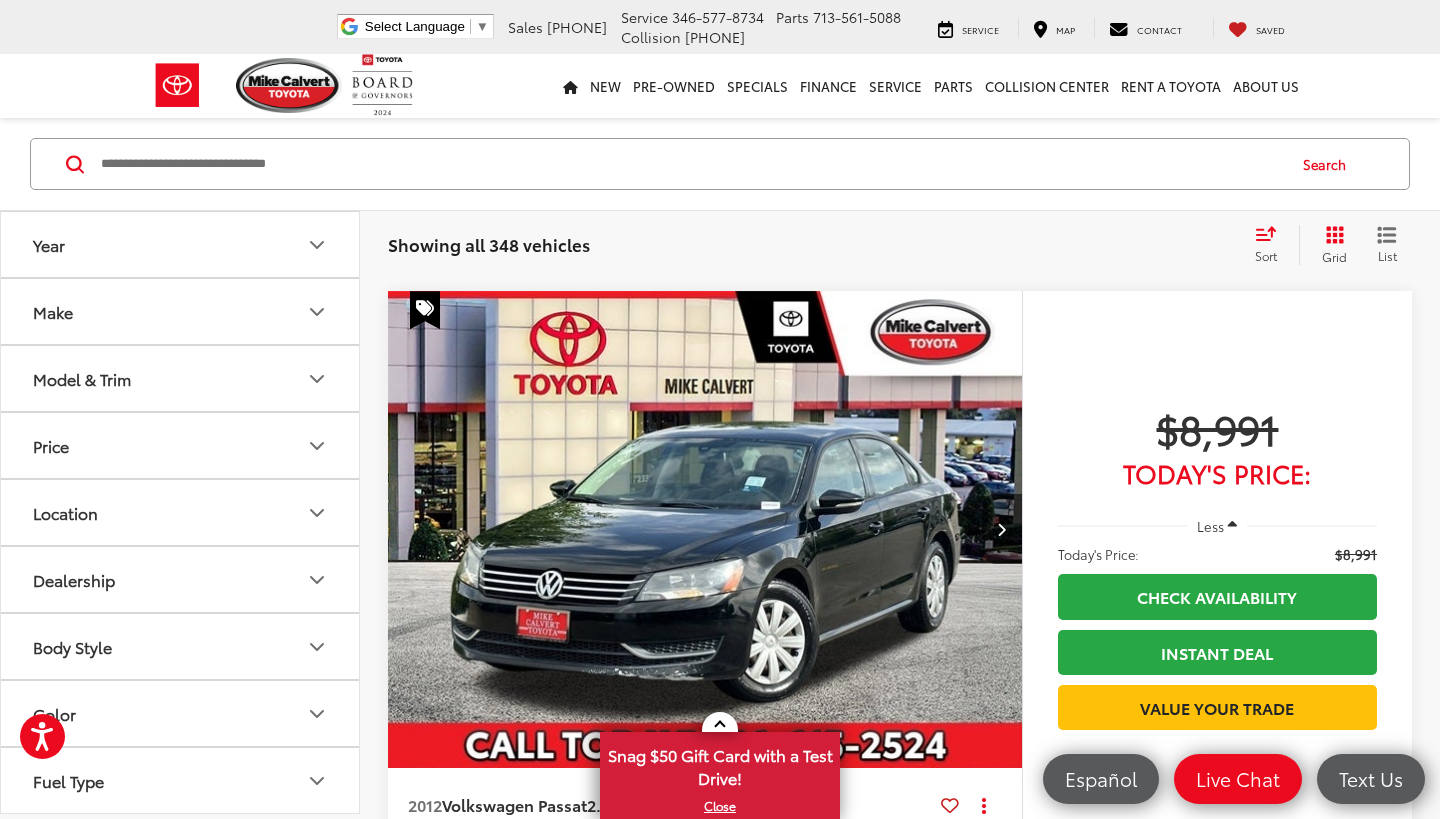 scroll, scrollTop: 1652, scrollLeft: 0, axis: vertical 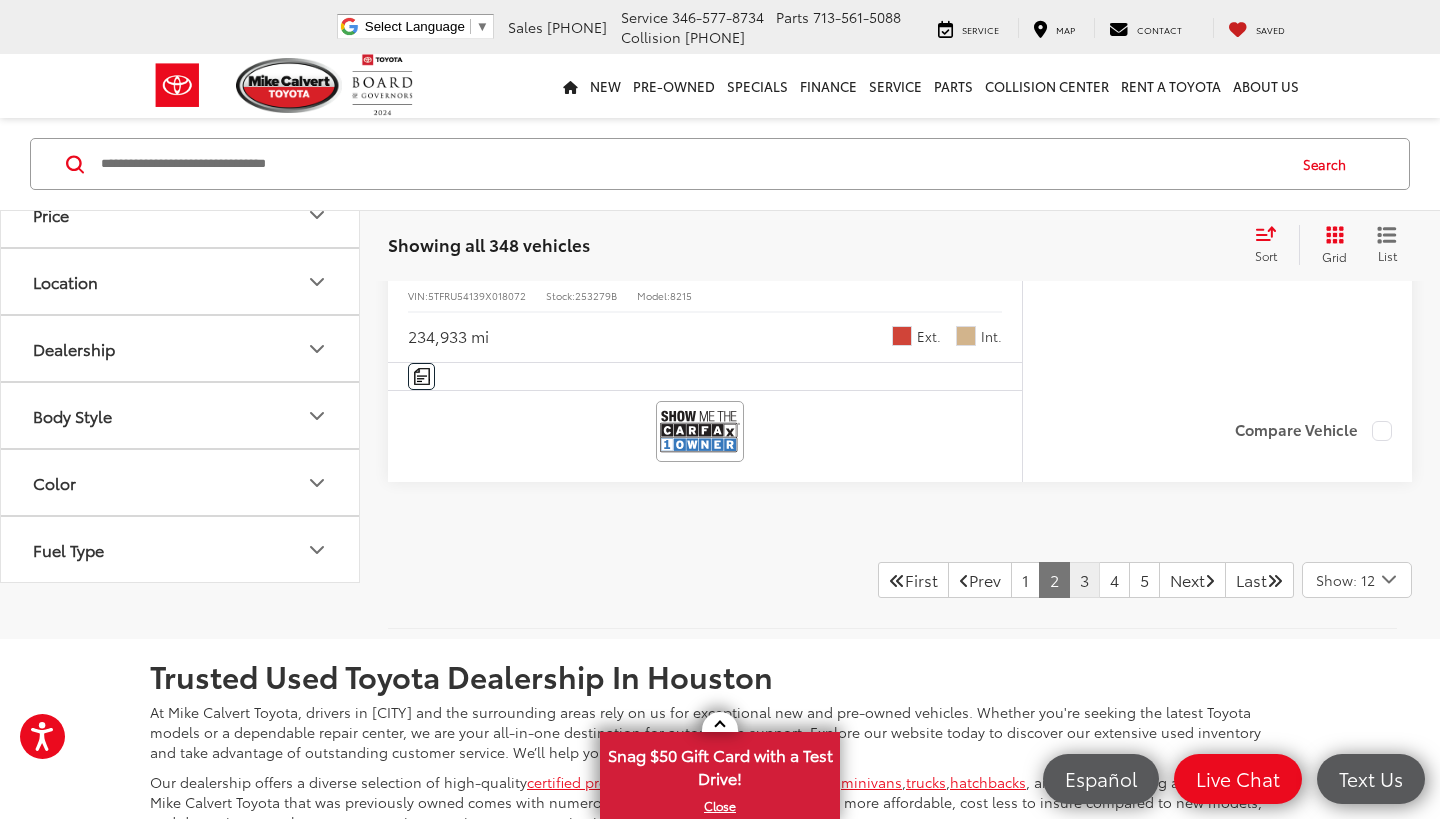 click on "3" at bounding box center [1084, 580] 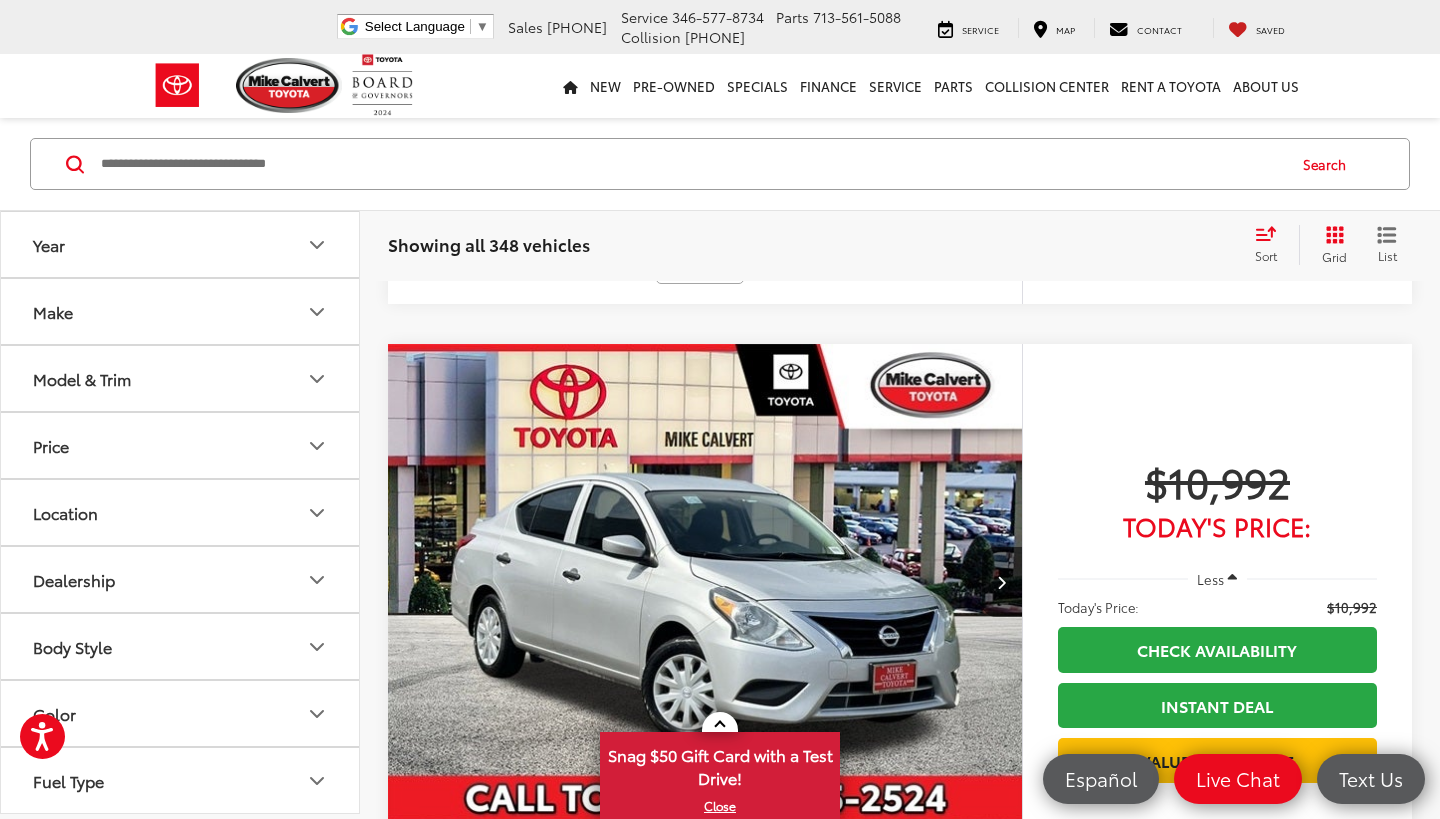 scroll, scrollTop: 1183, scrollLeft: 0, axis: vertical 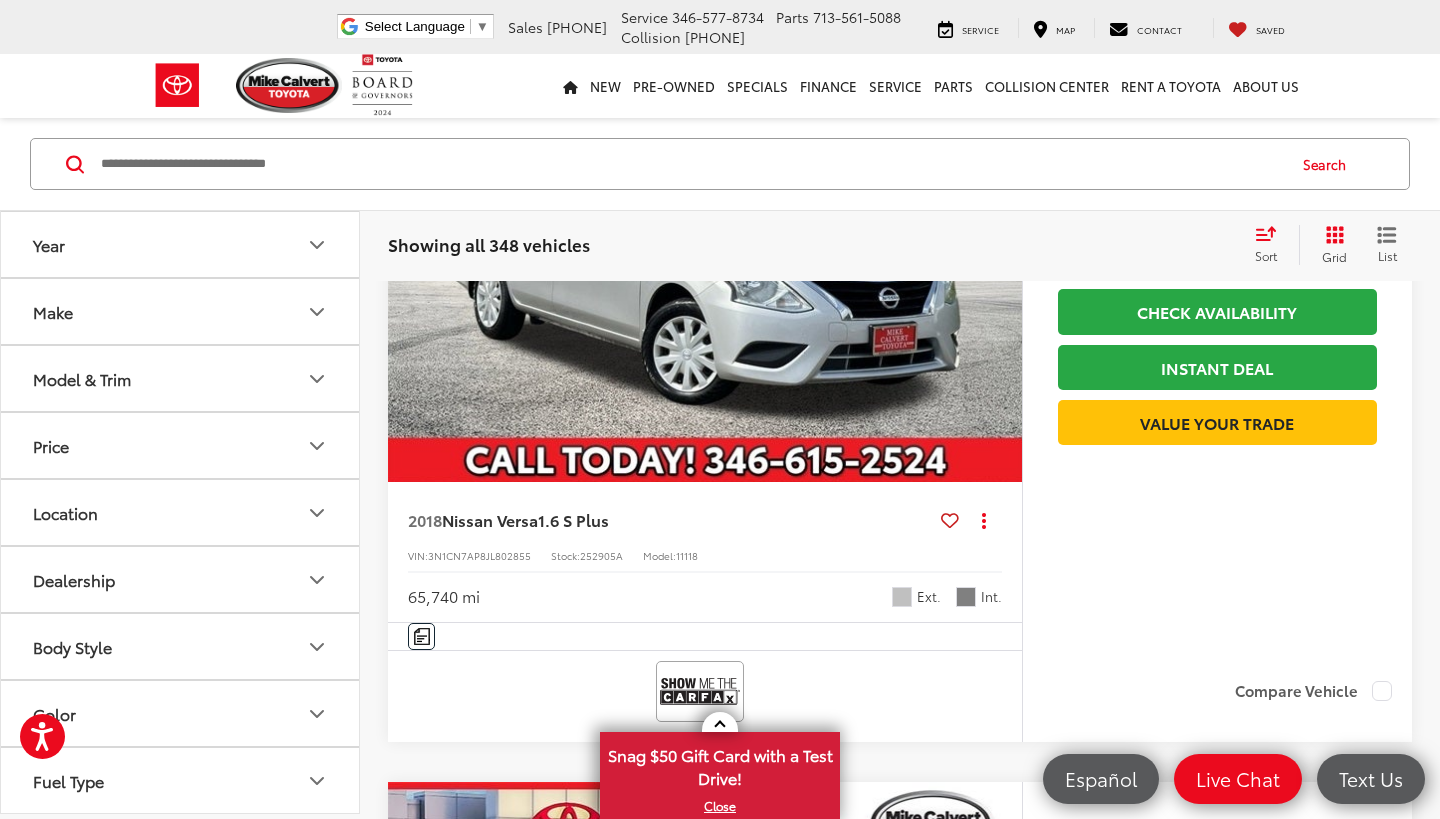 click on "Sort" at bounding box center [1272, 245] 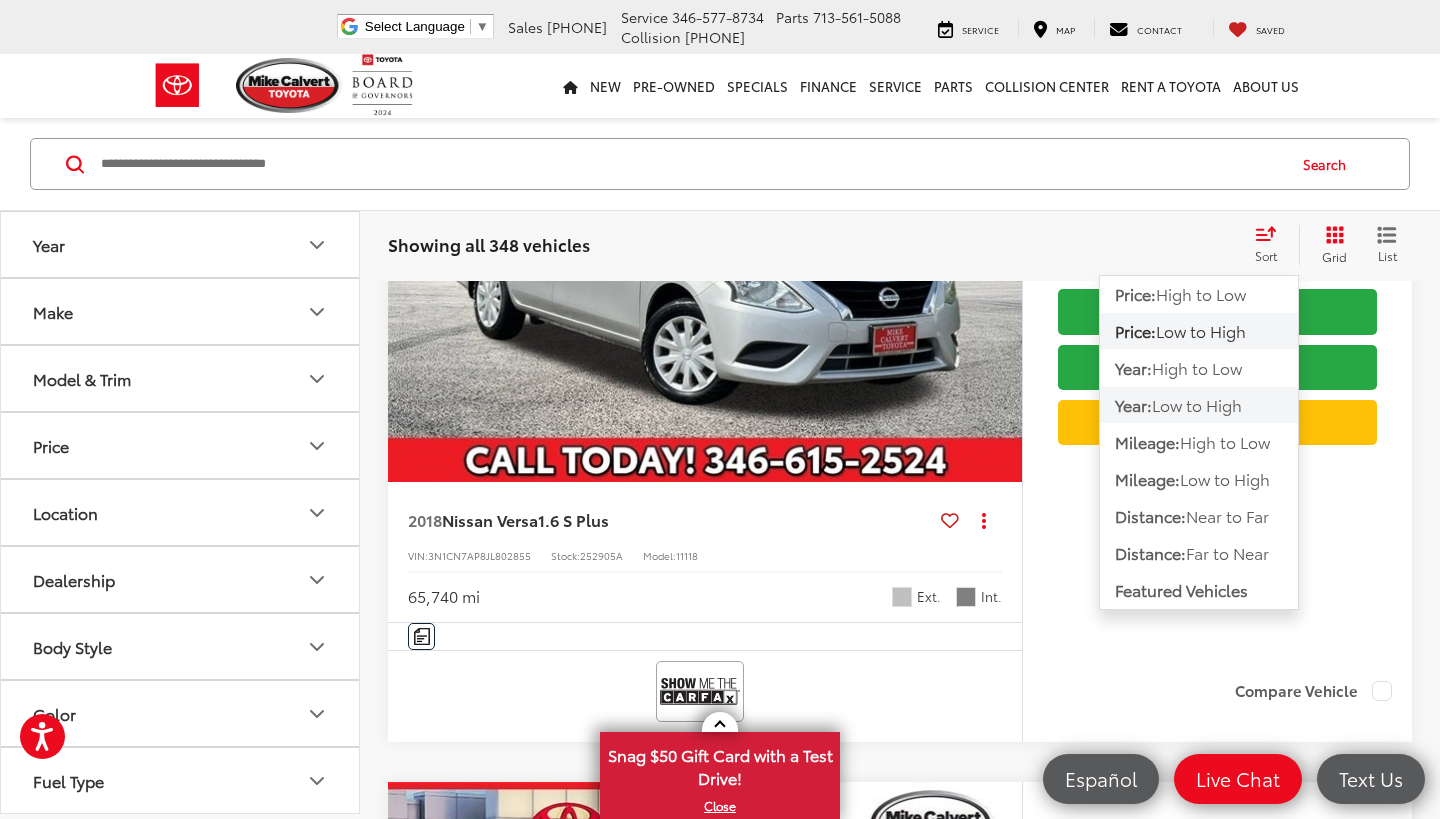 click on "Year:  Low to High" 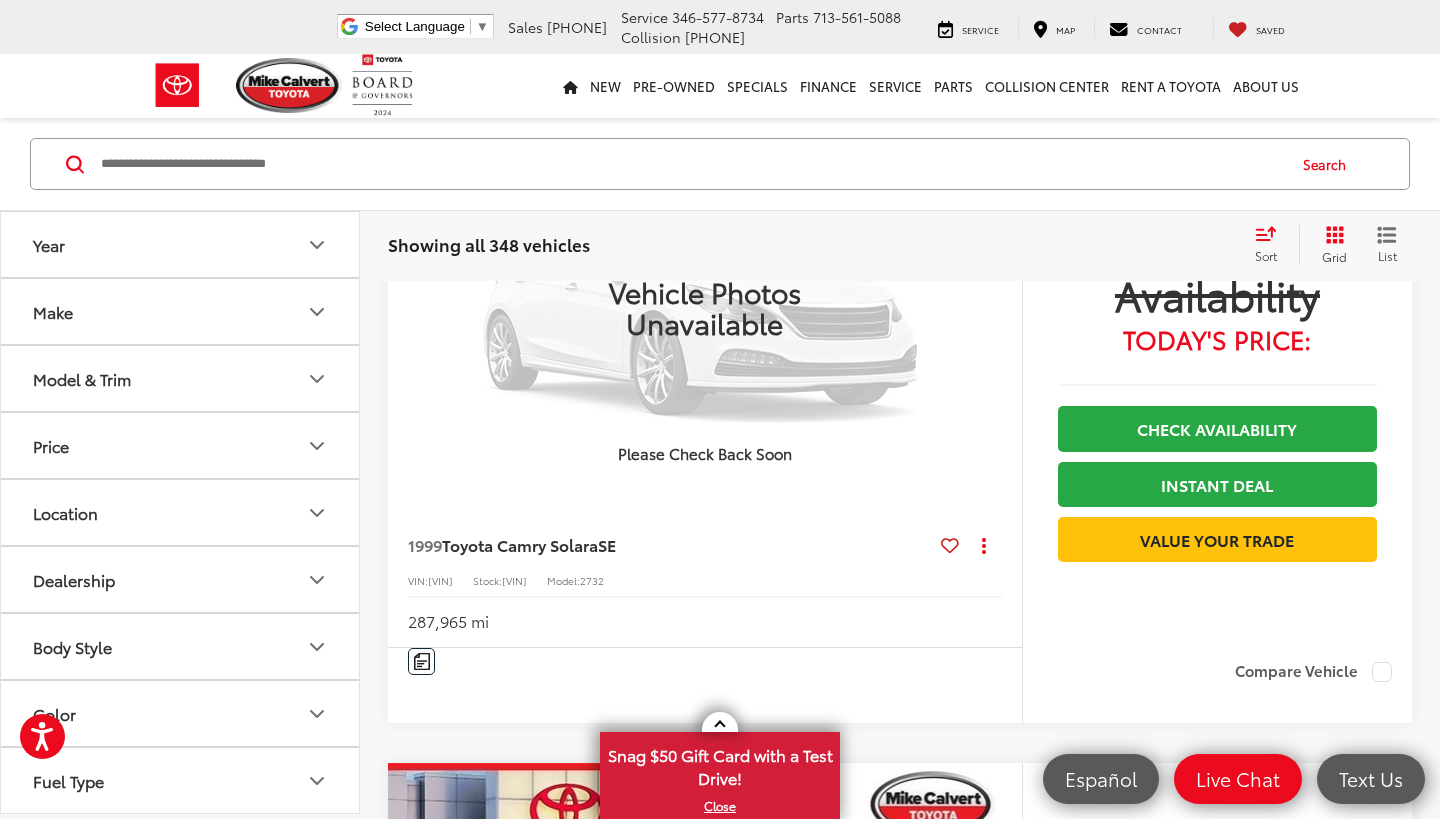 scroll, scrollTop: 308, scrollLeft: 0, axis: vertical 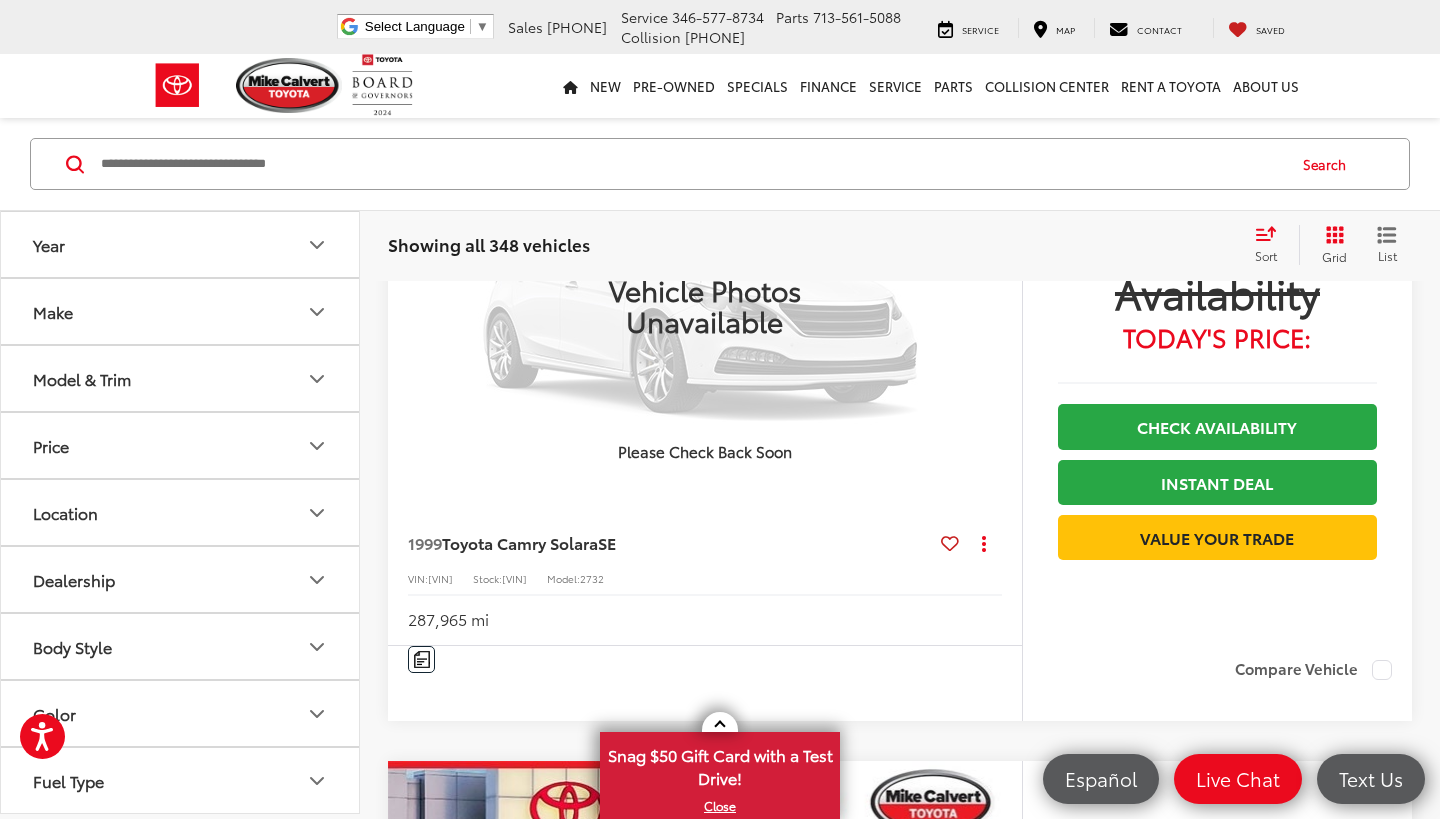 click 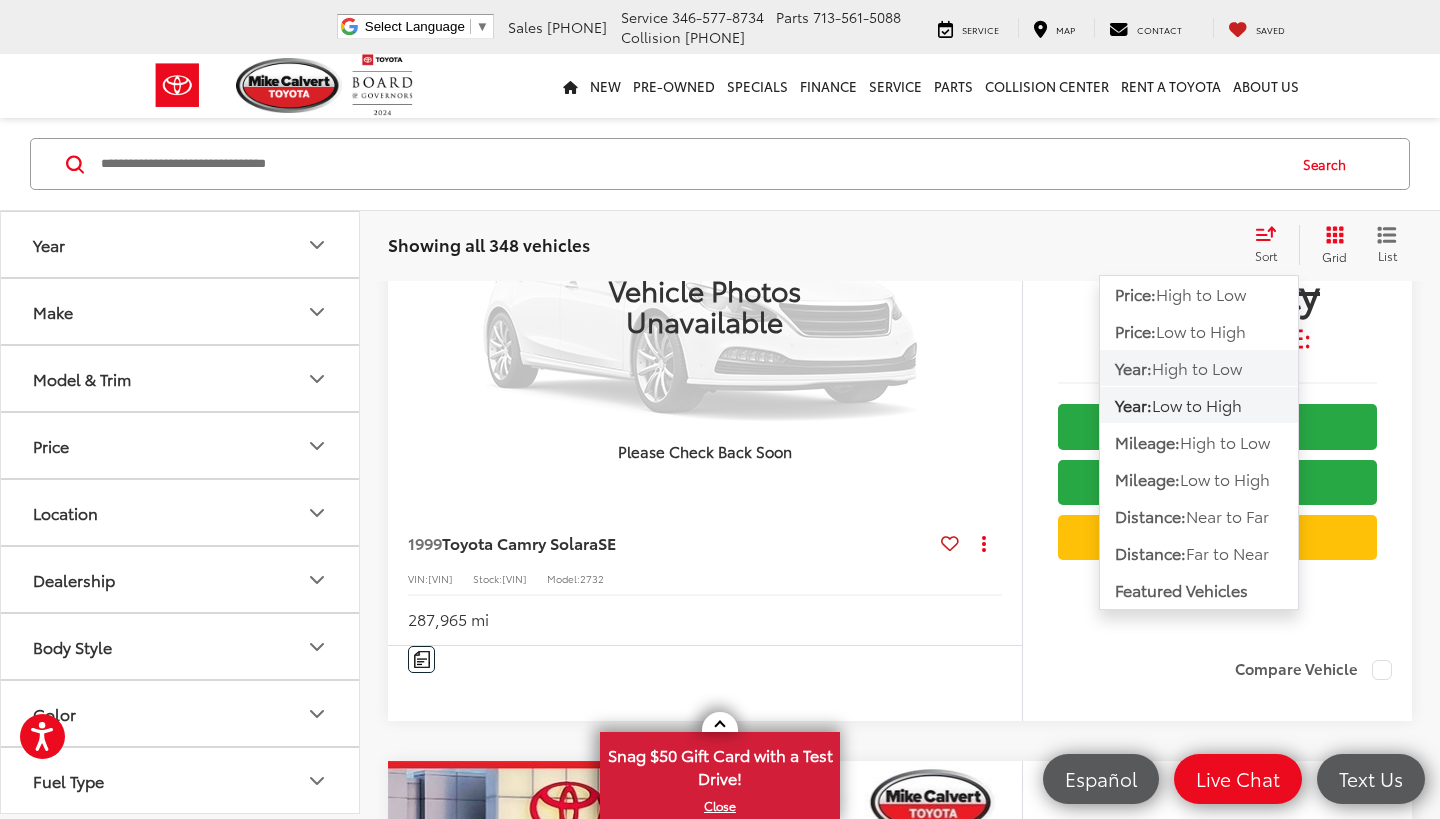 click on "High to Low" at bounding box center [1197, 367] 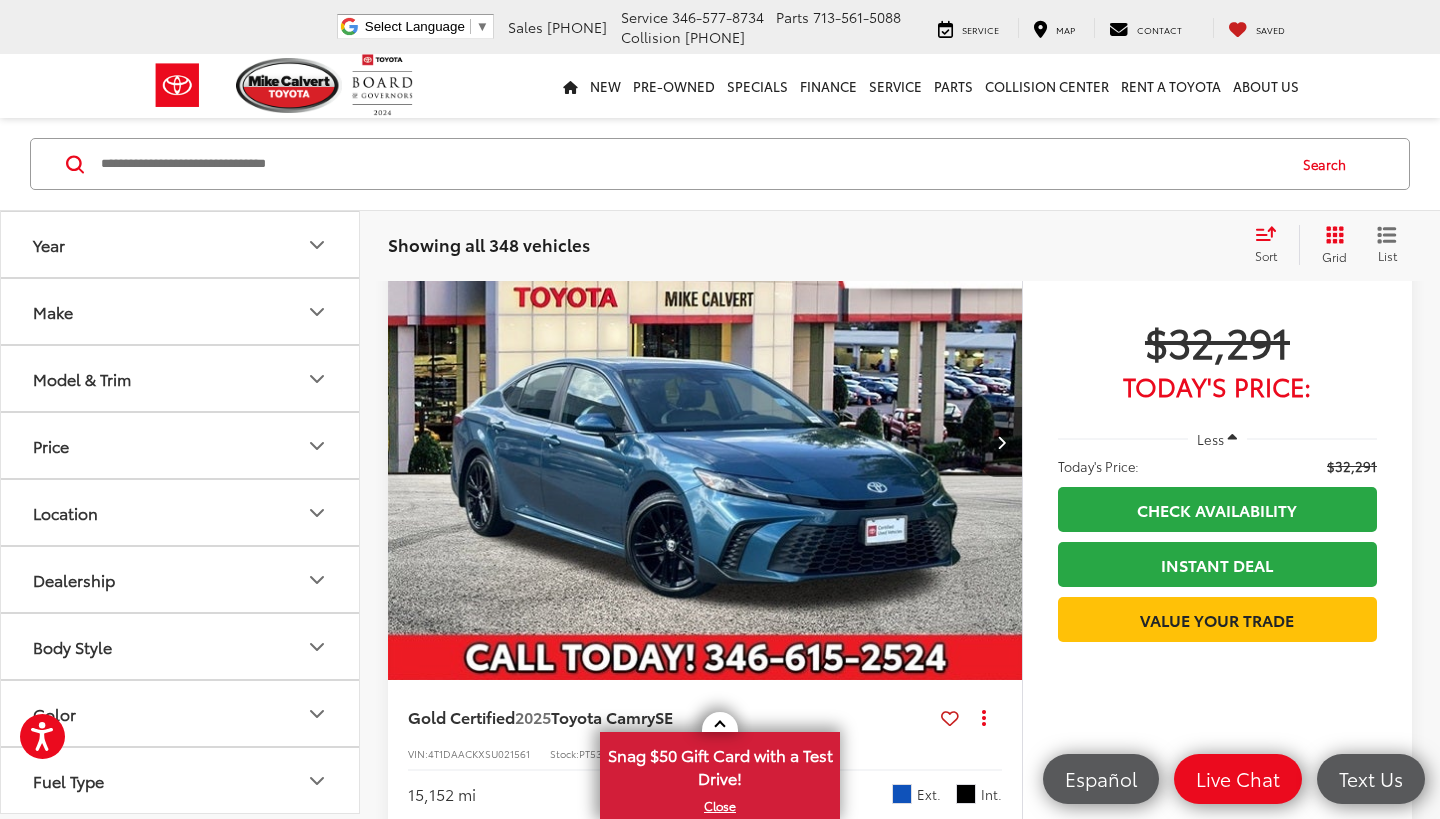 scroll, scrollTop: 4867, scrollLeft: 0, axis: vertical 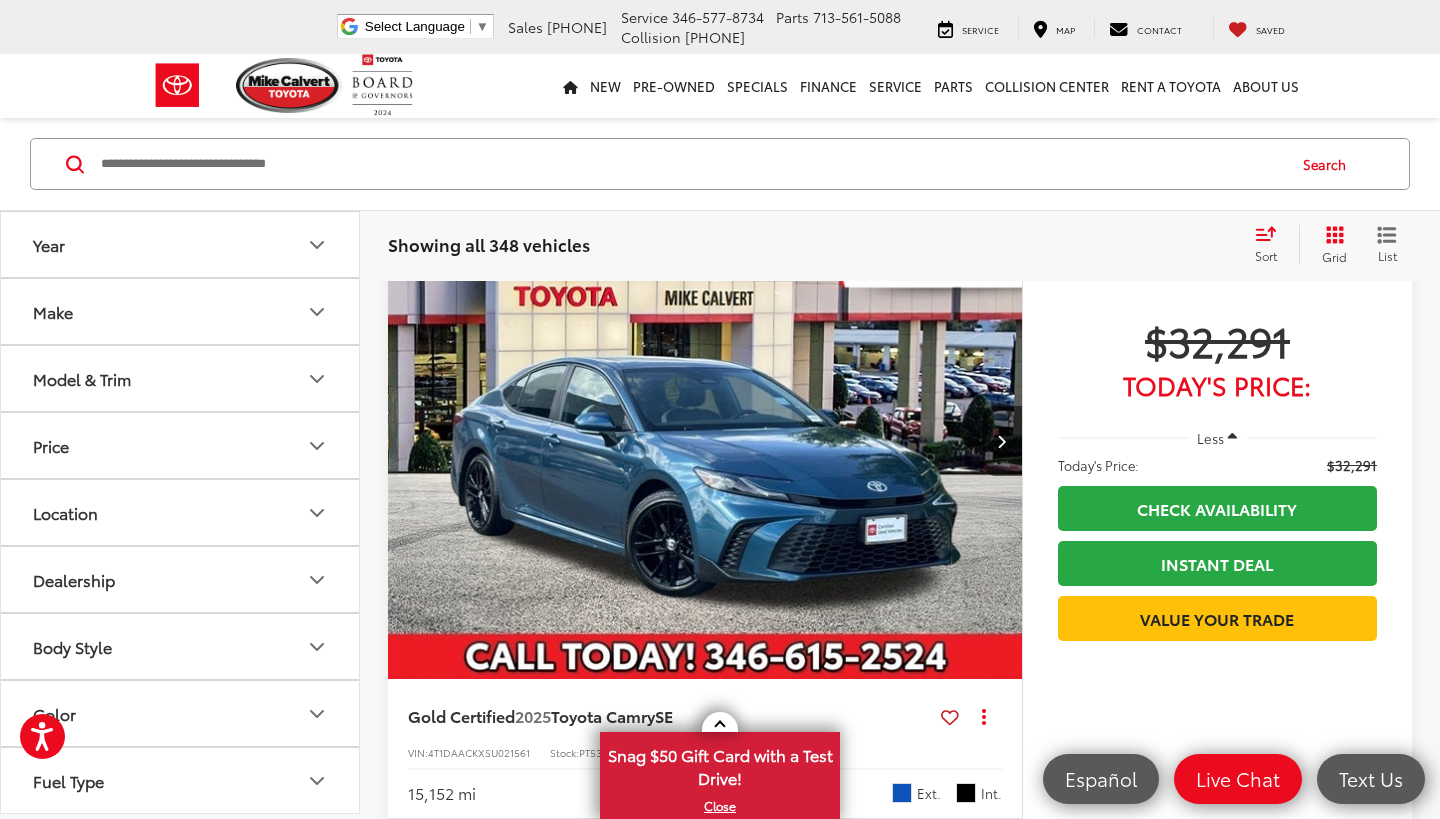 click 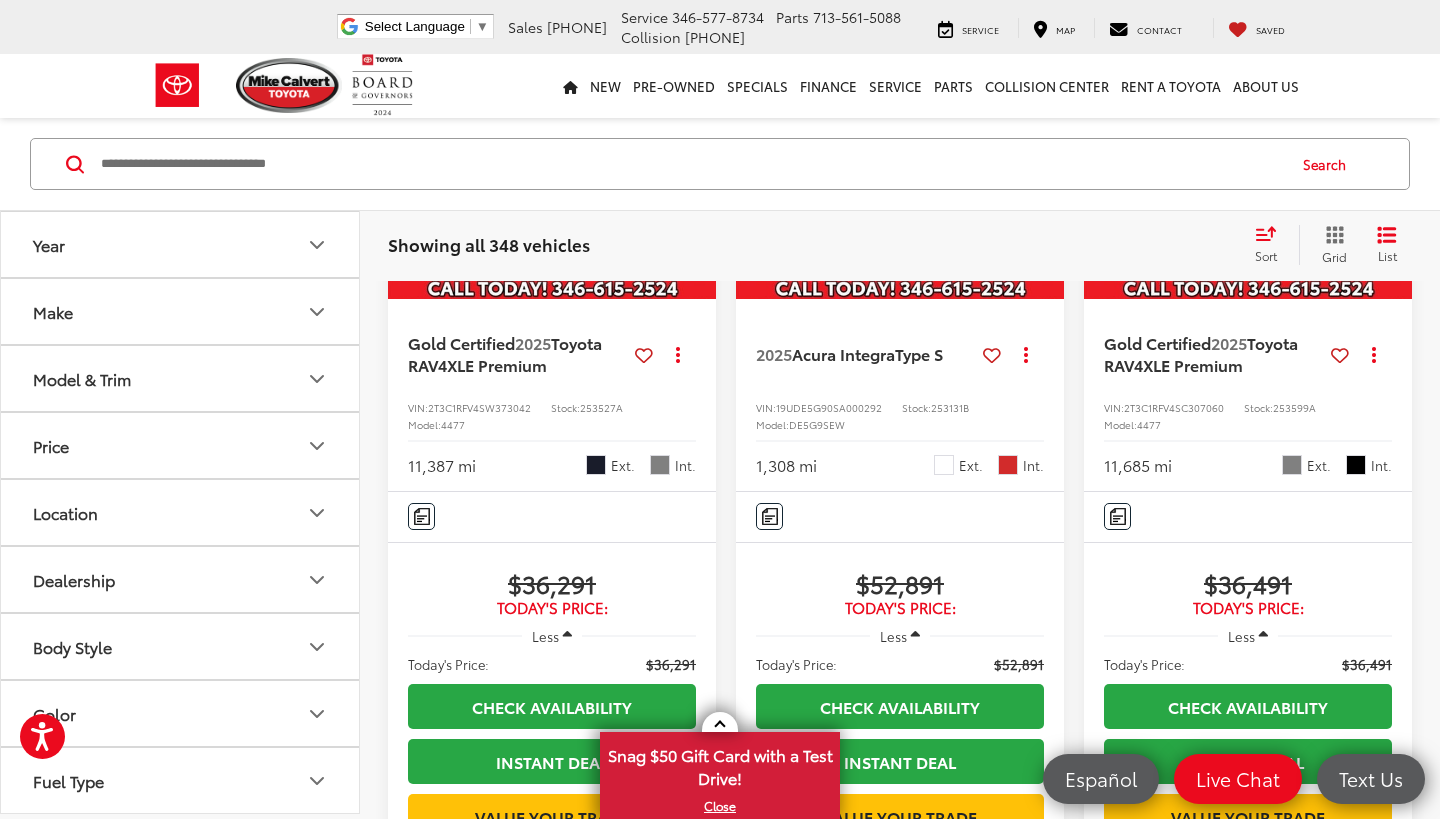 scroll, scrollTop: 3282, scrollLeft: 0, axis: vertical 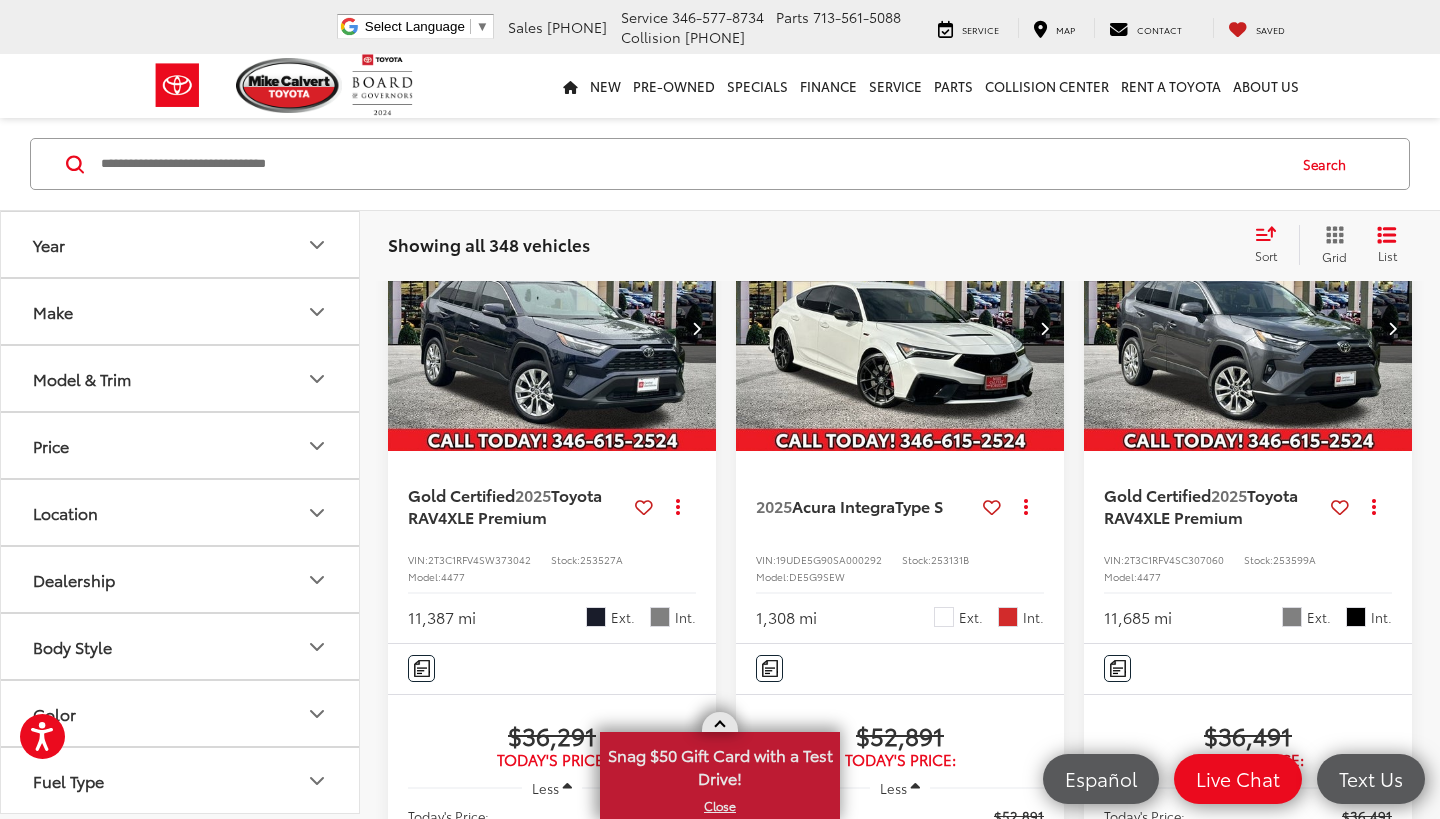 click on "X" at bounding box center [720, 806] 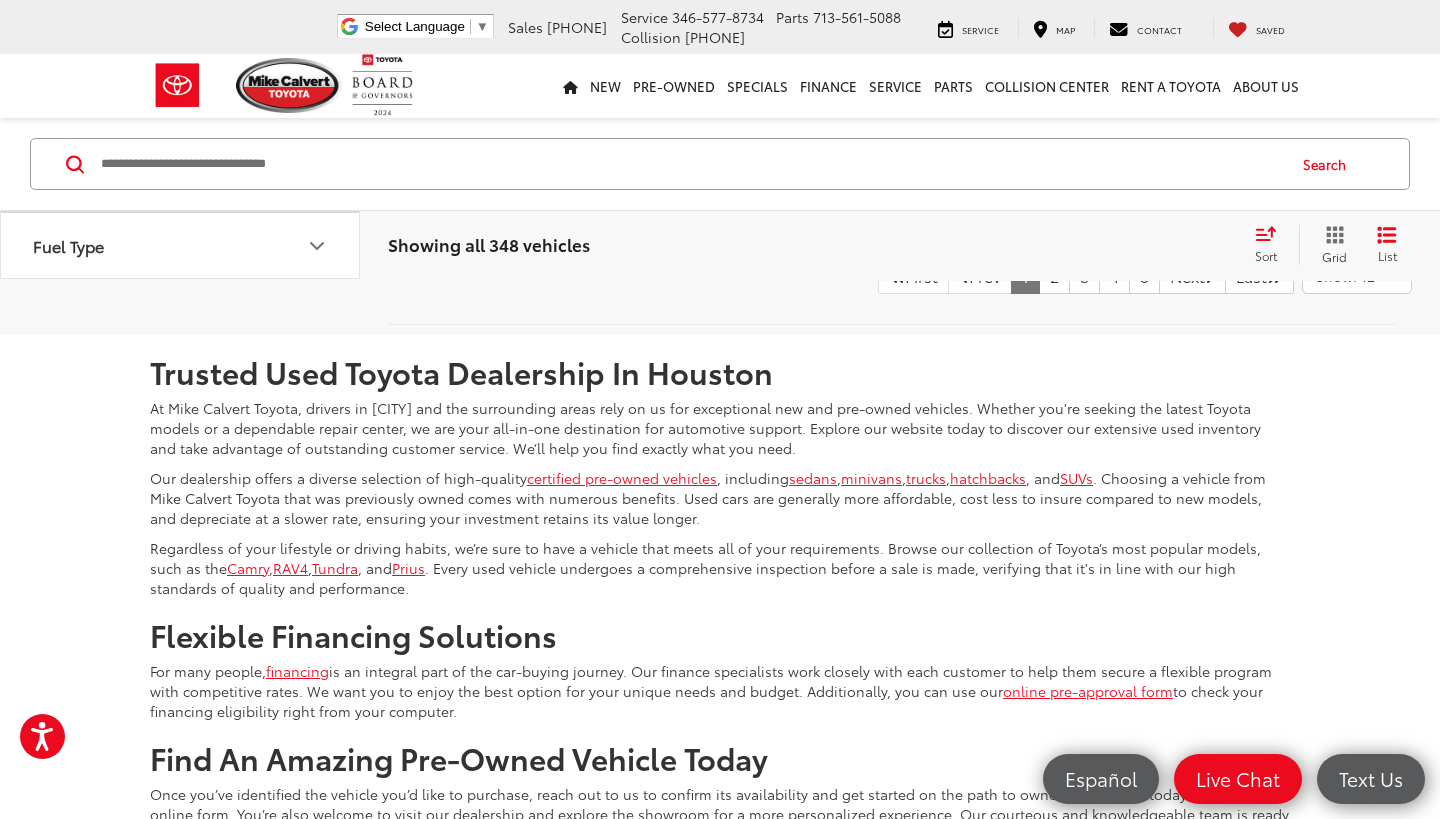 scroll, scrollTop: 4285, scrollLeft: 0, axis: vertical 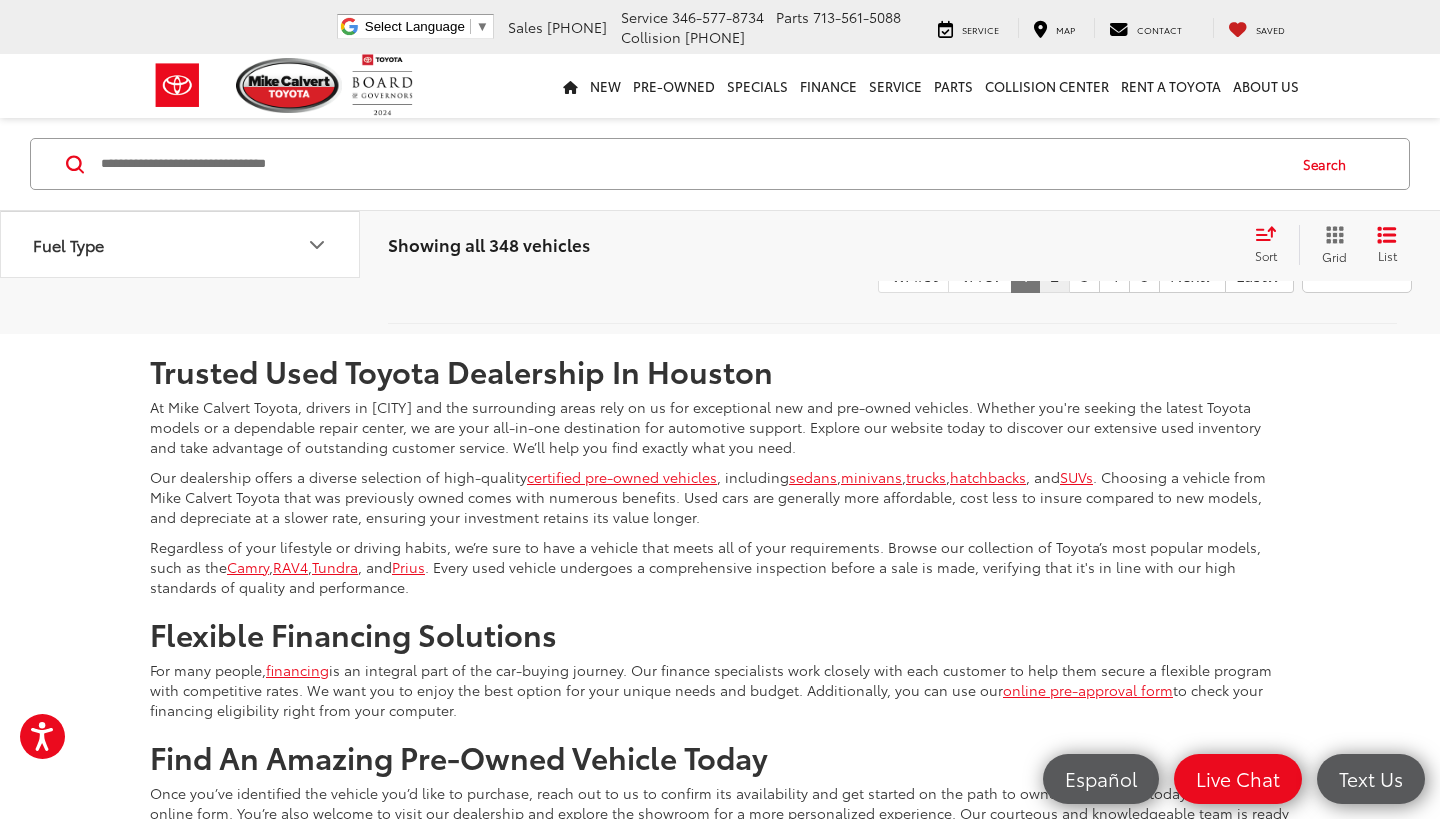 click on "2" at bounding box center (1054, 275) 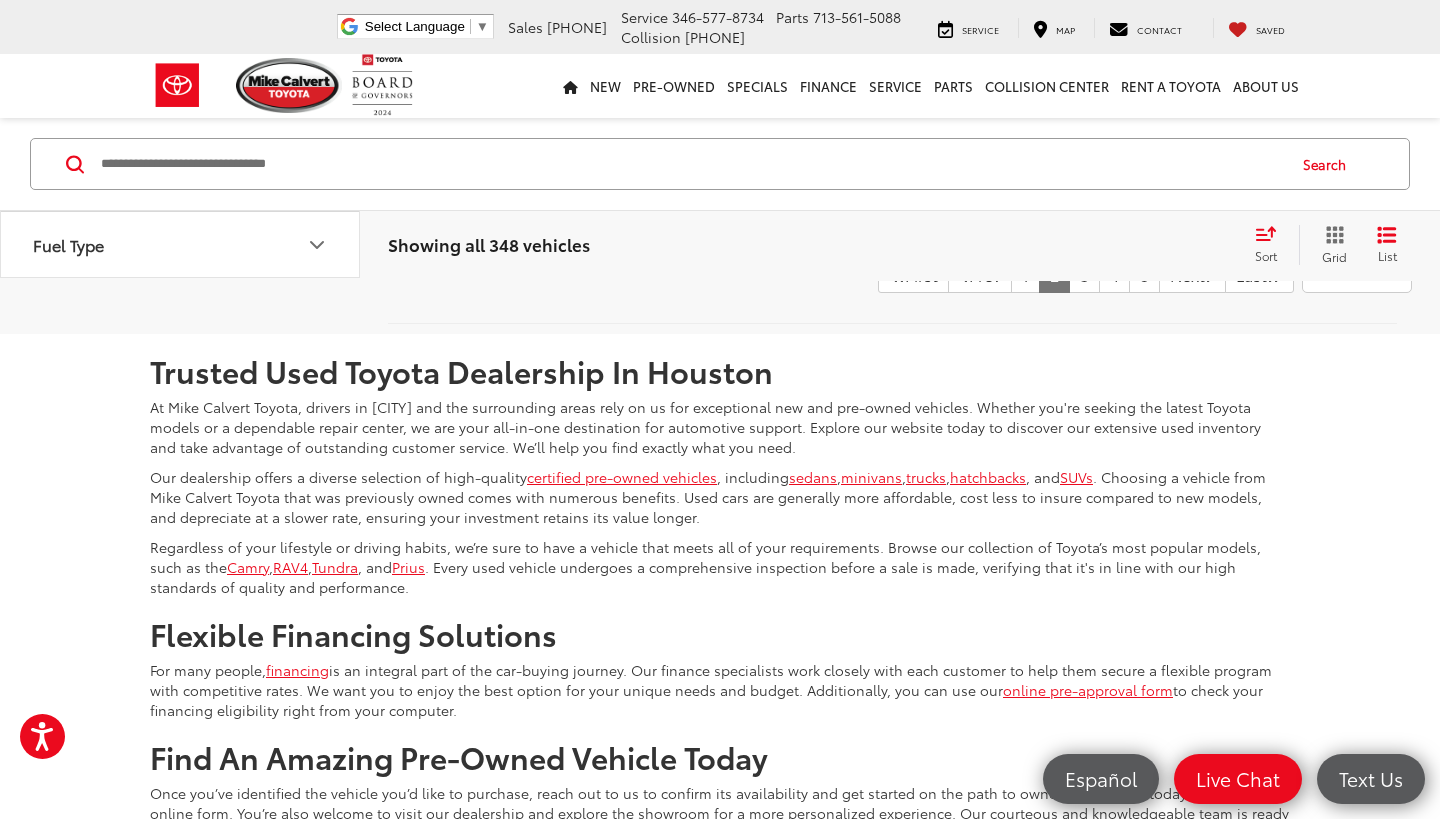 scroll, scrollTop: 128, scrollLeft: 0, axis: vertical 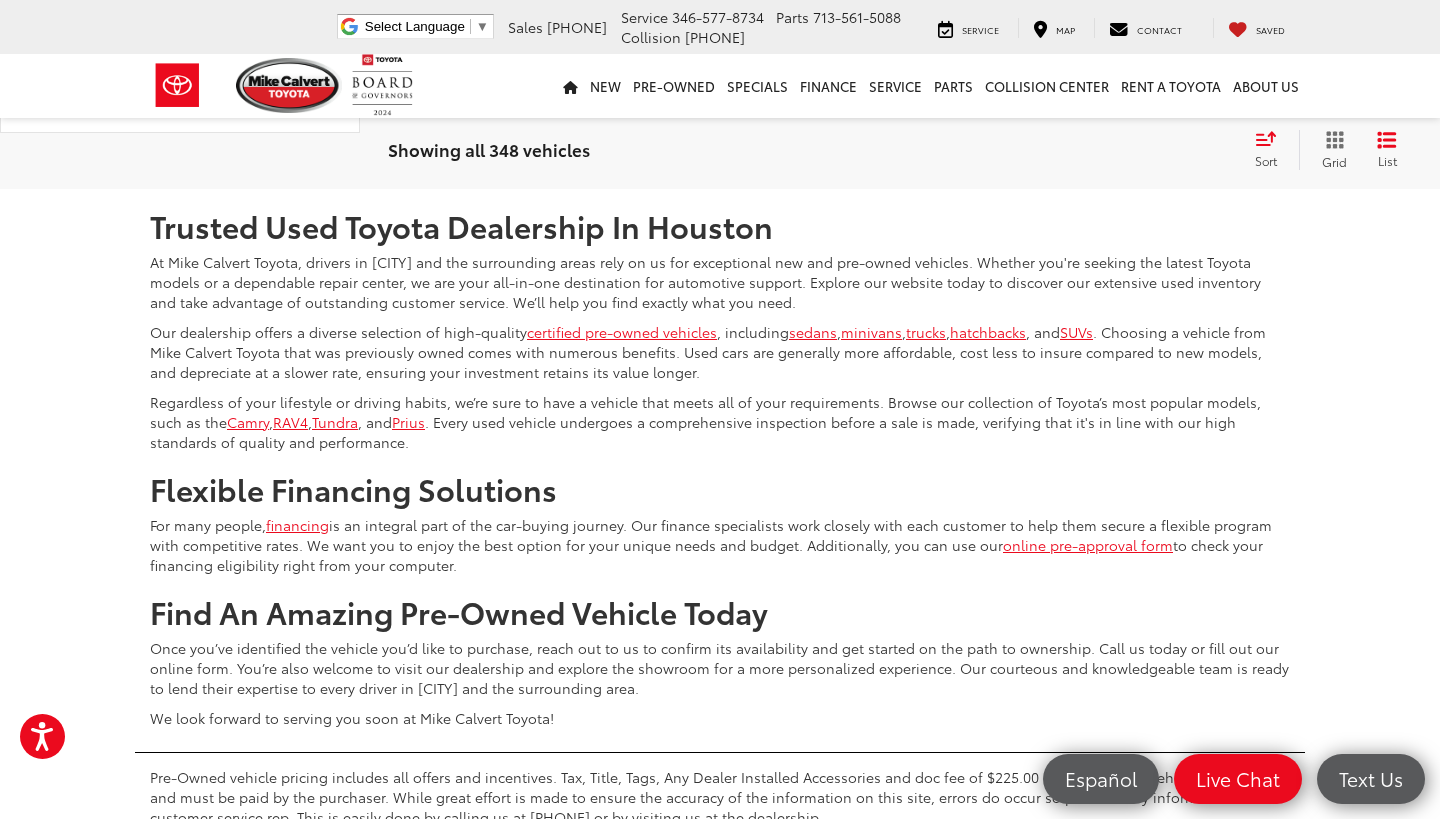 click on "3" at bounding box center [1084, 130] 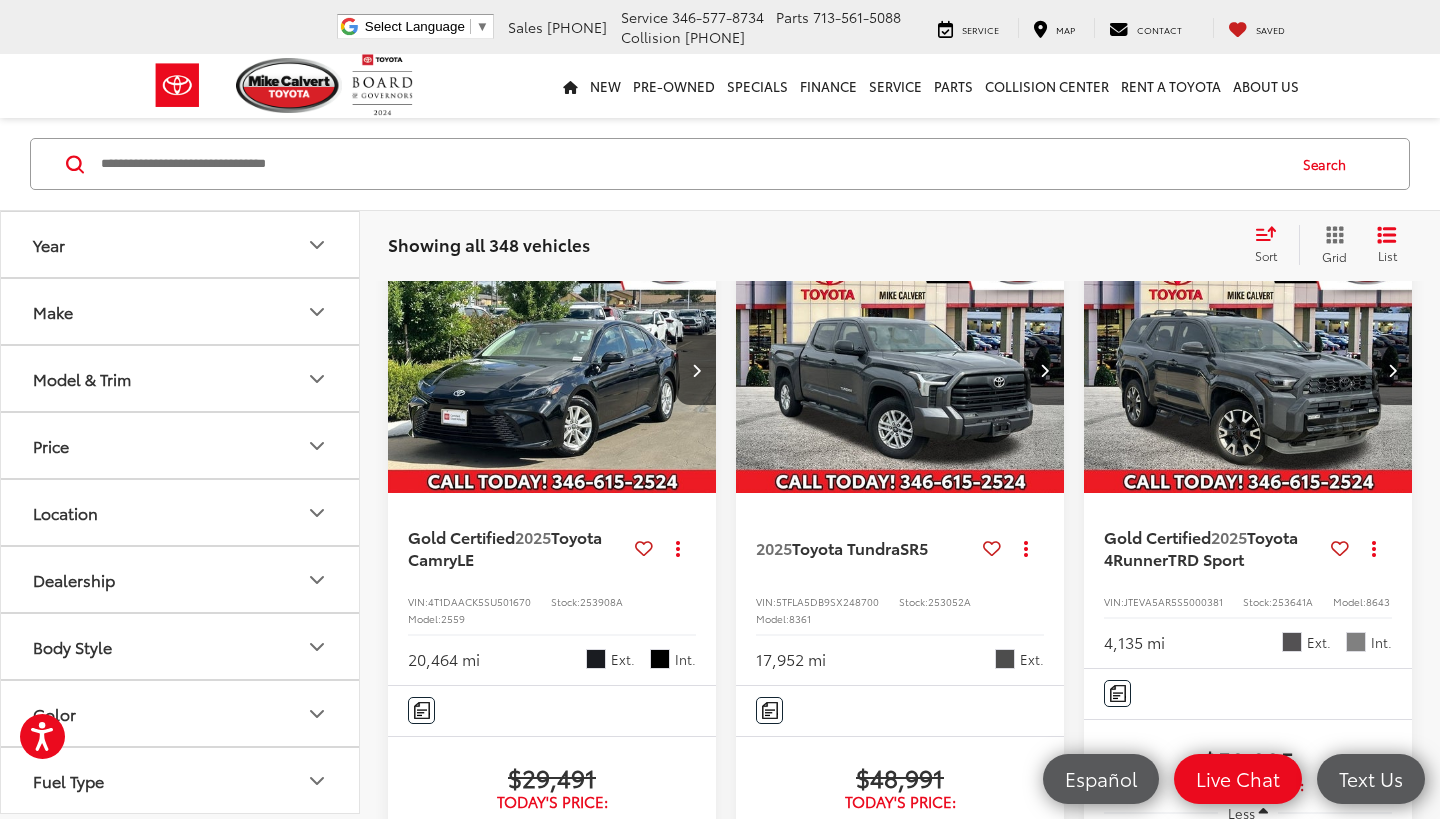 scroll, scrollTop: 128, scrollLeft: 0, axis: vertical 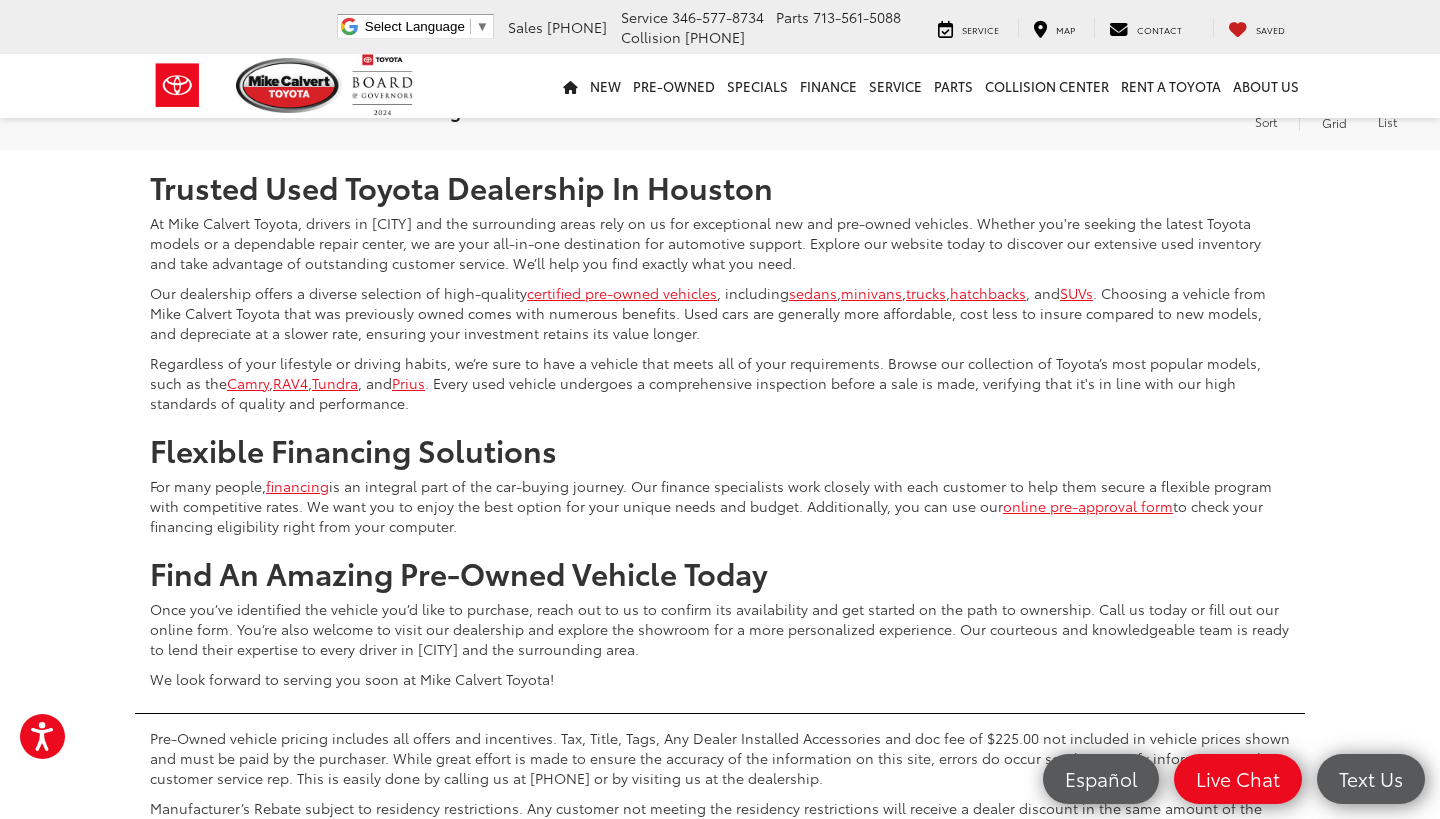 click on "4" at bounding box center (1114, 91) 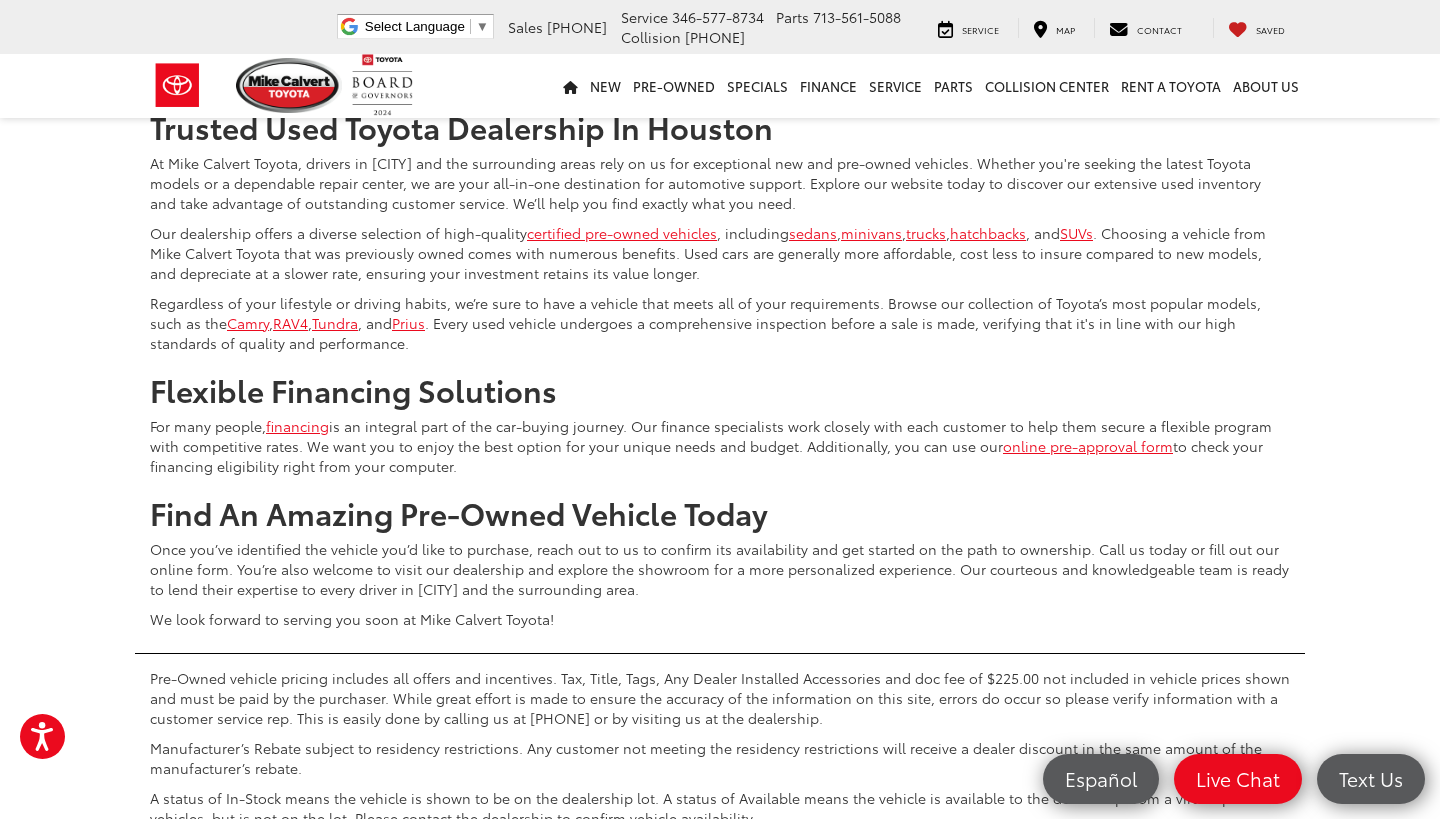click on "5" at bounding box center [1114, 31] 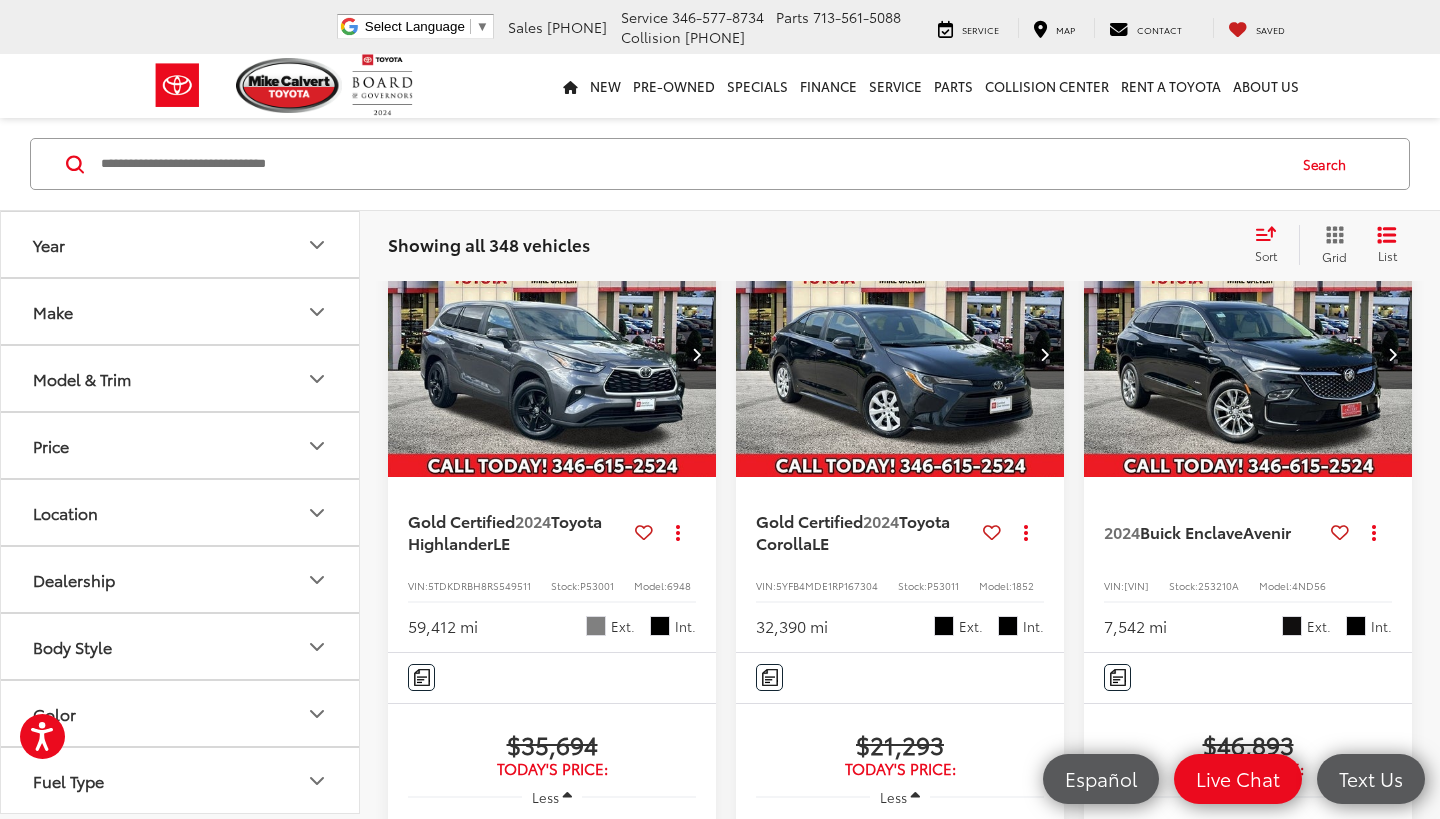 scroll, scrollTop: 181, scrollLeft: 0, axis: vertical 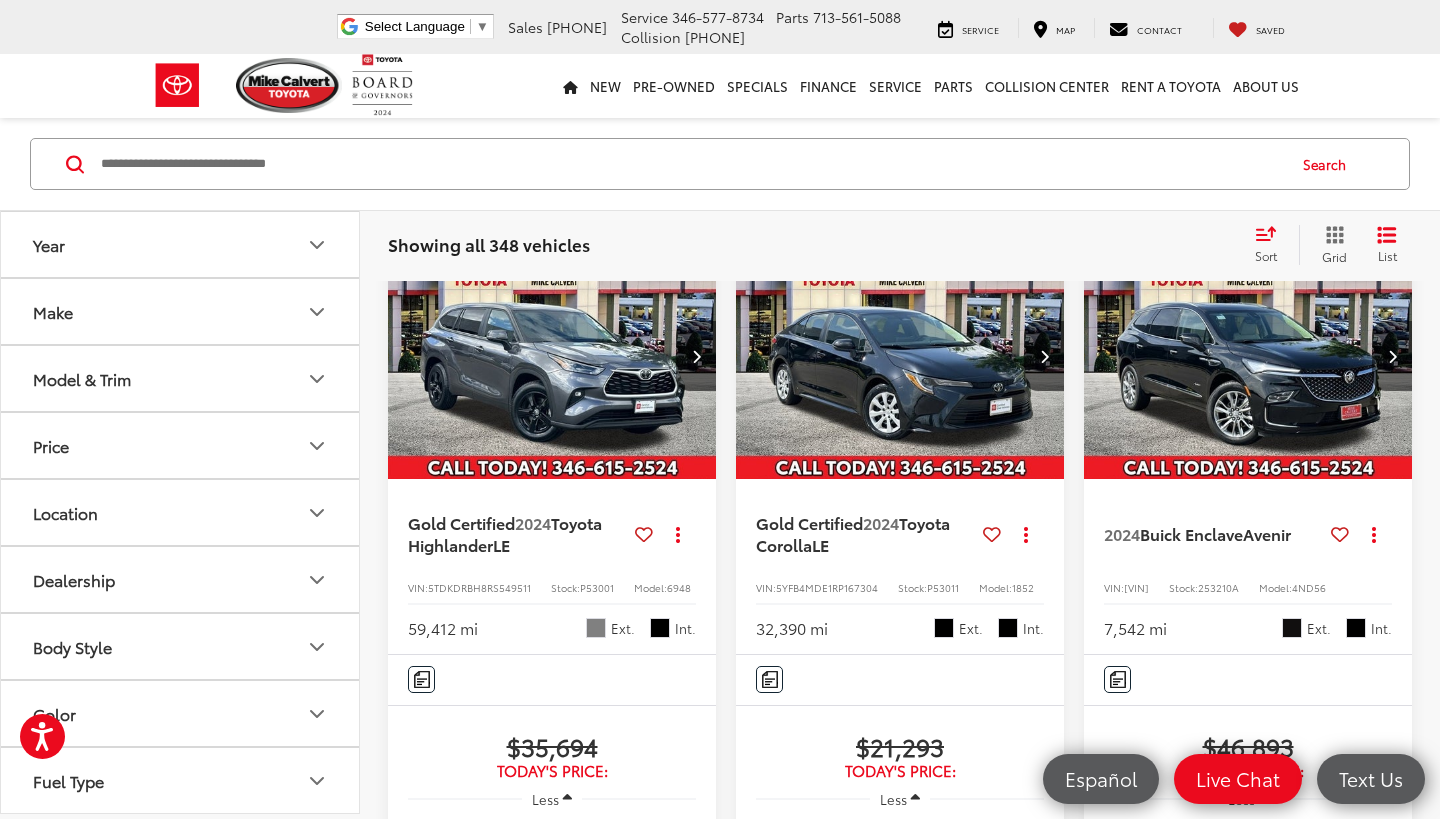 click at bounding box center (1392, 356) 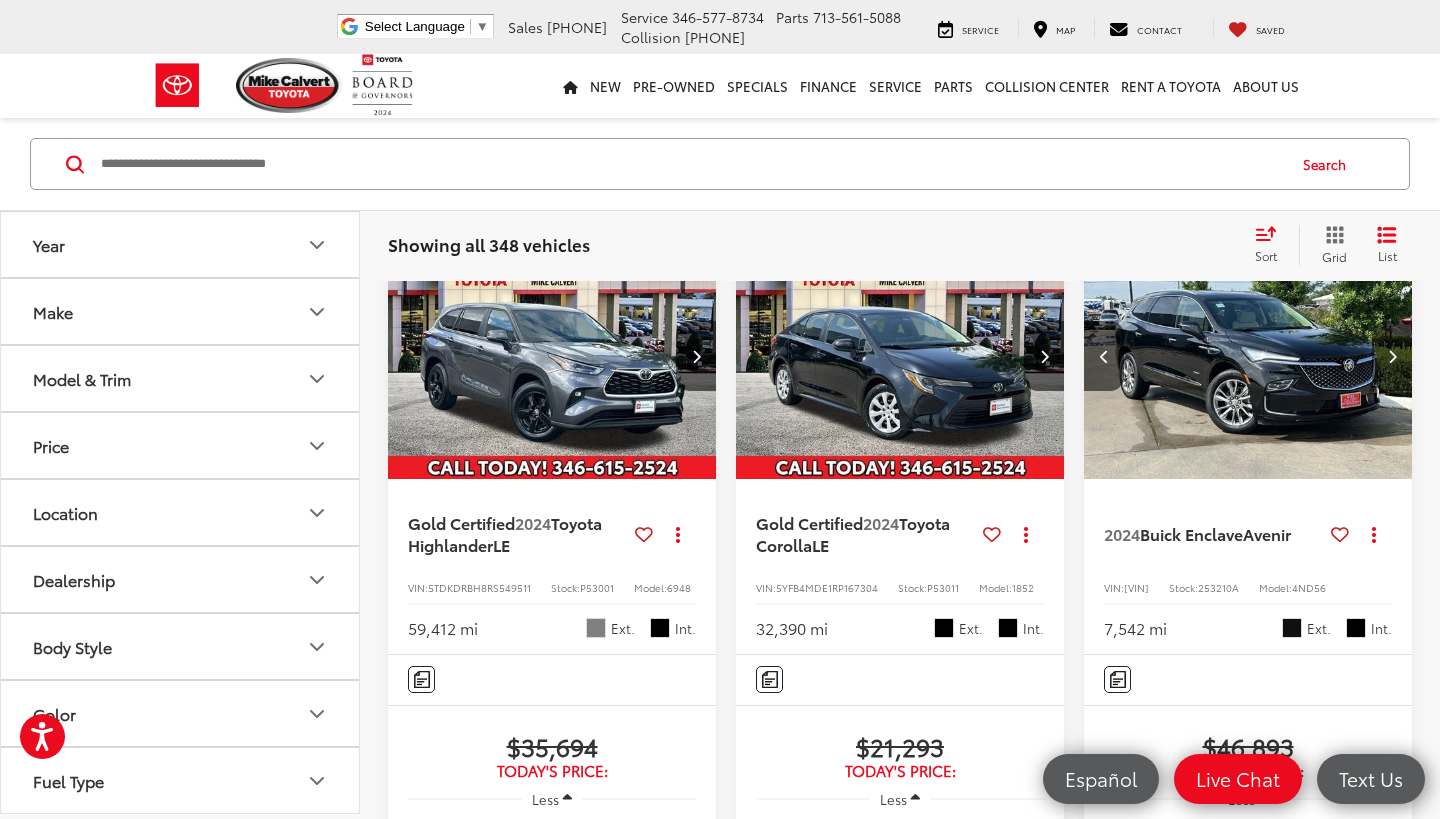 click at bounding box center (1392, 356) 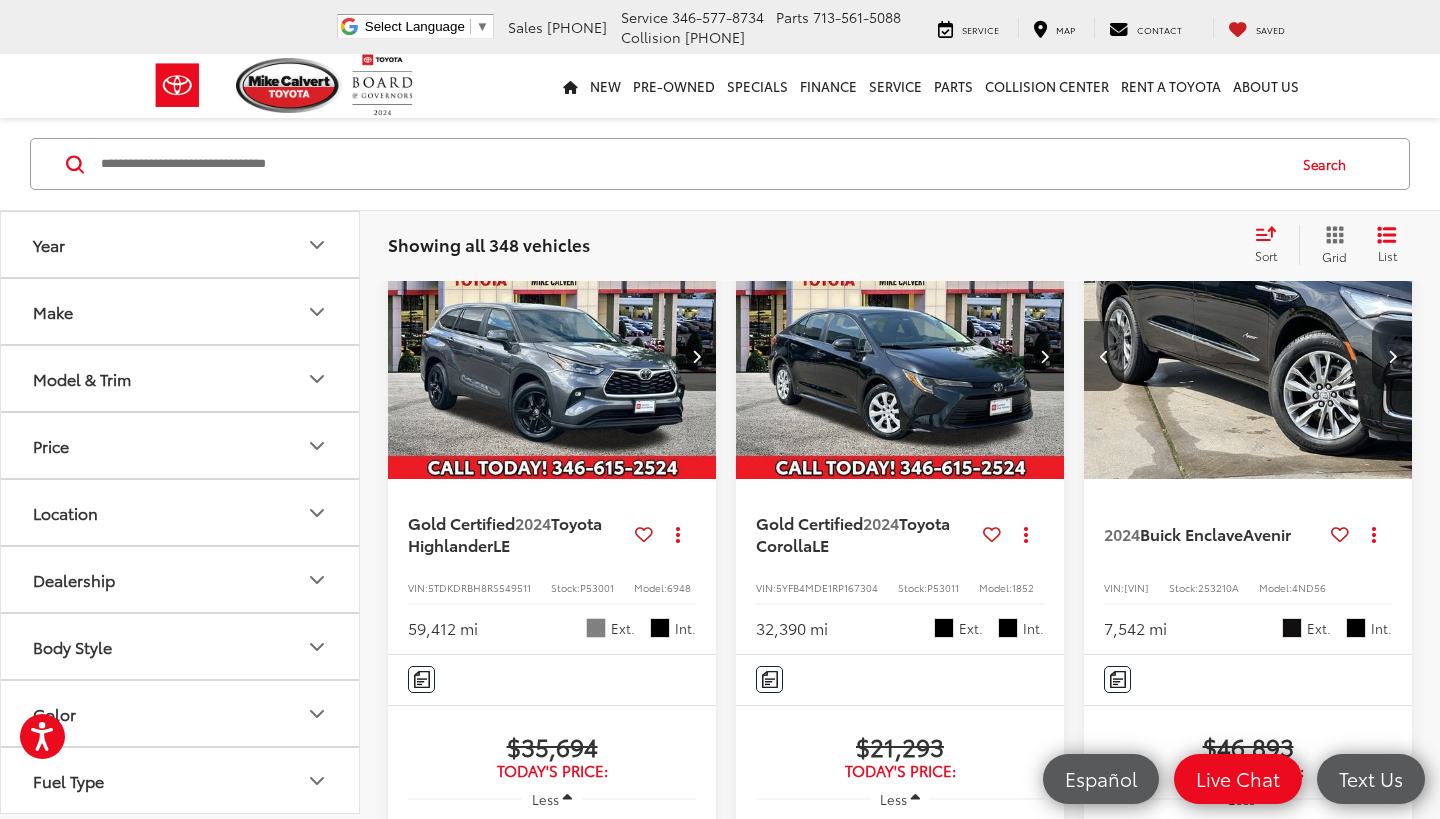 click at bounding box center (1392, 356) 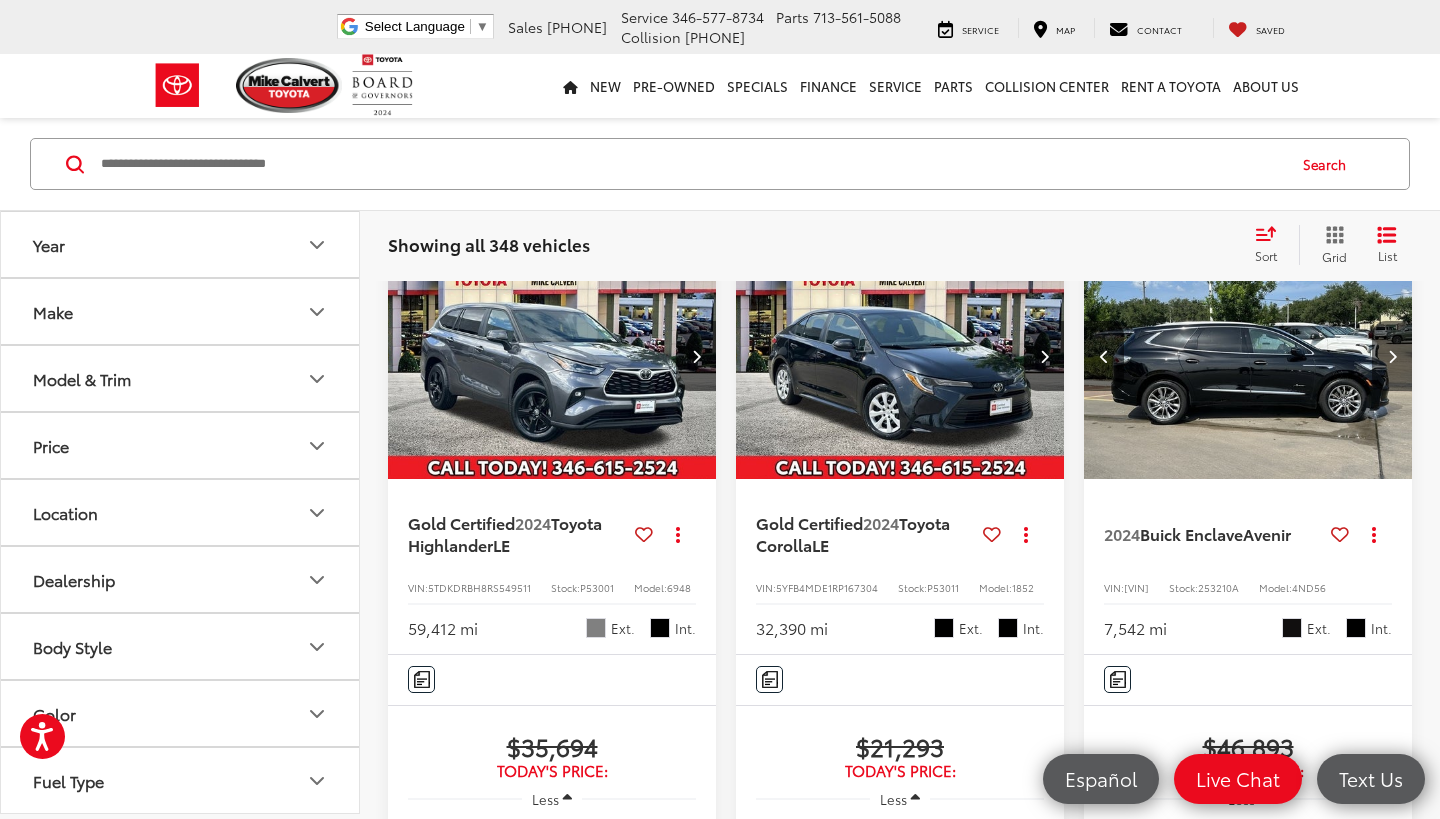 click at bounding box center (1392, 356) 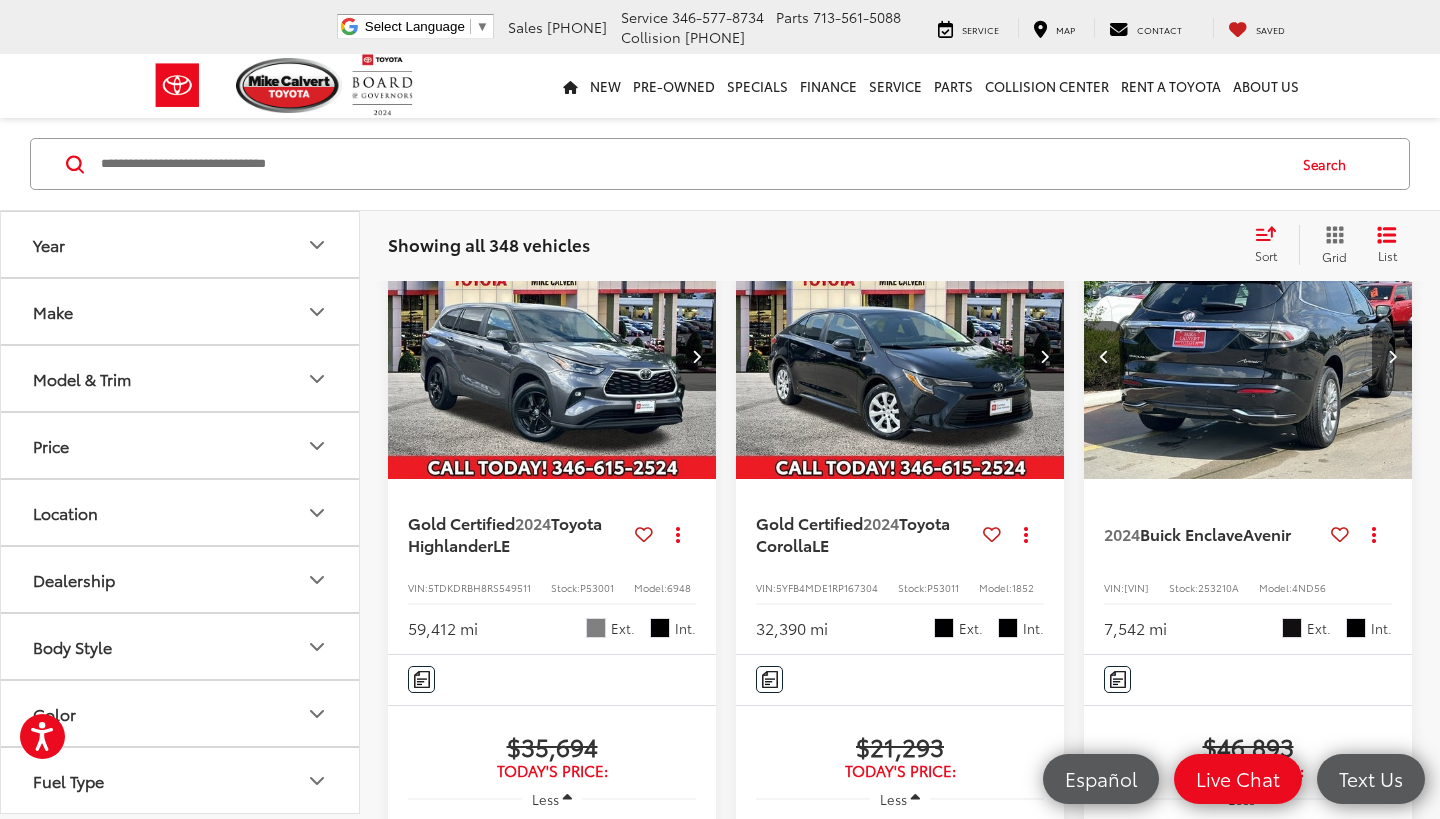 click at bounding box center [1392, 356] 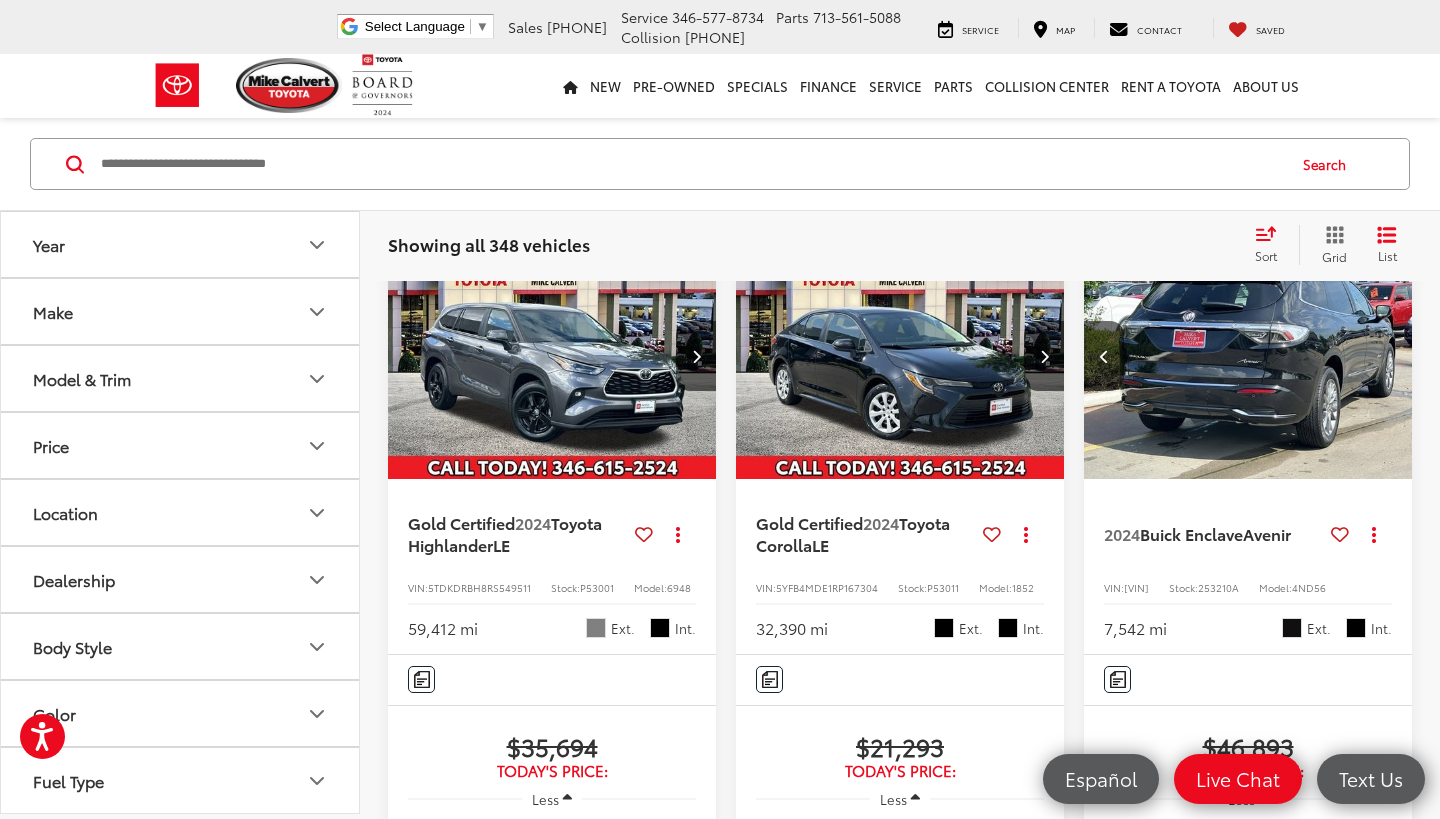 scroll, scrollTop: 0, scrollLeft: 1655, axis: horizontal 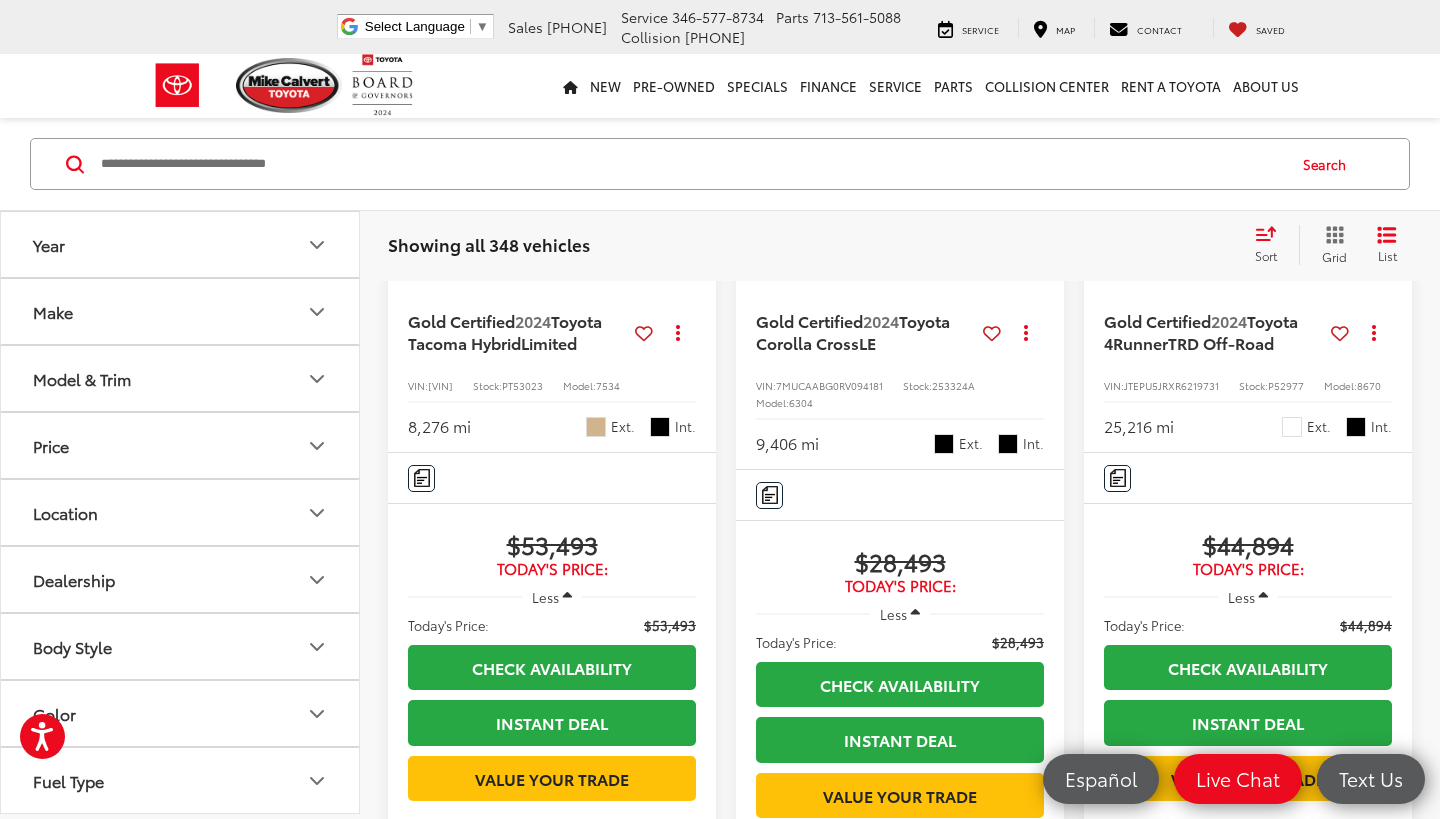 click at bounding box center (915, 613) 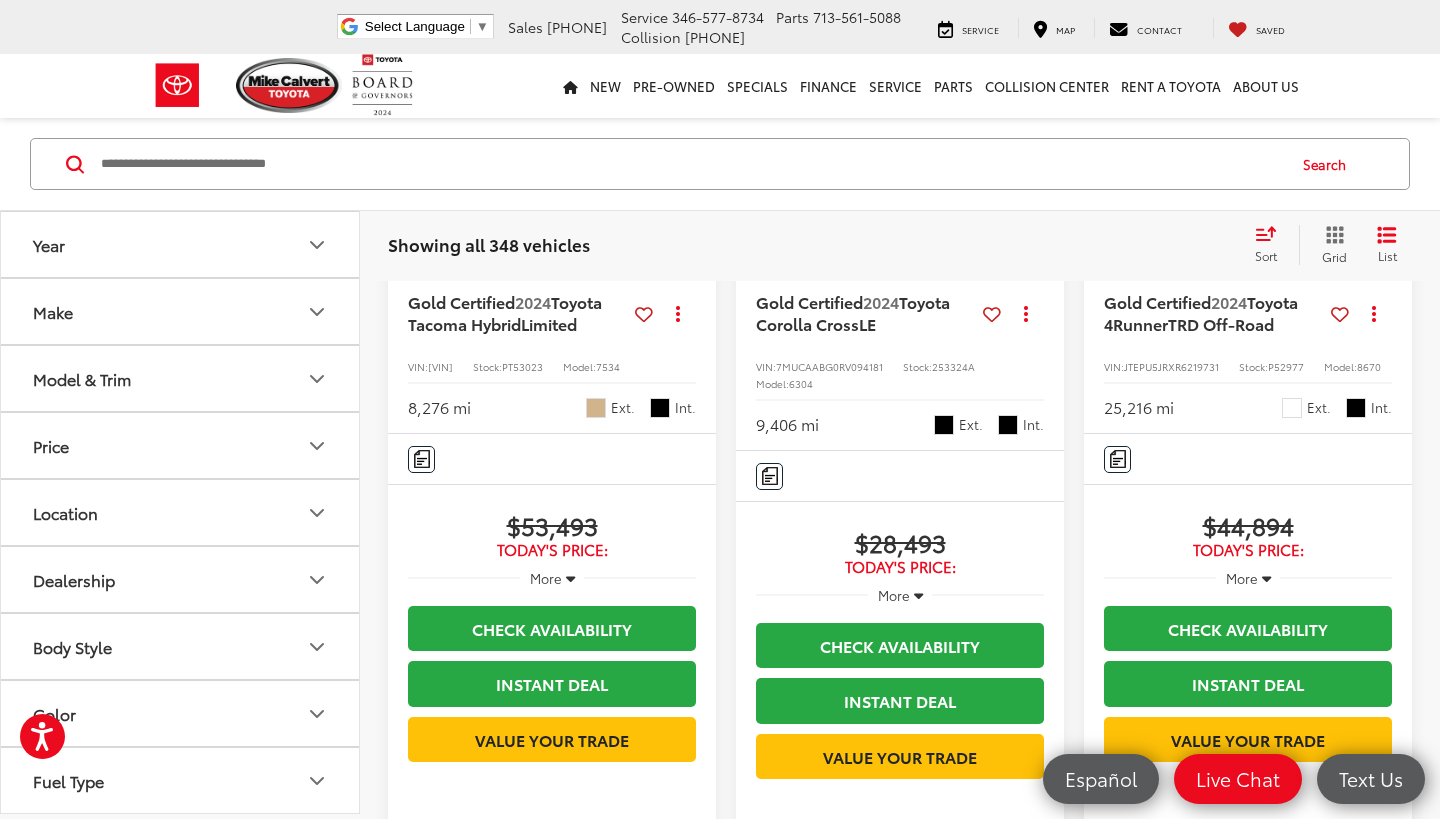 scroll, scrollTop: 1362, scrollLeft: 0, axis: vertical 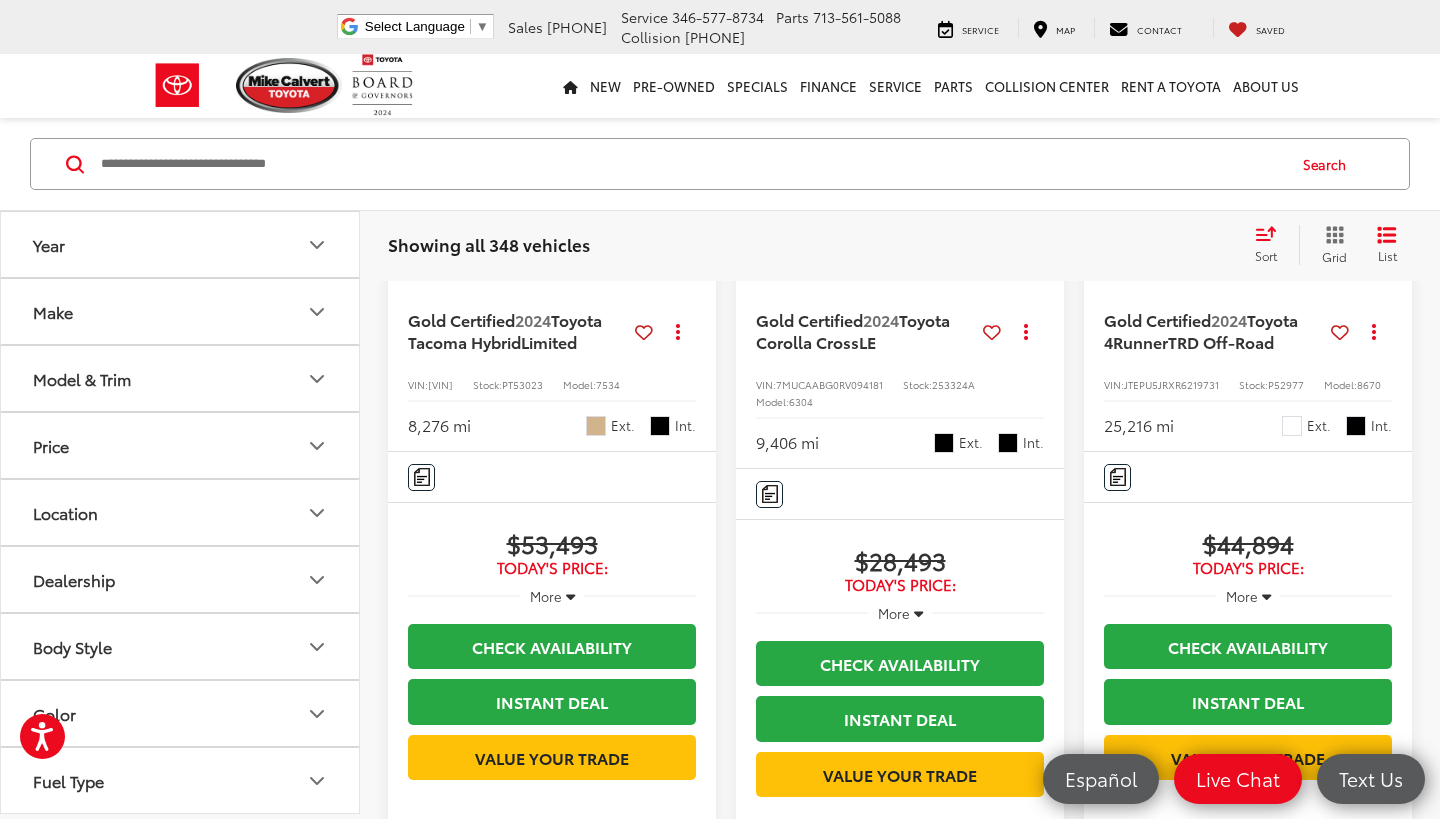click at bounding box center [918, 612] 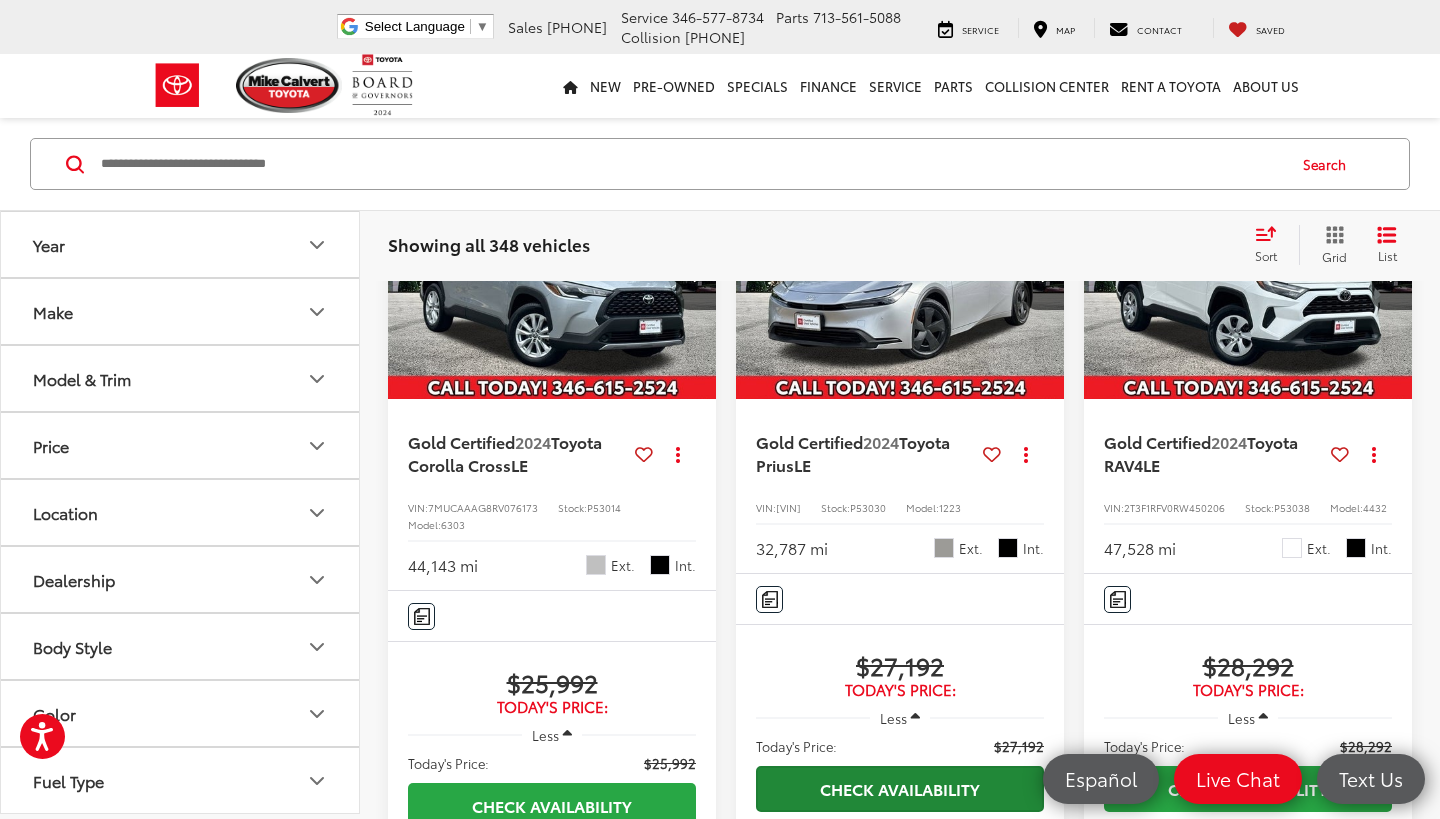 scroll, scrollTop: 2250, scrollLeft: 0, axis: vertical 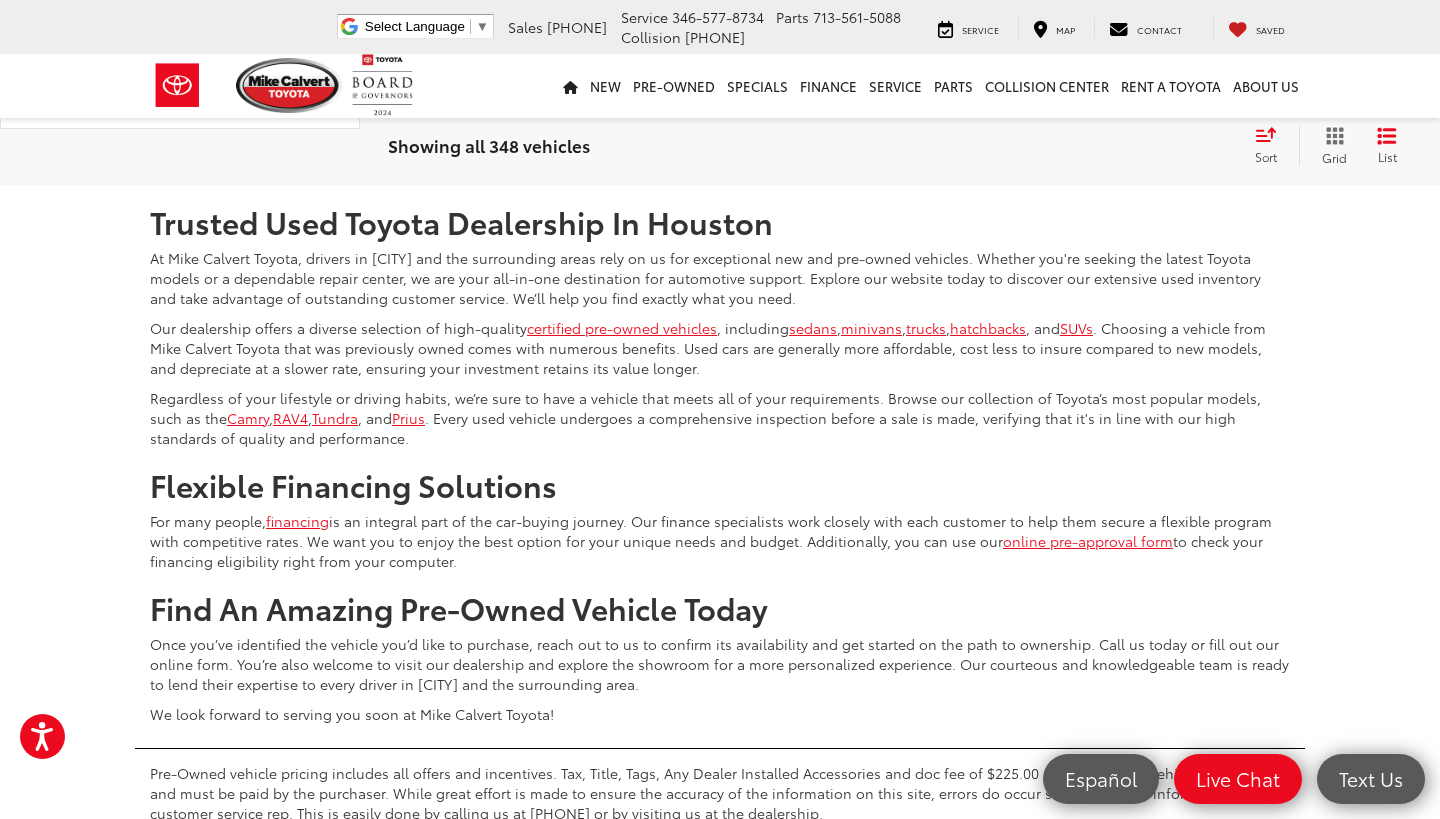 click on "6" at bounding box center [1114, 126] 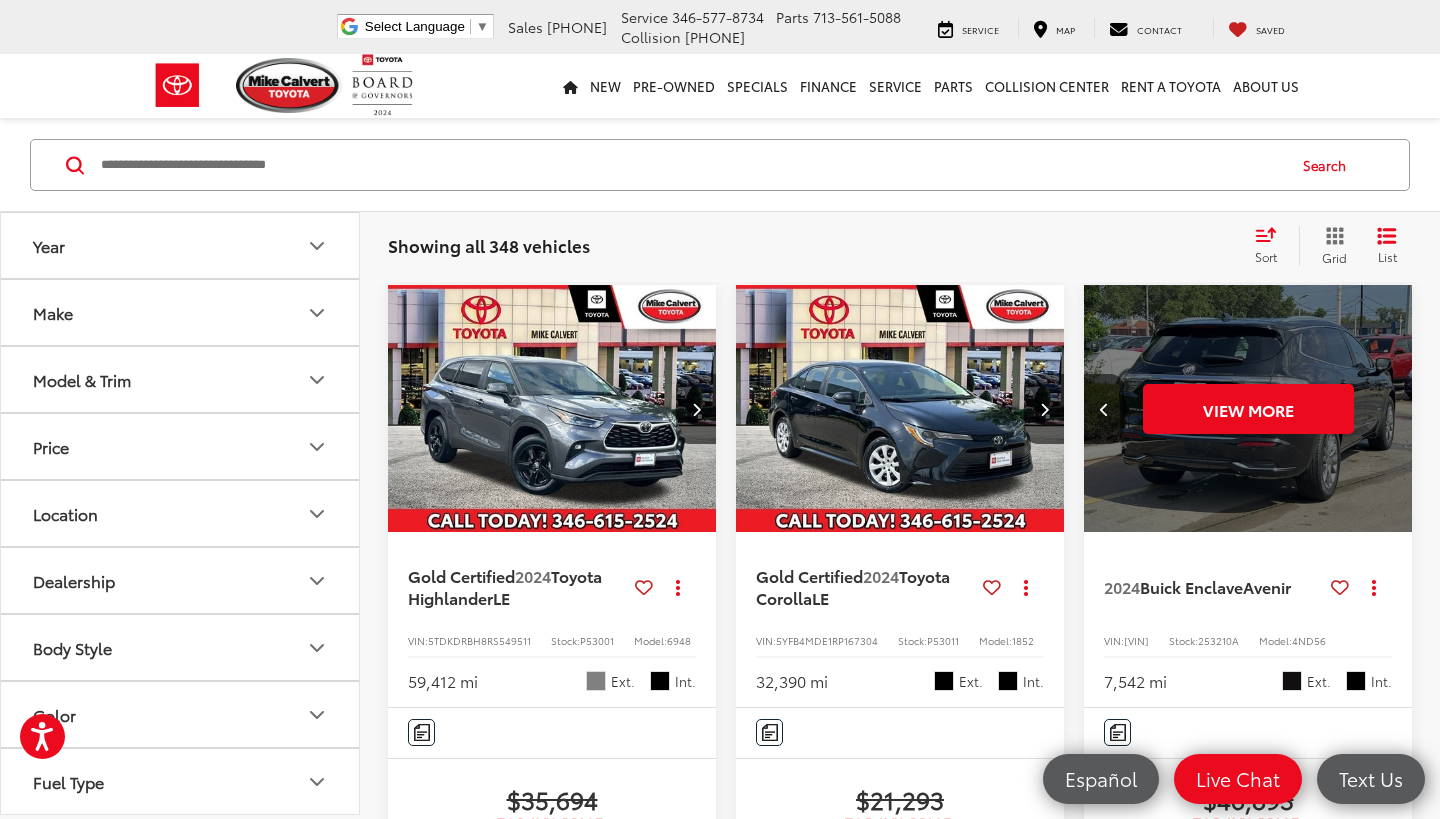 scroll, scrollTop: 837, scrollLeft: 0, axis: vertical 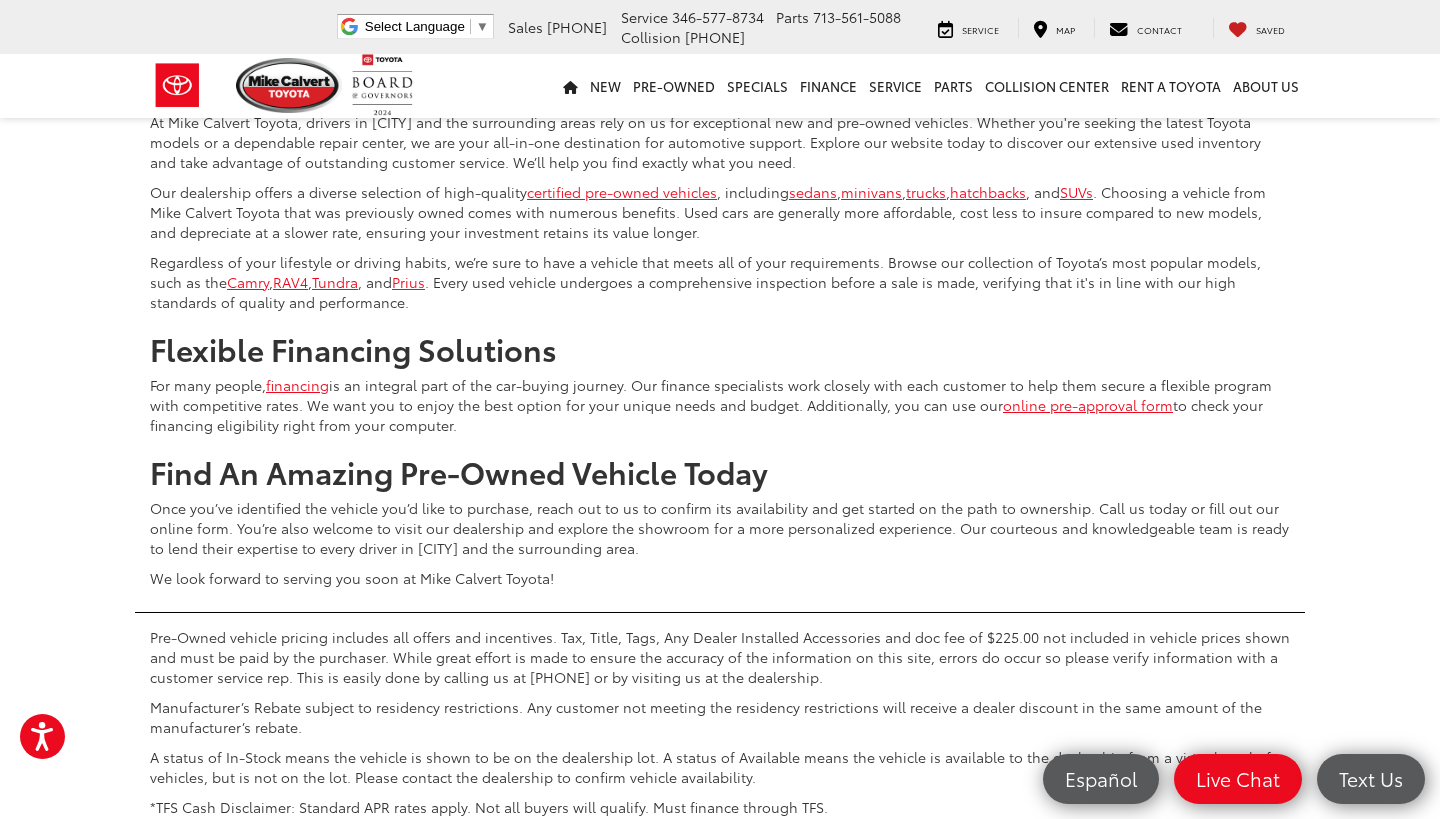click on "7" at bounding box center [1114, -10] 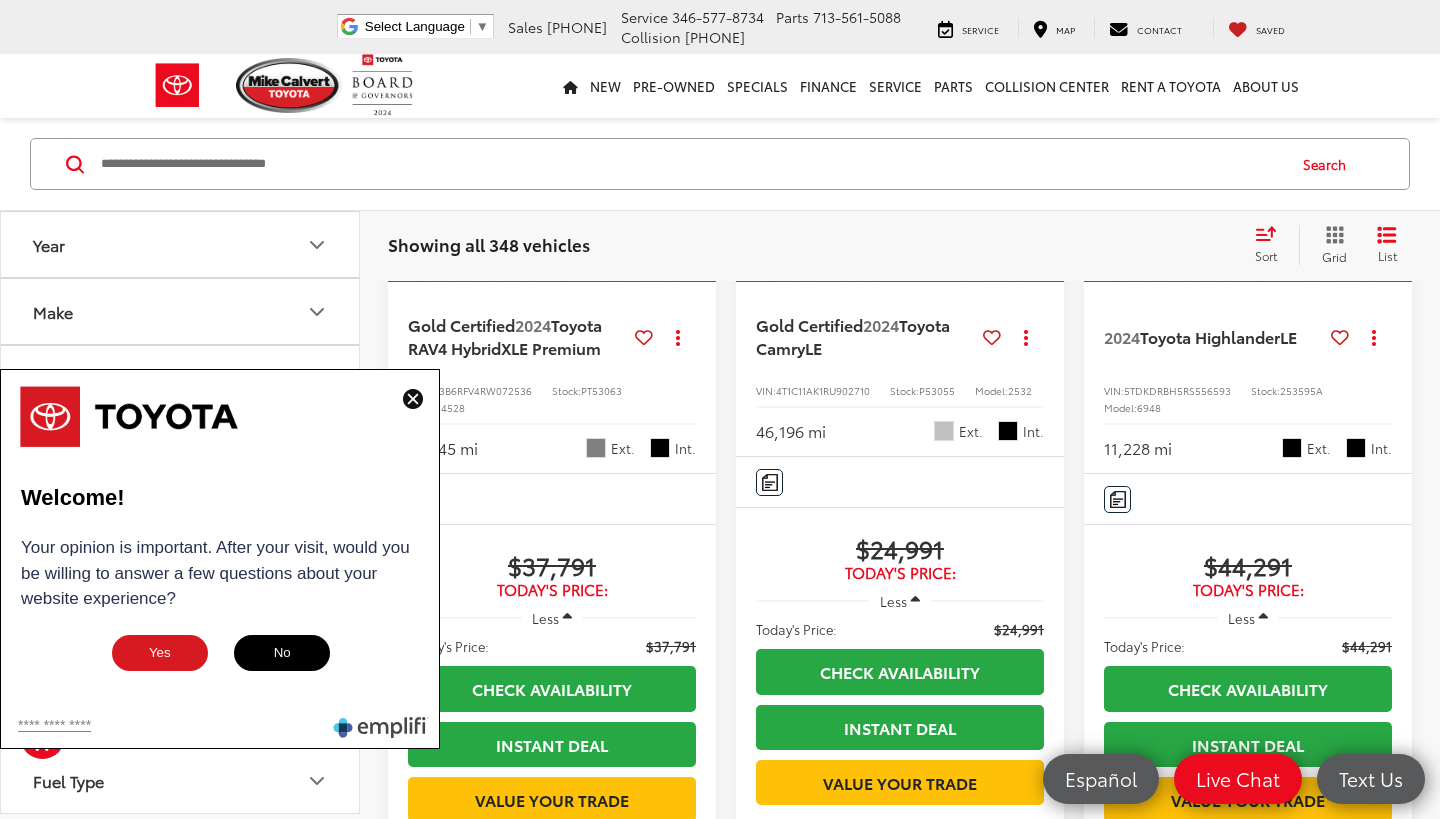 scroll, scrollTop: 2394, scrollLeft: 0, axis: vertical 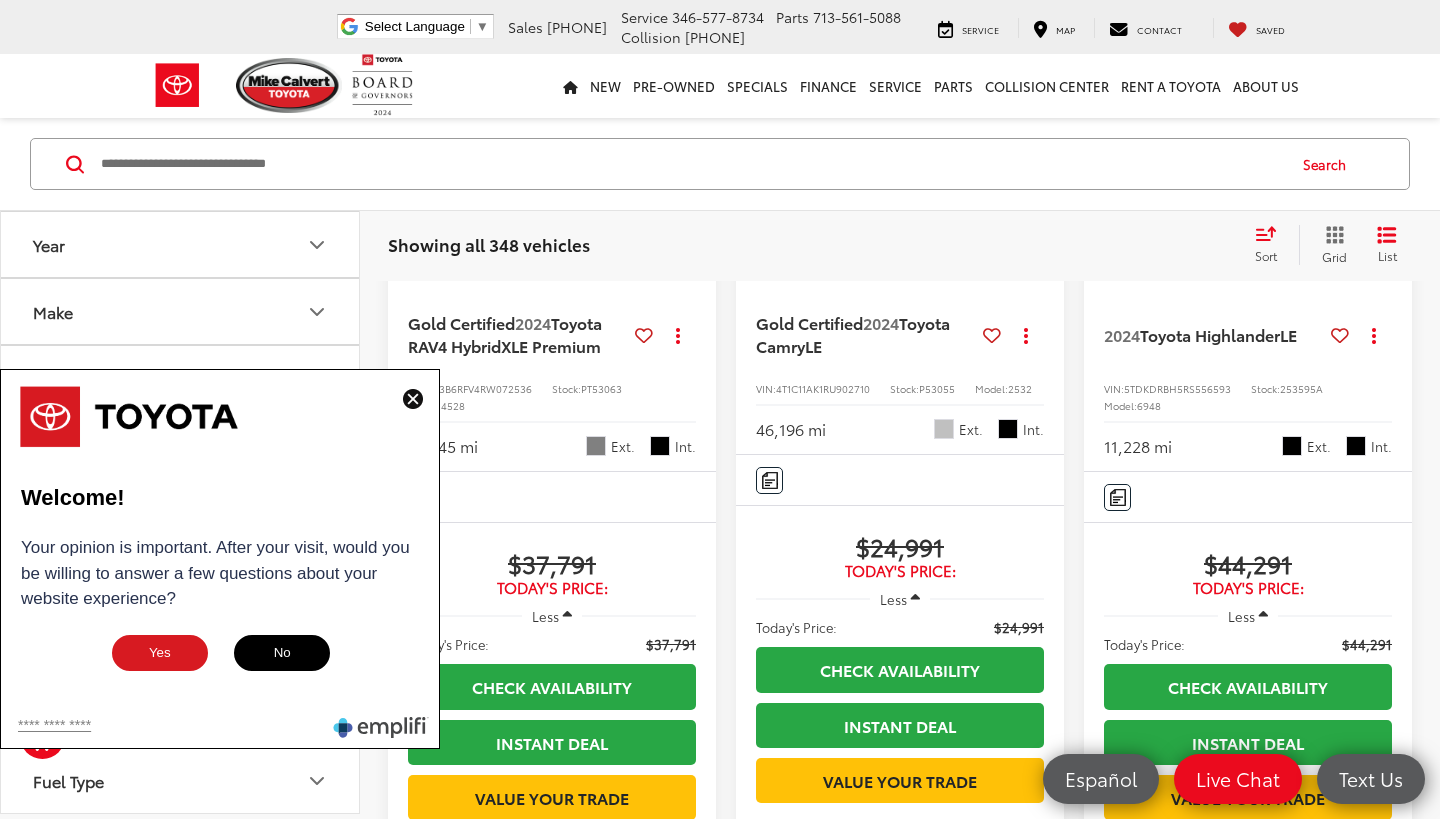 click at bounding box center [413, 399] 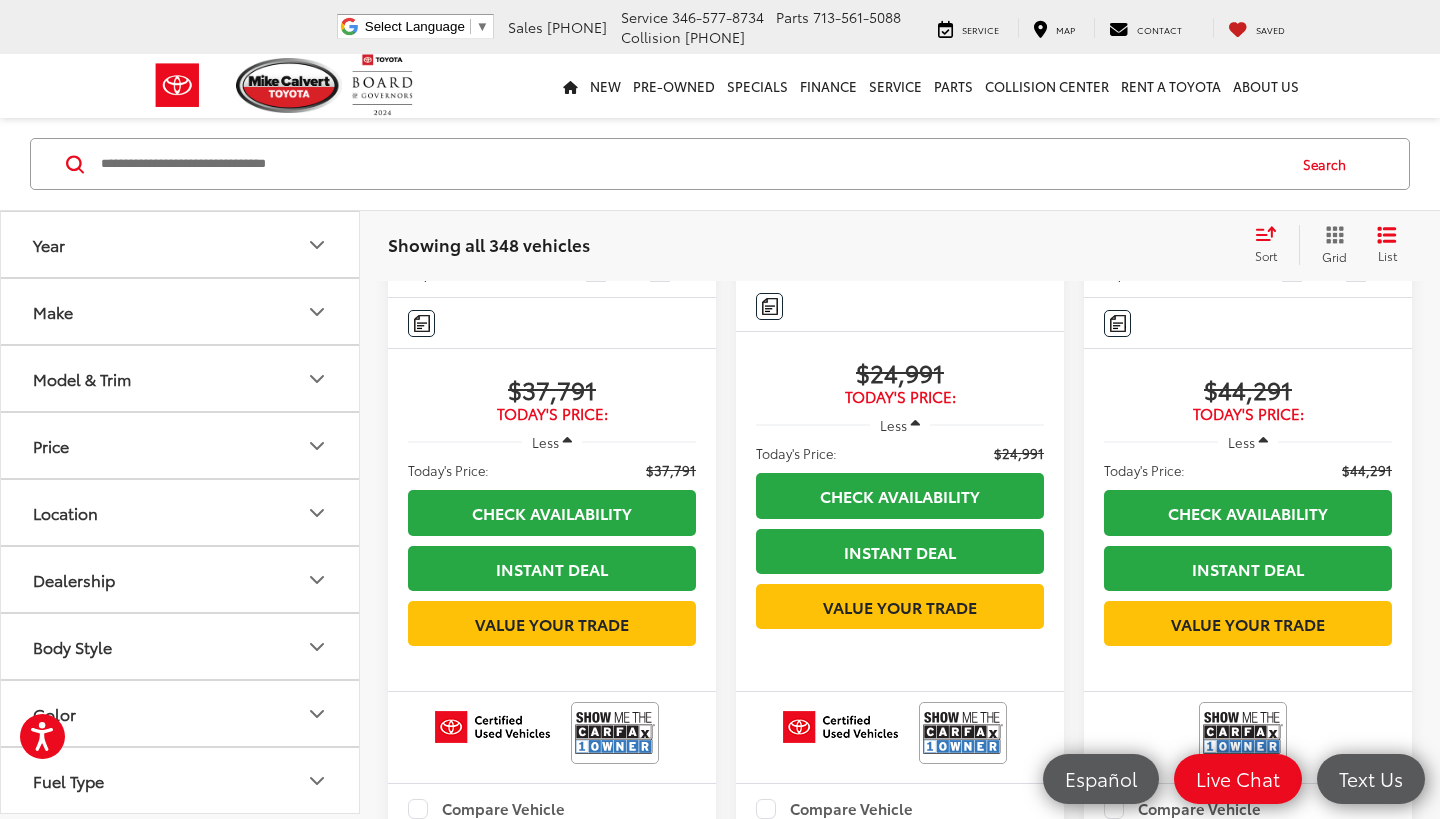scroll, scrollTop: 2563, scrollLeft: 1, axis: both 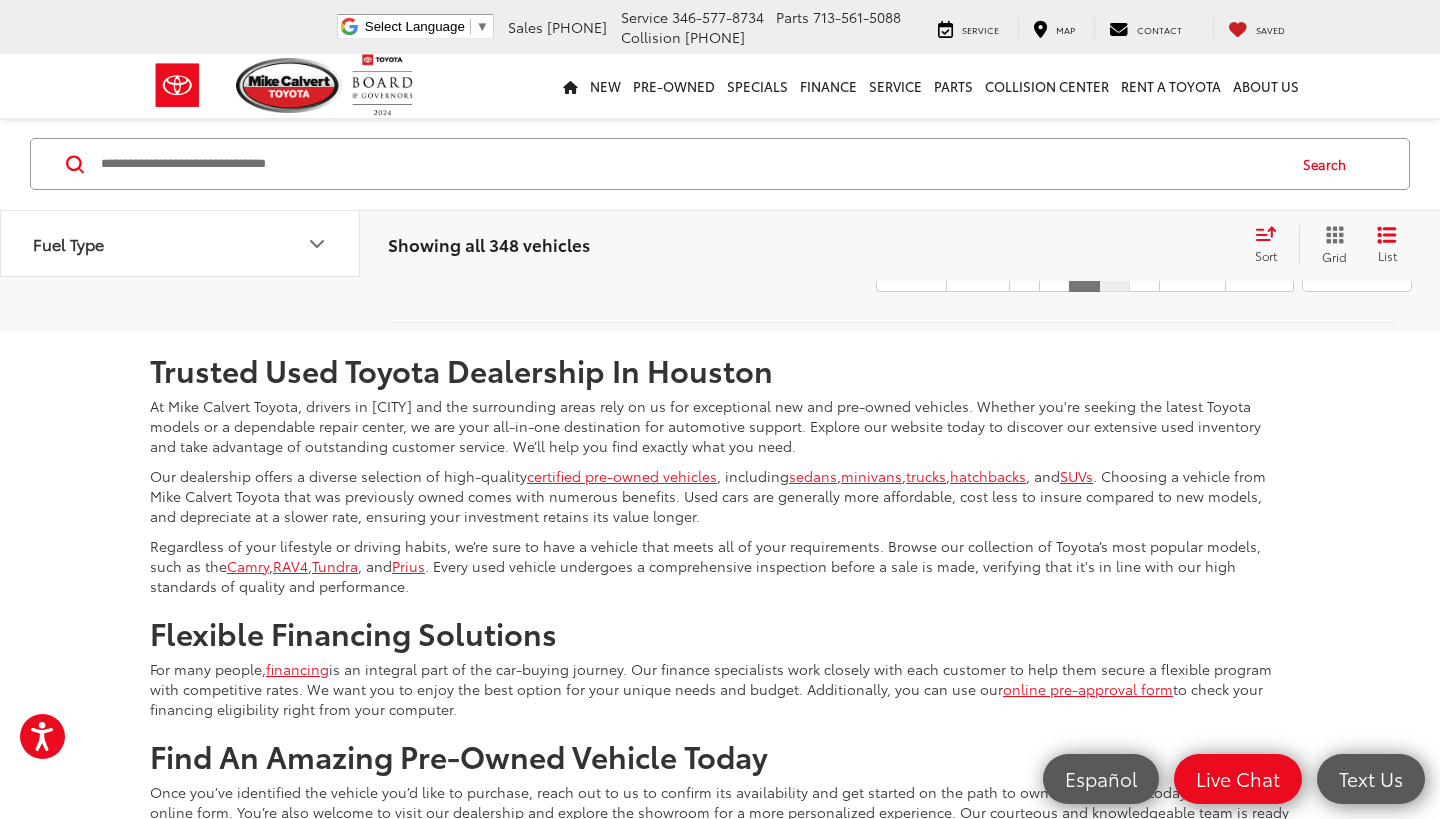 click on "8" at bounding box center (1114, 274) 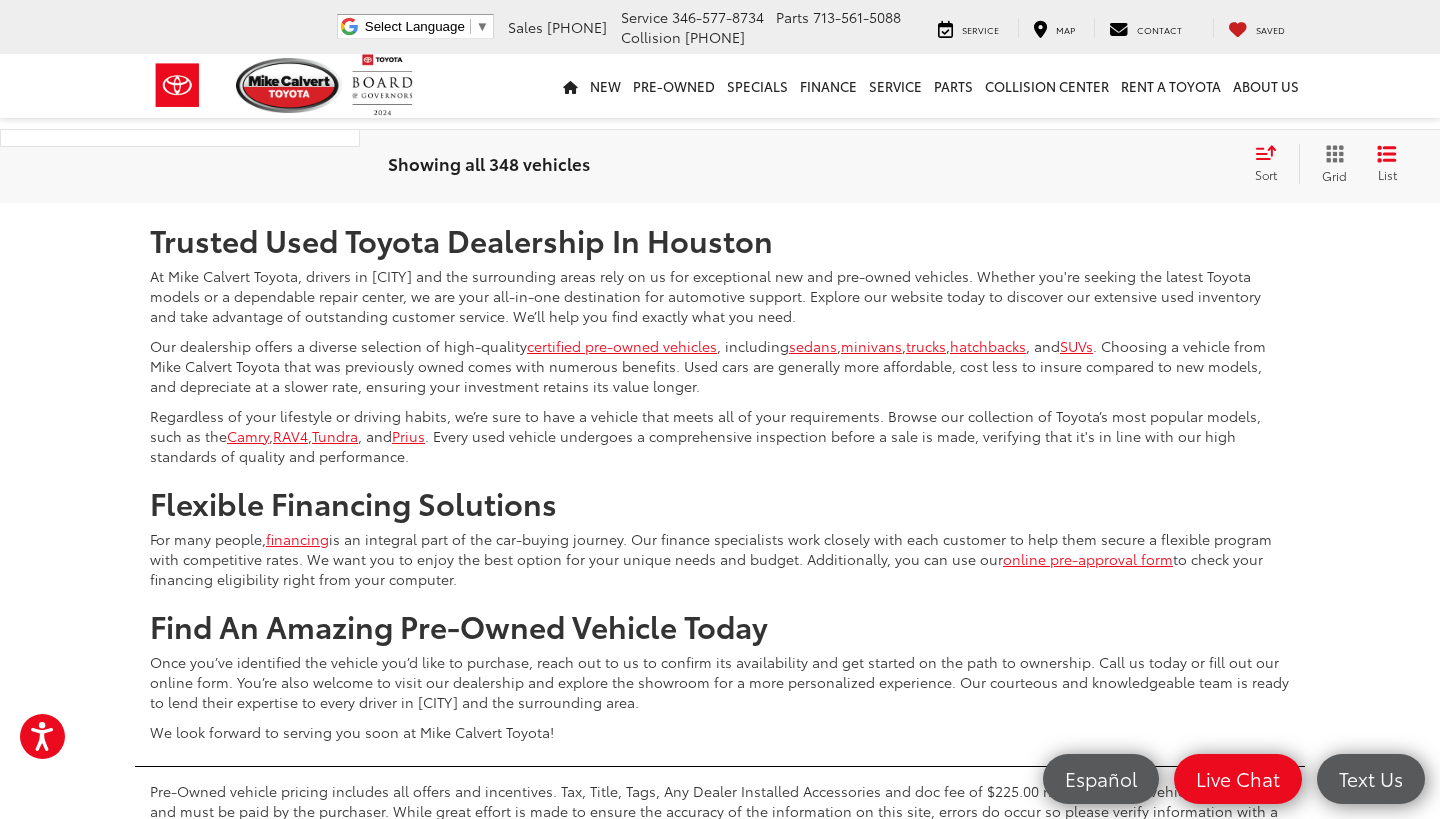 scroll, scrollTop: 4373, scrollLeft: 0, axis: vertical 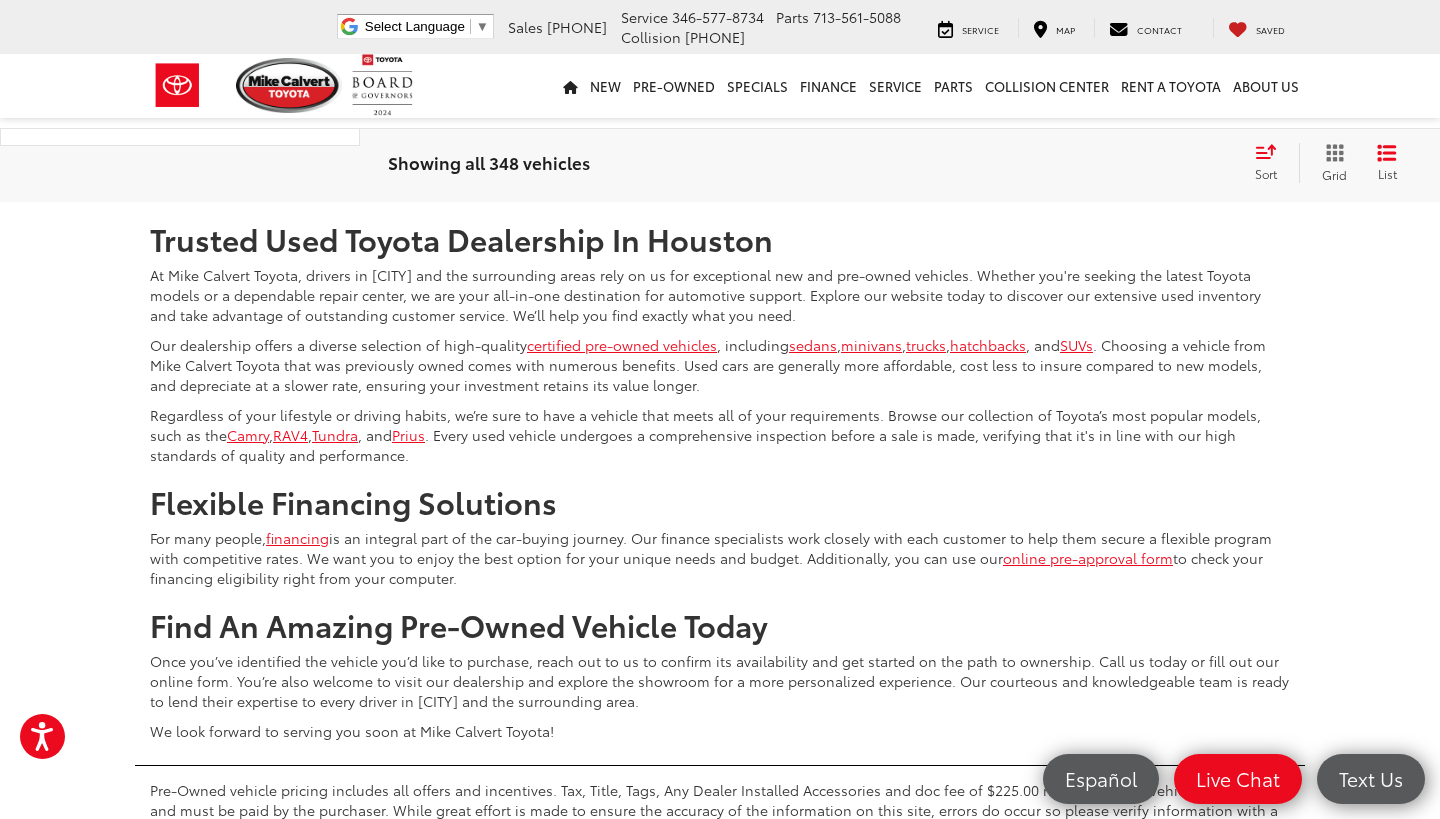 click on "9" at bounding box center [1107, 143] 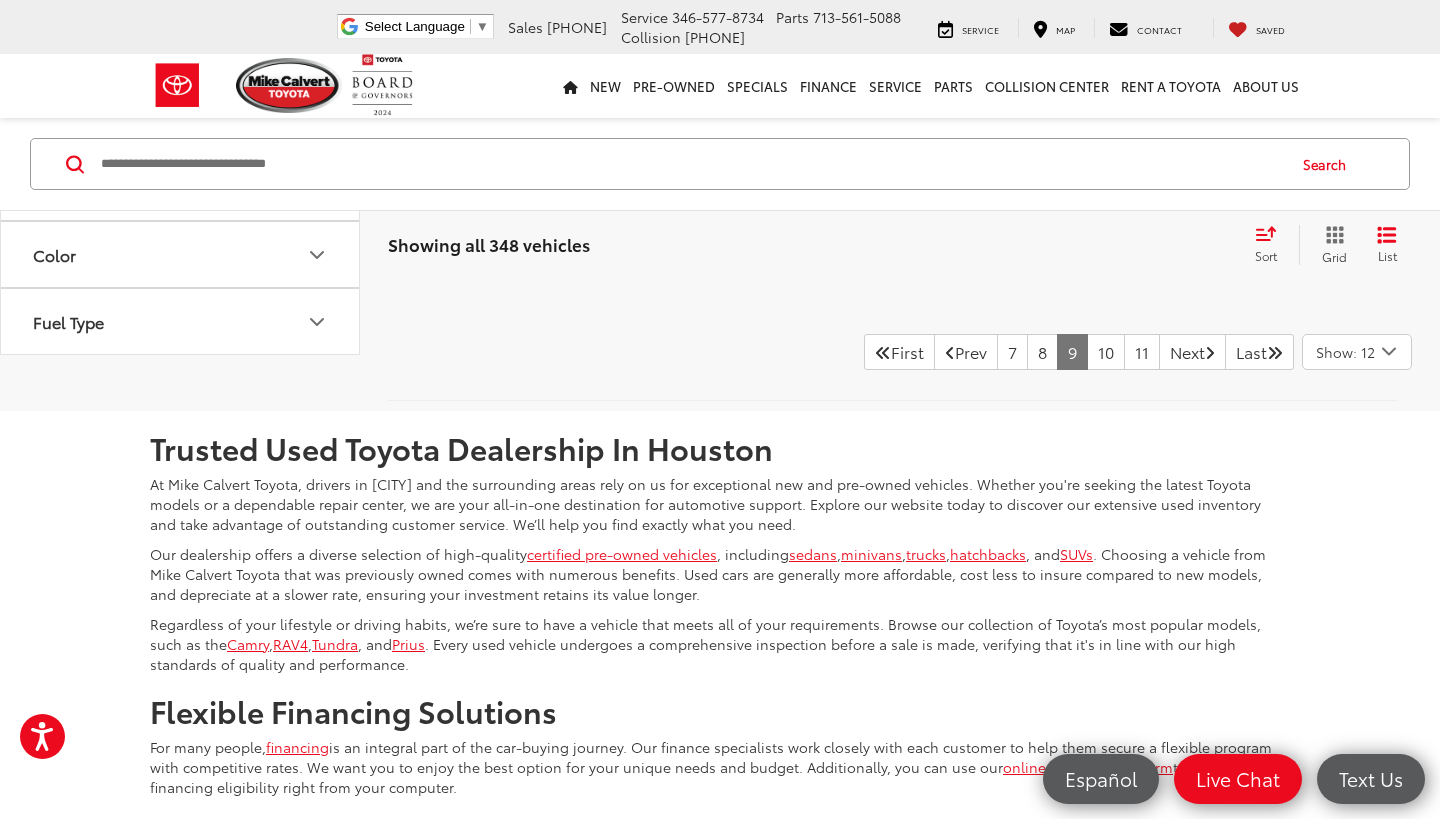 scroll, scrollTop: 4383, scrollLeft: 0, axis: vertical 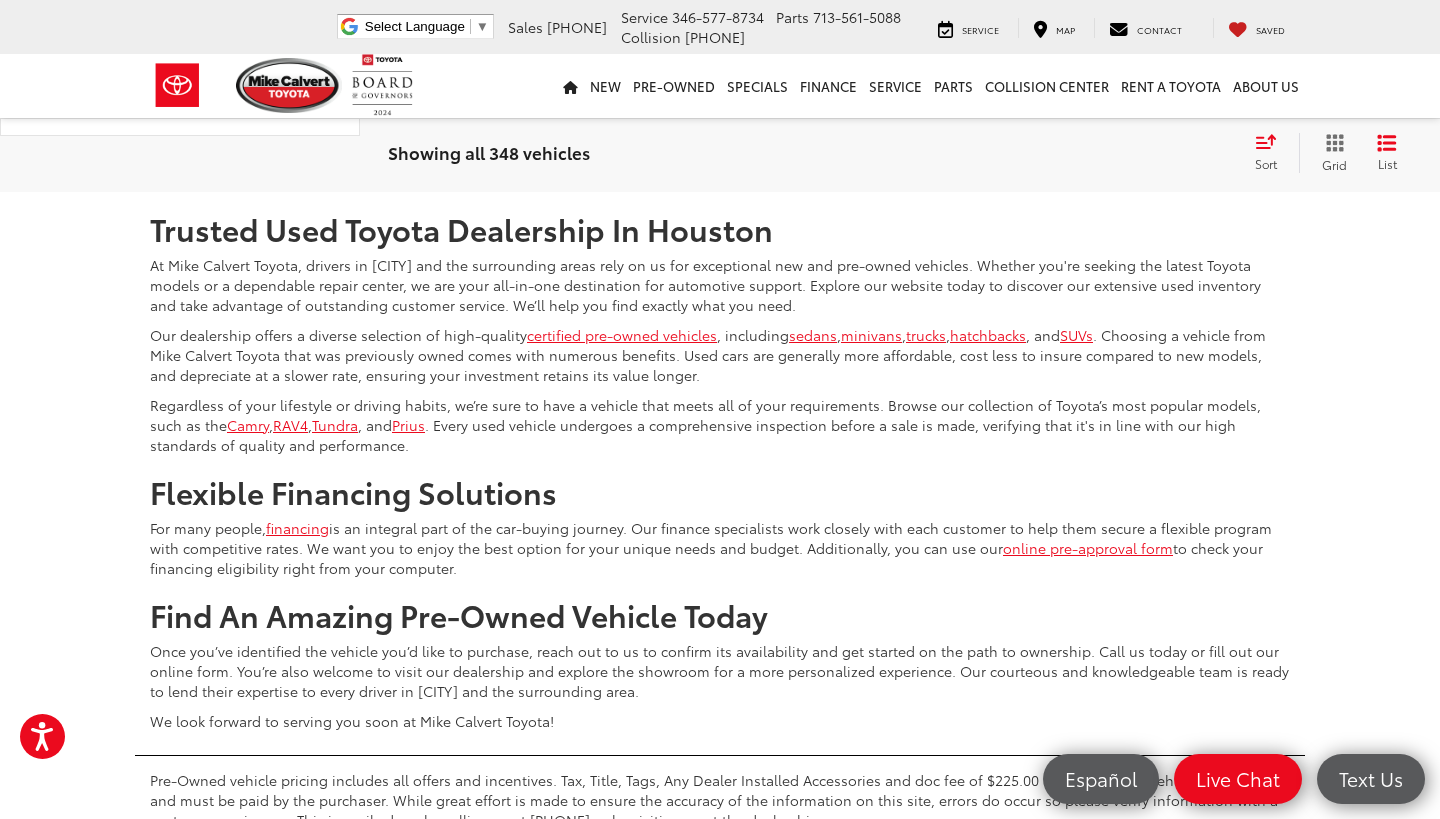click on "10" at bounding box center [1106, 133] 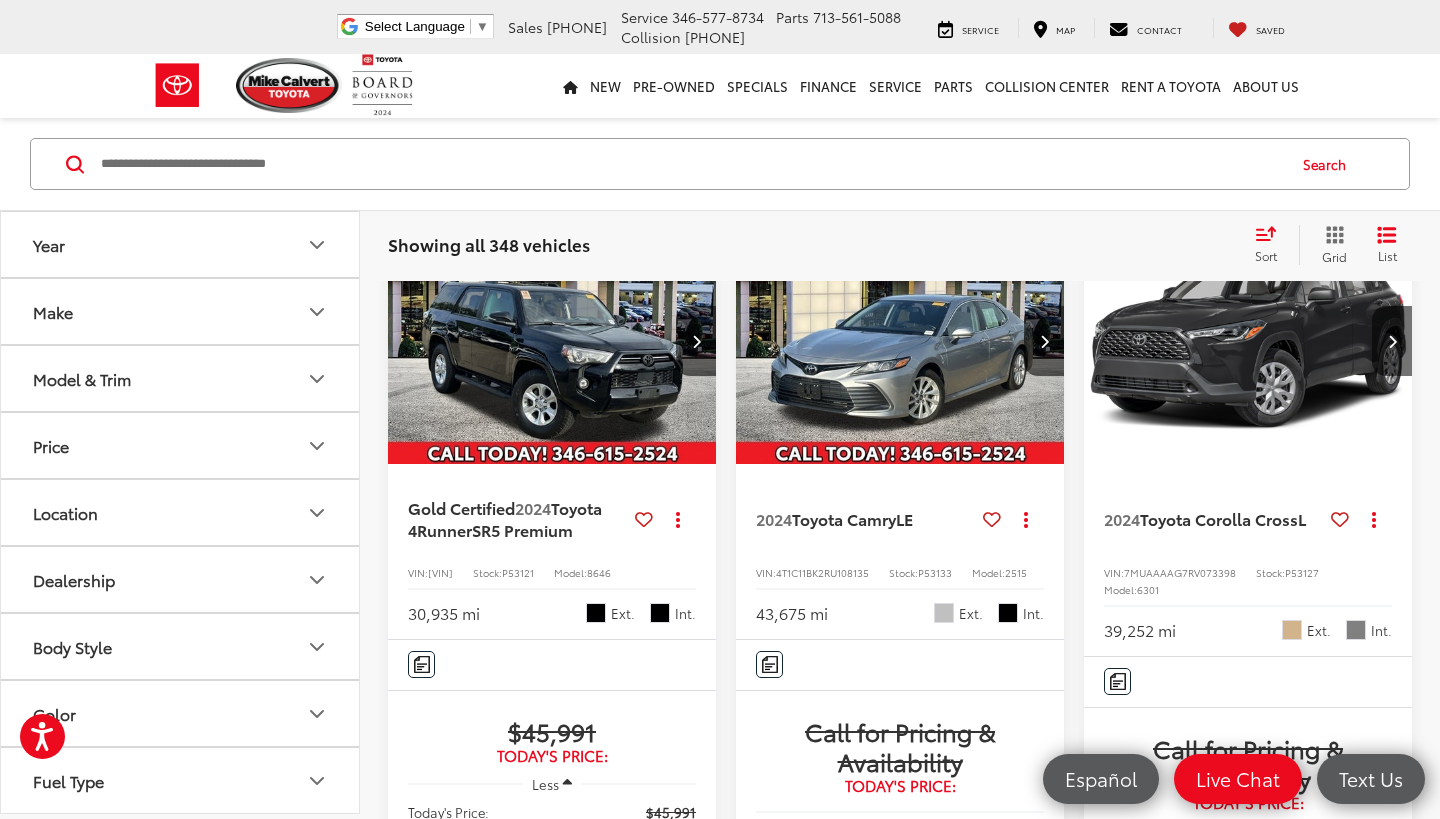 scroll, scrollTop: 3379, scrollLeft: 0, axis: vertical 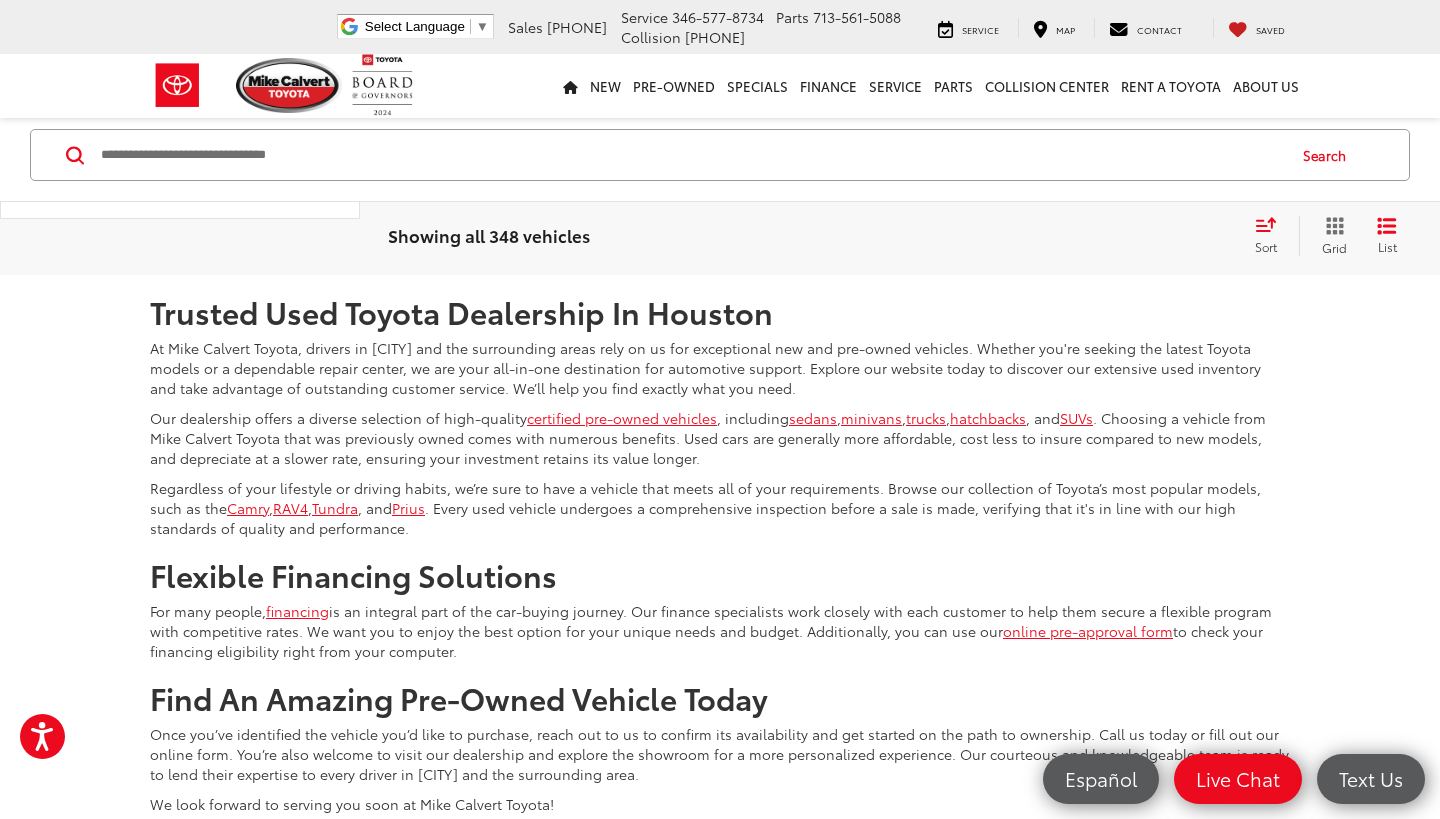 click on "11" at bounding box center [1105, 216] 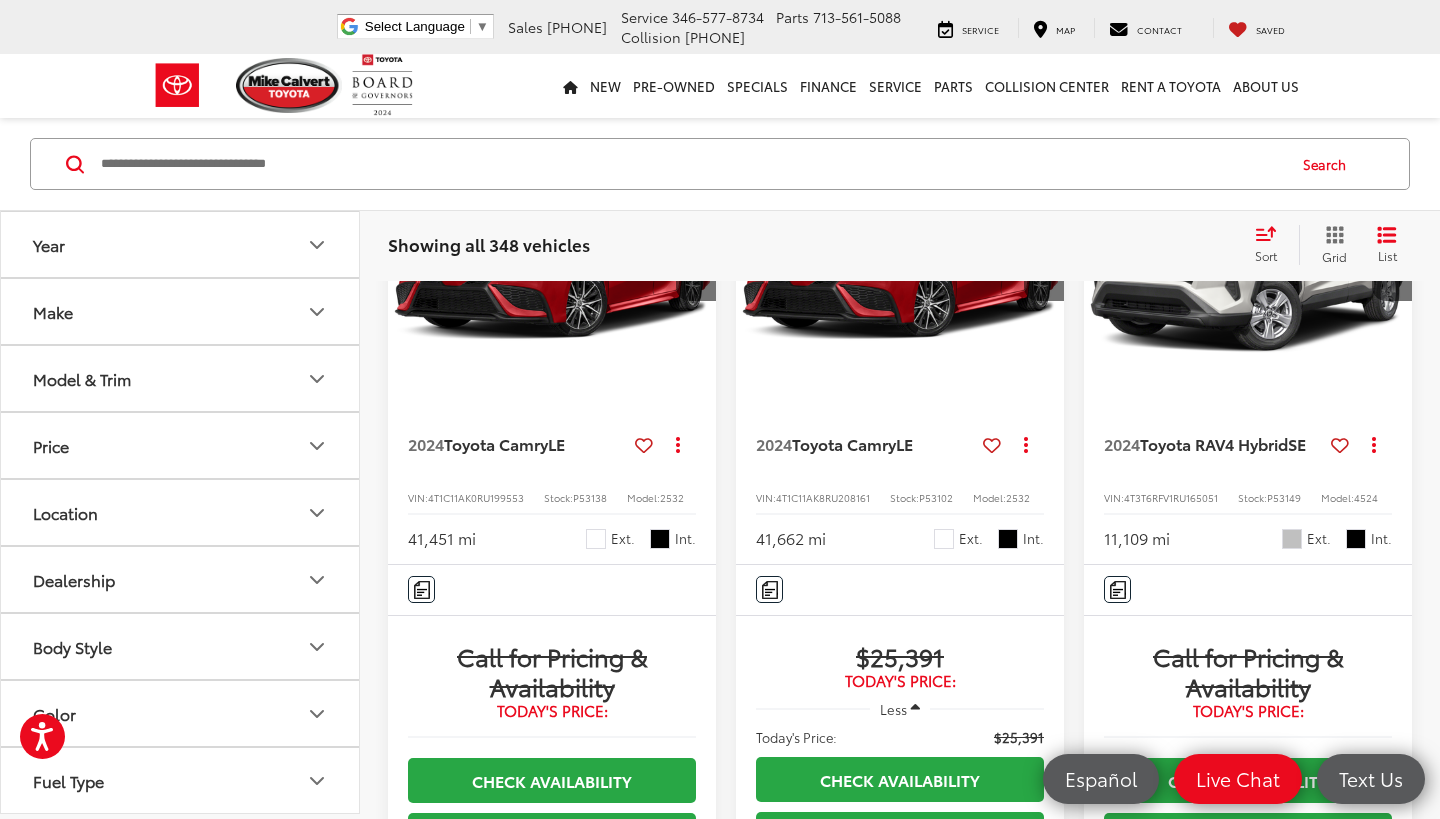 scroll, scrollTop: 2291, scrollLeft: 0, axis: vertical 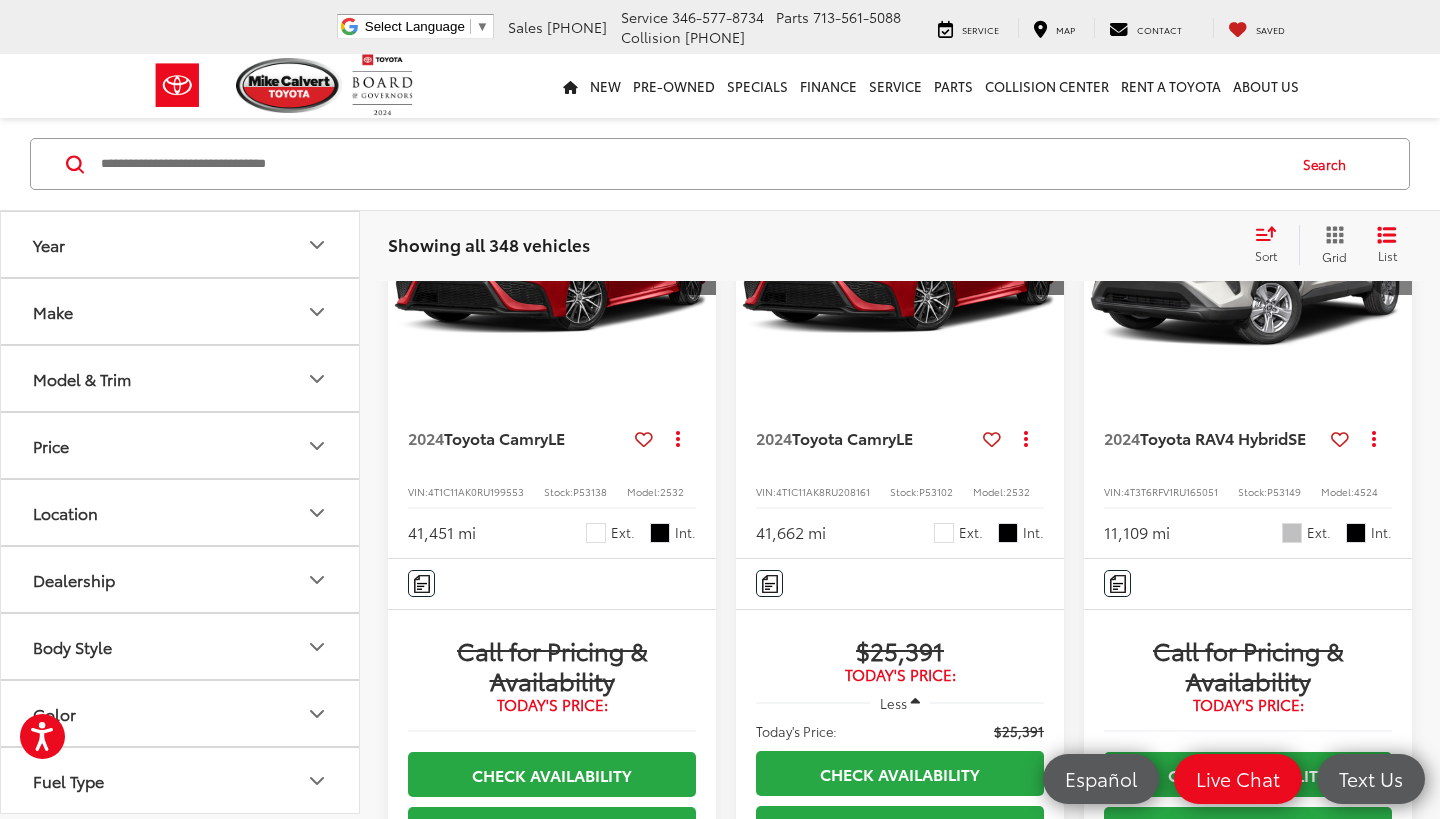 click at bounding box center (1392, 260) 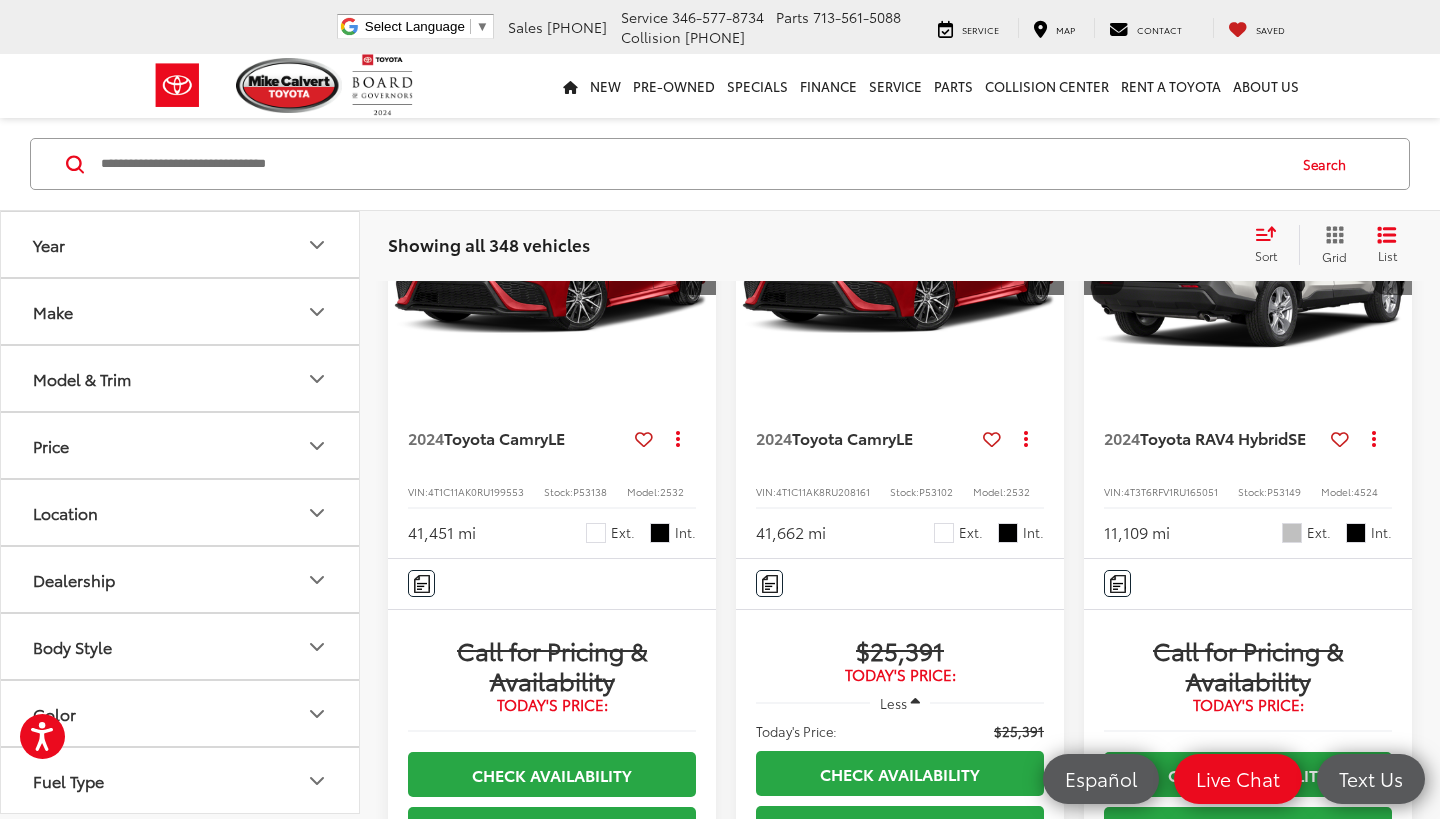 click at bounding box center [1392, 260] 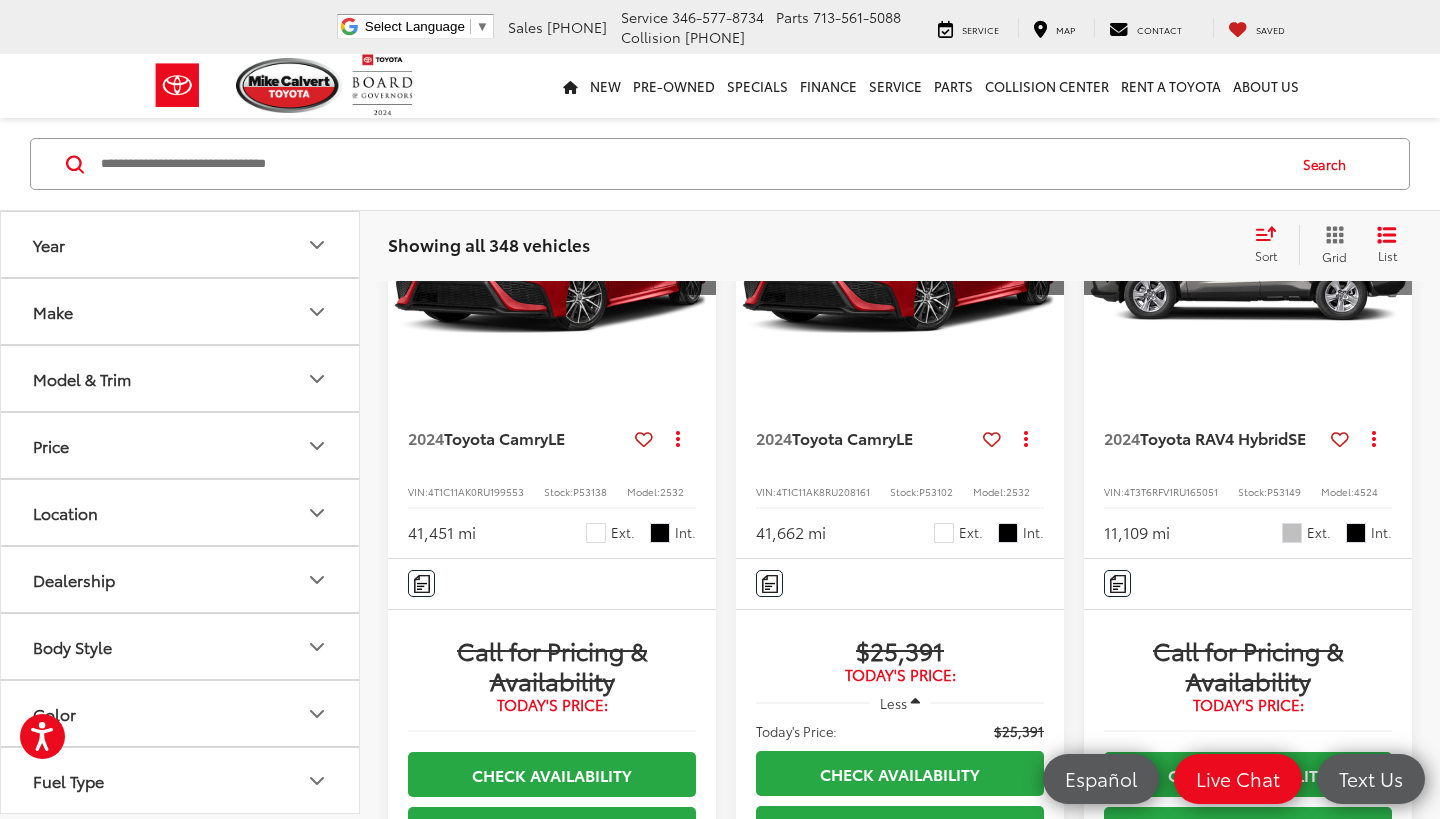click at bounding box center (1392, 260) 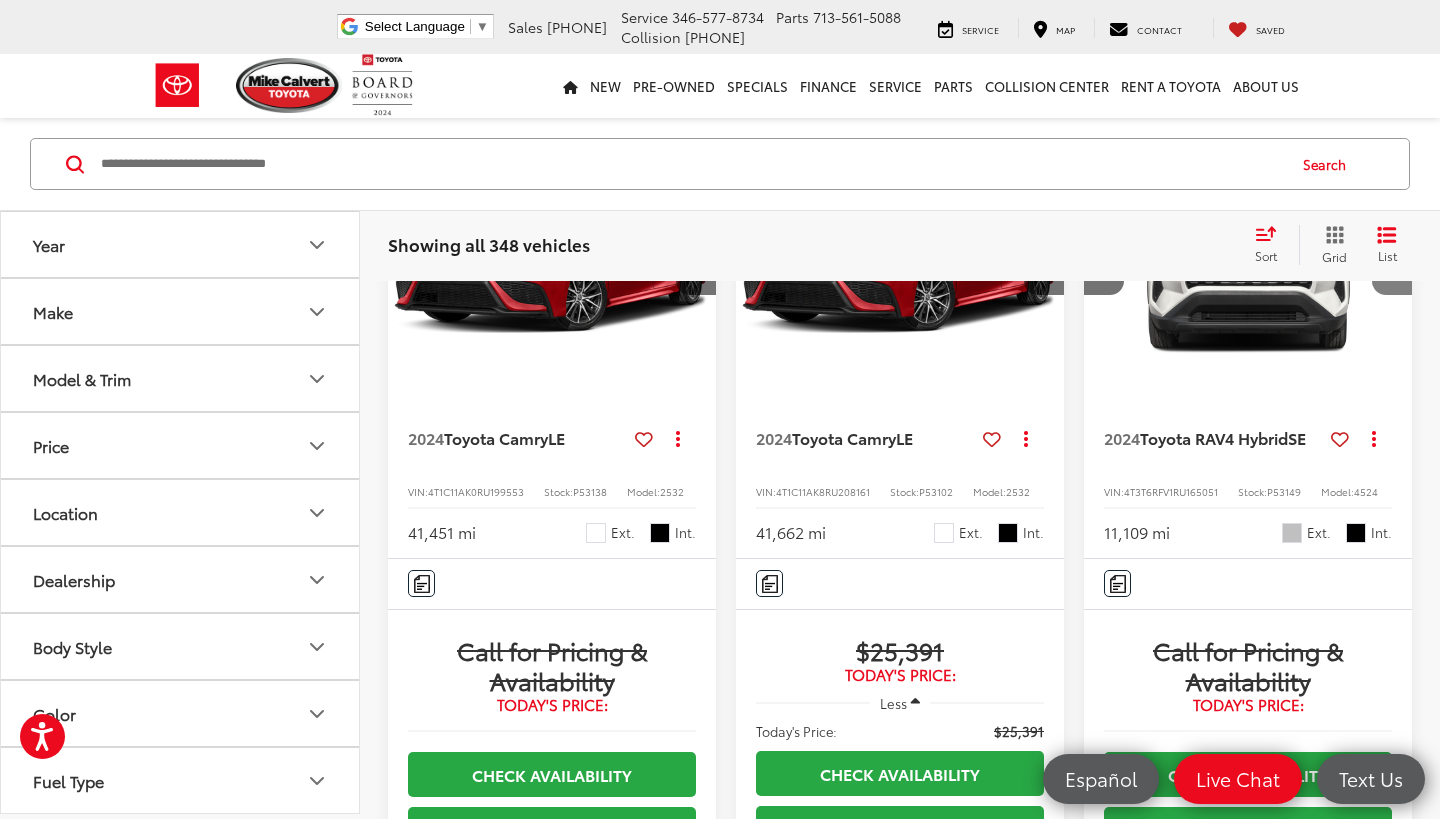 click at bounding box center (1392, 260) 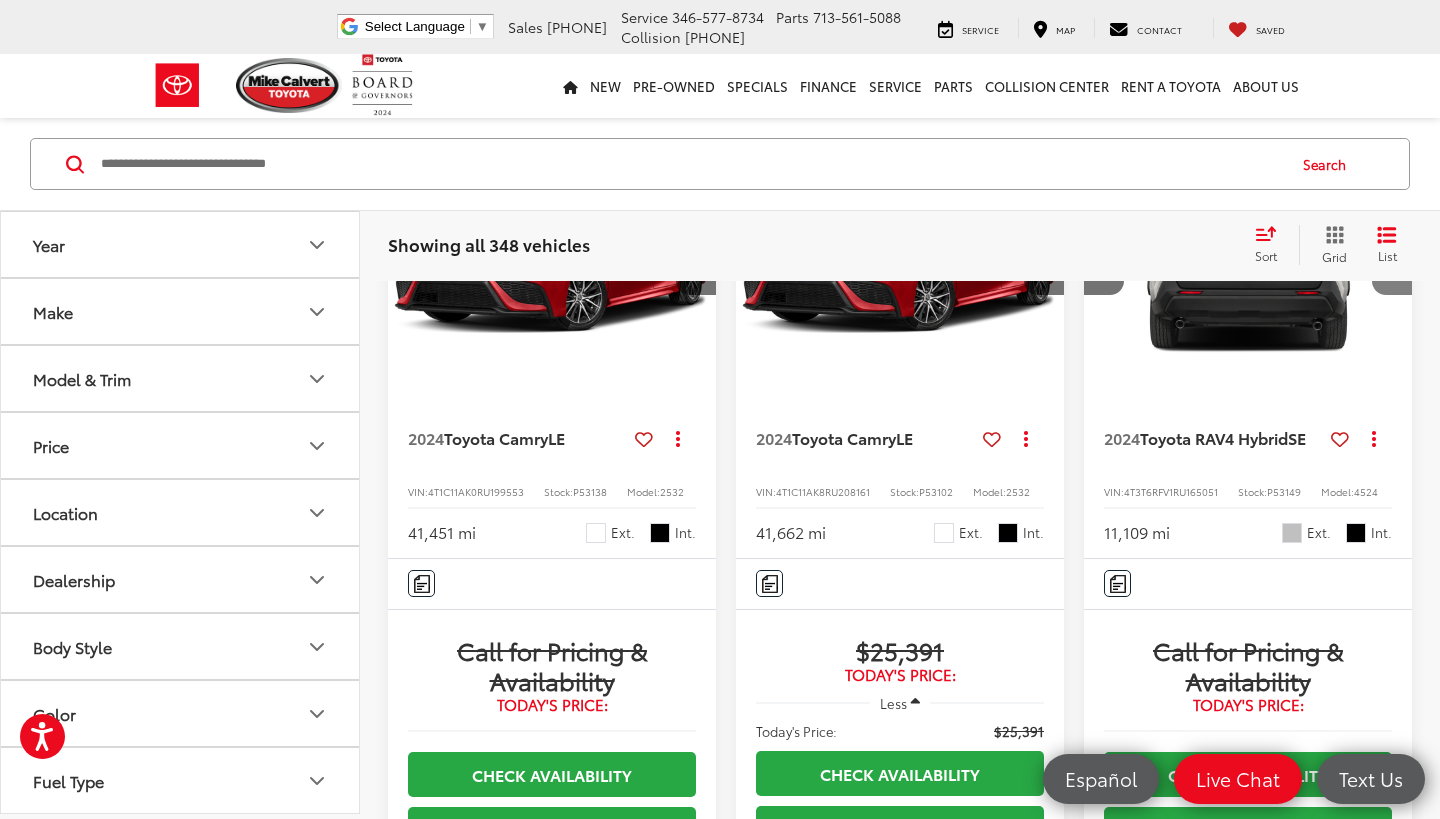 click at bounding box center (1392, 260) 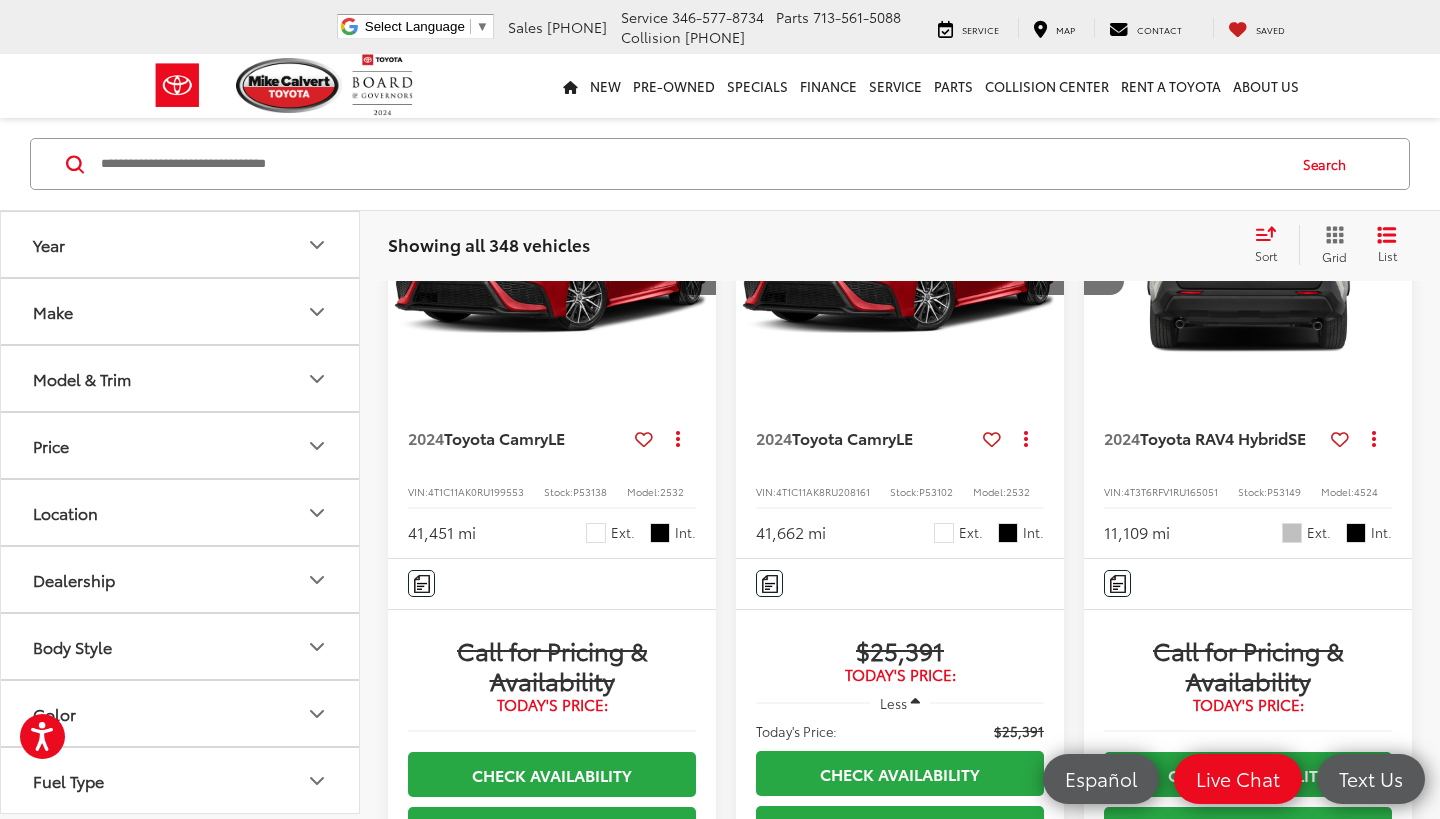 scroll, scrollTop: 0, scrollLeft: 1655, axis: horizontal 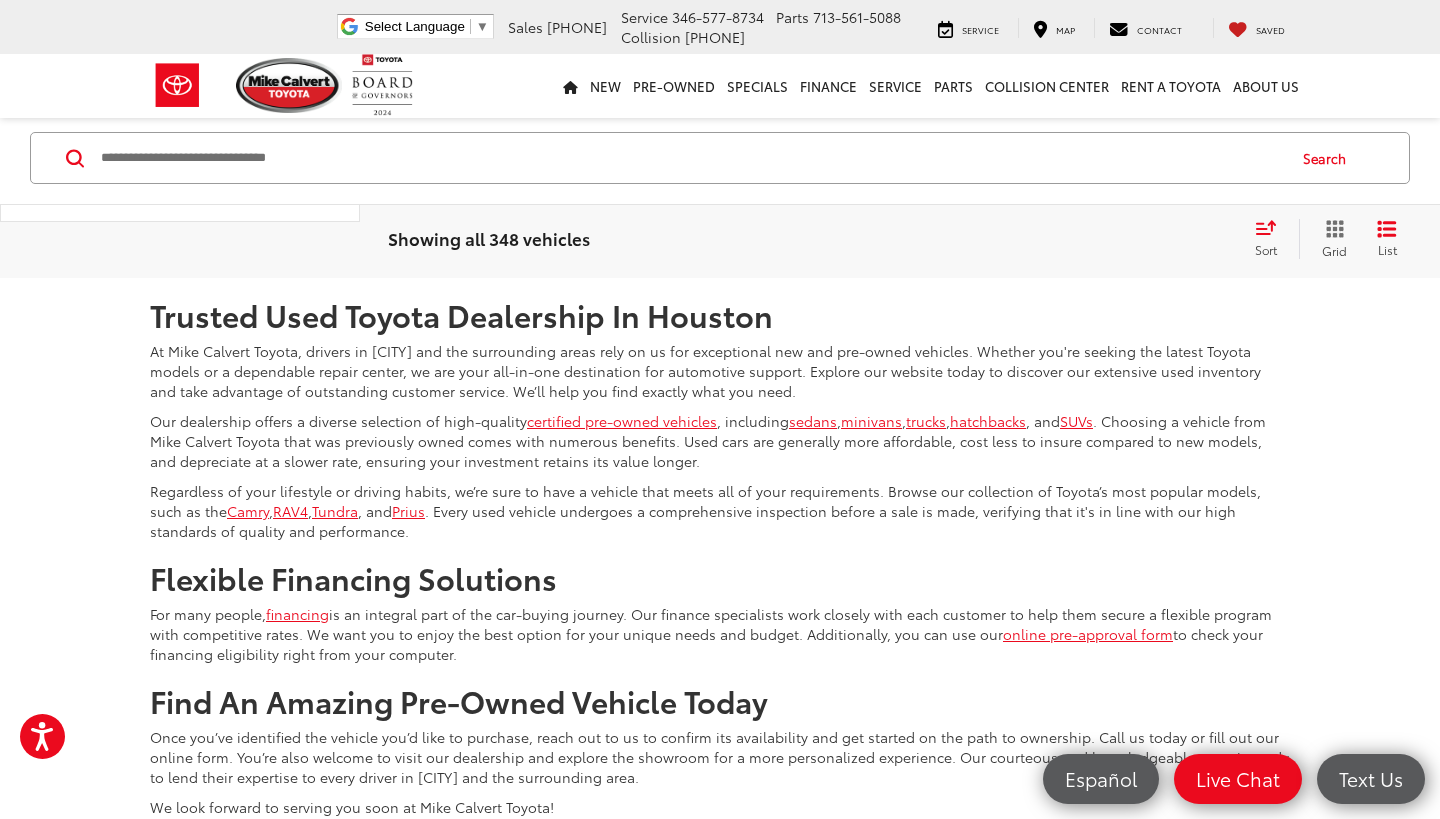 click on "12" at bounding box center (1104, 219) 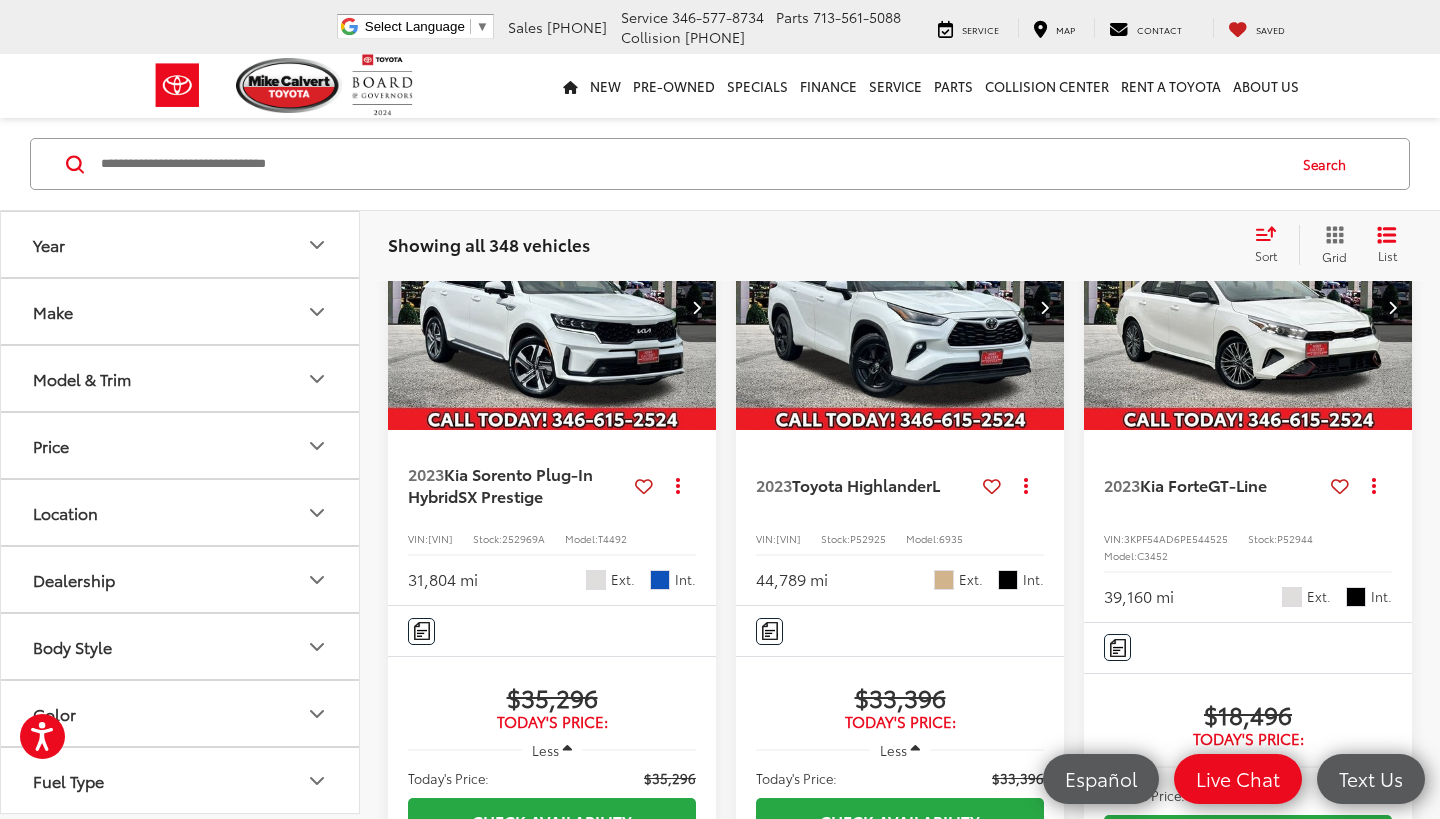 scroll, scrollTop: 1590, scrollLeft: 1, axis: both 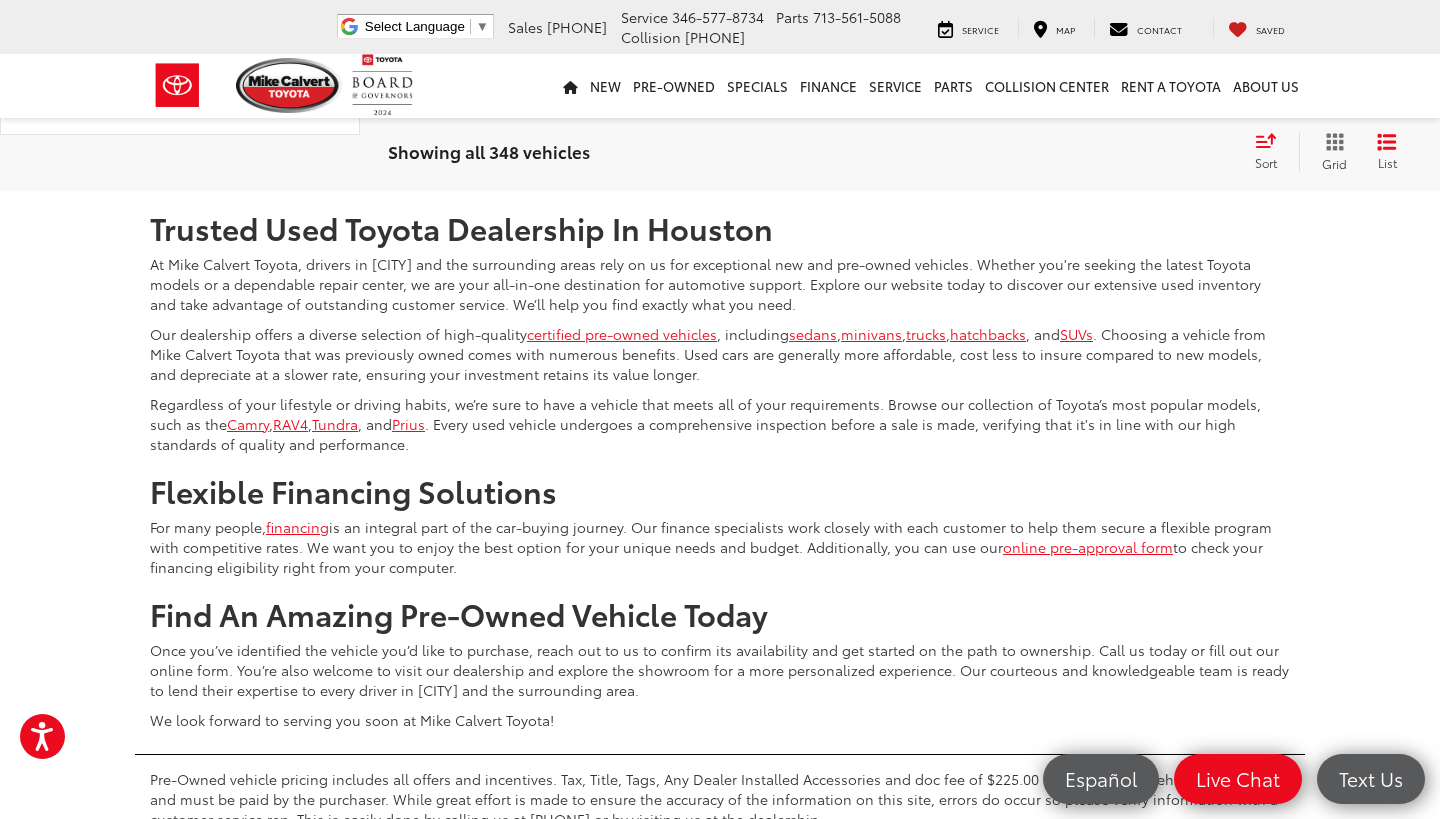 click on "13" at bounding box center [1104, 132] 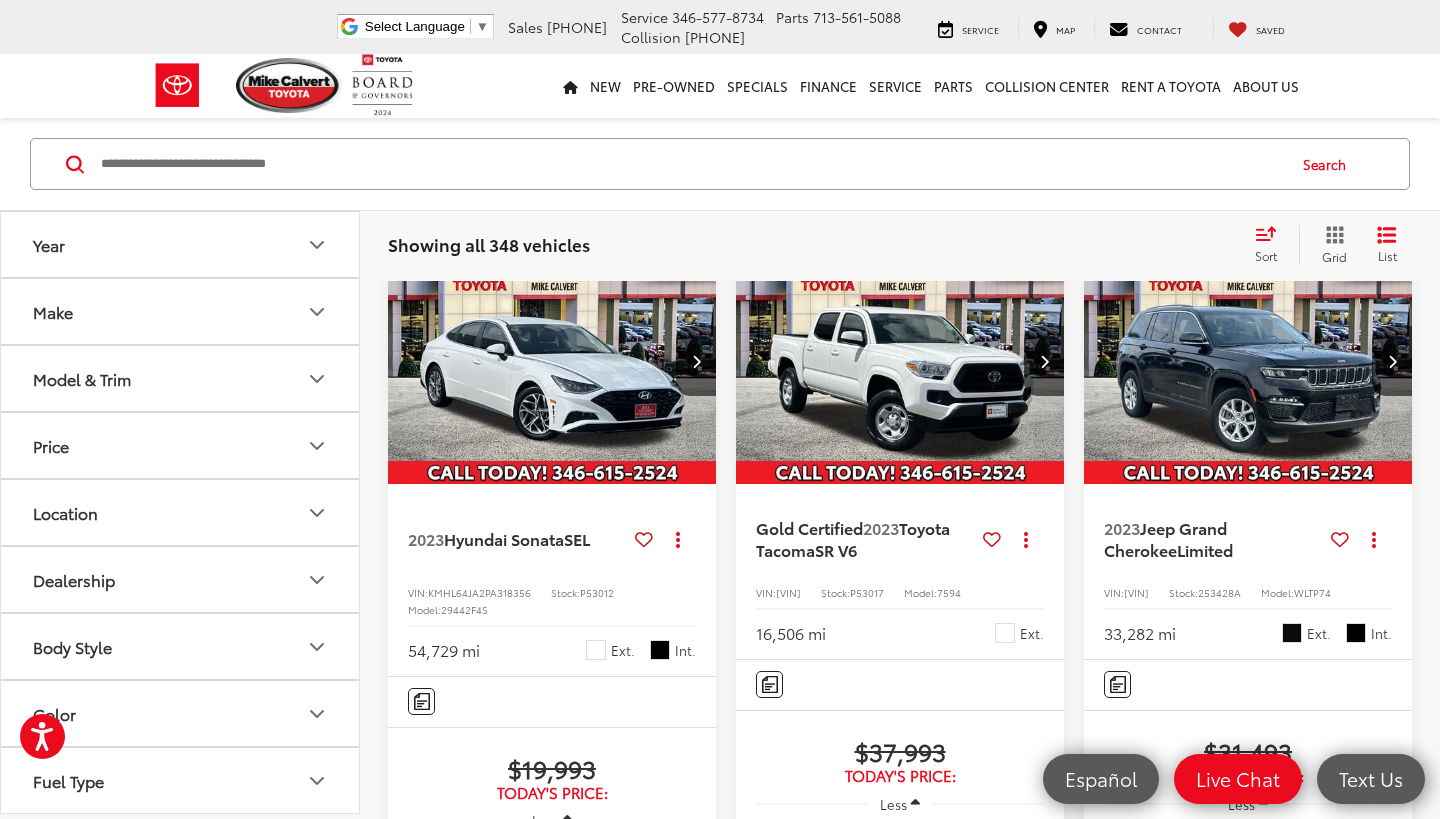 scroll, scrollTop: 175, scrollLeft: 0, axis: vertical 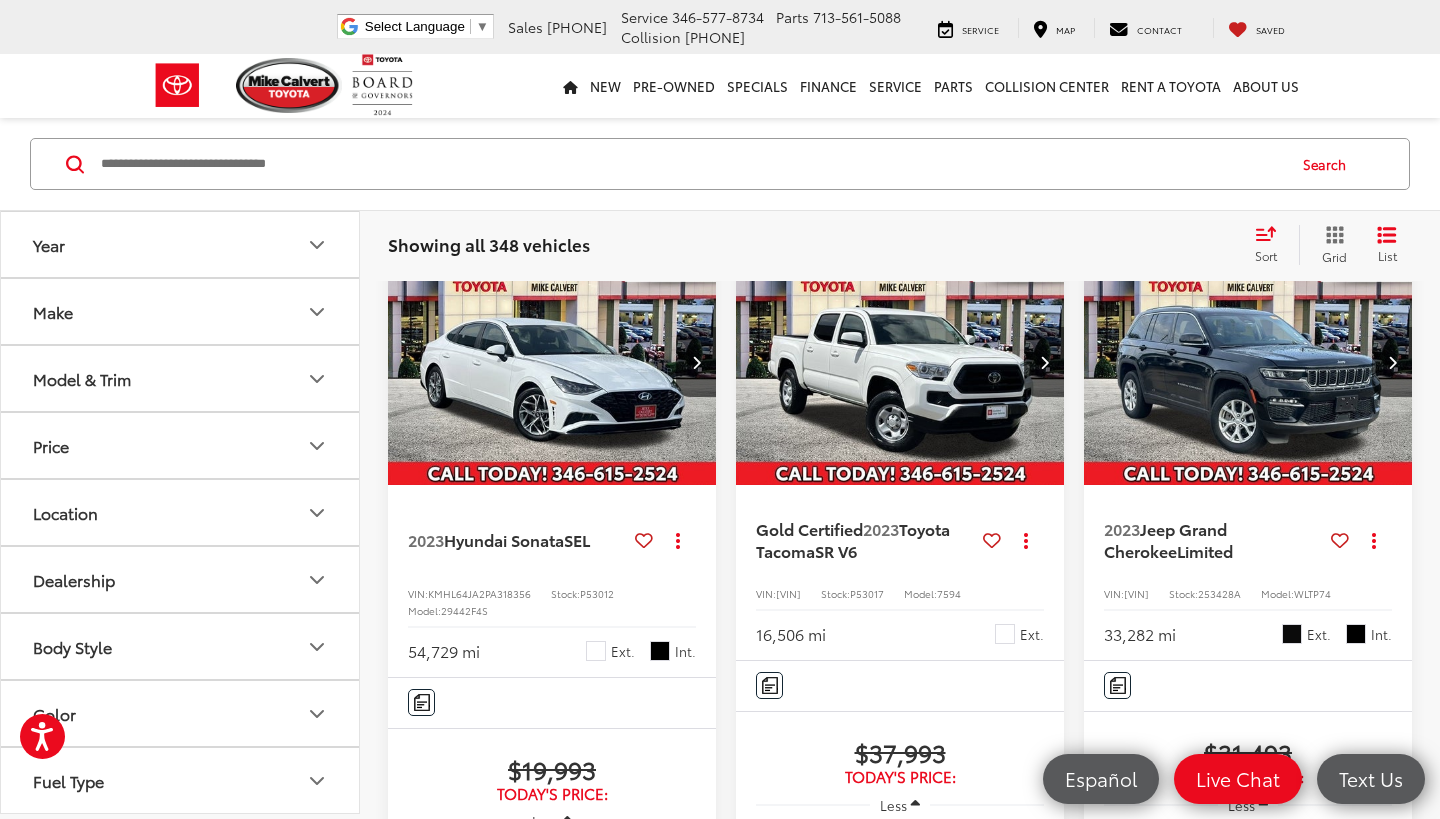click at bounding box center [1392, 362] 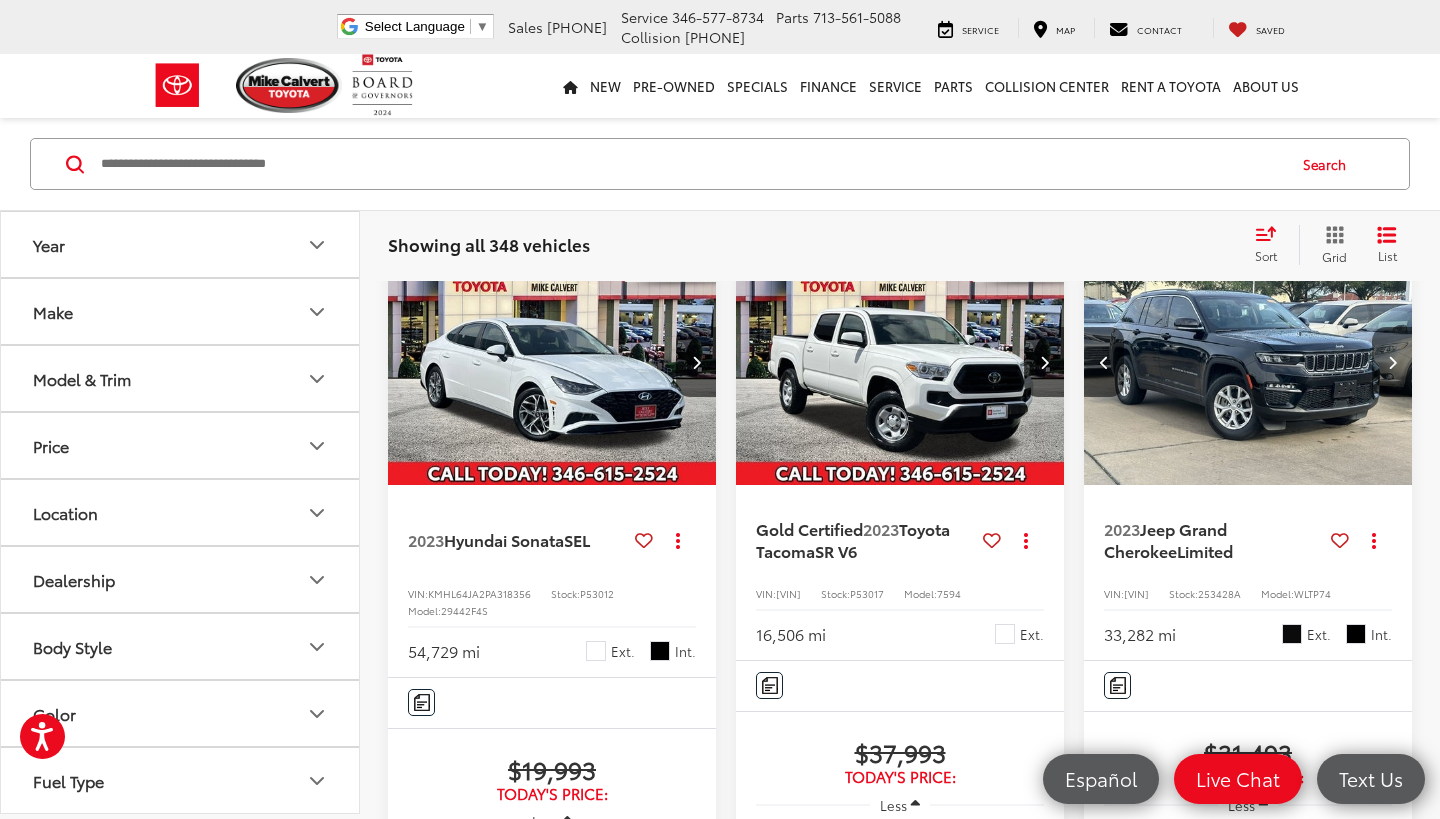 click at bounding box center [1392, 362] 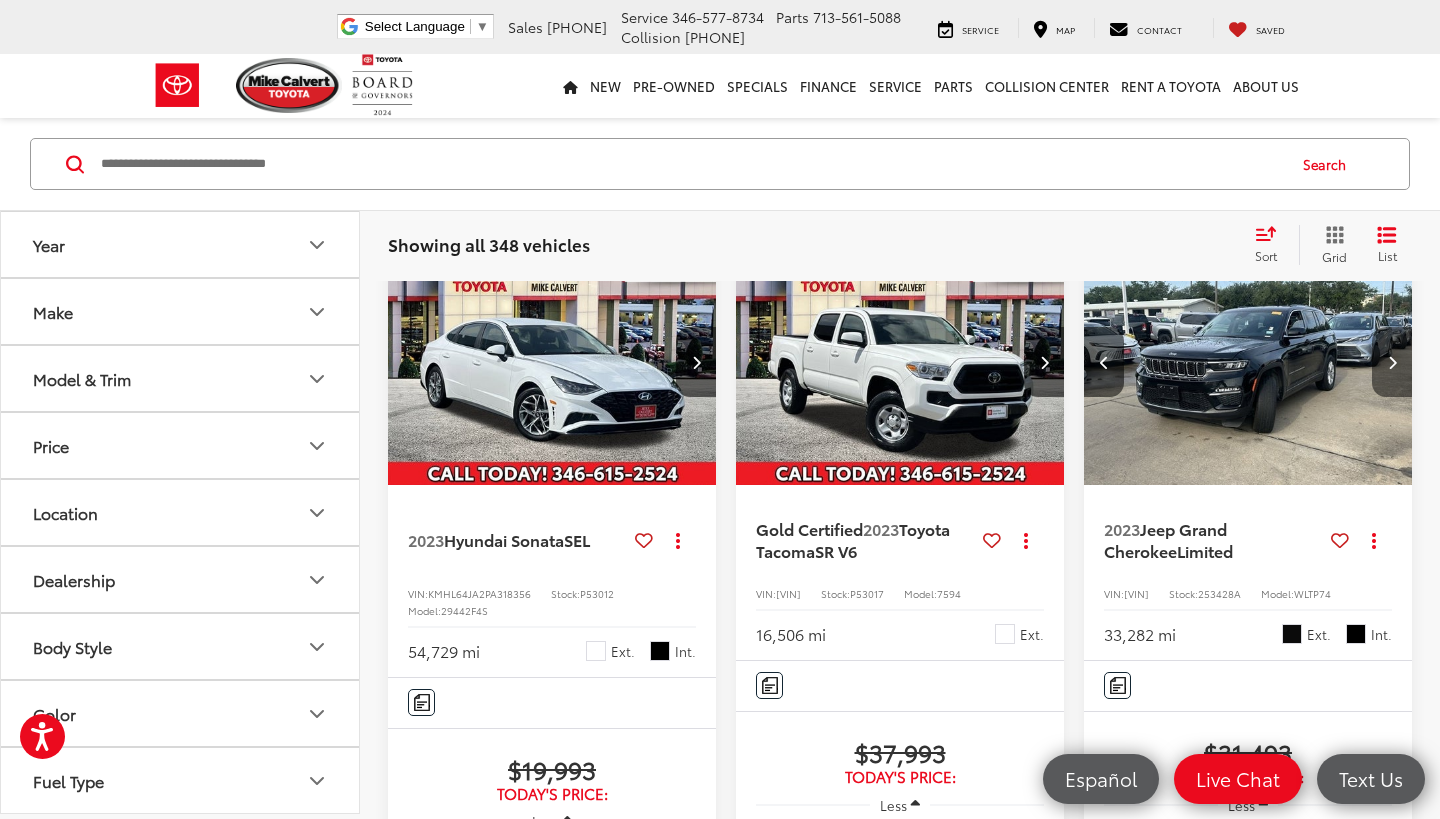 click at bounding box center (1392, 362) 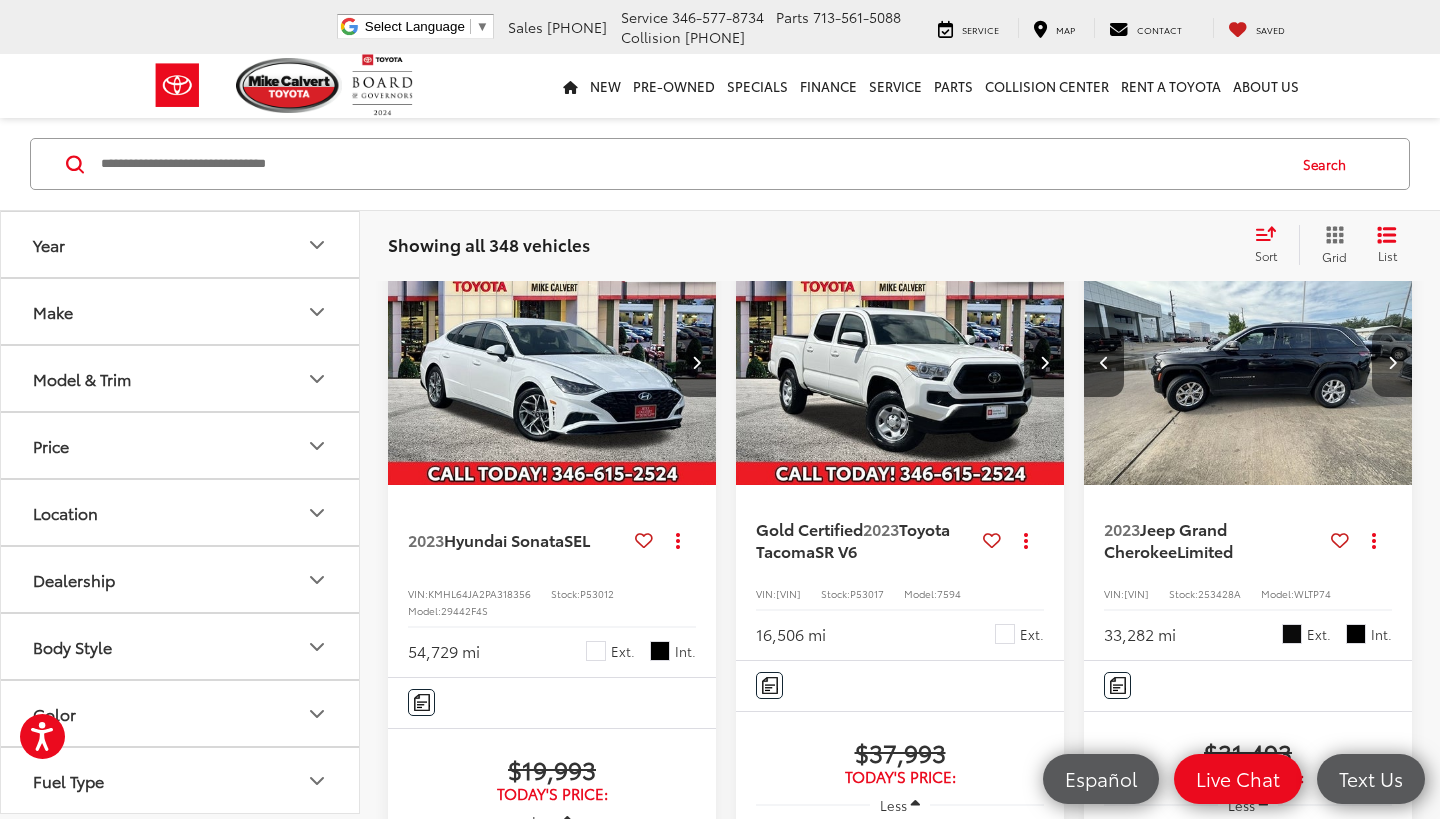 click at bounding box center (1392, 362) 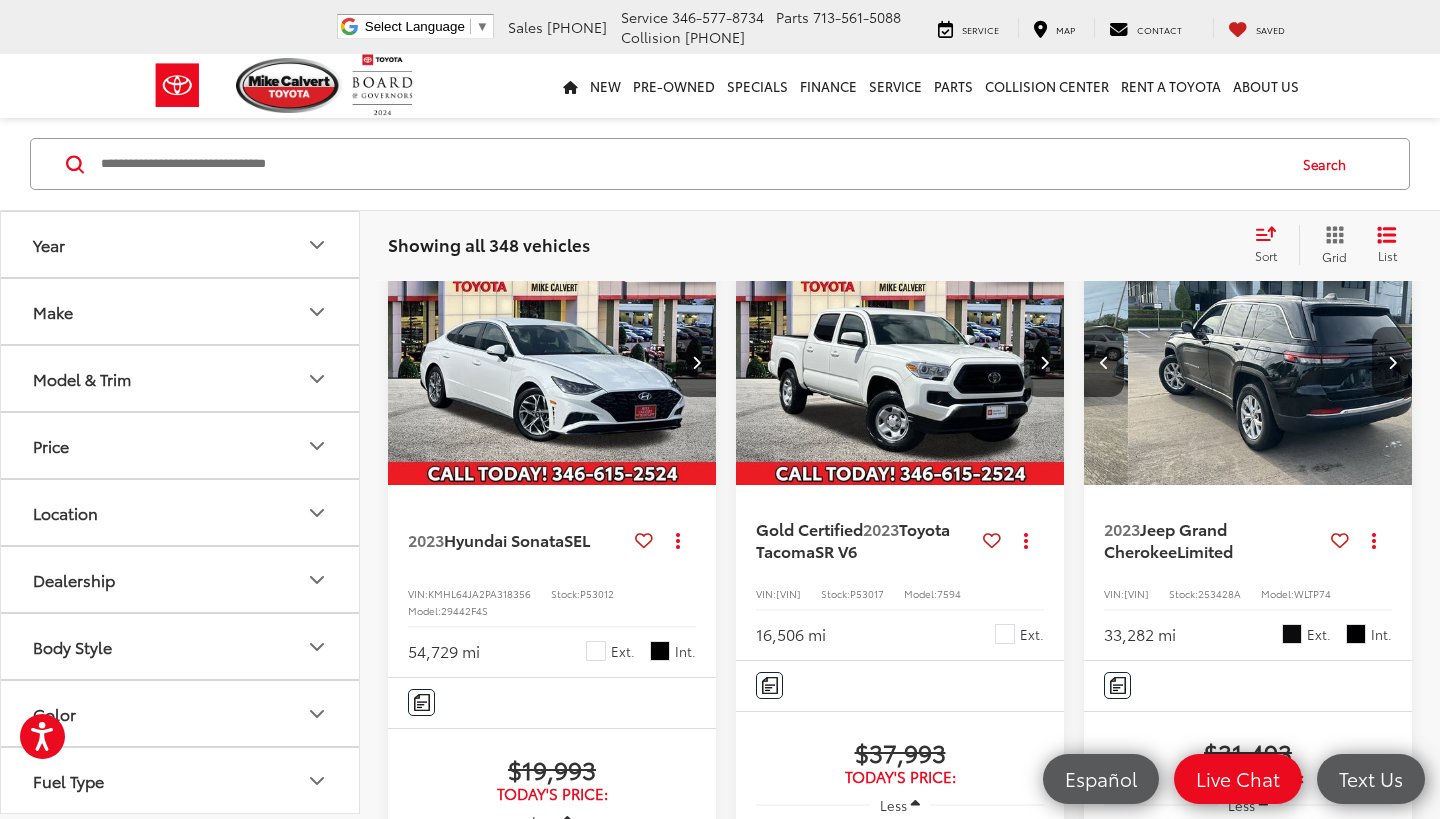 scroll, scrollTop: 0, scrollLeft: 1324, axis: horizontal 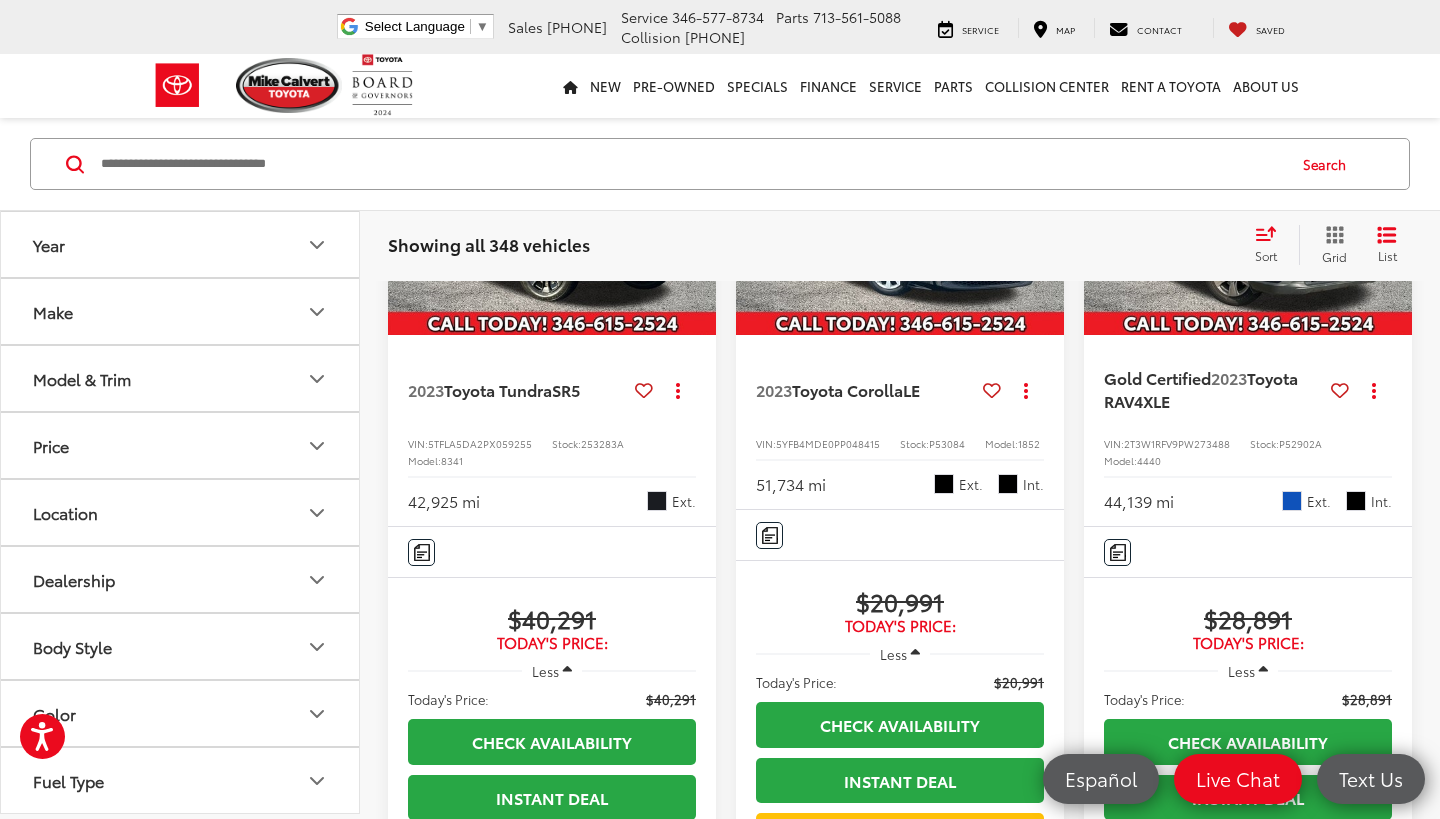 click at bounding box center (1392, 211) 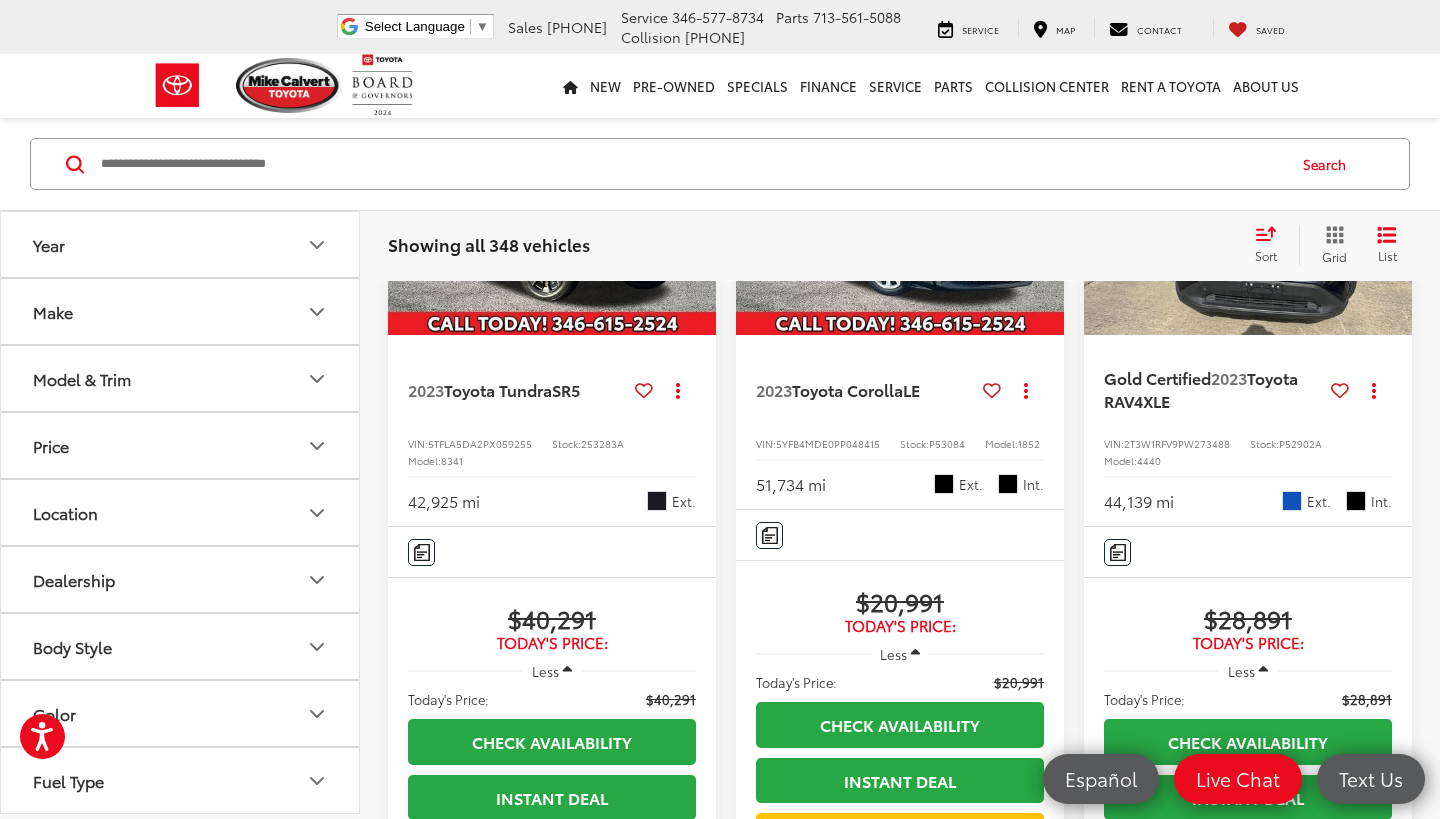 click at bounding box center (1392, 211) 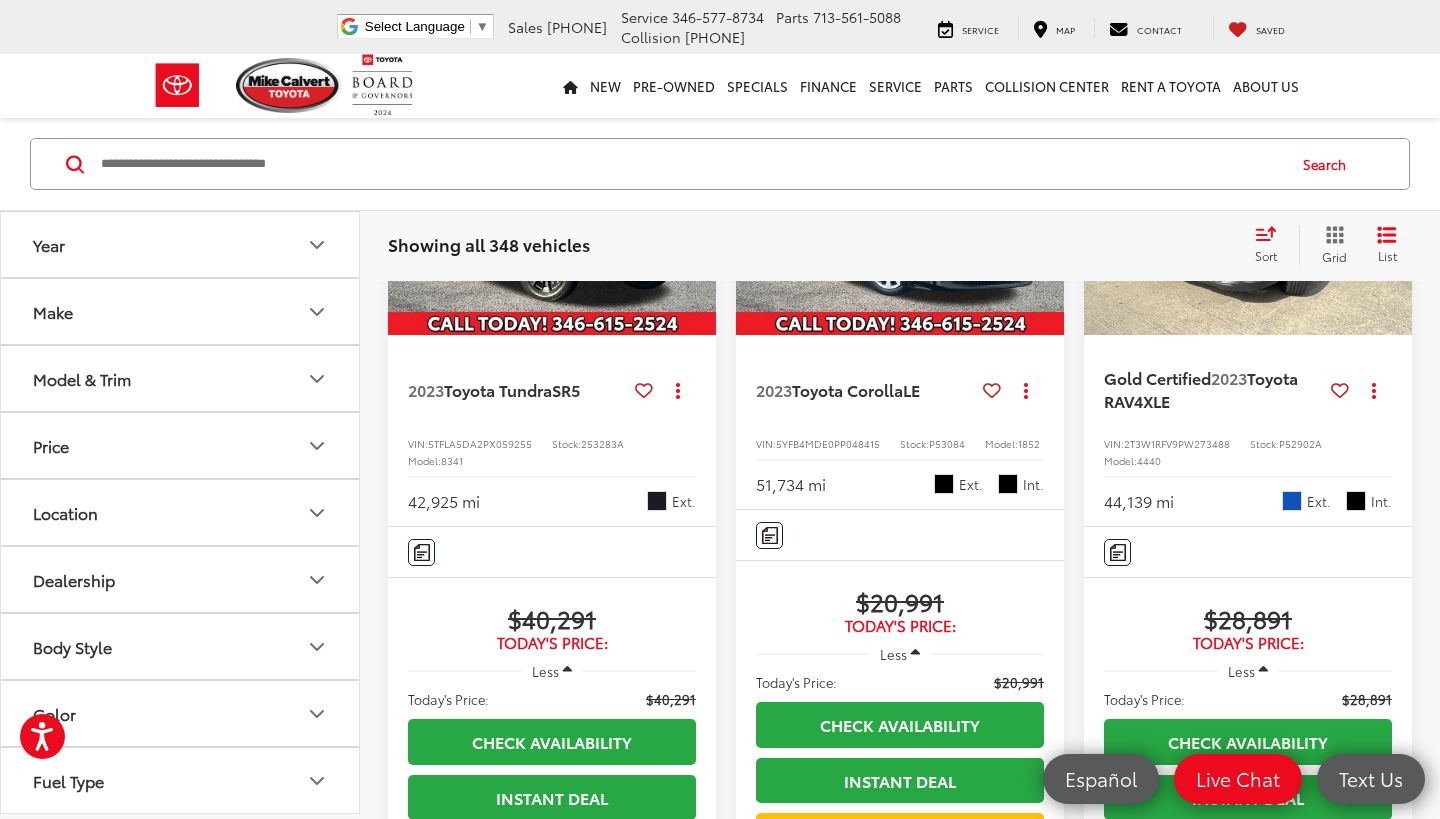 click at bounding box center [1392, 211] 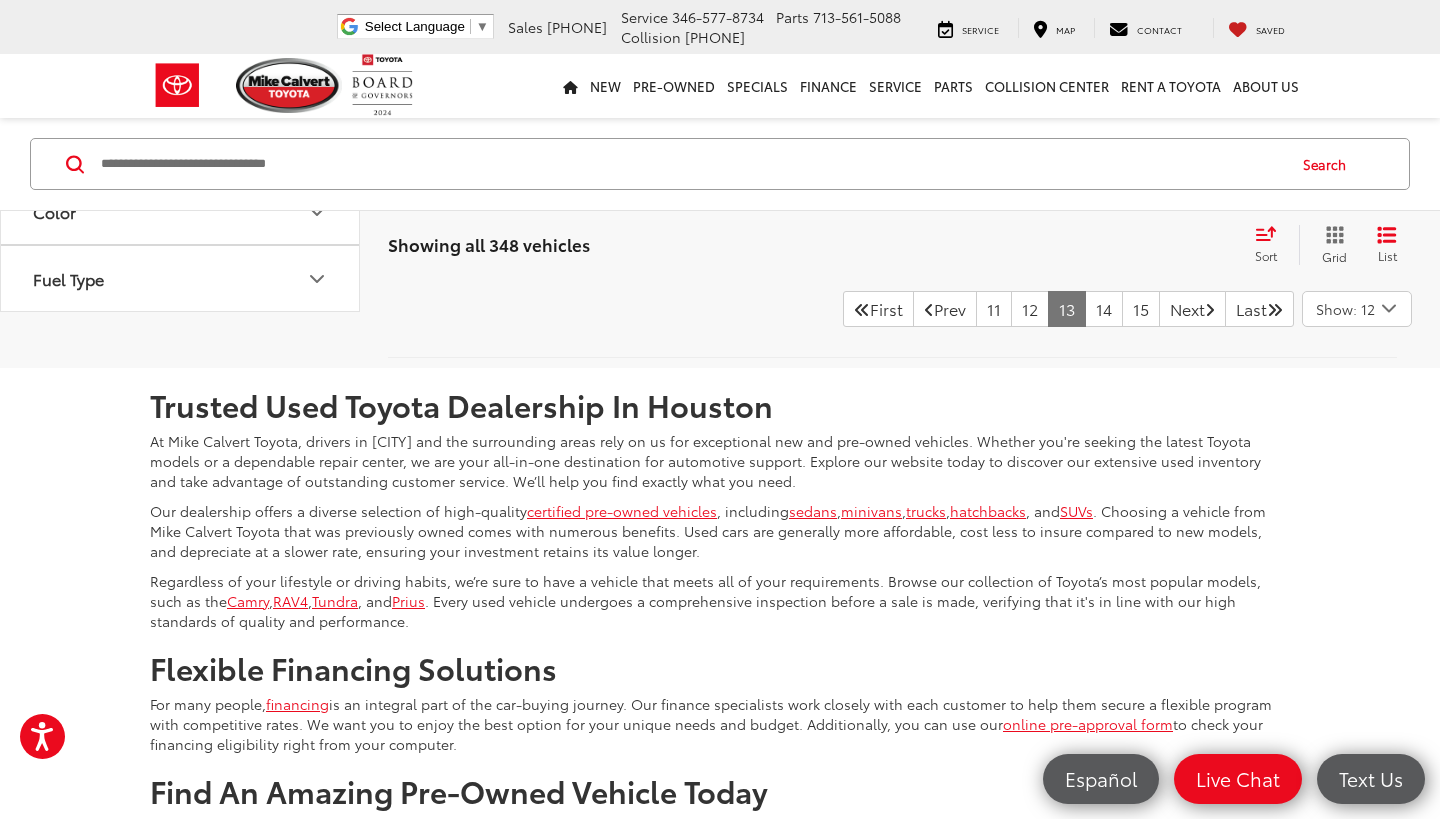 scroll, scrollTop: 4296, scrollLeft: 0, axis: vertical 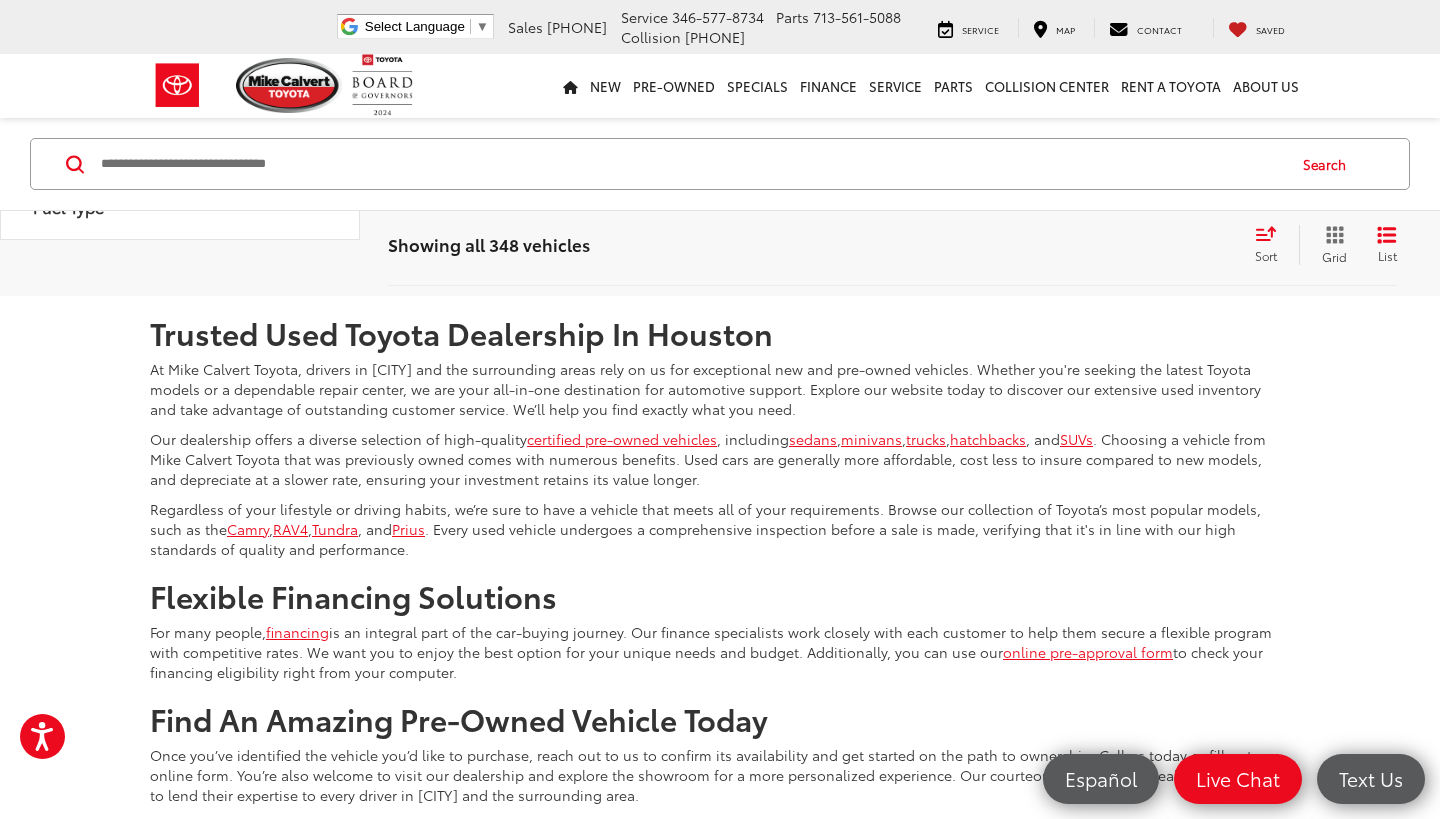 click on "14" at bounding box center (1104, 237) 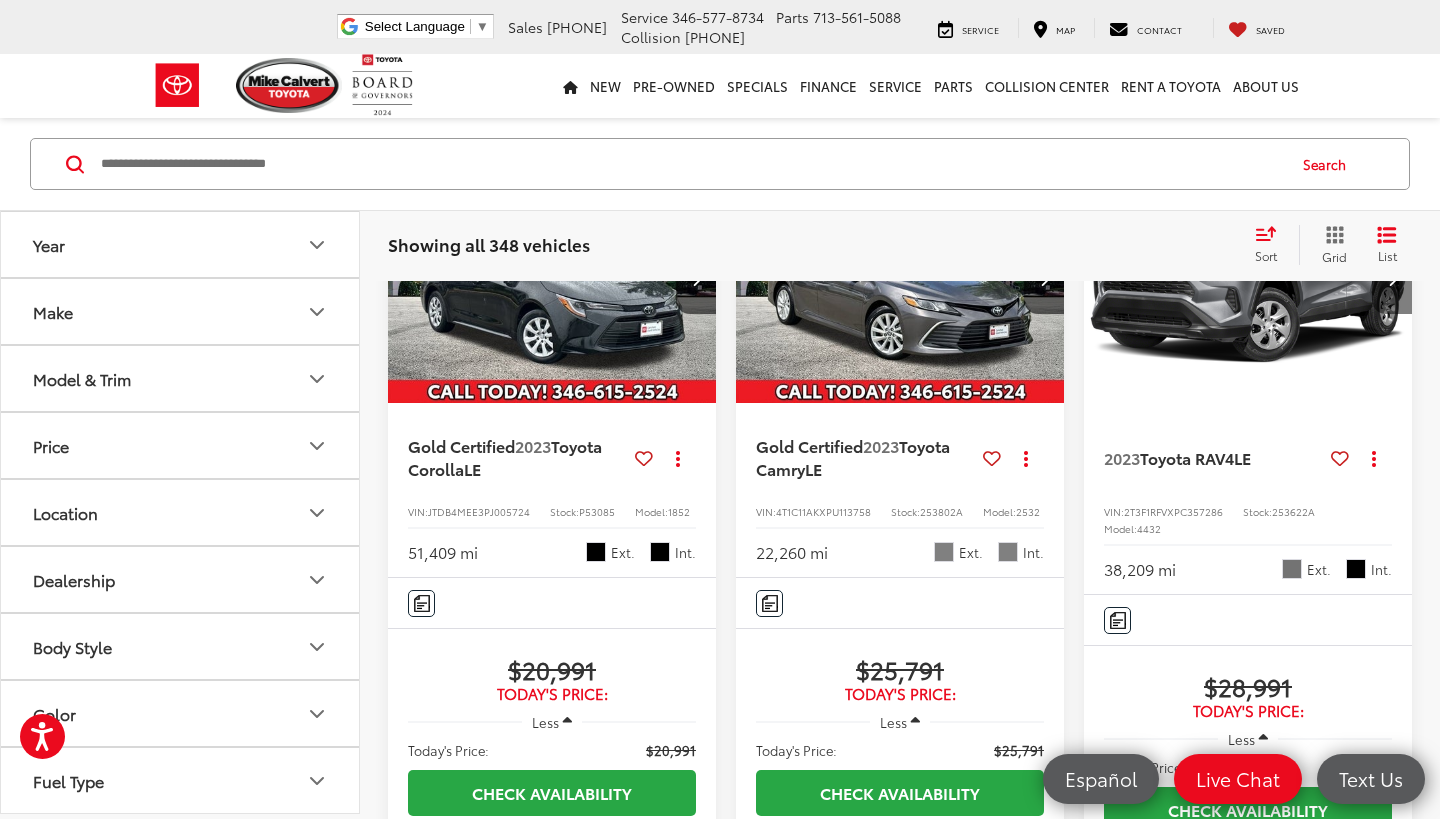 scroll, scrollTop: 2271, scrollLeft: 0, axis: vertical 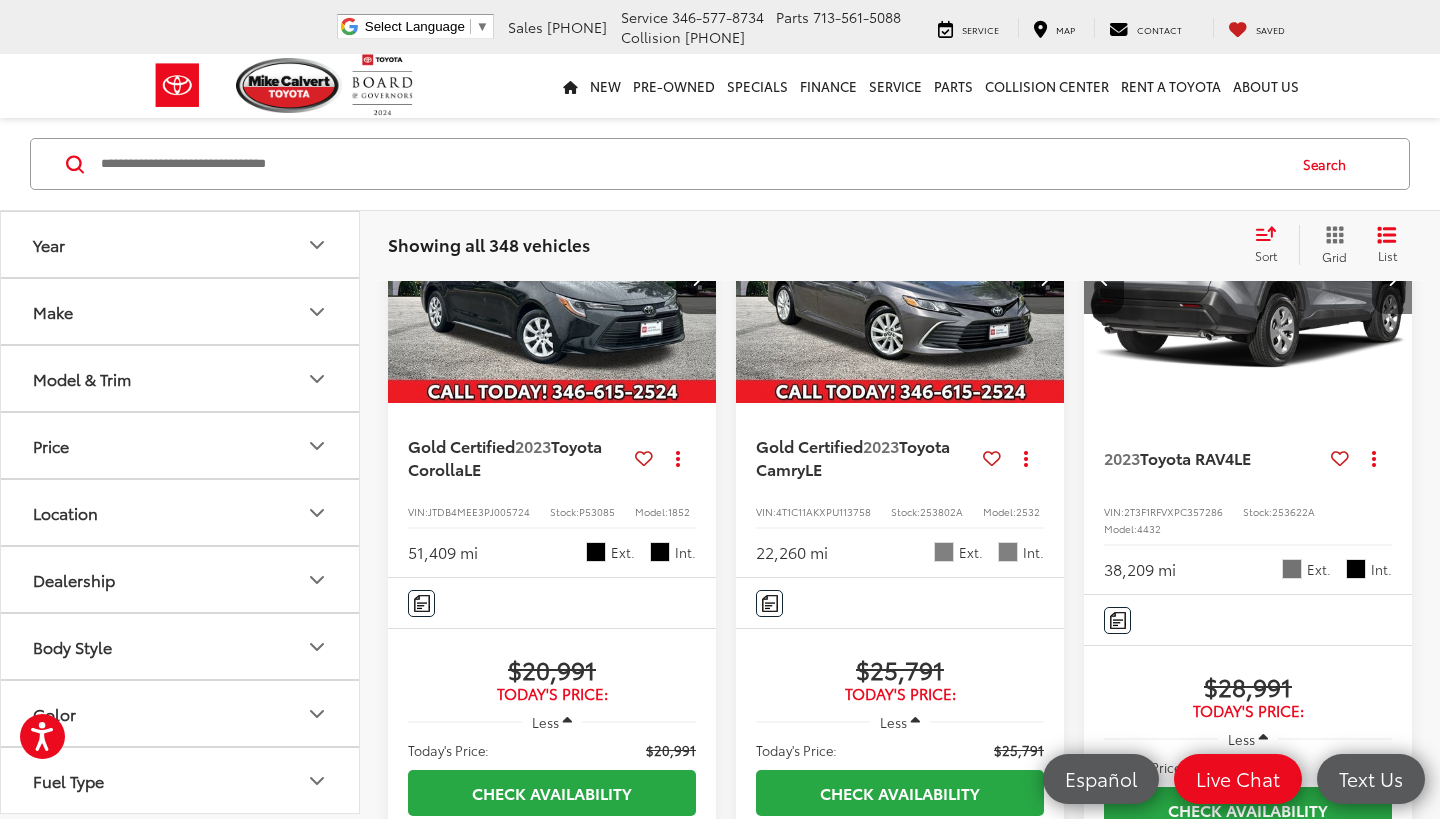 click at bounding box center (1392, 279) 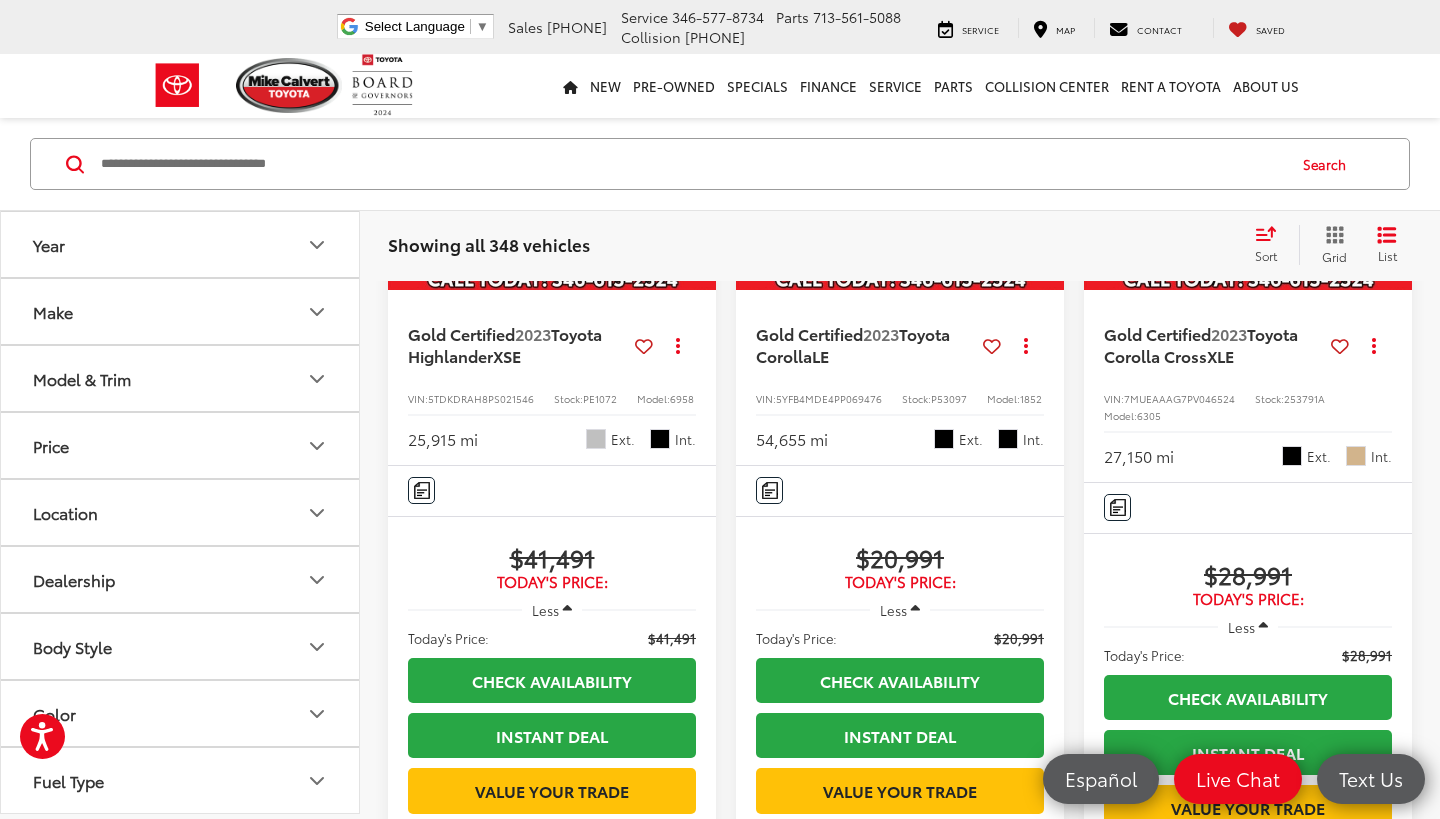 scroll, scrollTop: 3401, scrollLeft: 0, axis: vertical 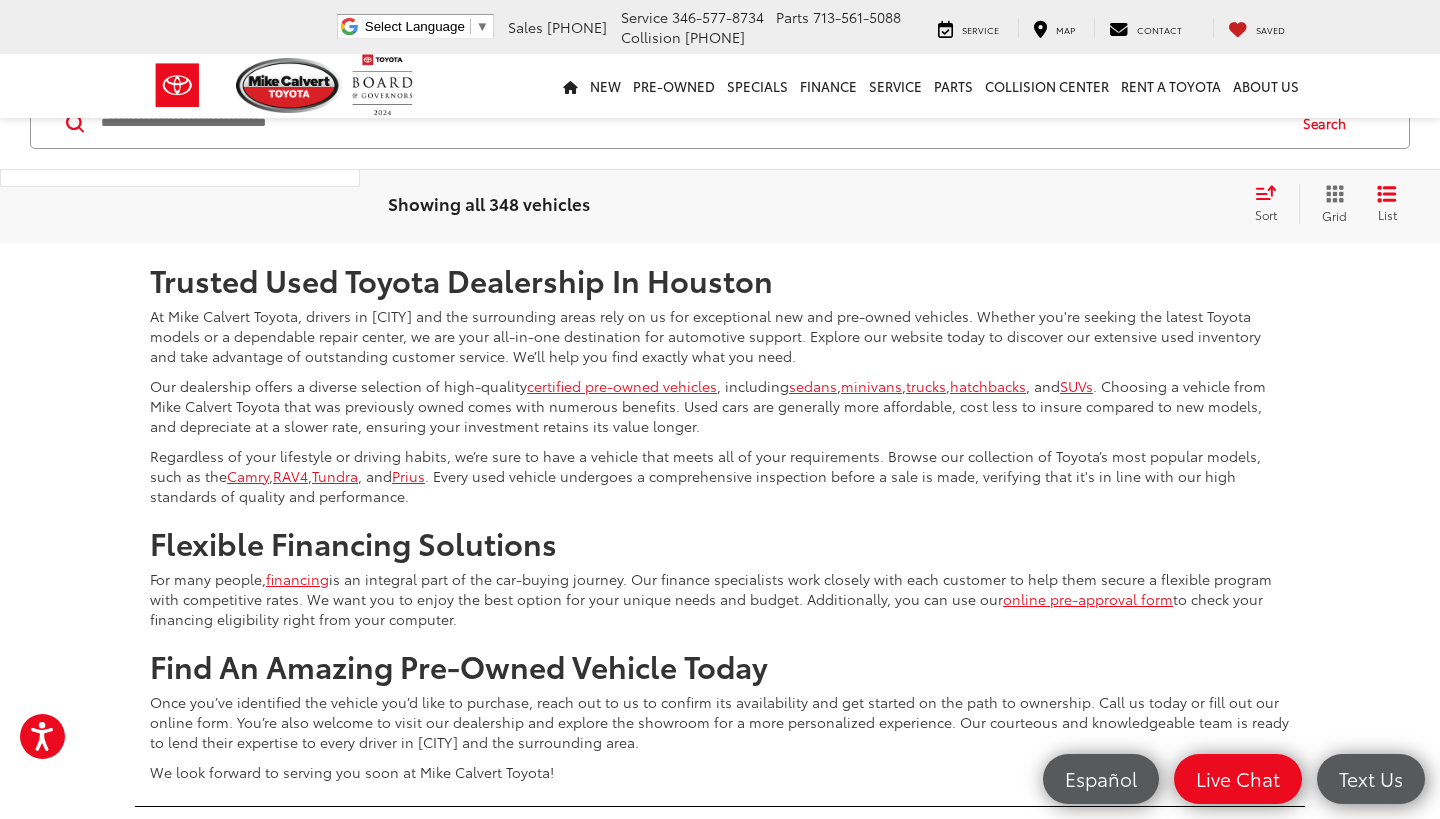 click on "15" at bounding box center (1104, 184) 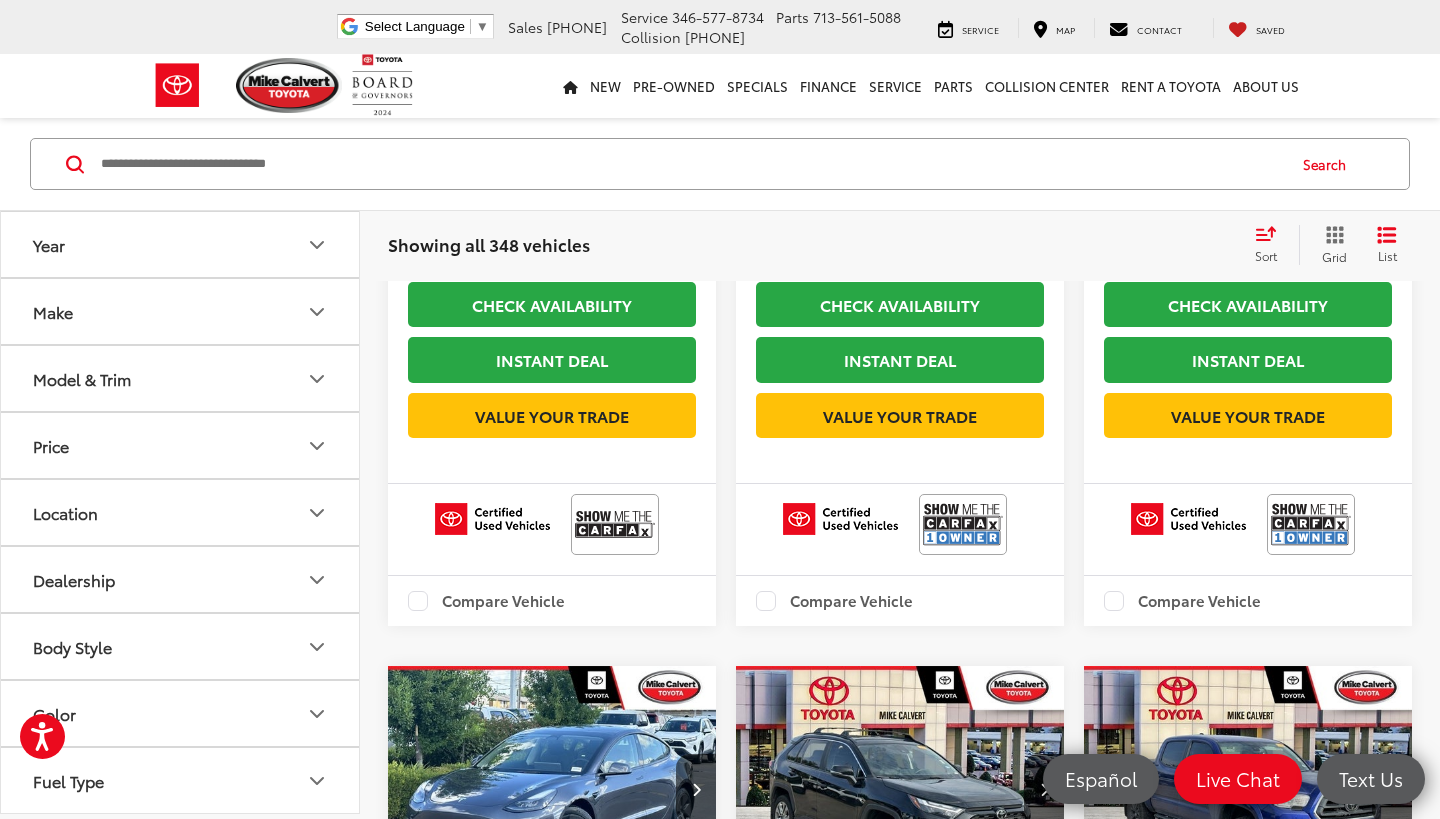 scroll, scrollTop: 2419, scrollLeft: 0, axis: vertical 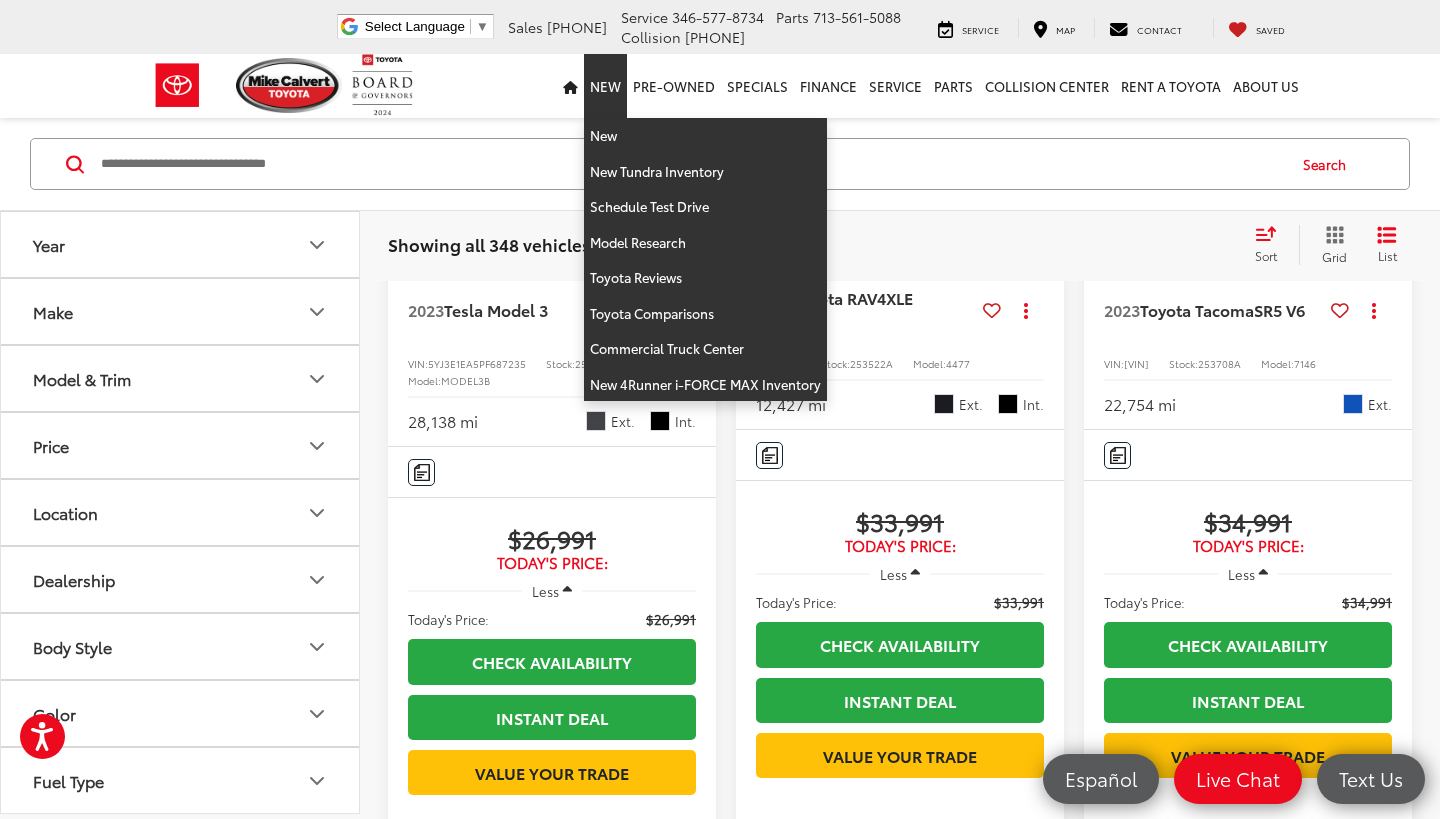 click on "New" at bounding box center (605, 86) 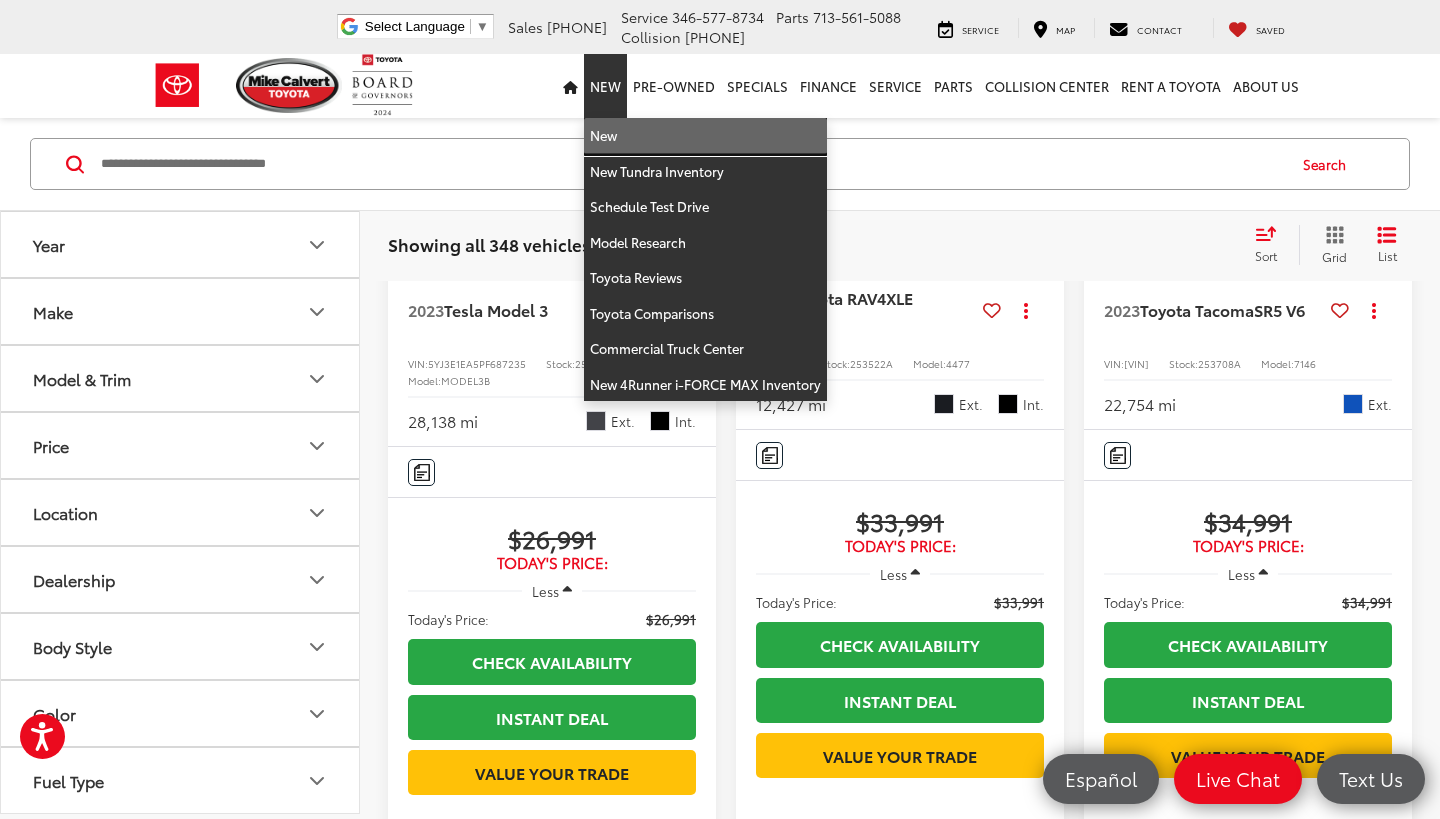 click on "New" at bounding box center [705, 136] 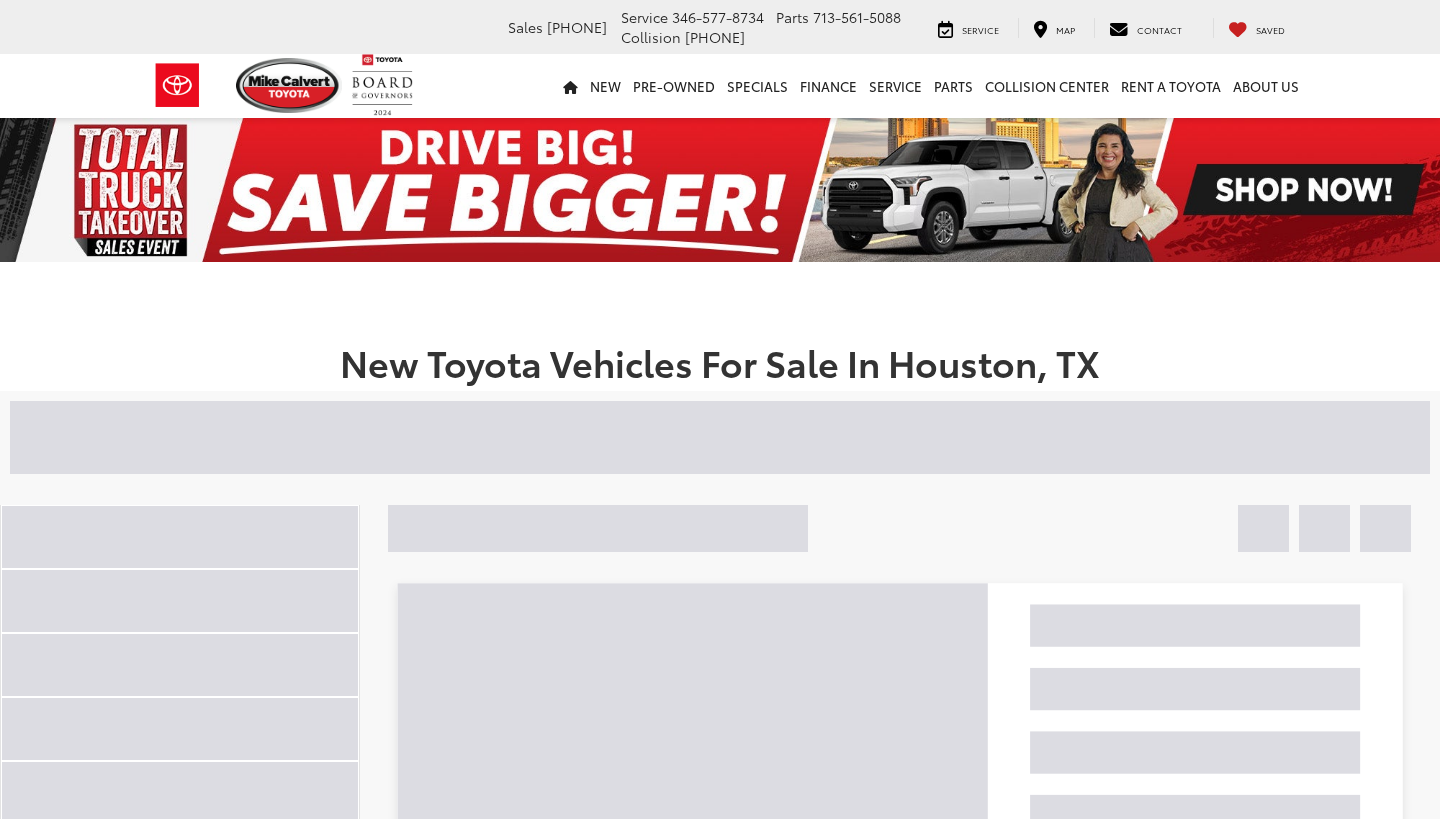 scroll, scrollTop: 0, scrollLeft: 0, axis: both 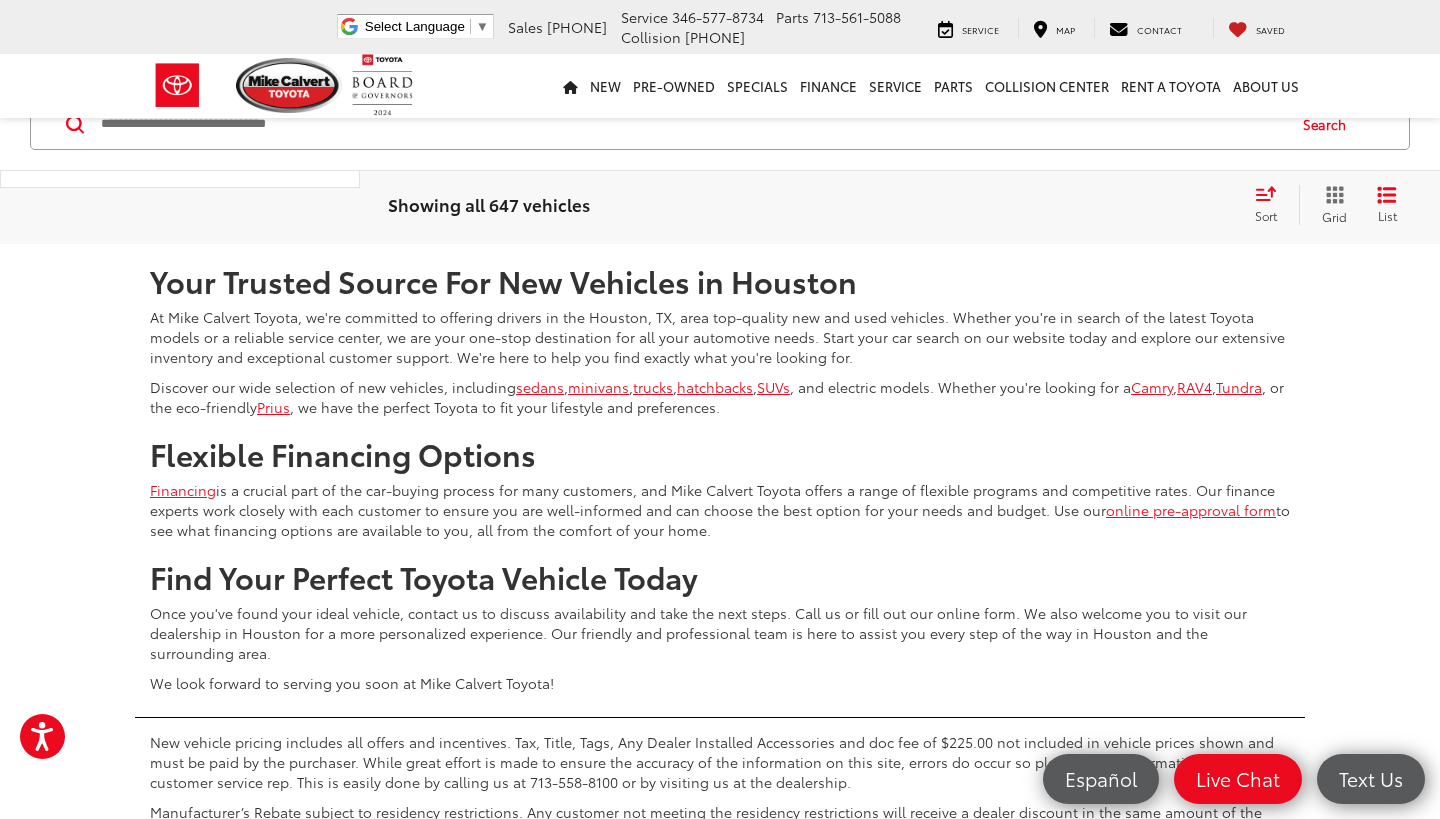 click on "2" at bounding box center (1054, 185) 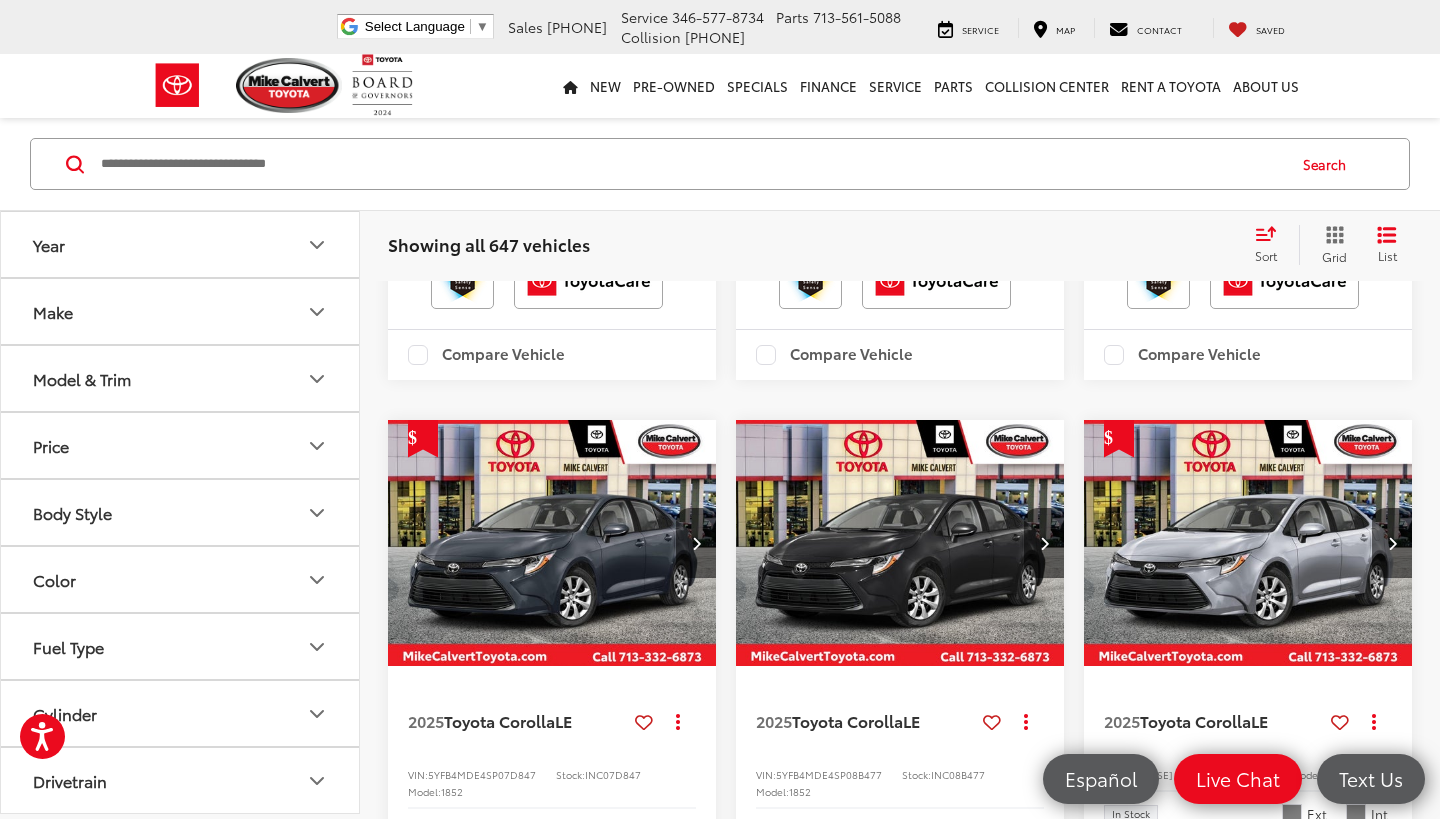scroll, scrollTop: 1279, scrollLeft: 0, axis: vertical 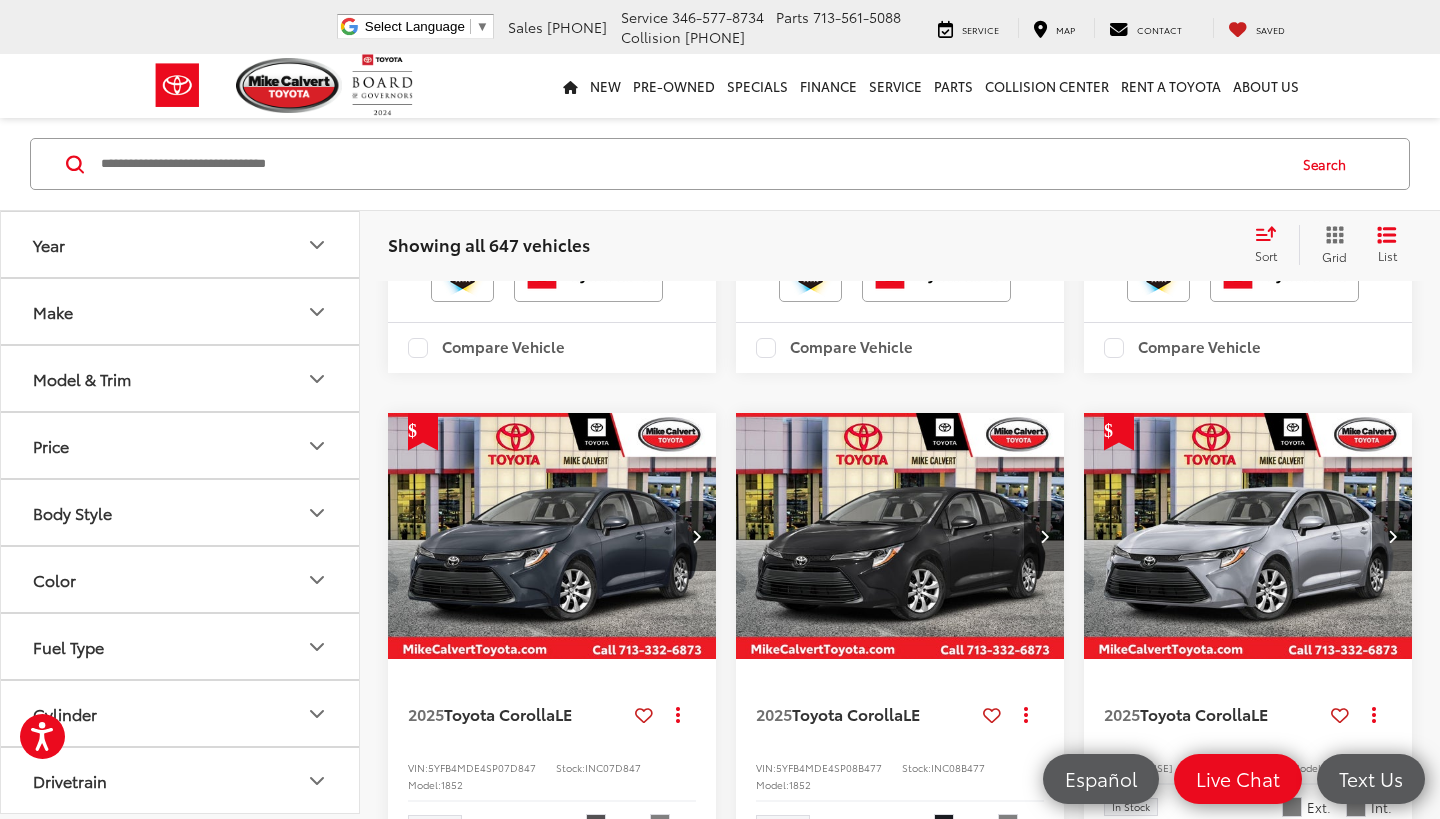 click on "Make" at bounding box center (181, 311) 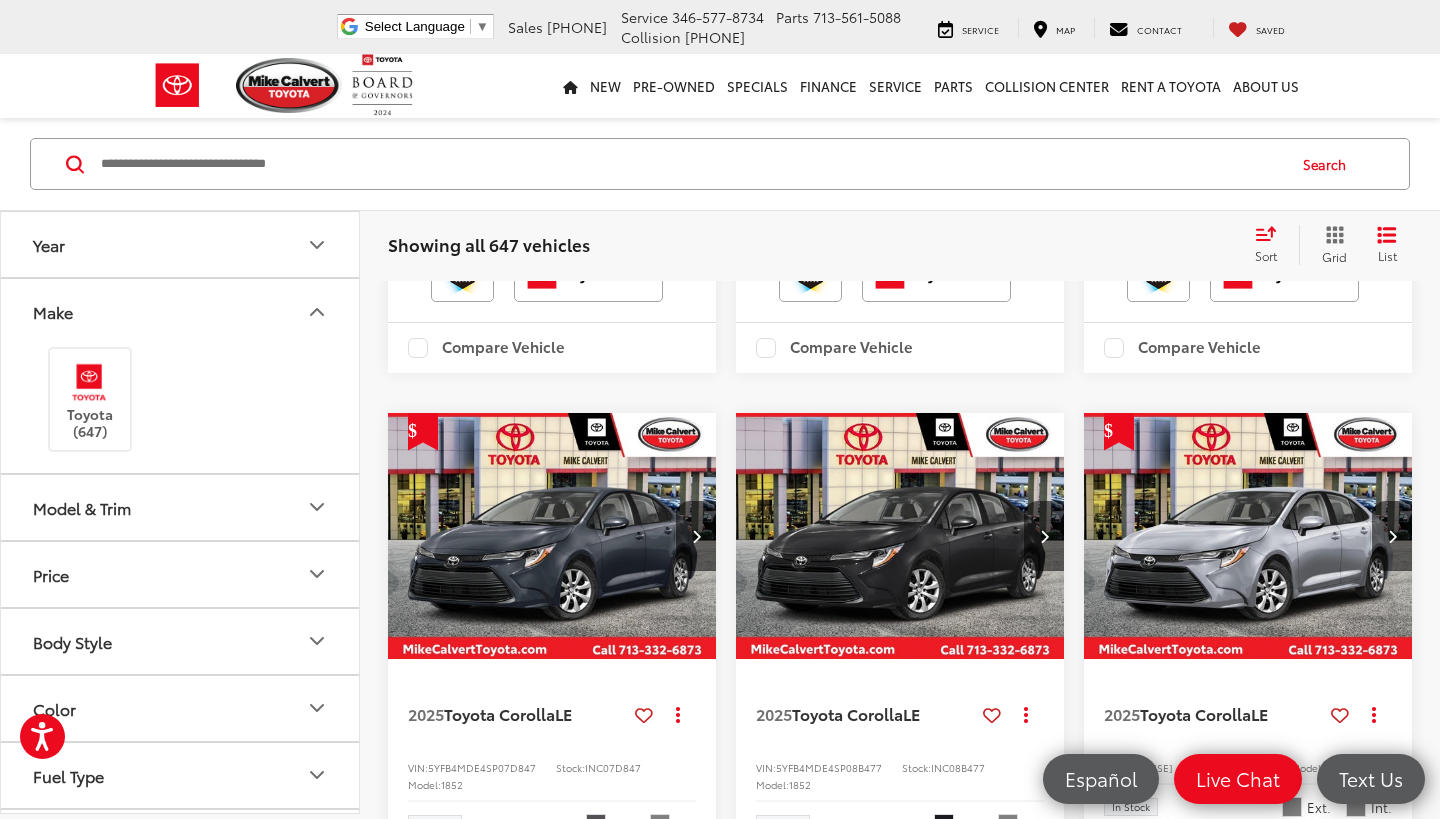click on "Make" at bounding box center (181, 311) 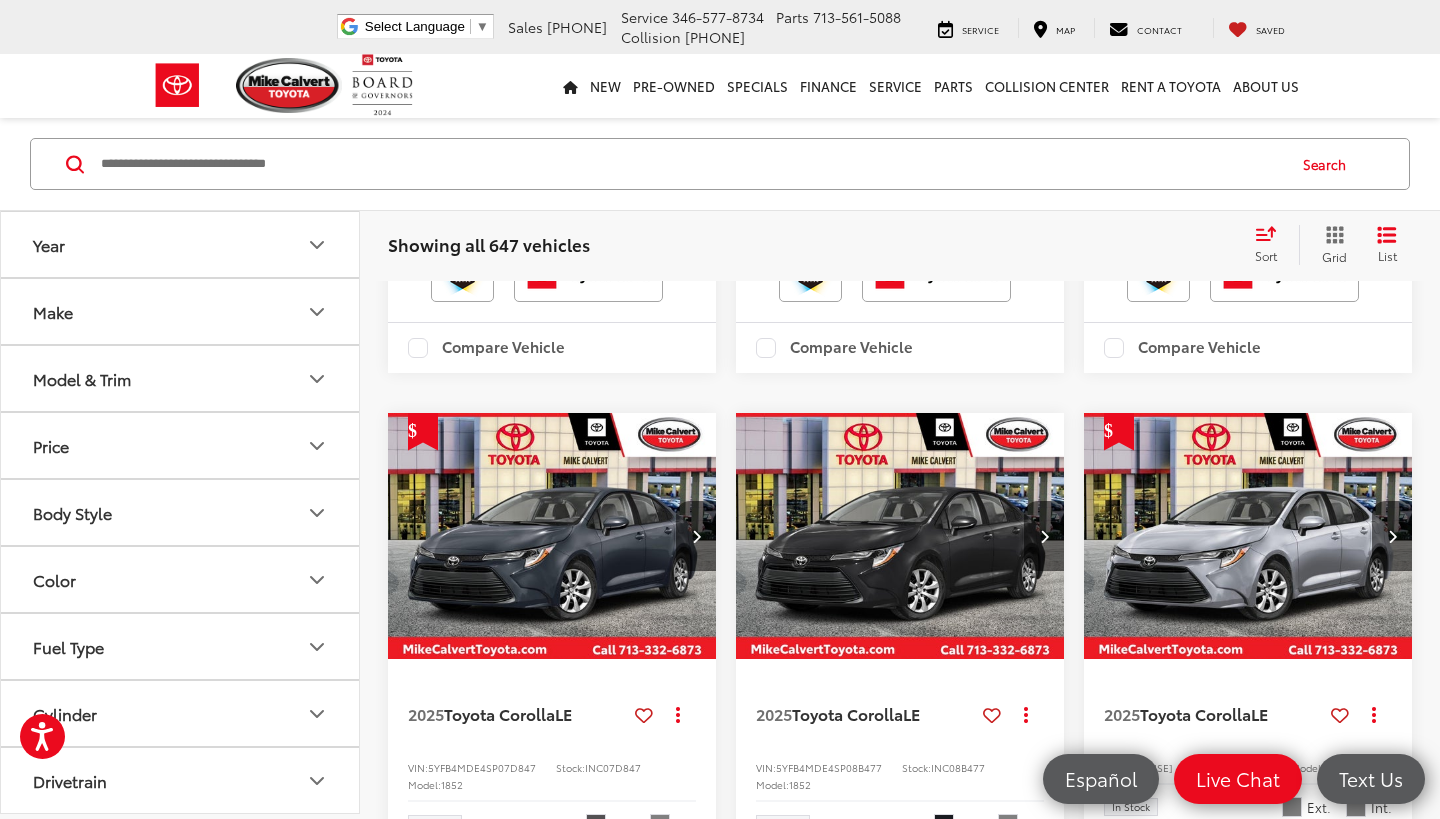click 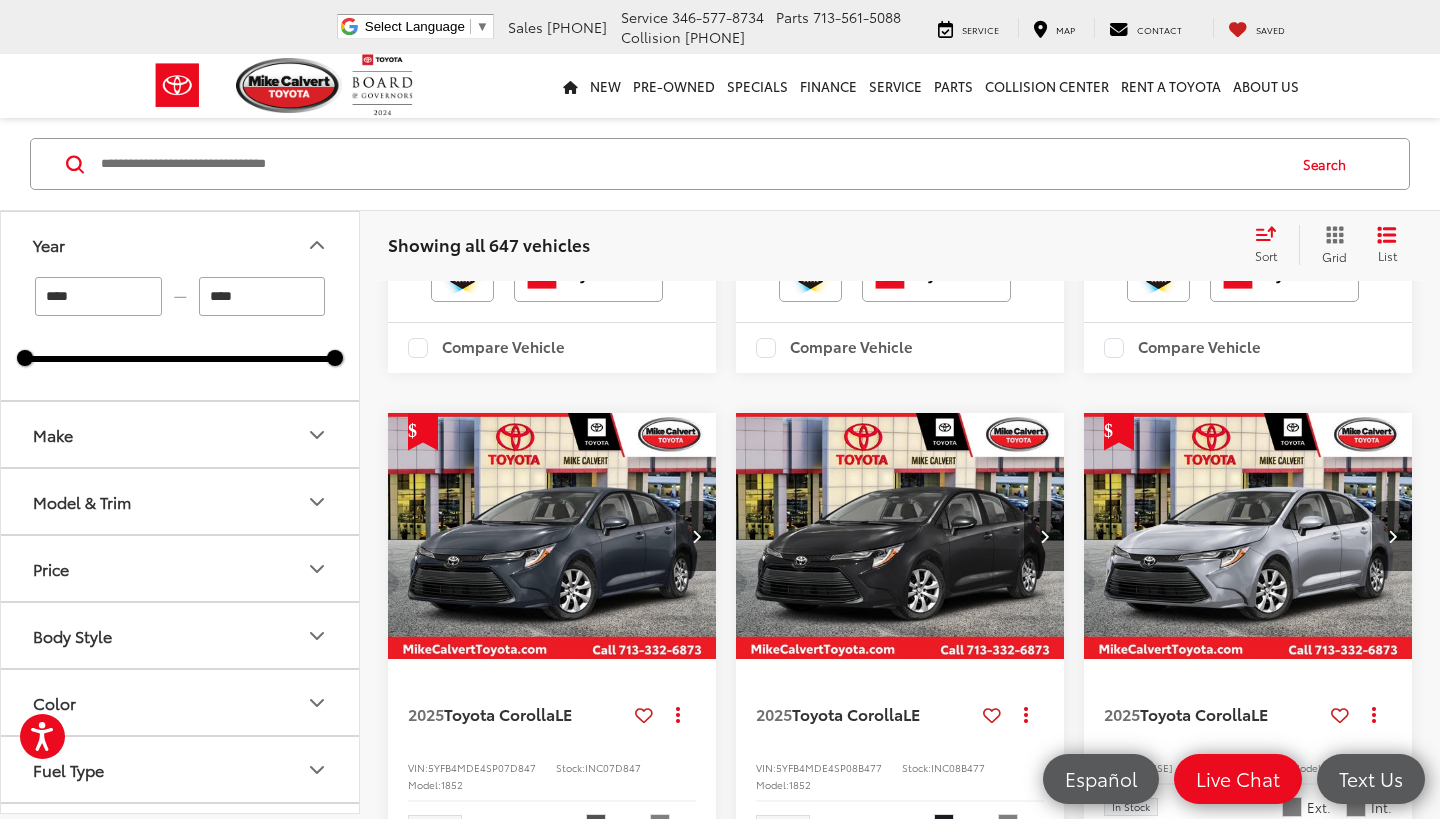 click 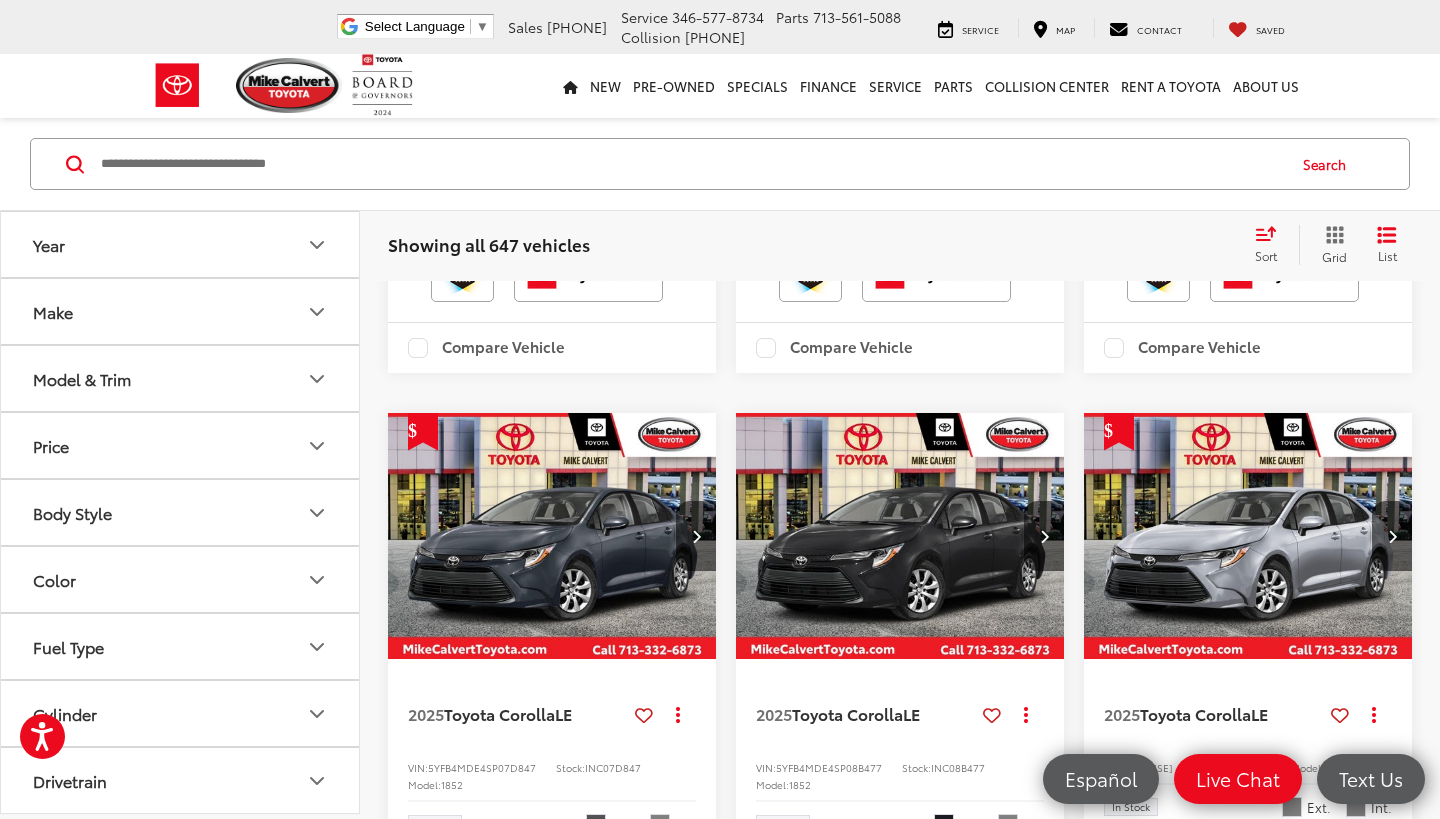 click on "Price" at bounding box center (181, 445) 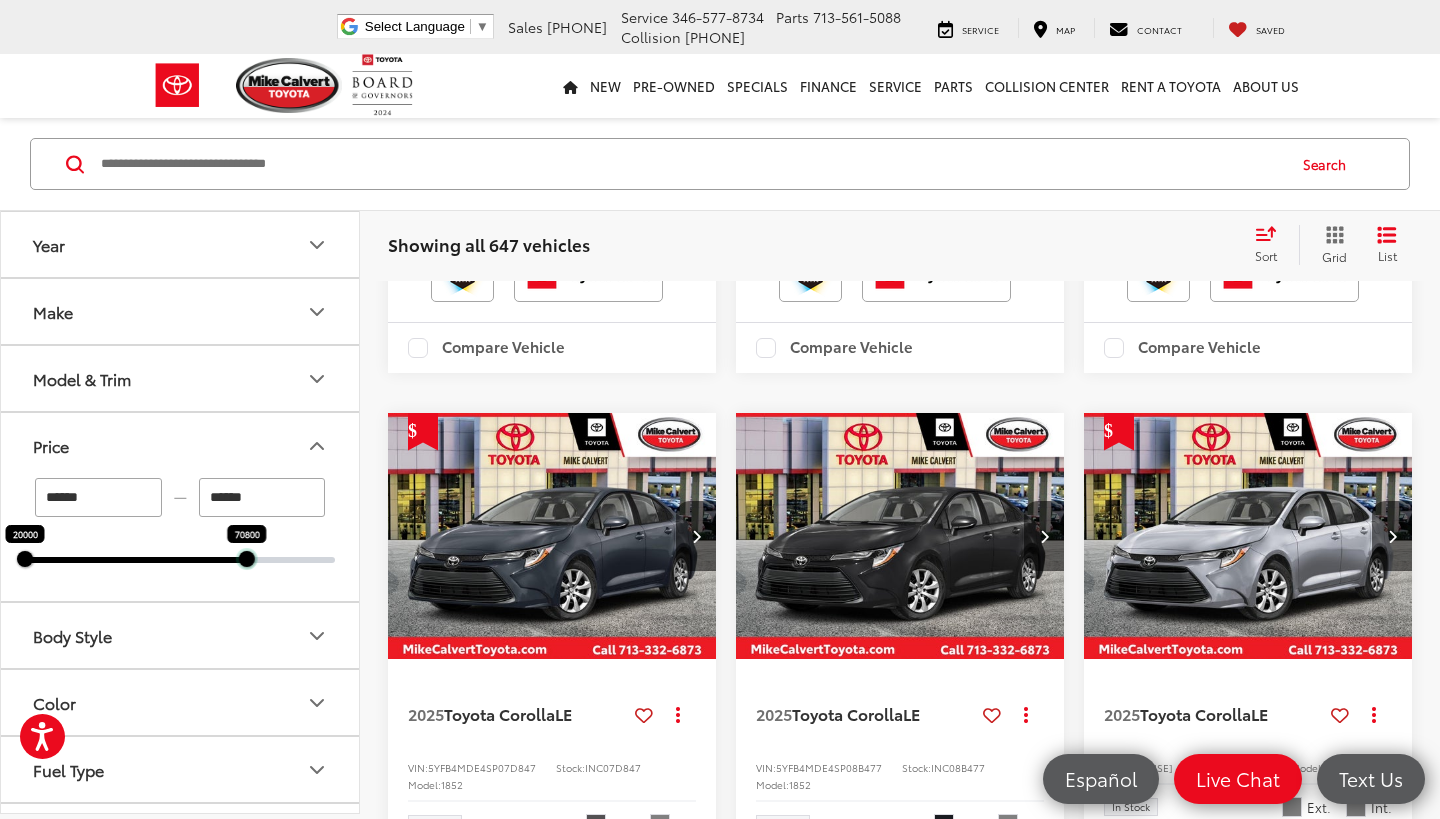 drag, startPoint x: 334, startPoint y: 564, endPoint x: 186, endPoint y: 559, distance: 148.08444 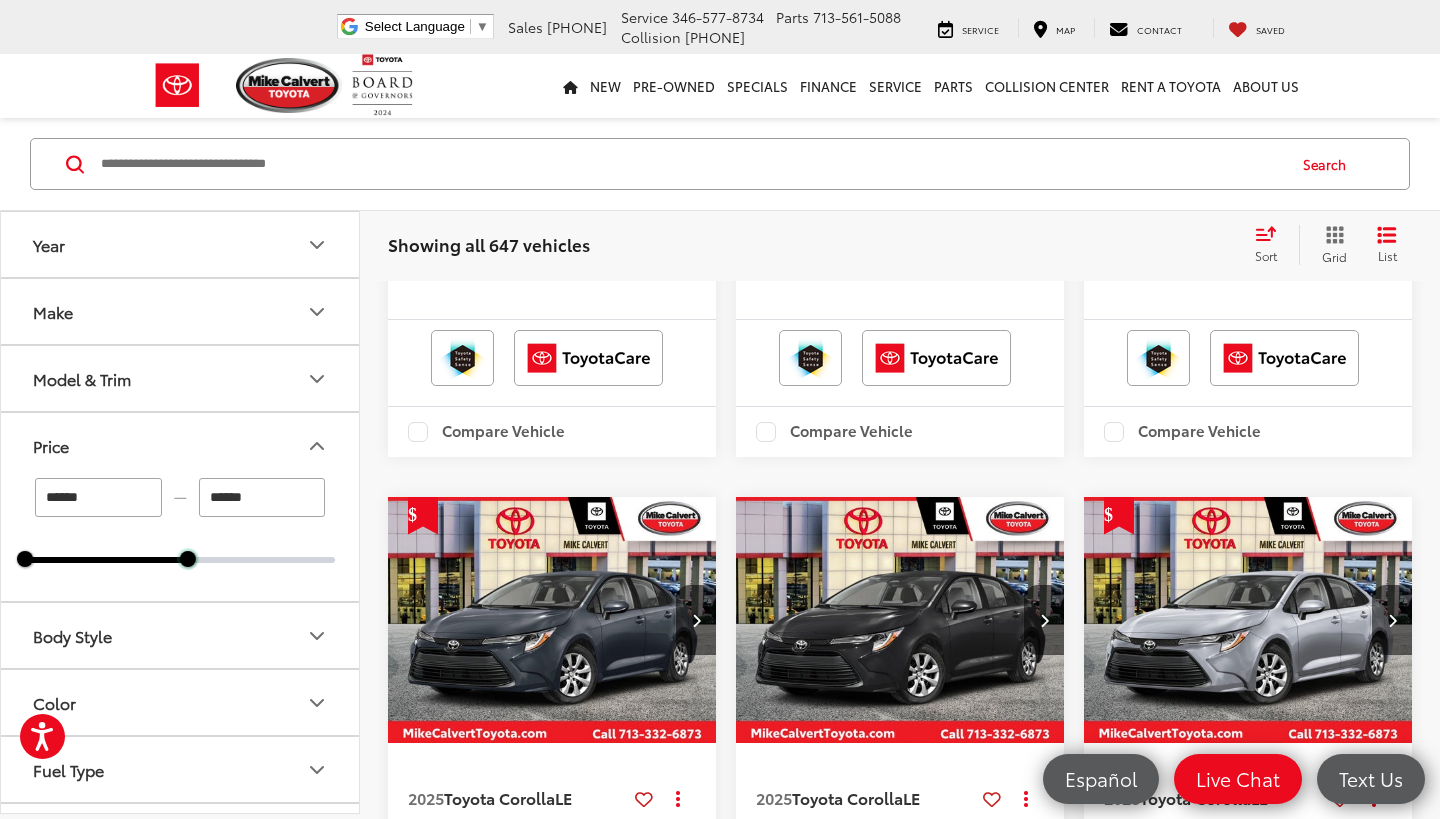 scroll, scrollTop: 272, scrollLeft: 0, axis: vertical 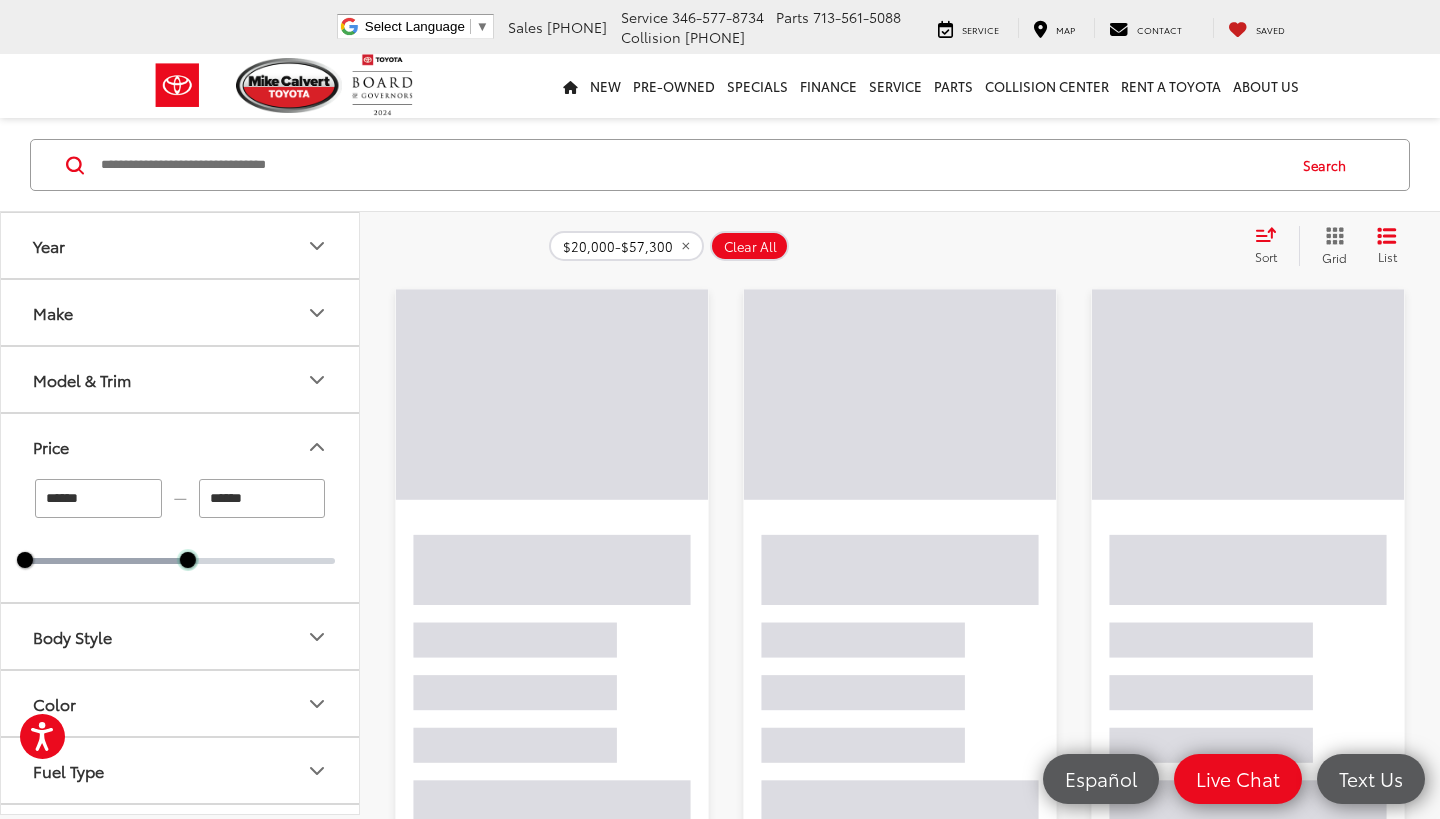 drag, startPoint x: 190, startPoint y: 561, endPoint x: 135, endPoint y: 561, distance: 55 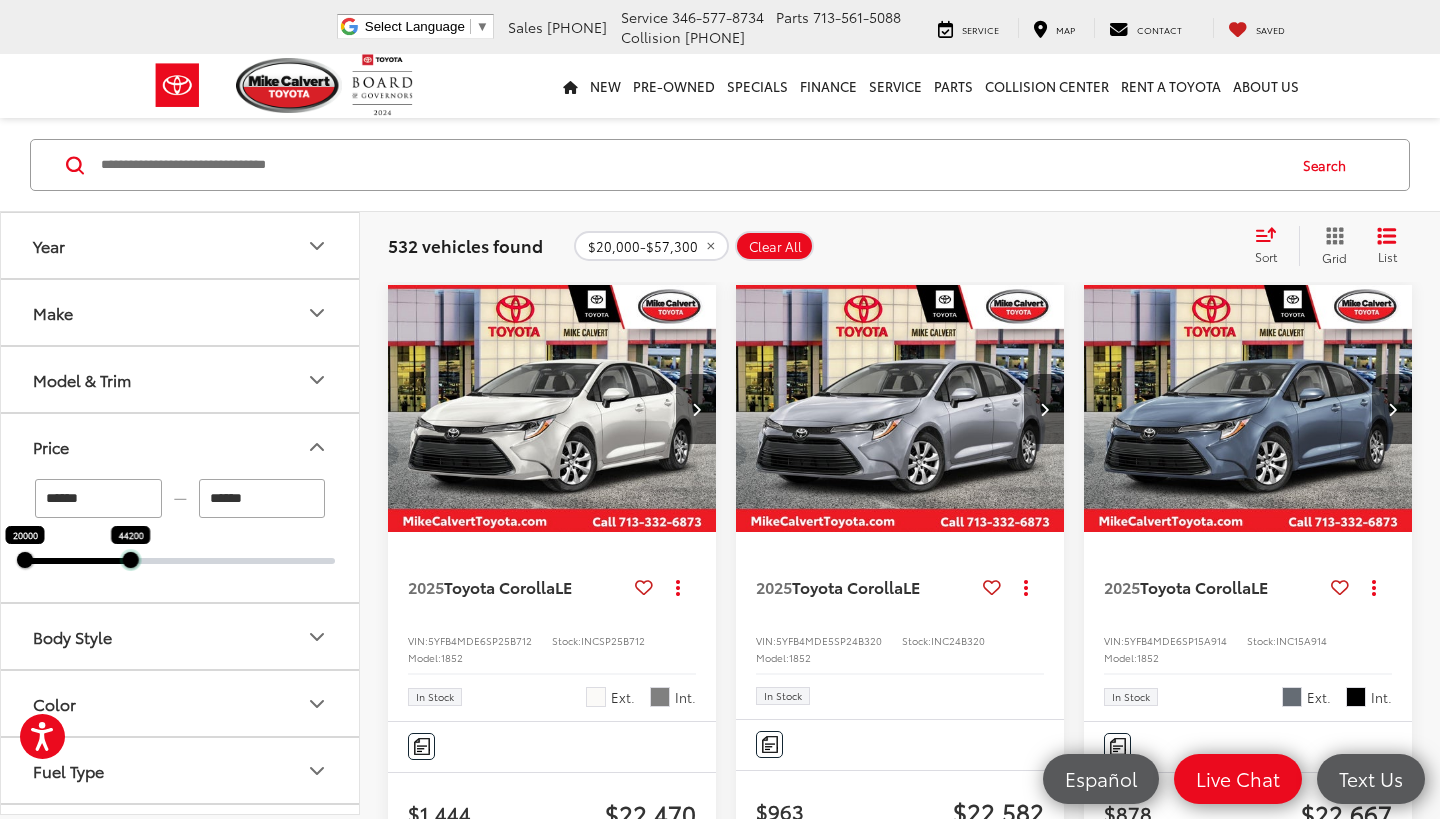 drag, startPoint x: 185, startPoint y: 559, endPoint x: 108, endPoint y: 561, distance: 77.02597 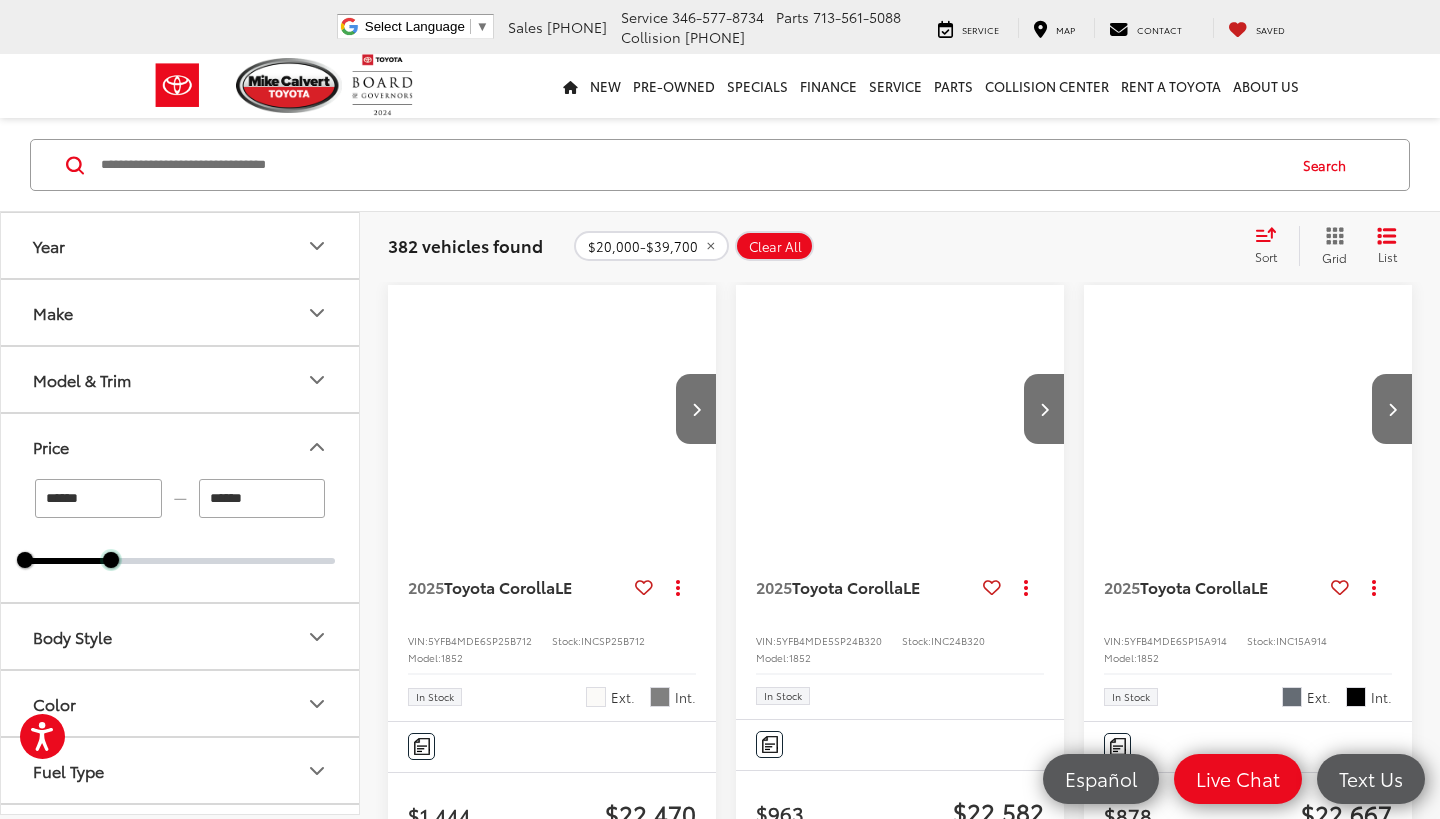 drag, startPoint x: 110, startPoint y: 561, endPoint x: 94, endPoint y: 561, distance: 16 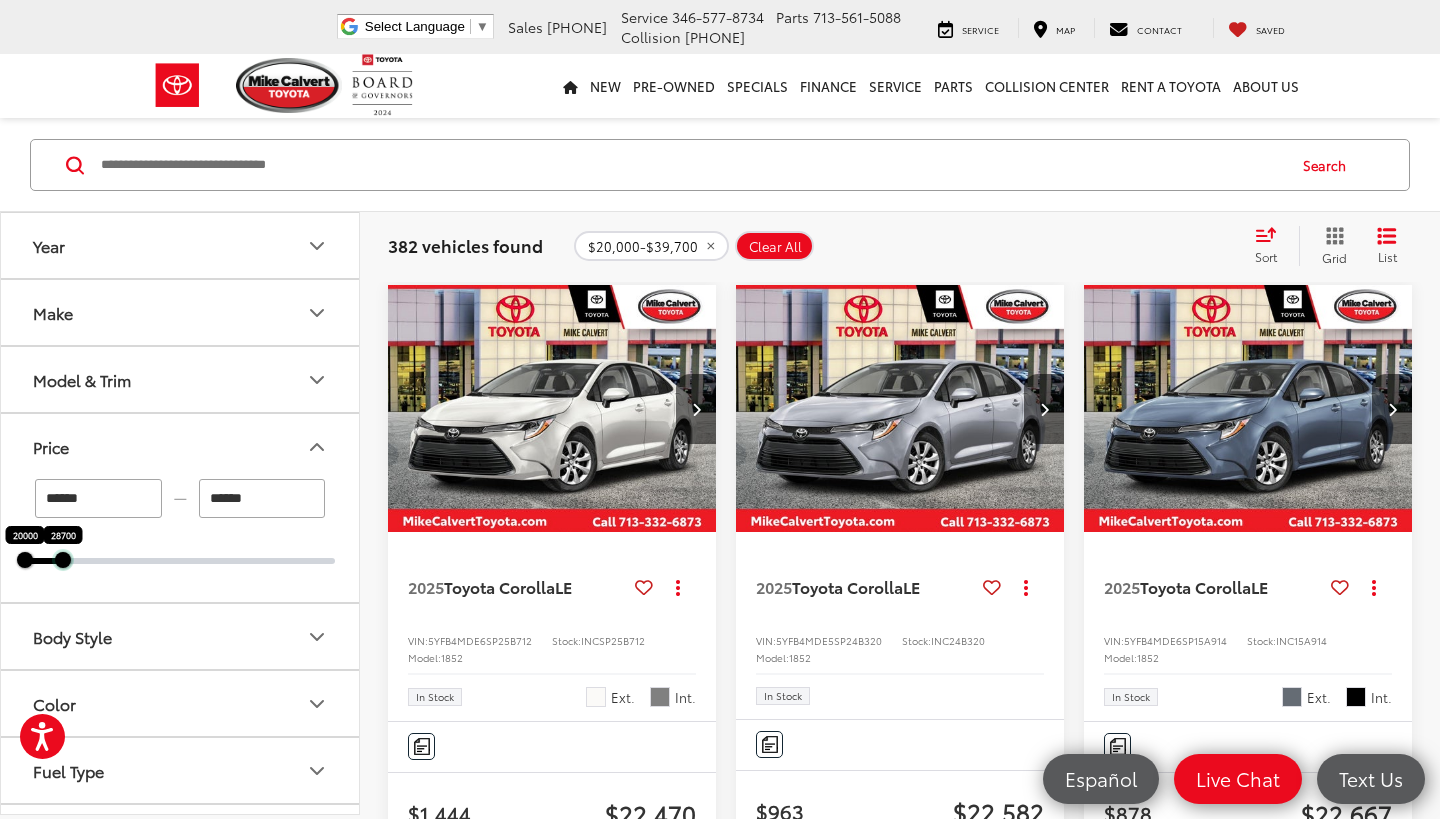 drag, startPoint x: 111, startPoint y: 560, endPoint x: 63, endPoint y: 563, distance: 48.09366 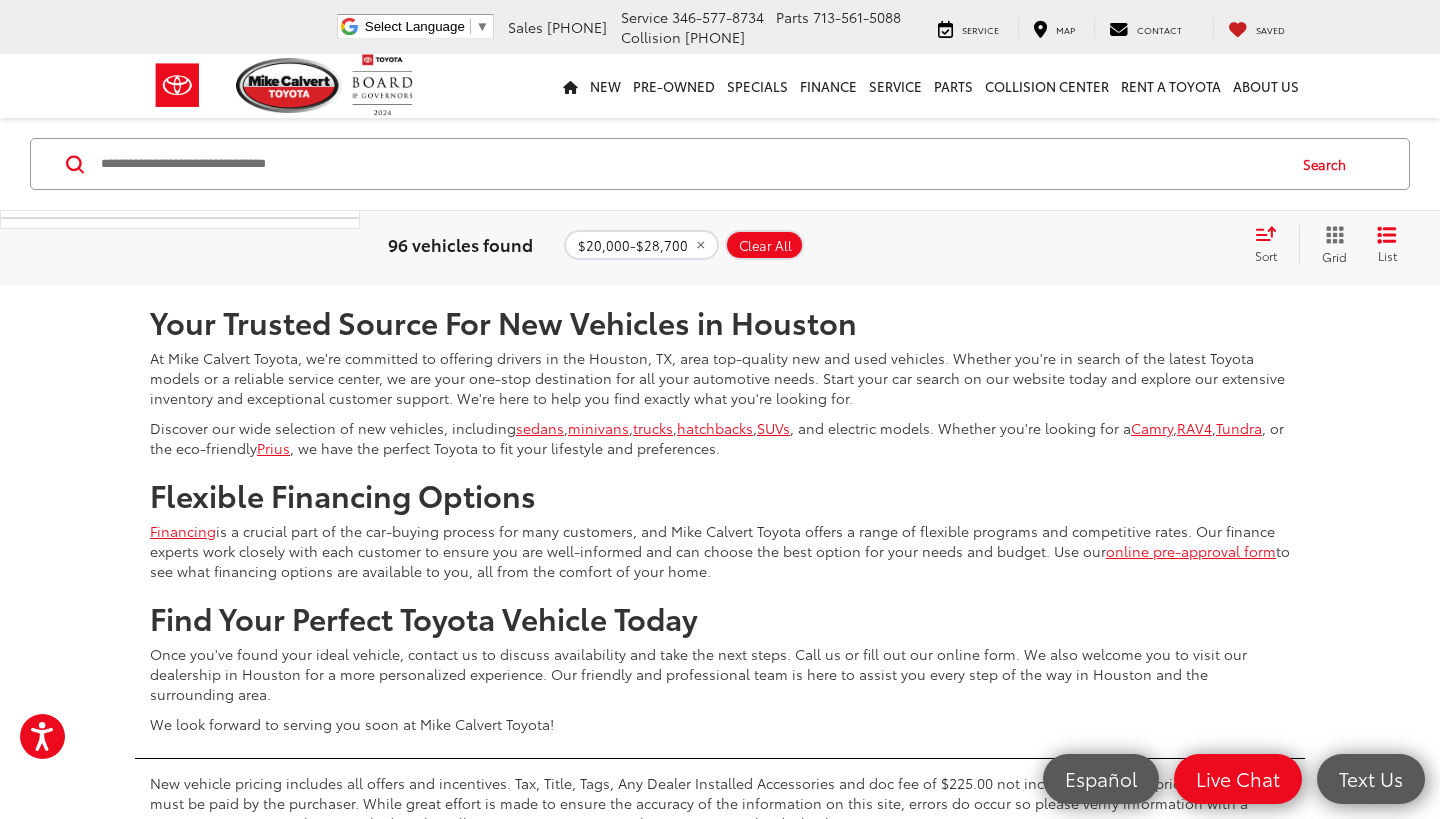 scroll, scrollTop: 5102, scrollLeft: 0, axis: vertical 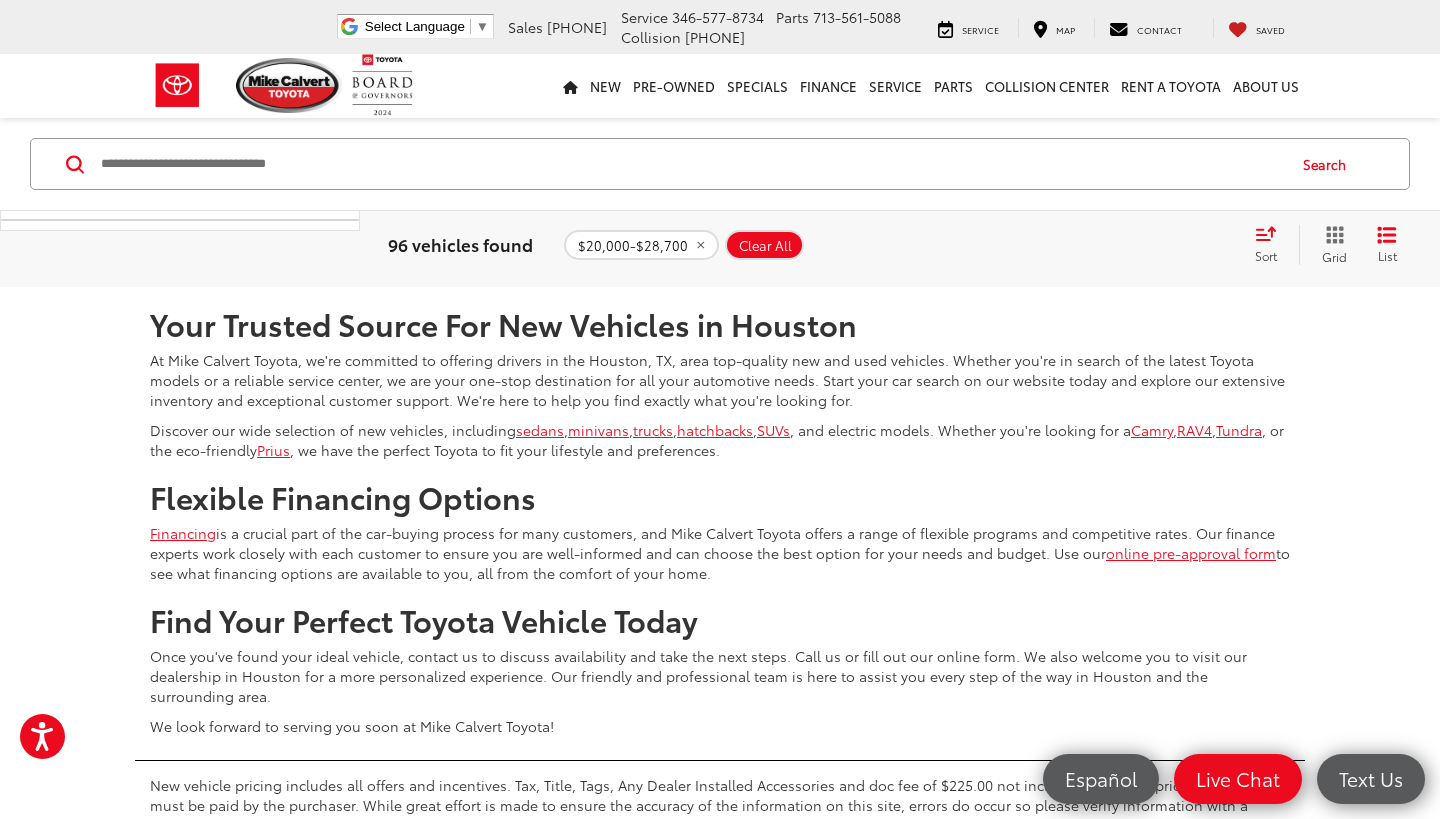 click on "2" at bounding box center (1054, 228) 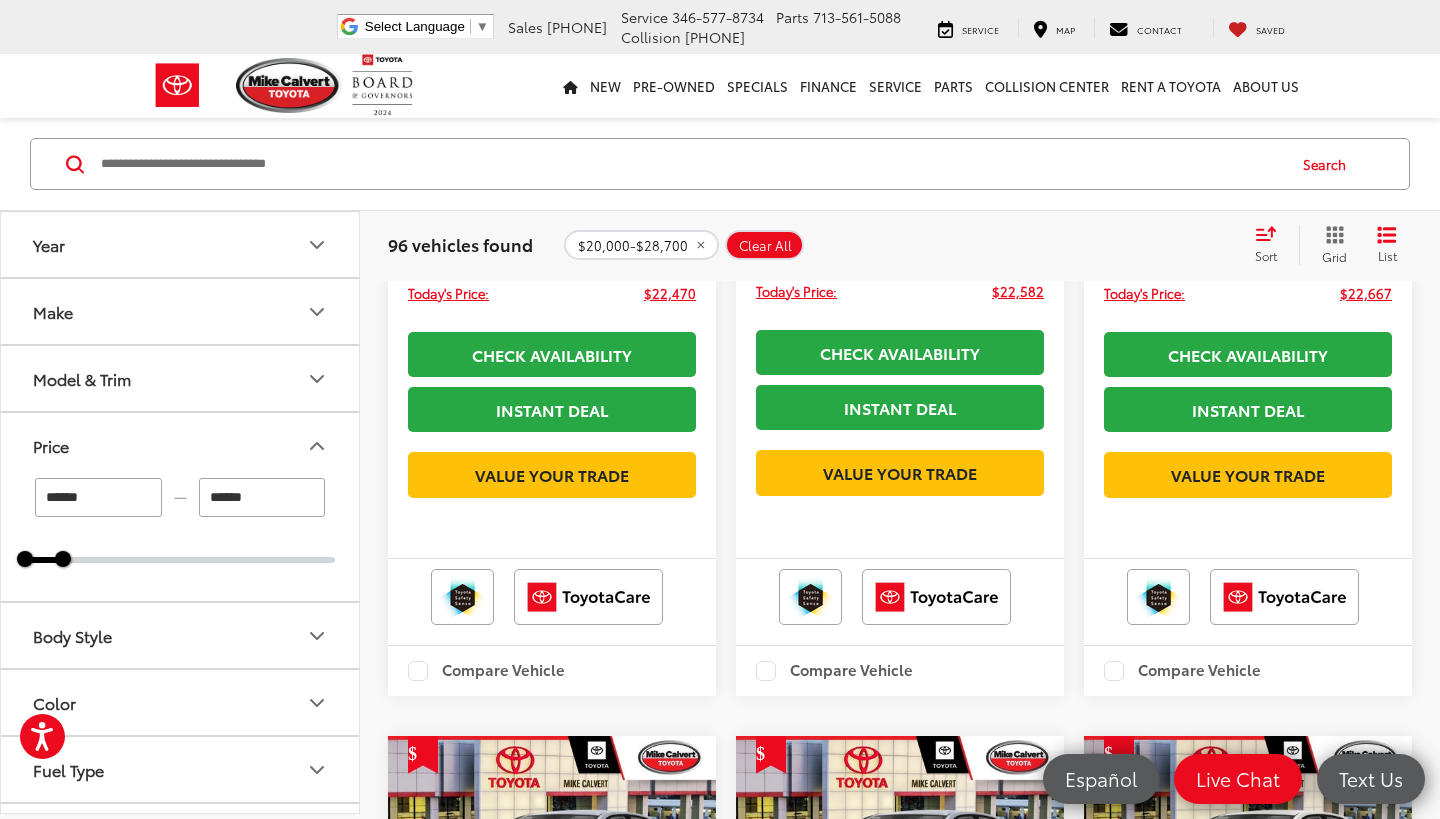 scroll, scrollTop: 272, scrollLeft: 0, axis: vertical 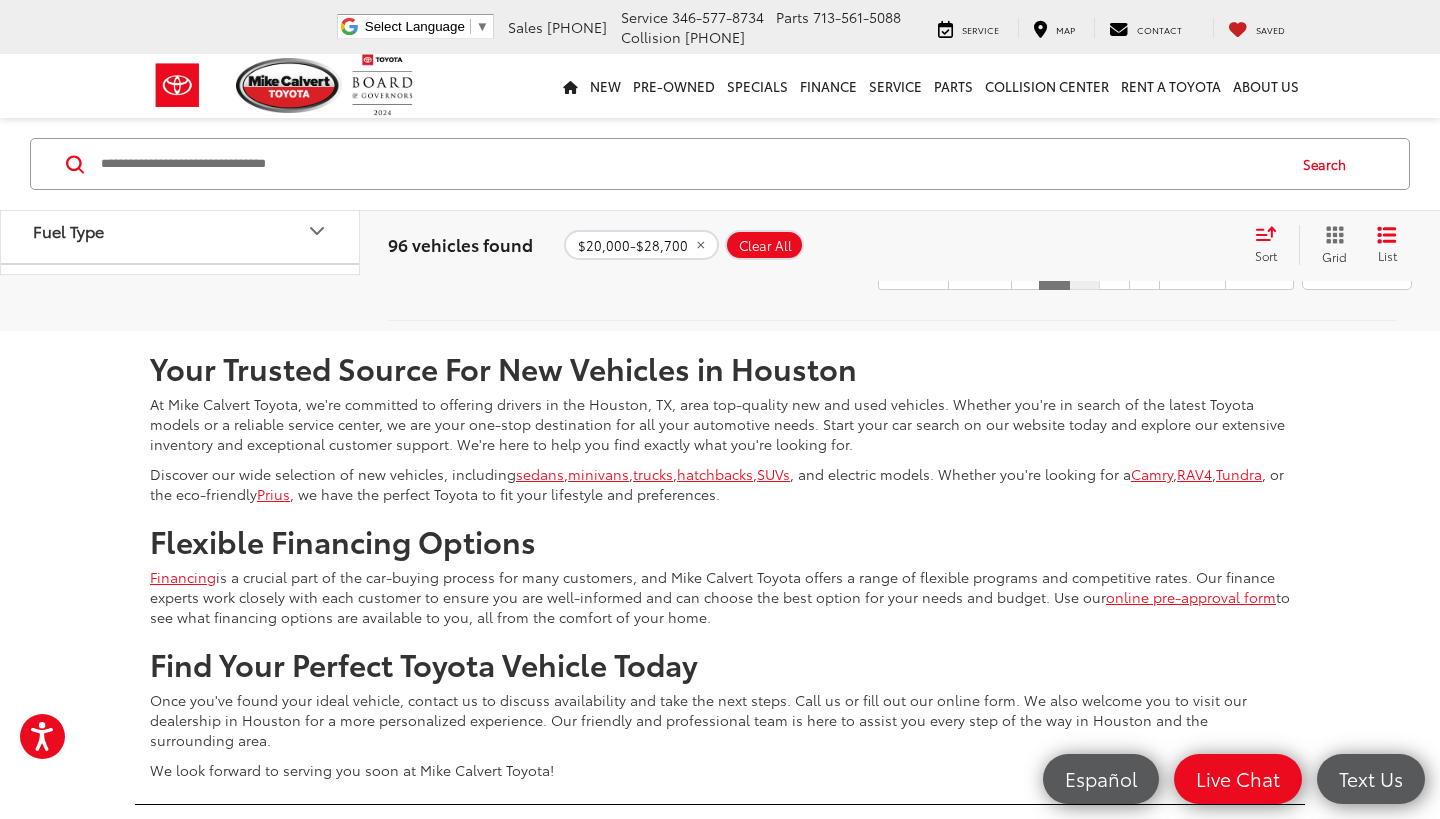 click on "3" at bounding box center (1084, 272) 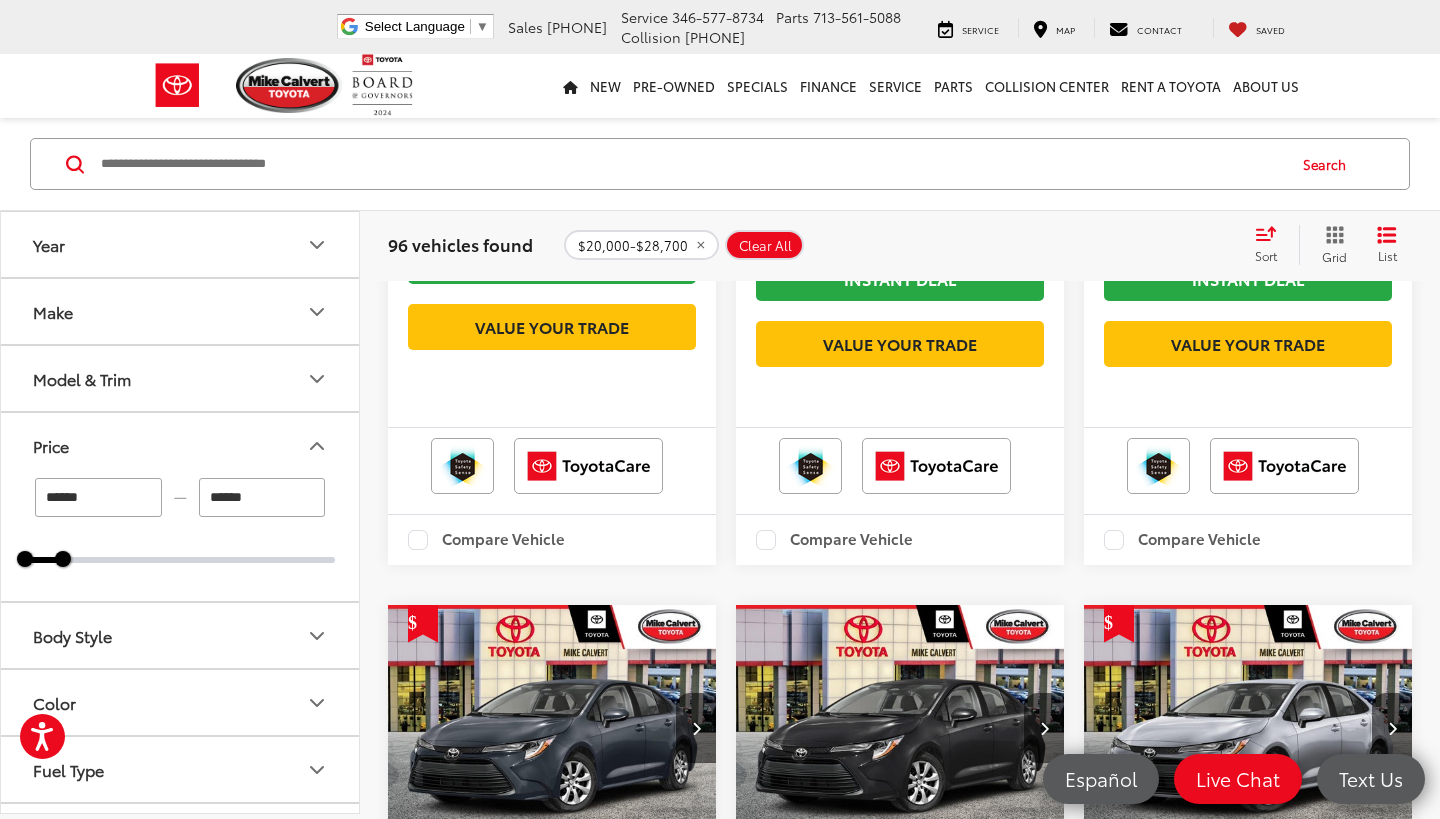 scroll, scrollTop: 272, scrollLeft: 0, axis: vertical 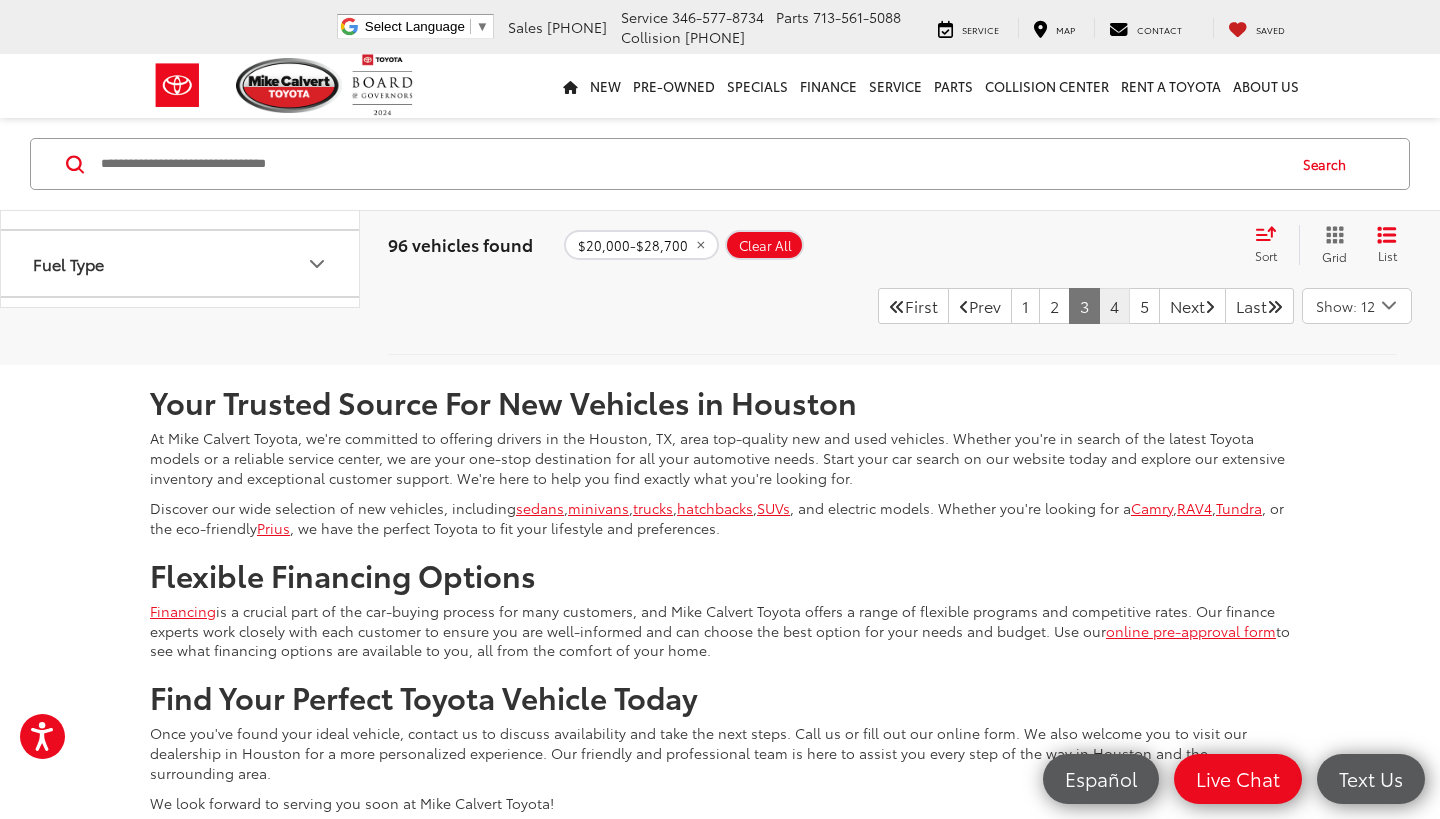 click on "4" at bounding box center (1114, 306) 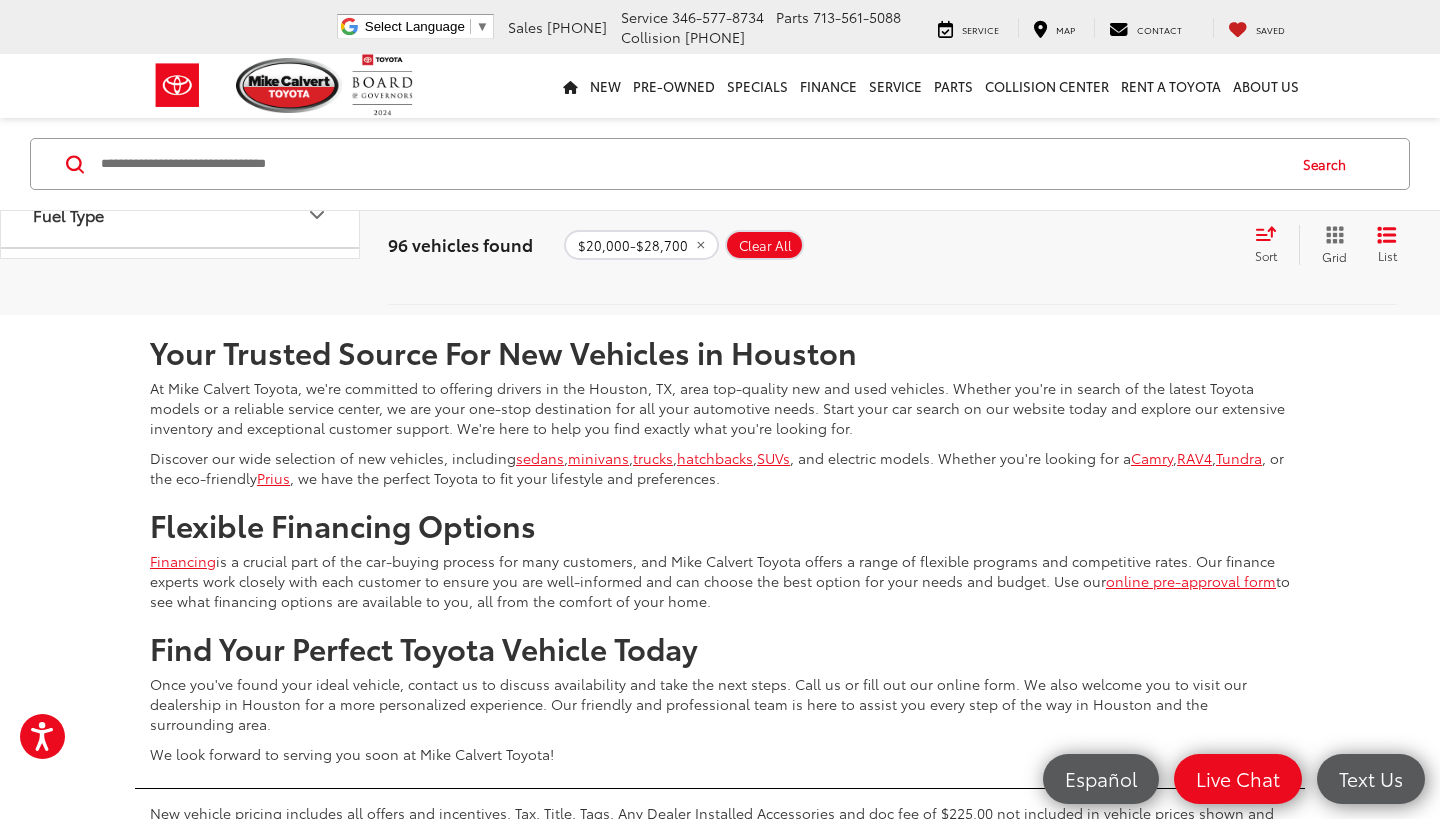 scroll, scrollTop: 5257, scrollLeft: 0, axis: vertical 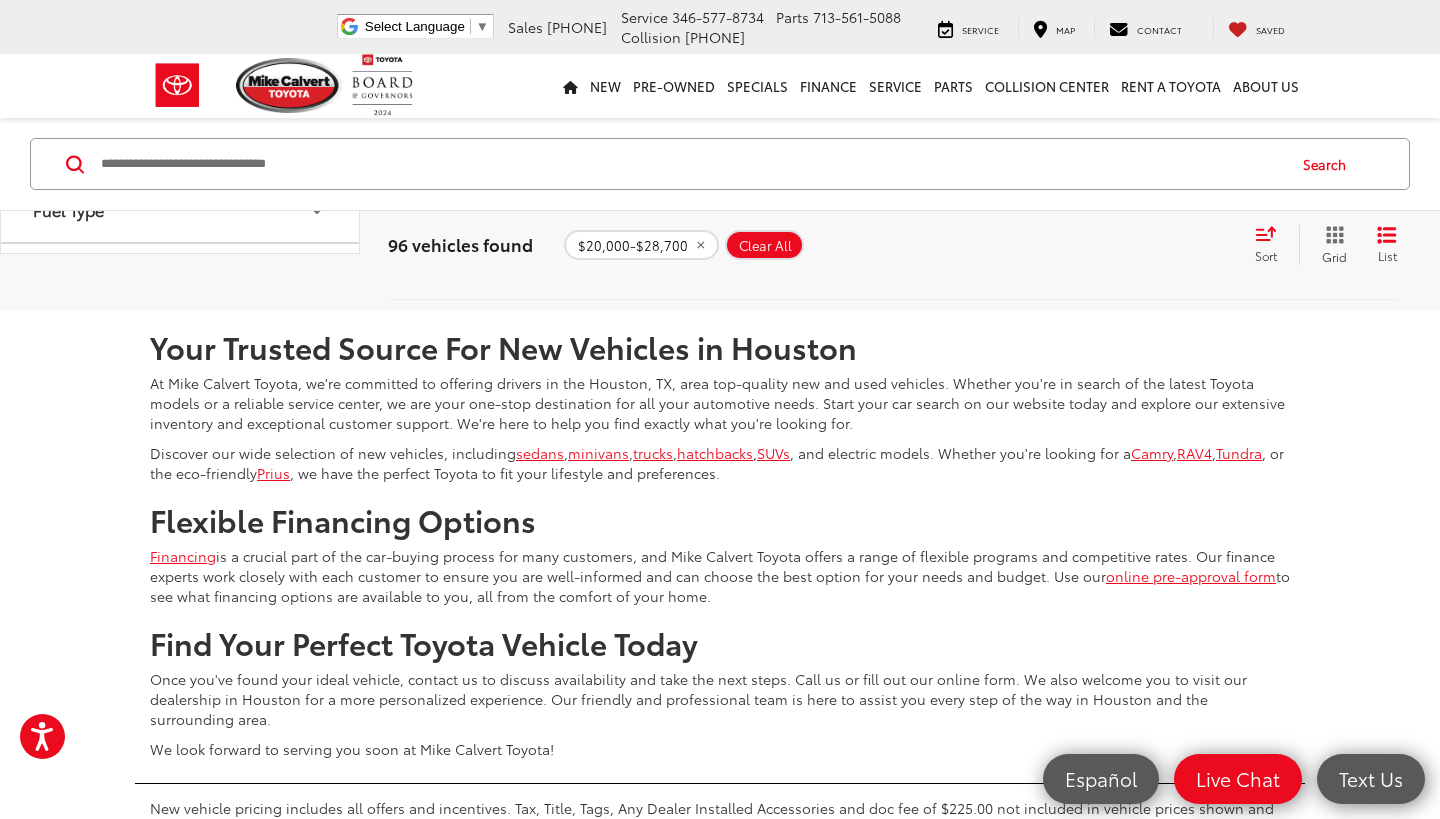 click on "6" at bounding box center [1144, 251] 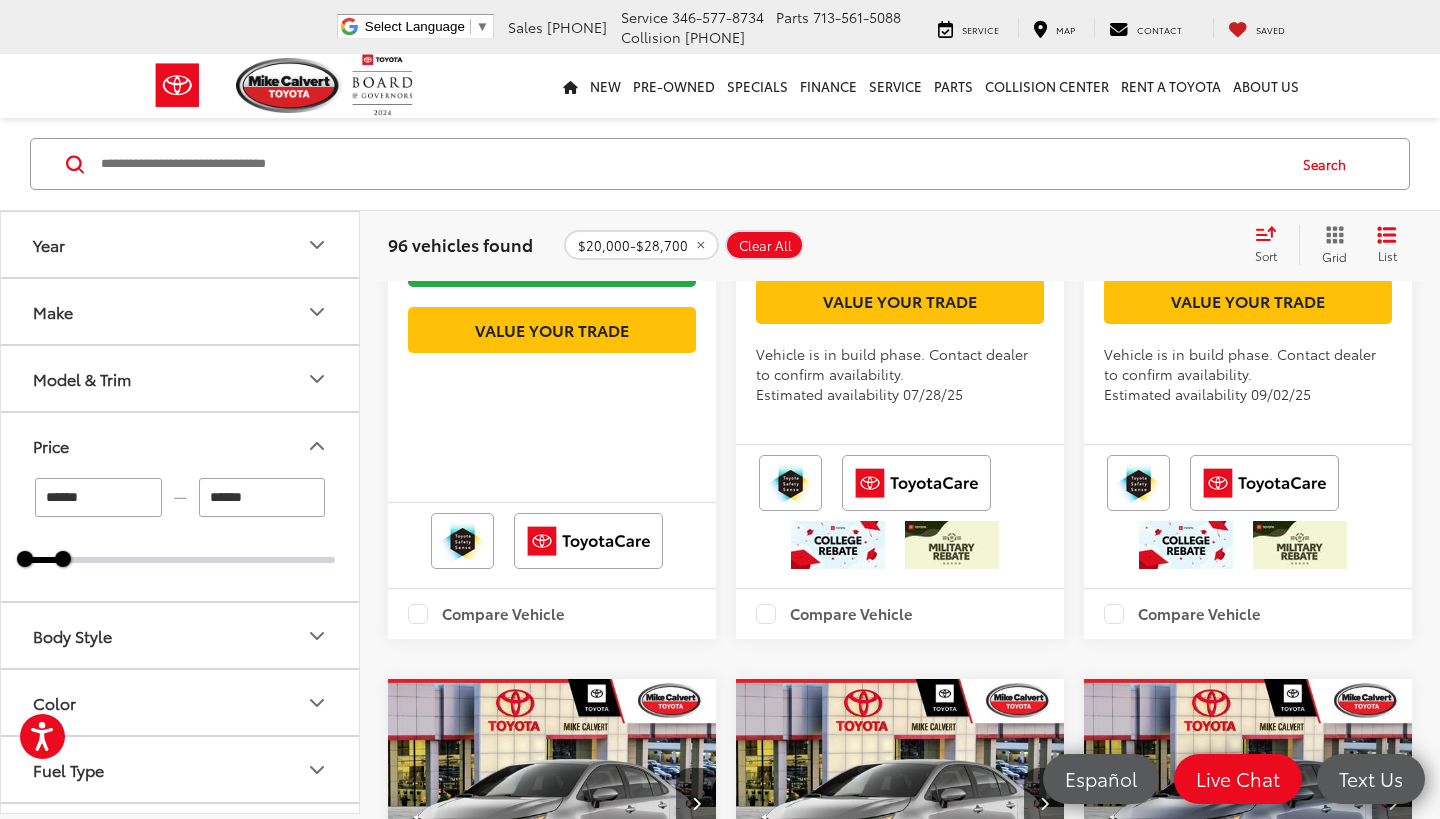 scroll, scrollTop: 272, scrollLeft: 0, axis: vertical 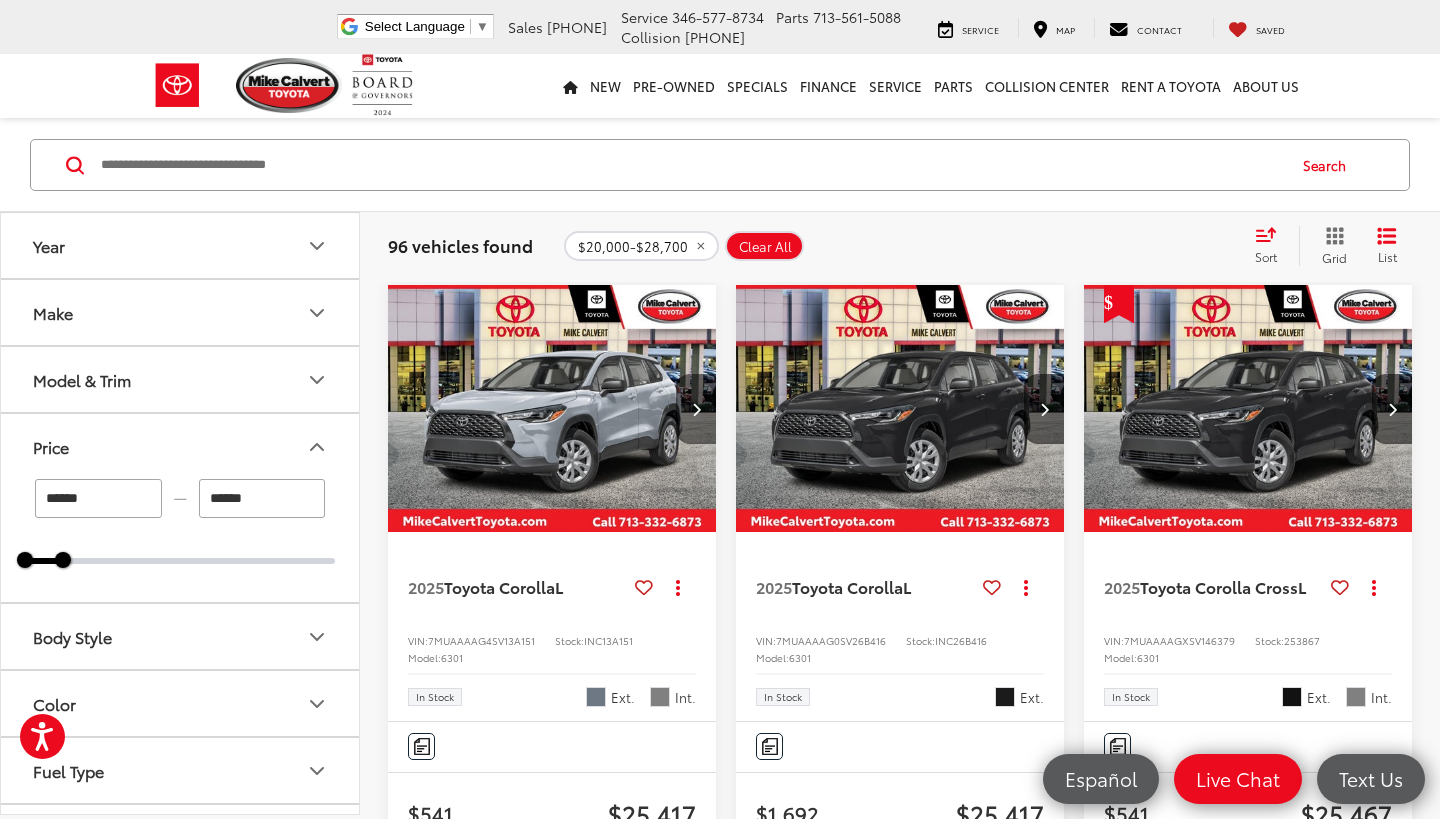 click at bounding box center (696, 409) 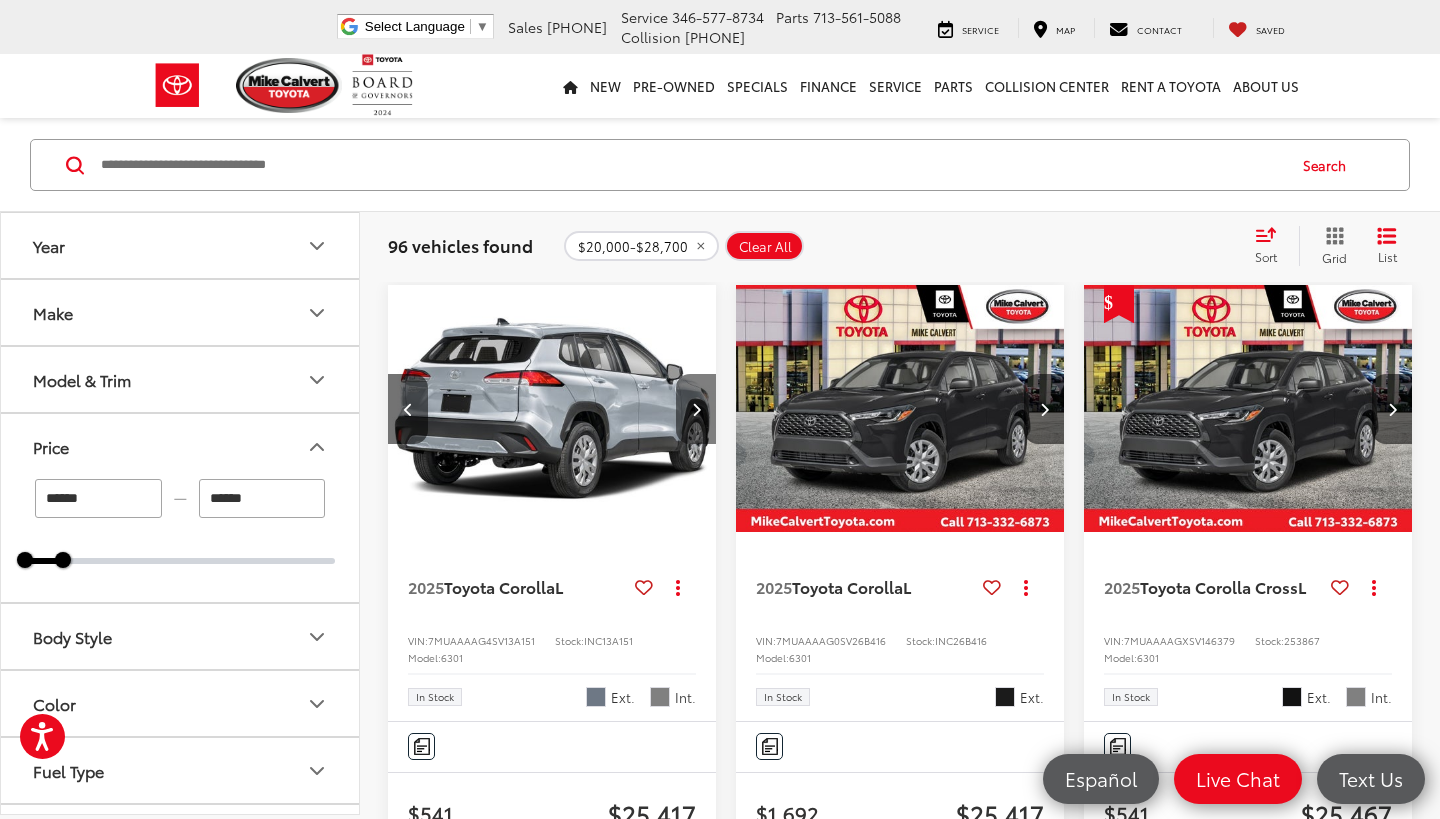 click at bounding box center (696, 409) 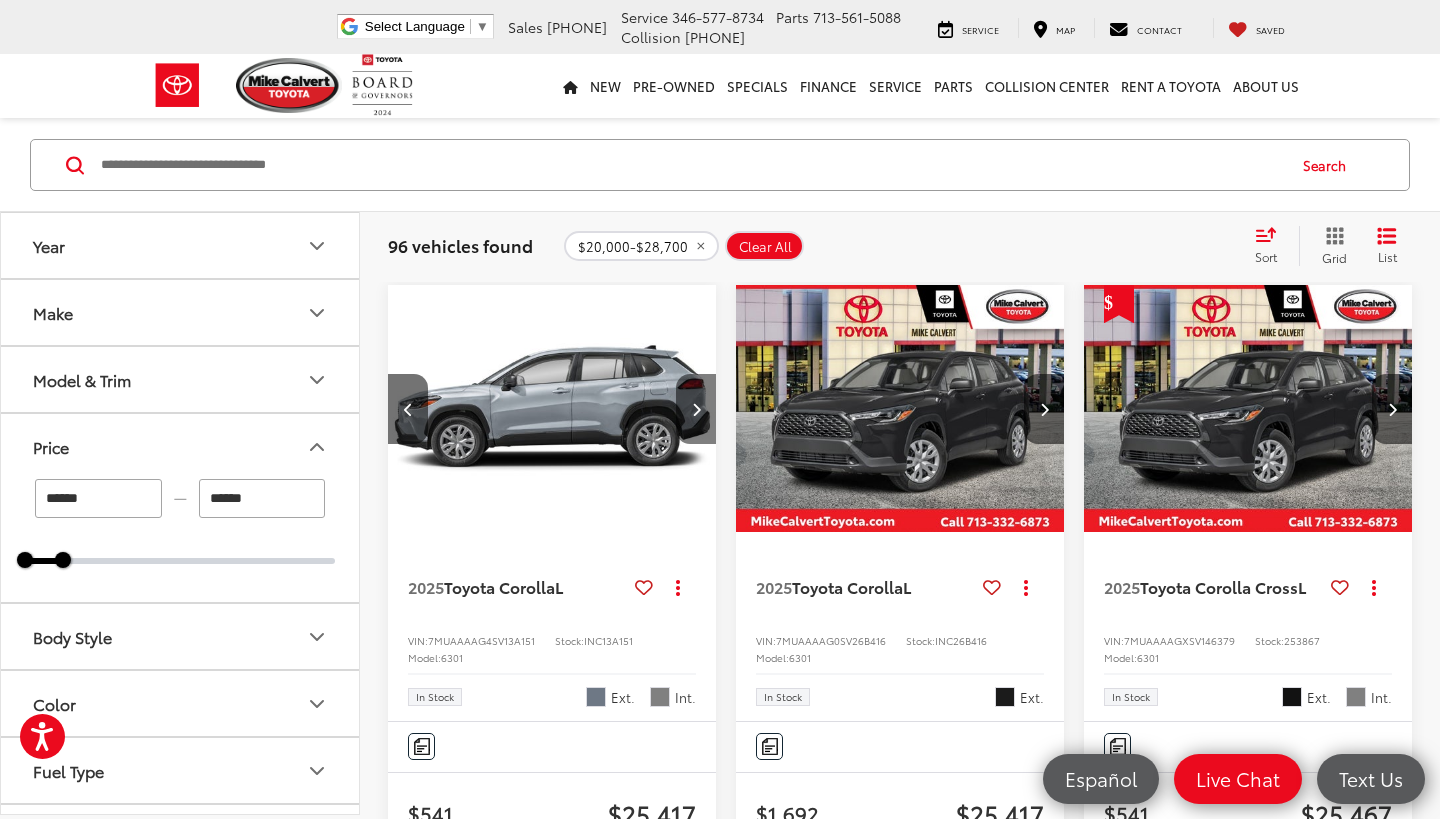 click at bounding box center [696, 409] 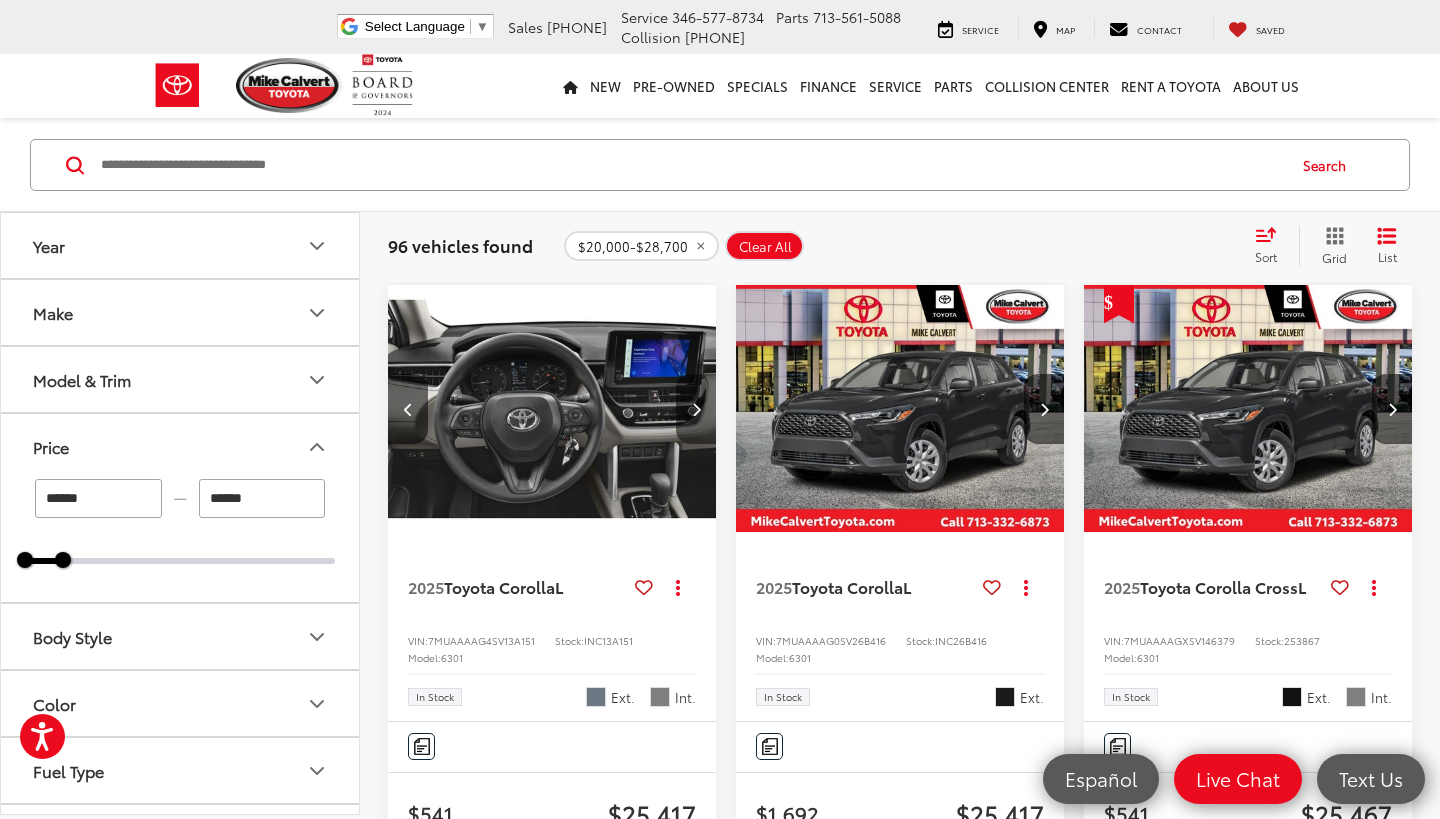 click at bounding box center [696, 409] 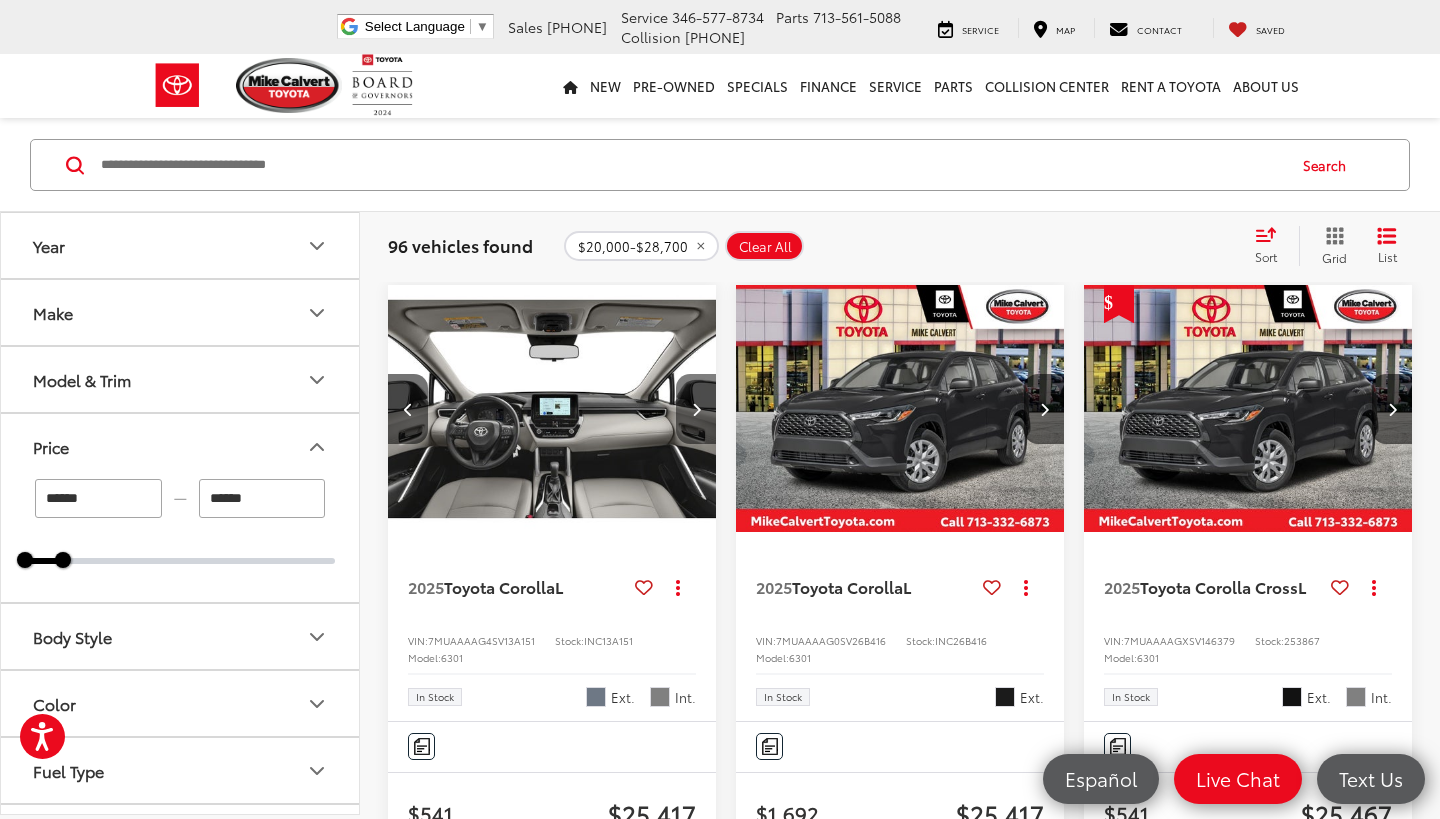 click at bounding box center [696, 409] 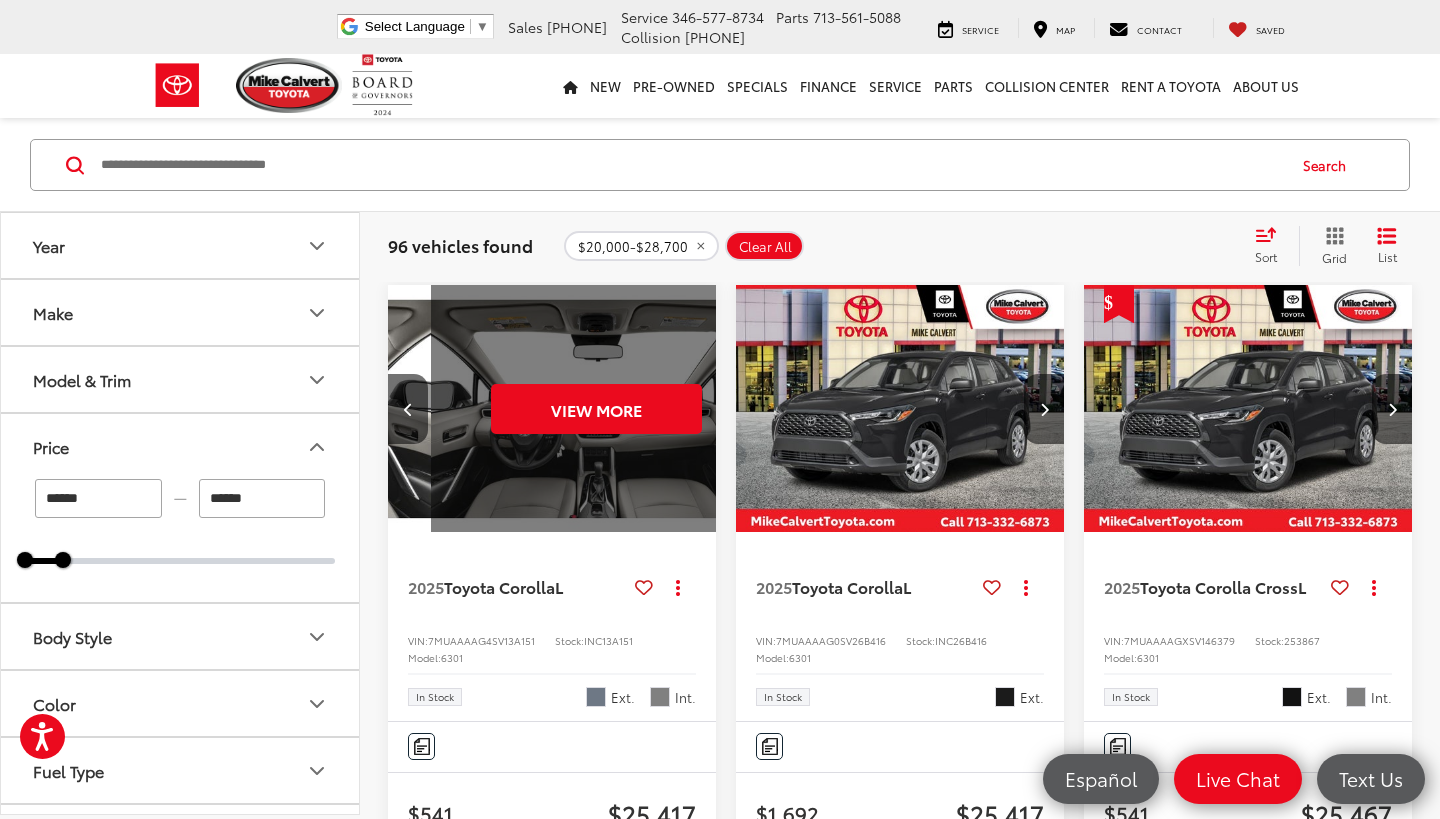 scroll, scrollTop: 0, scrollLeft: 1655, axis: horizontal 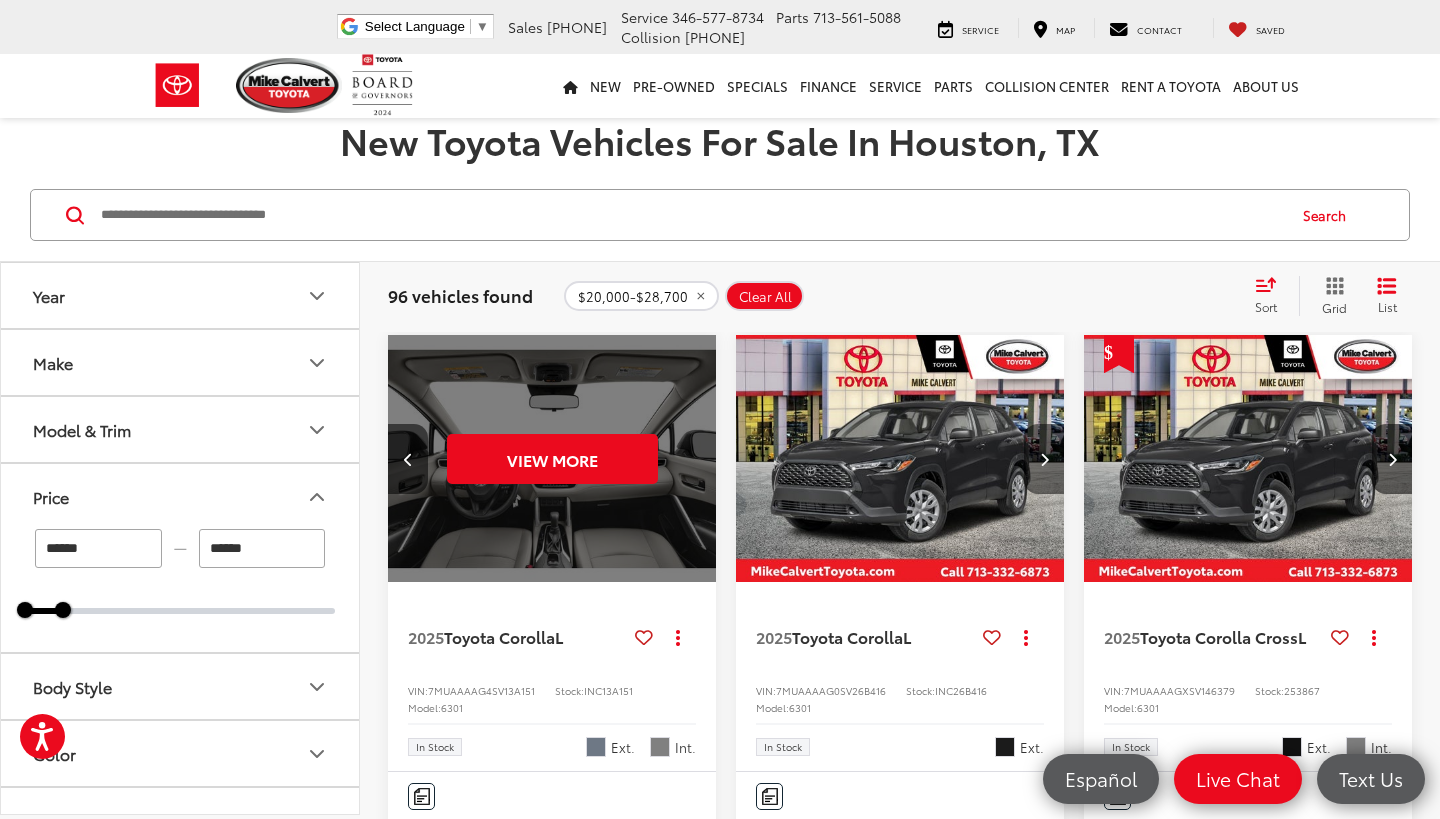 click at bounding box center (1044, 459) 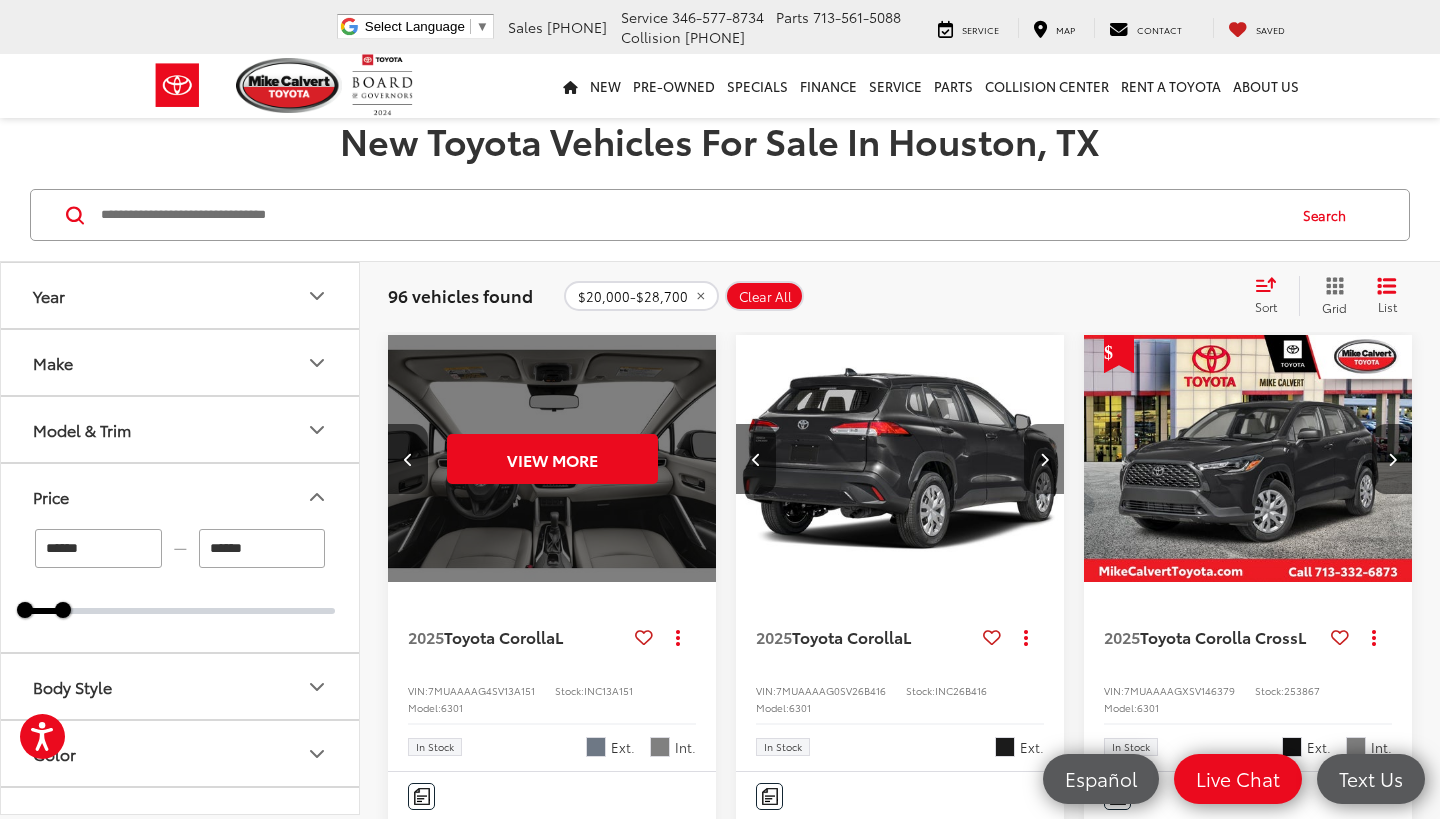 click at bounding box center (1044, 459) 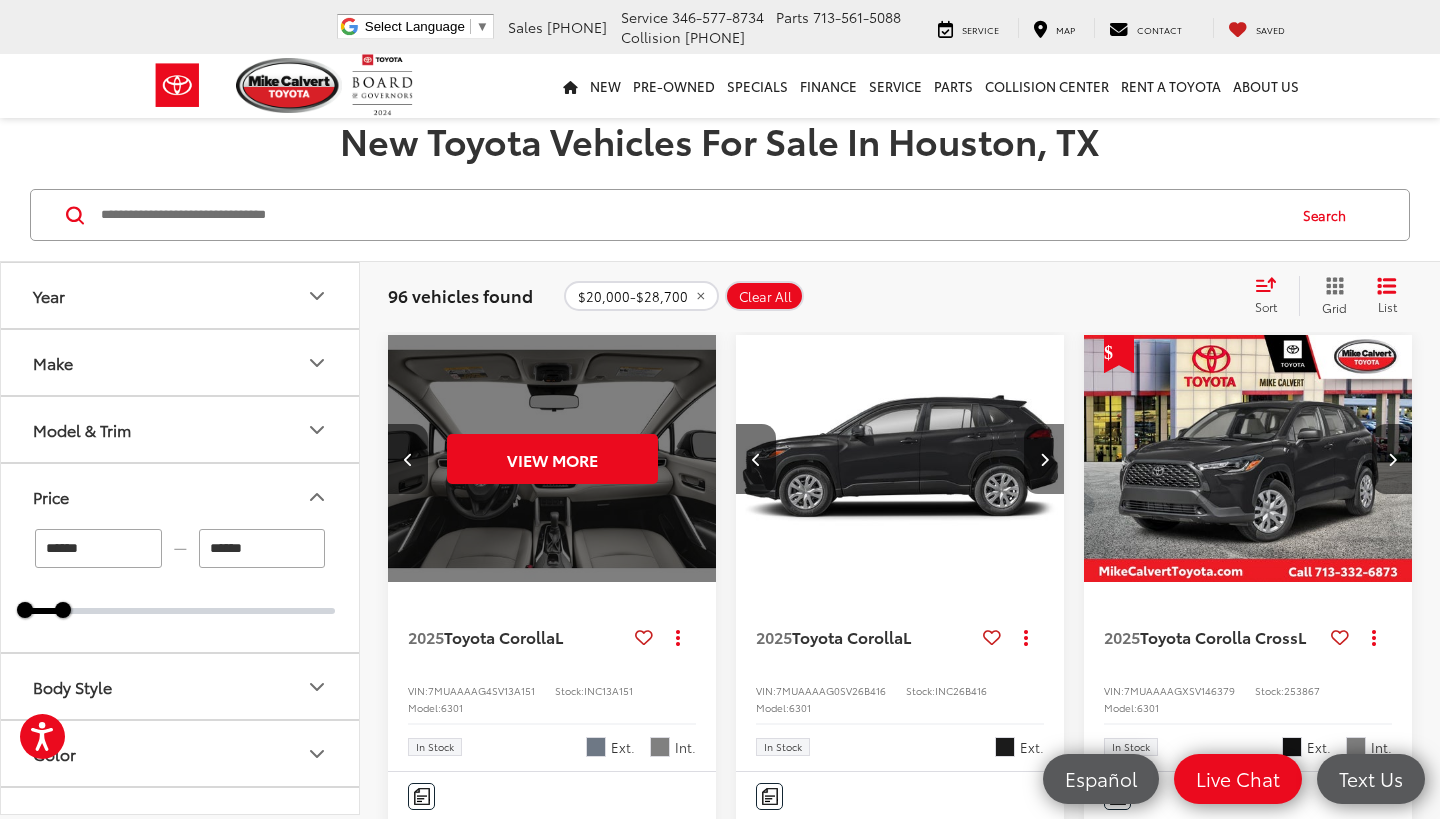 click at bounding box center [1044, 459] 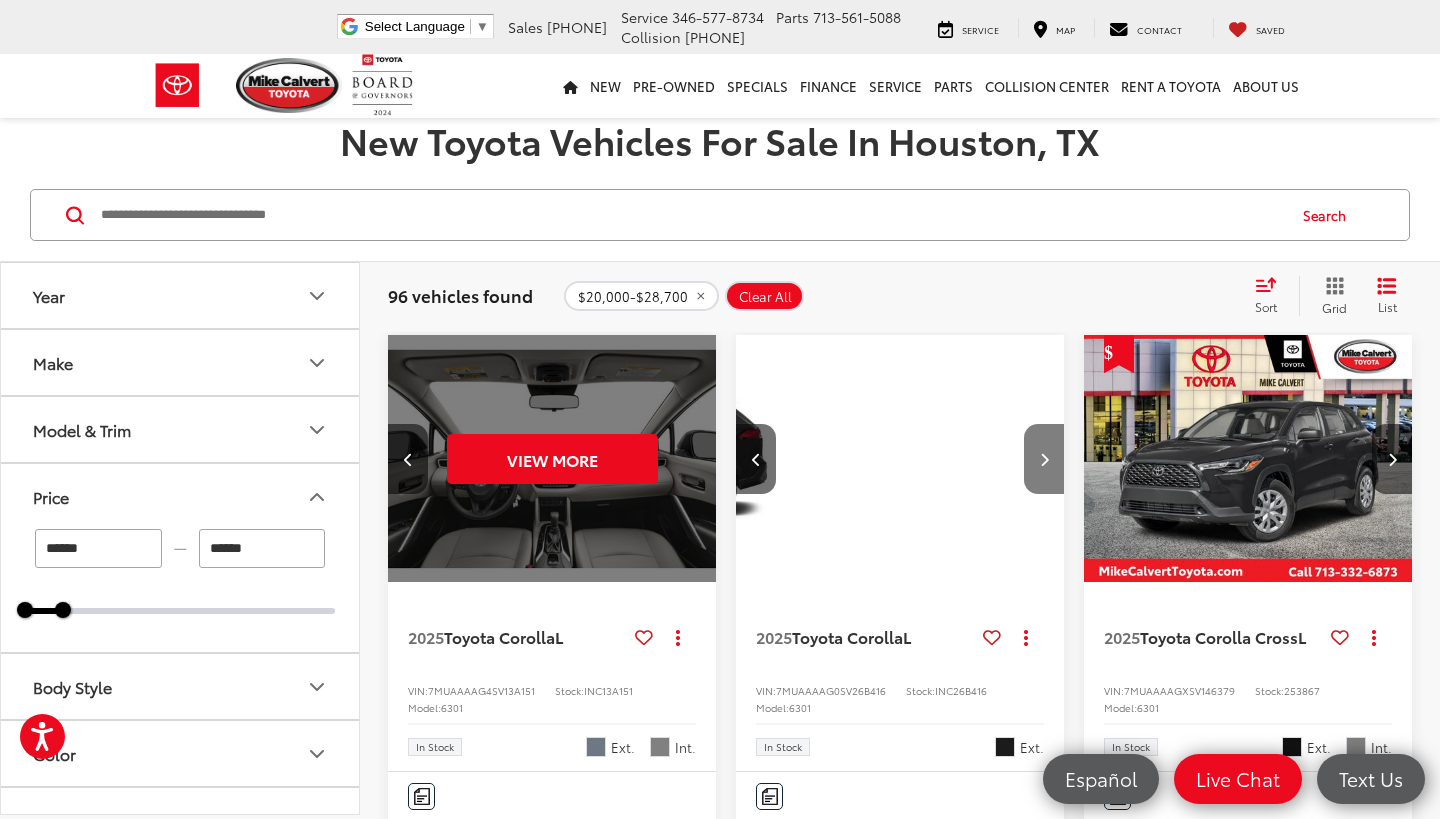 scroll, scrollTop: 0, scrollLeft: 993, axis: horizontal 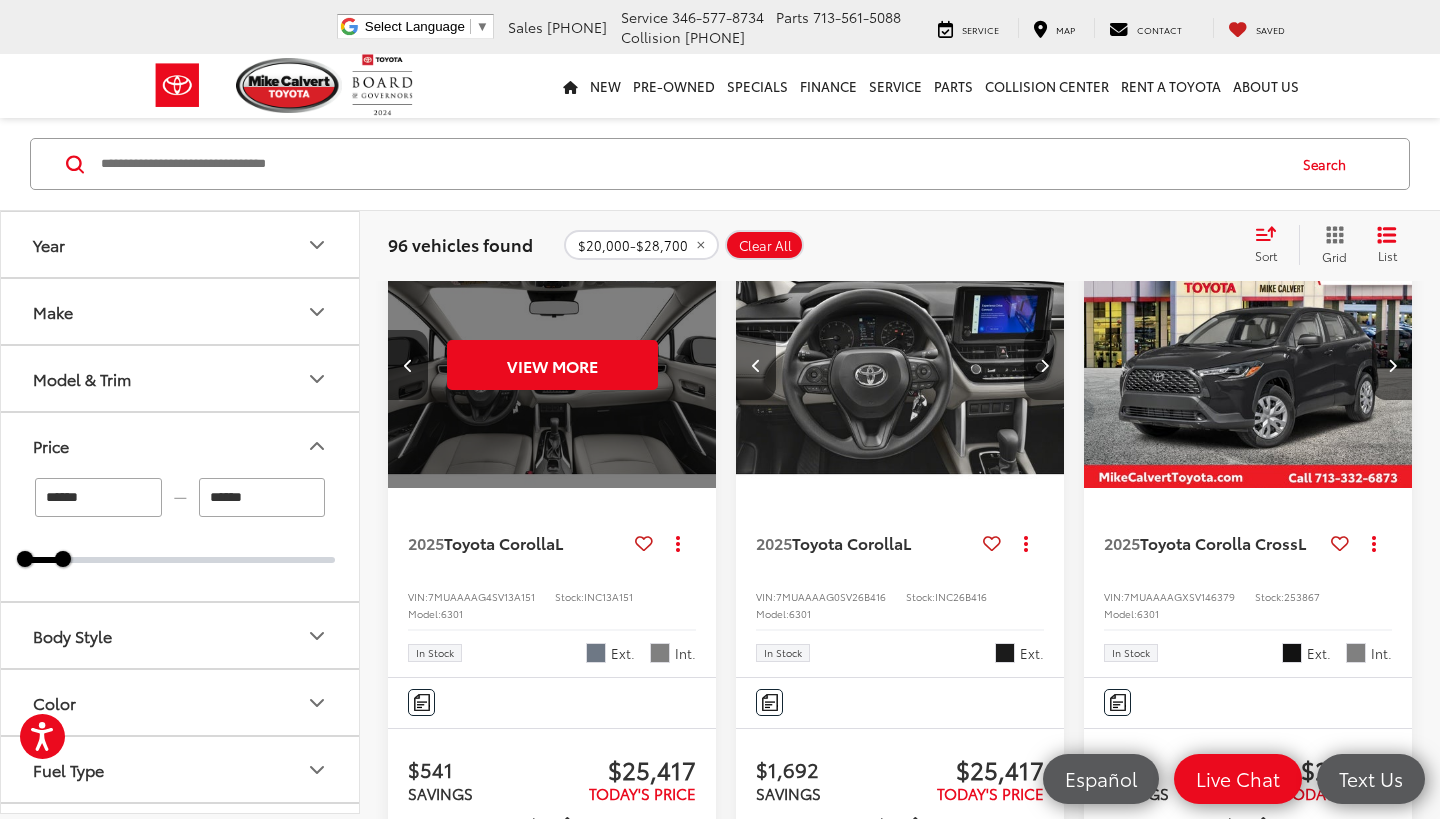 click at bounding box center (1044, 365) 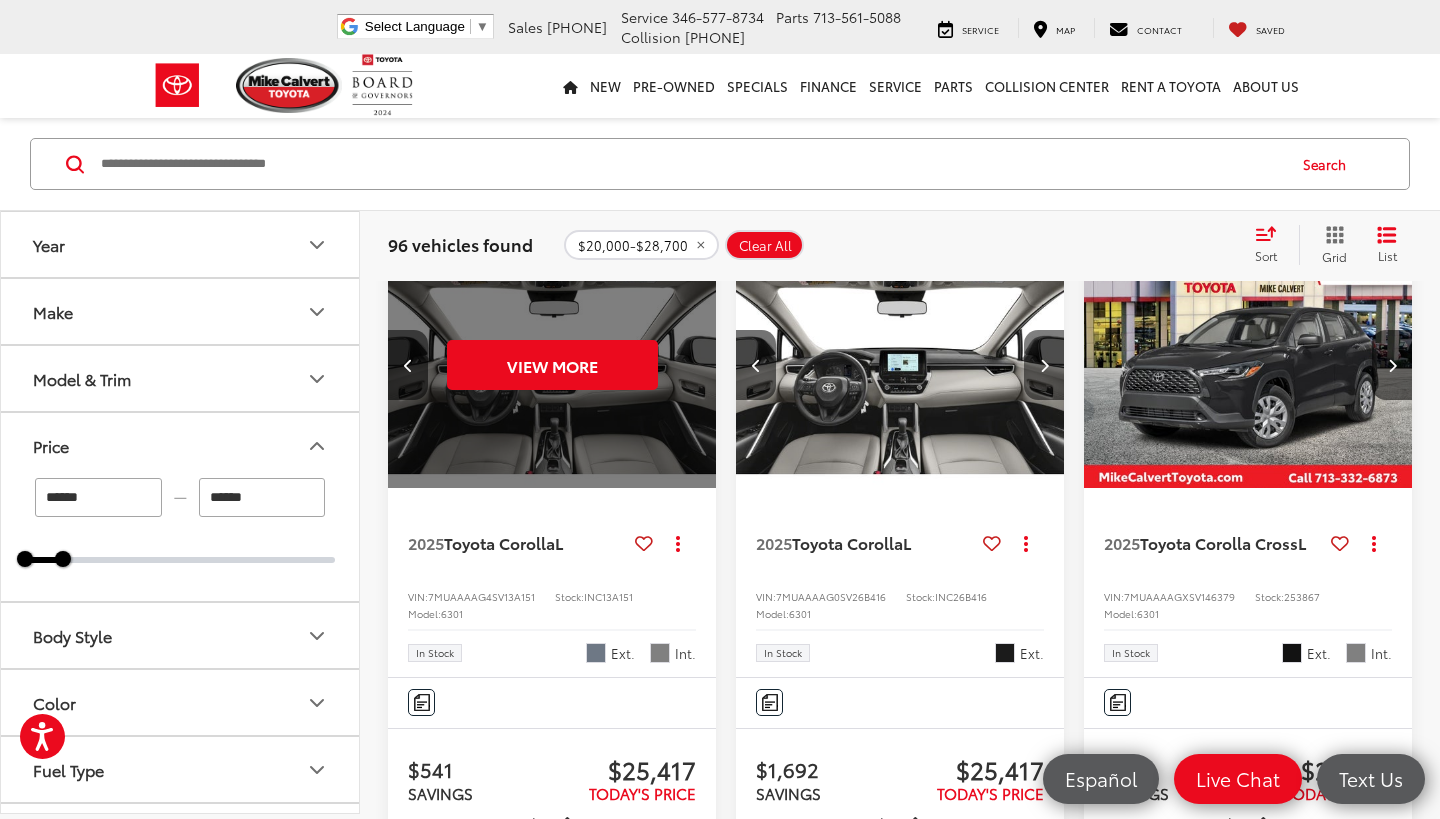 click at bounding box center (1044, 365) 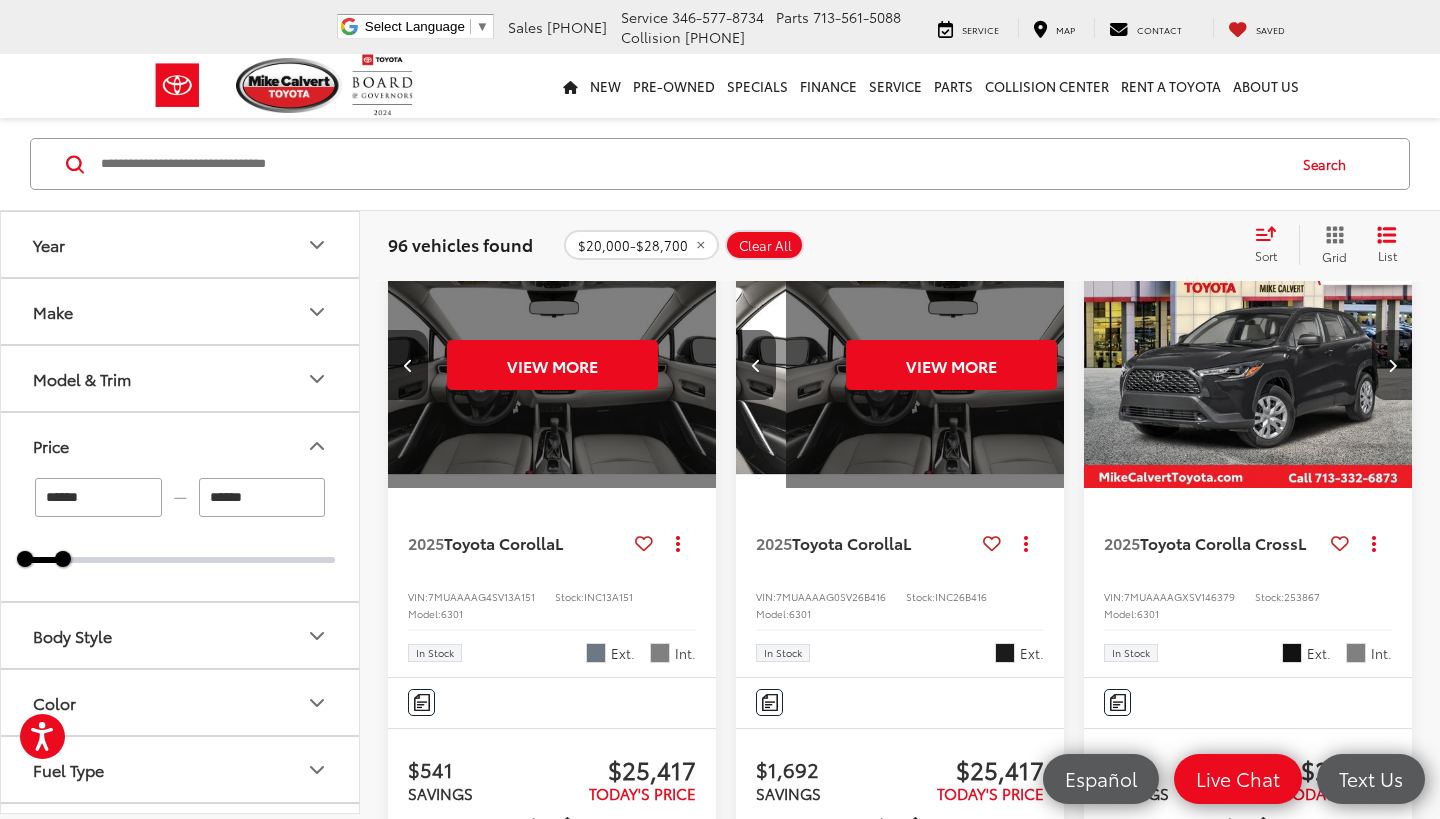 scroll, scrollTop: 0, scrollLeft: 1655, axis: horizontal 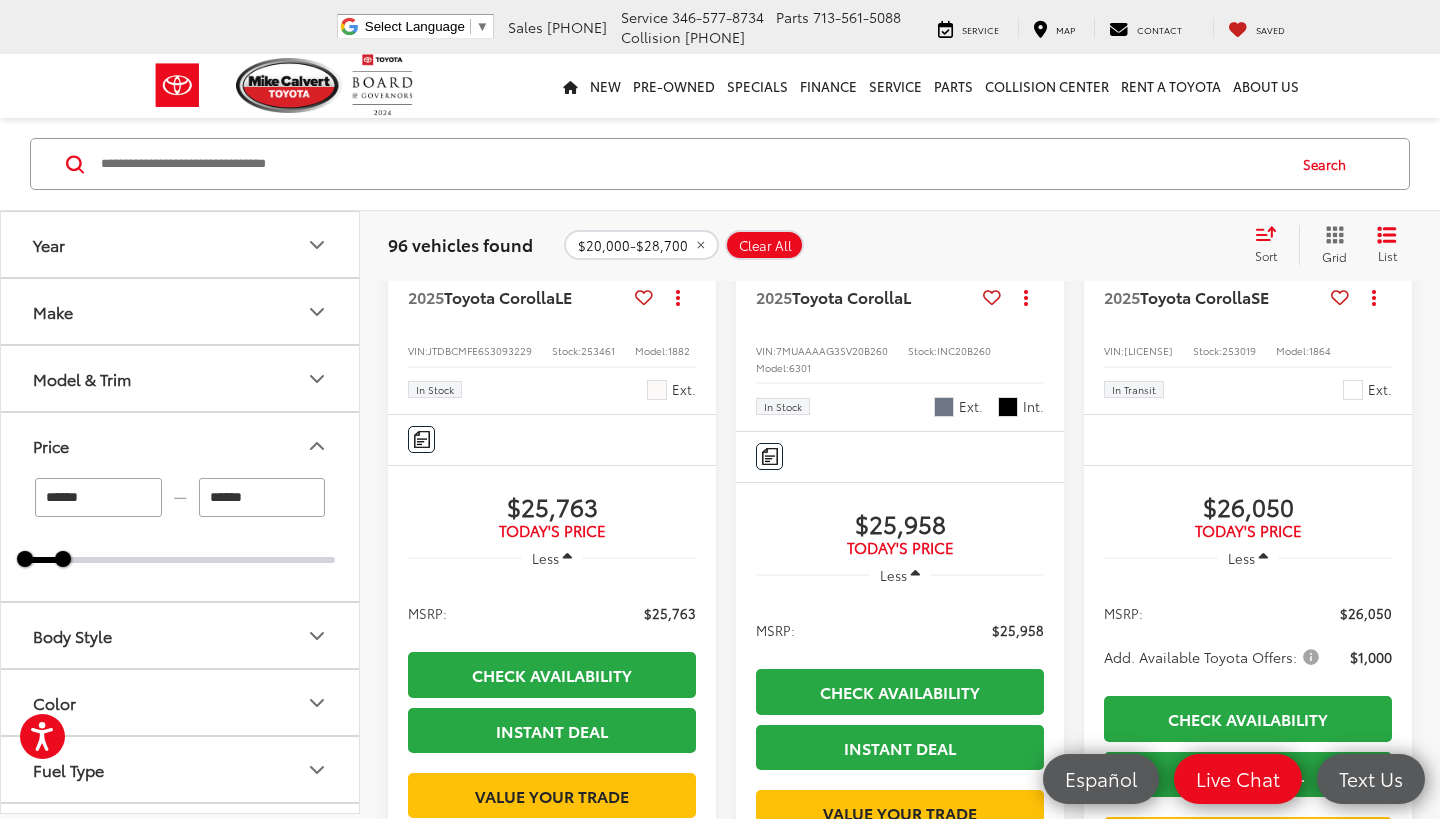 click at bounding box center (1044, 118) 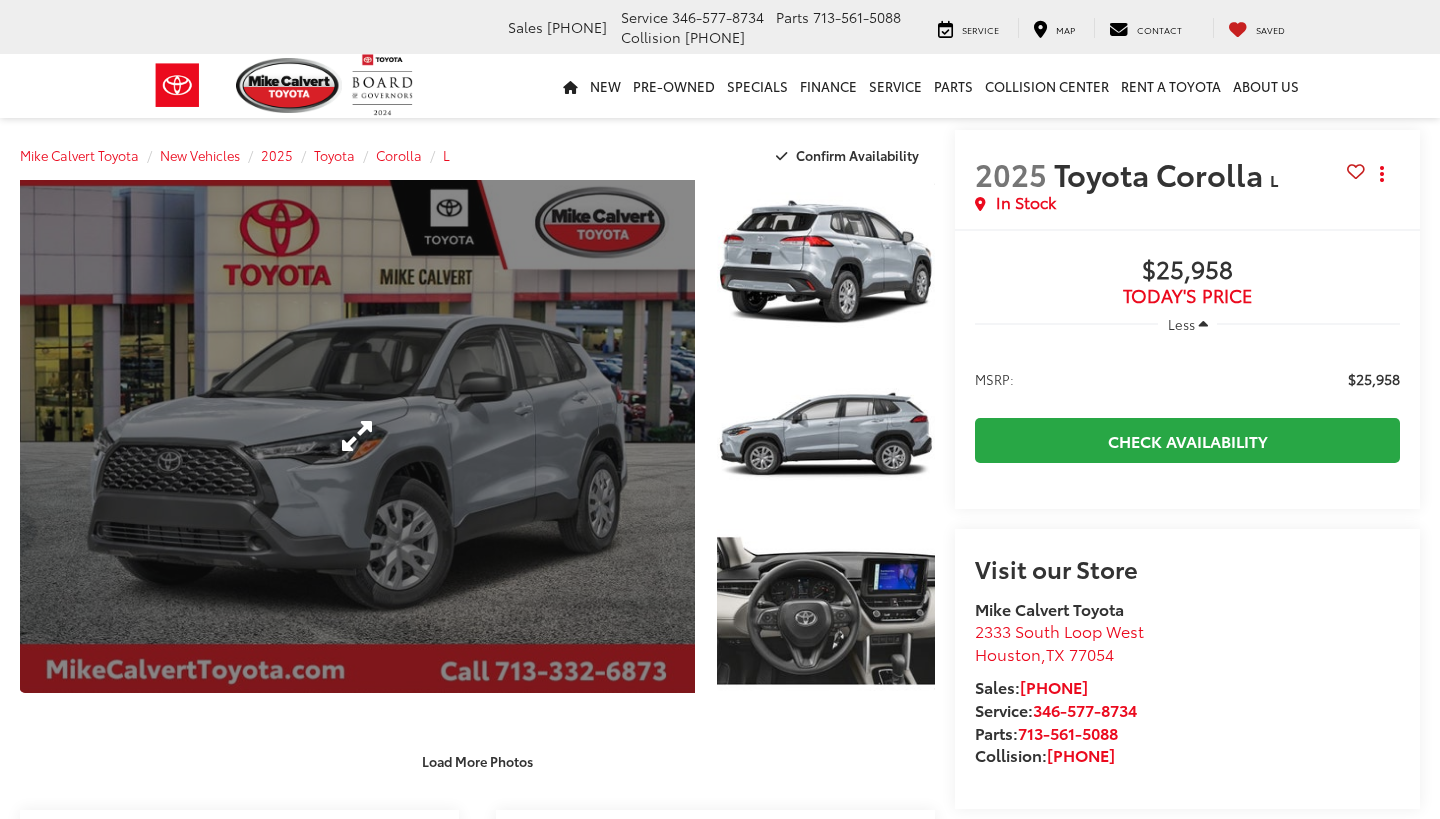 scroll, scrollTop: 0, scrollLeft: 0, axis: both 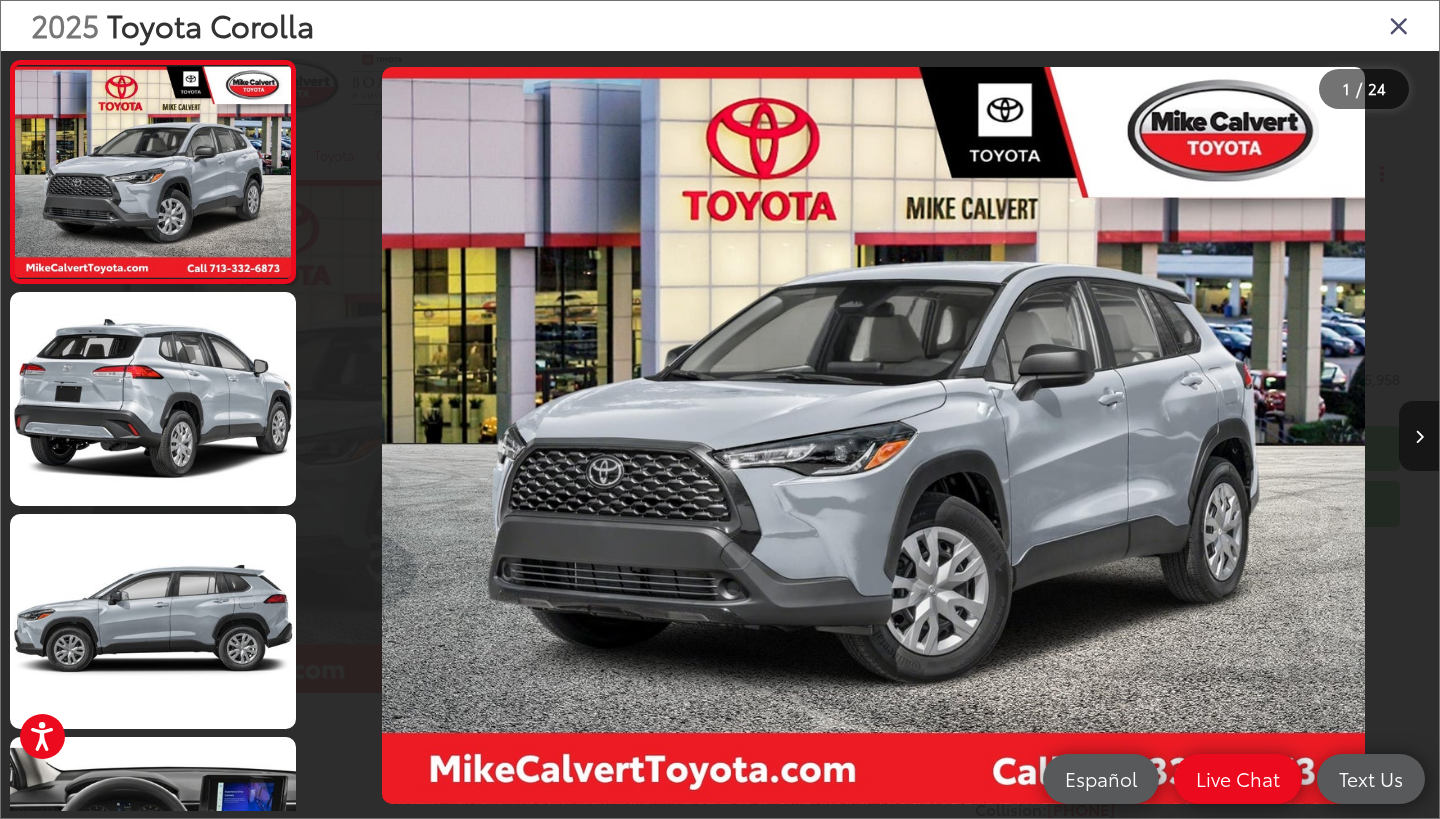 click at bounding box center (1419, 437) 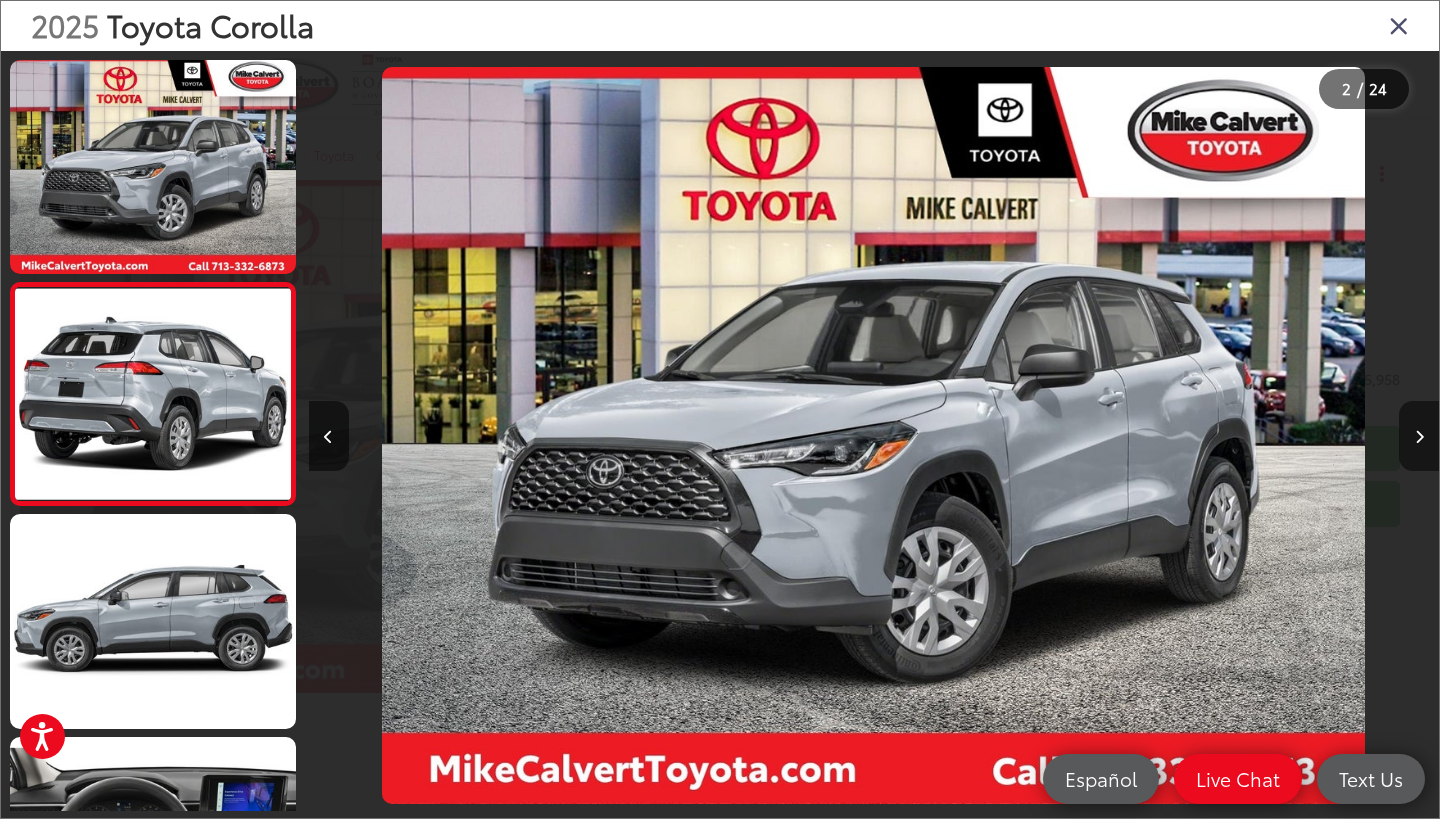 scroll, scrollTop: 0, scrollLeft: 1130, axis: horizontal 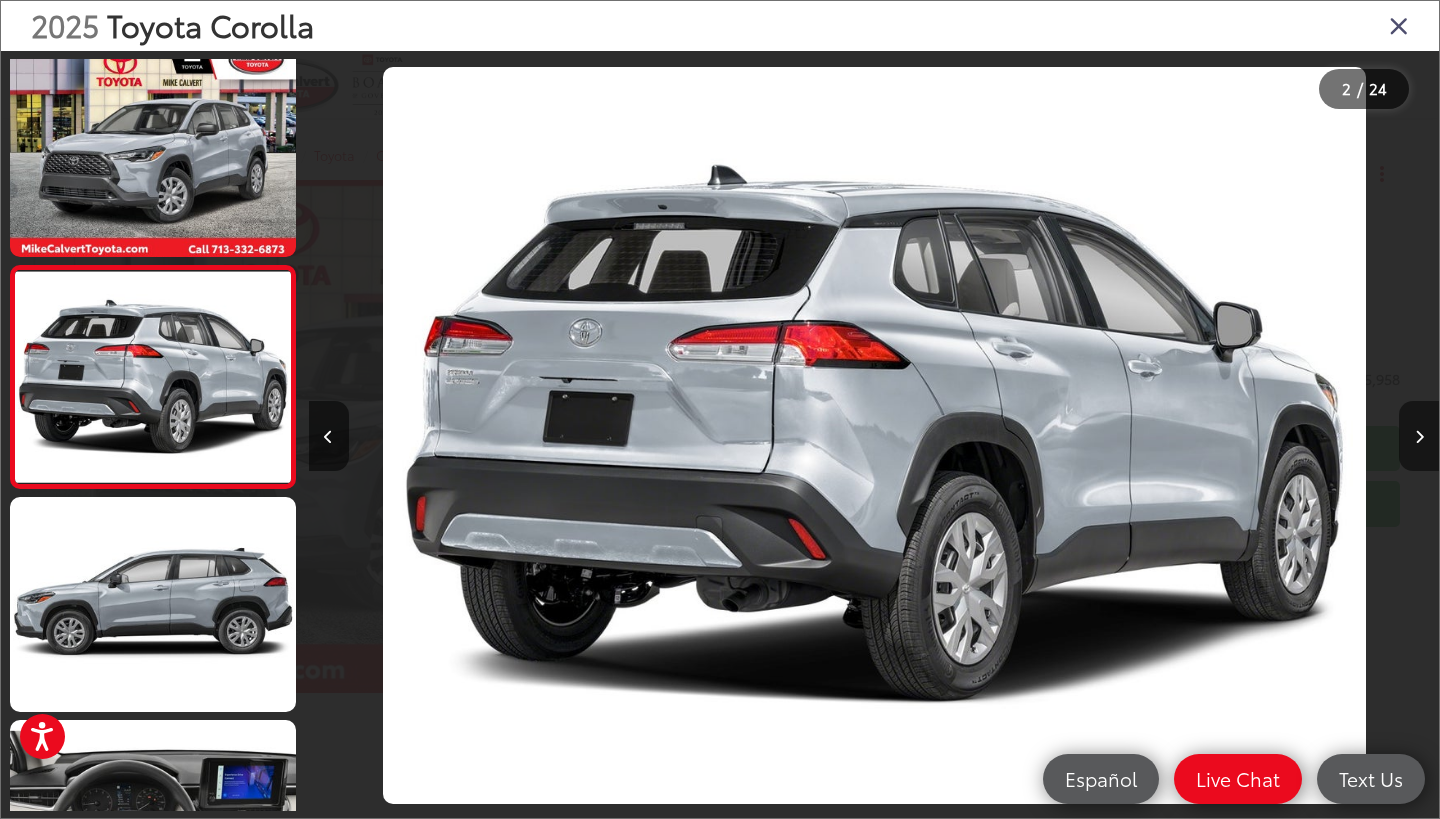 click at bounding box center (1419, 437) 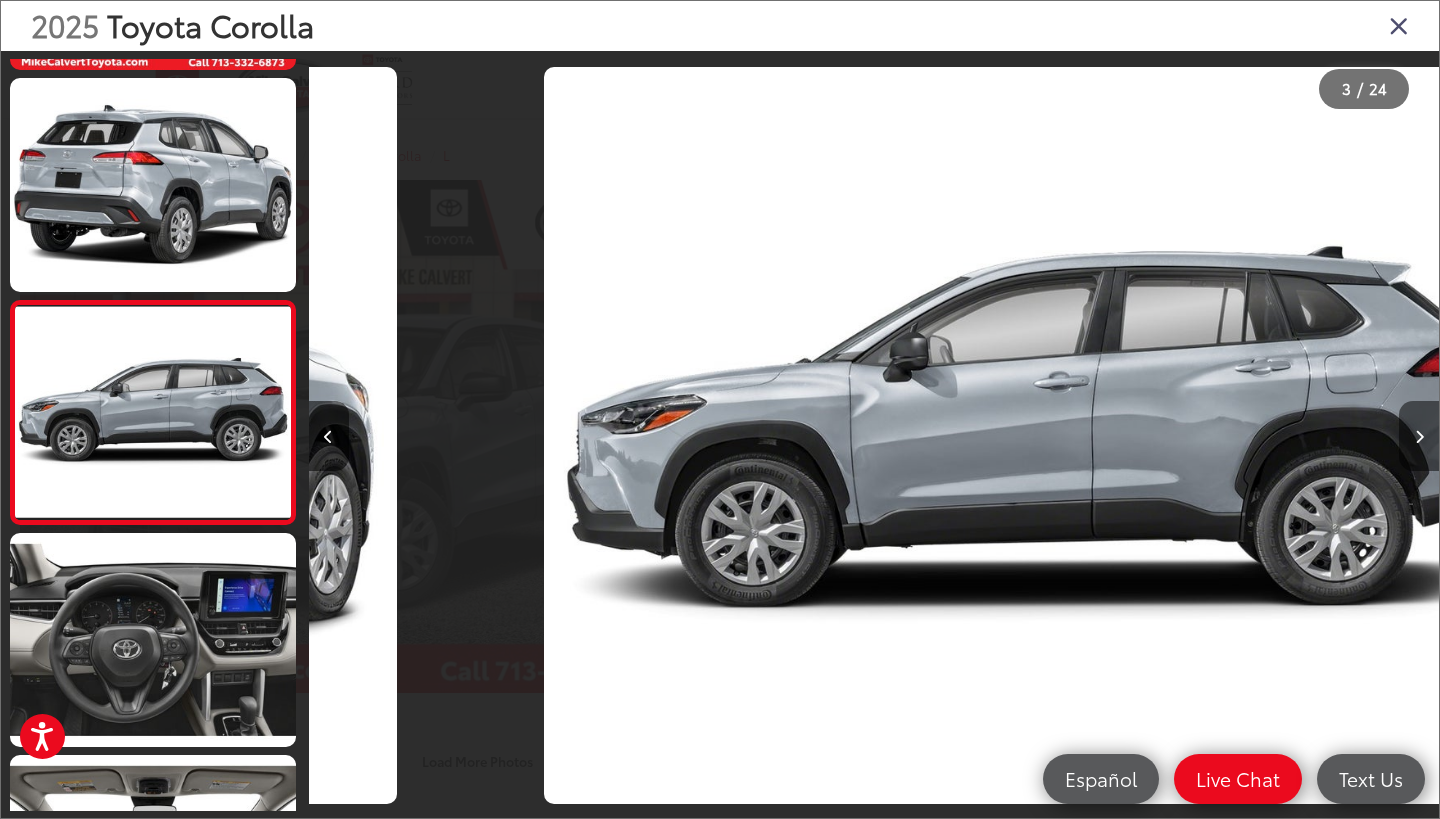 scroll, scrollTop: 0, scrollLeft: 2261, axis: horizontal 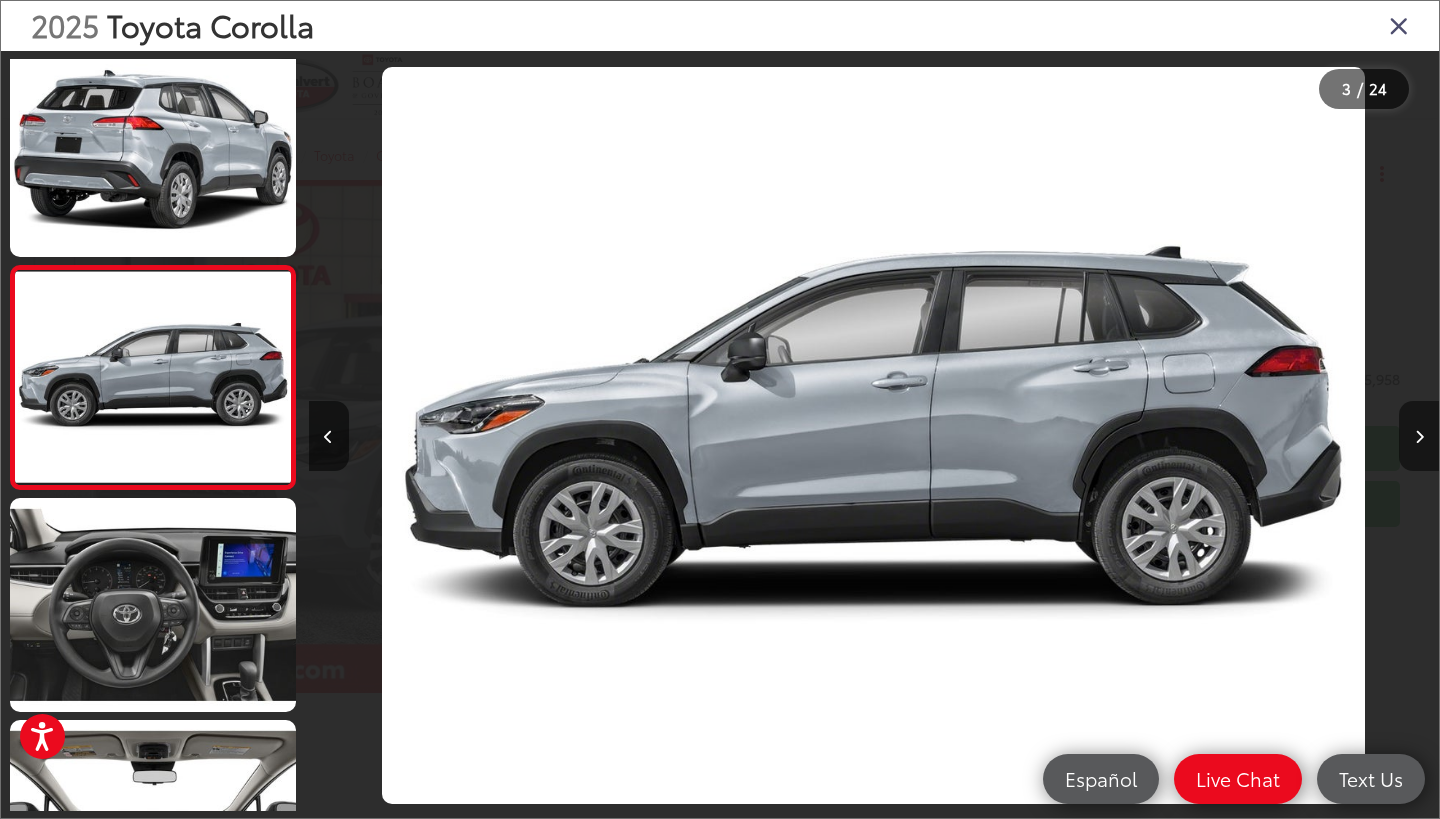 click at bounding box center [1419, 437] 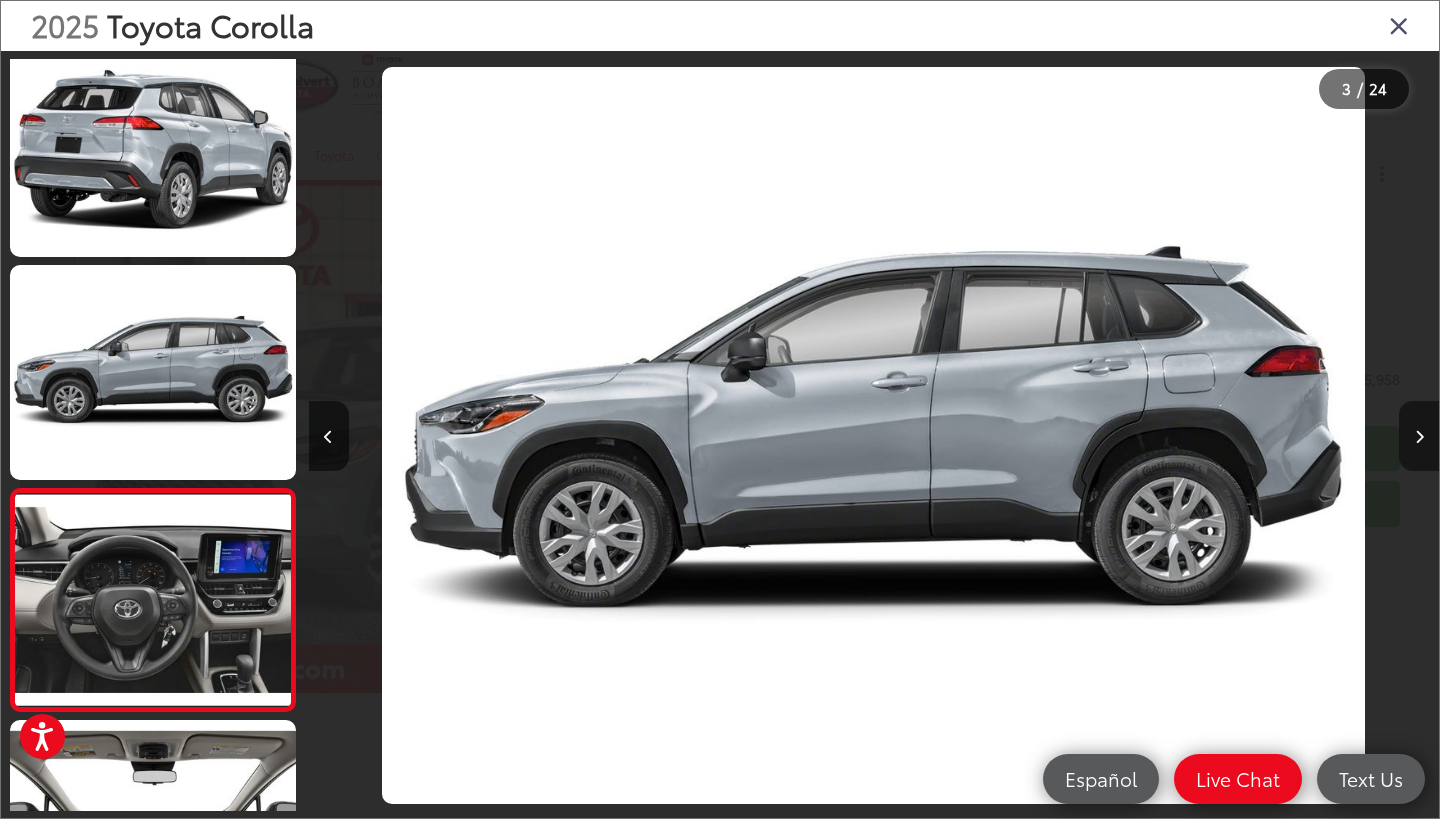 scroll, scrollTop: 0, scrollLeft: 3391, axis: horizontal 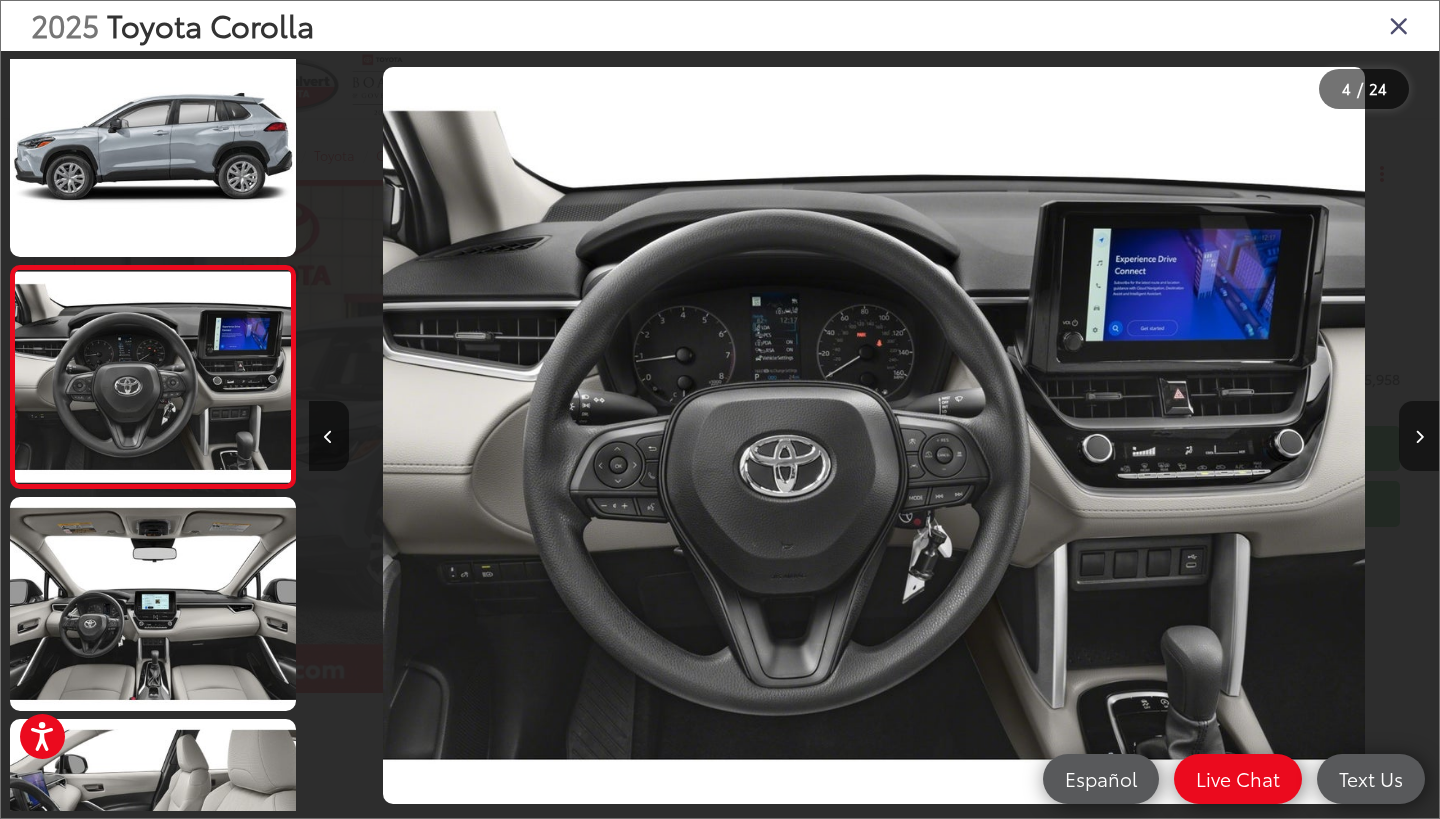 click at bounding box center (1419, 436) 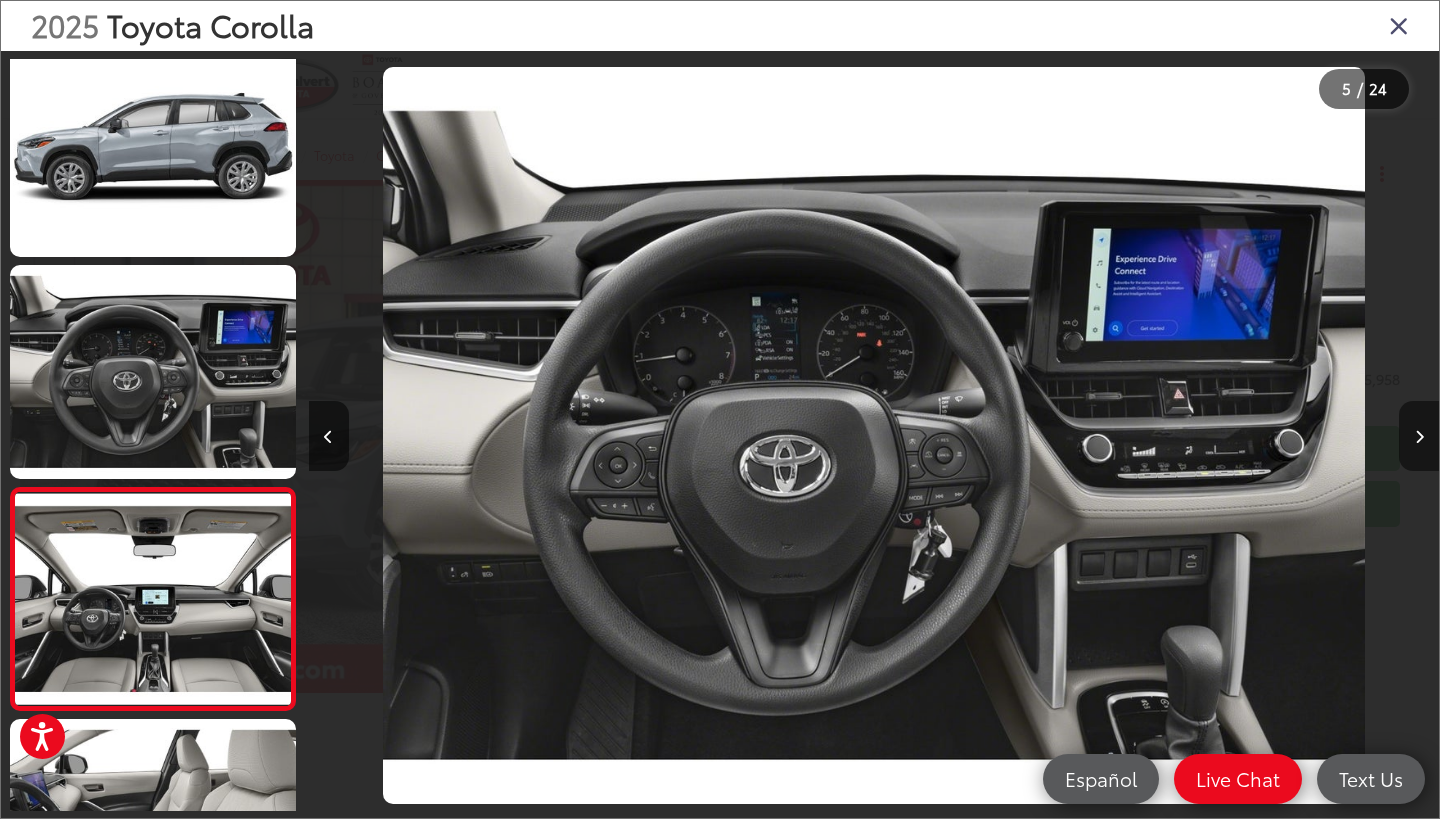 scroll, scrollTop: 0, scrollLeft: 4522, axis: horizontal 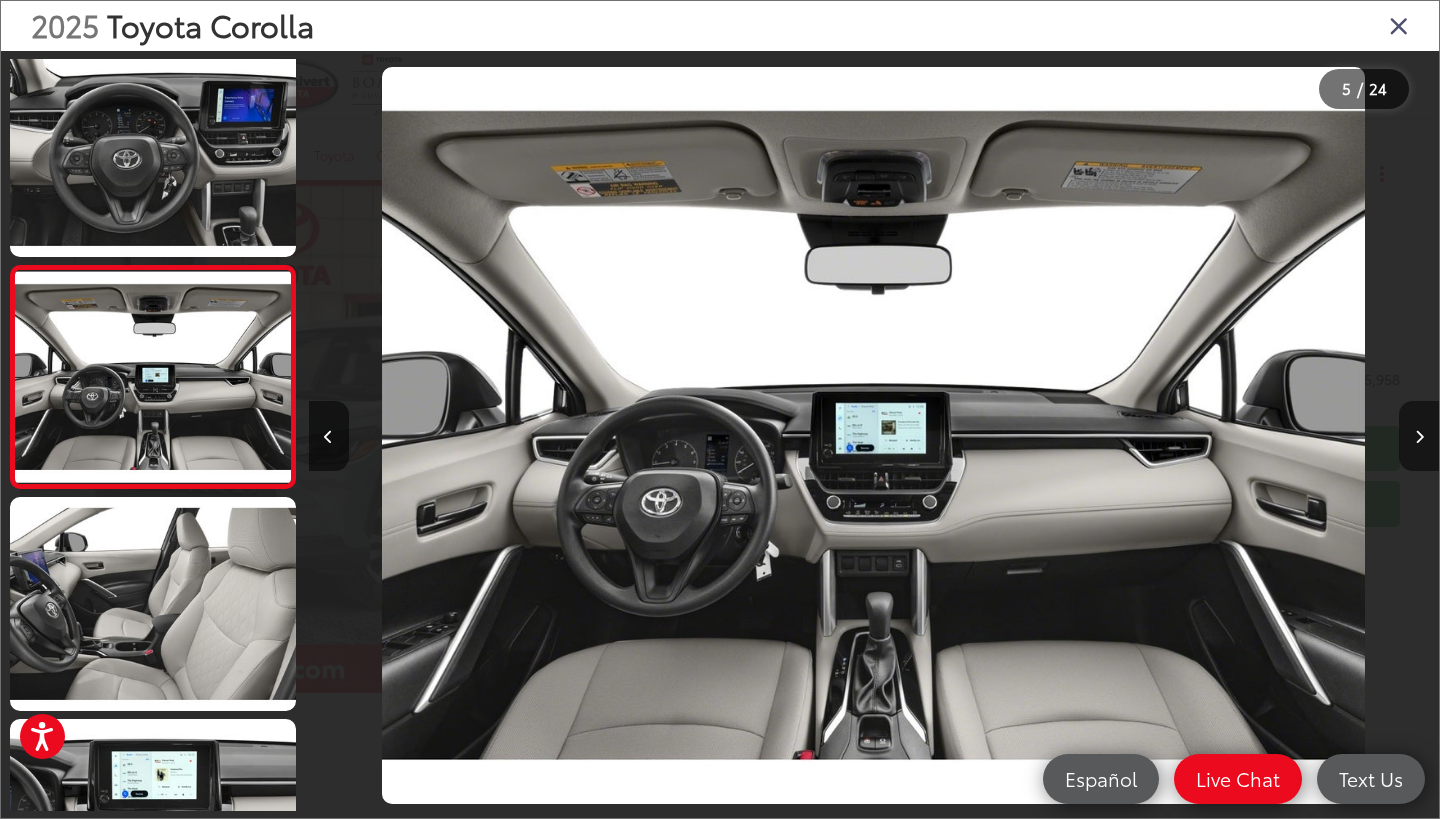 click at bounding box center (1419, 436) 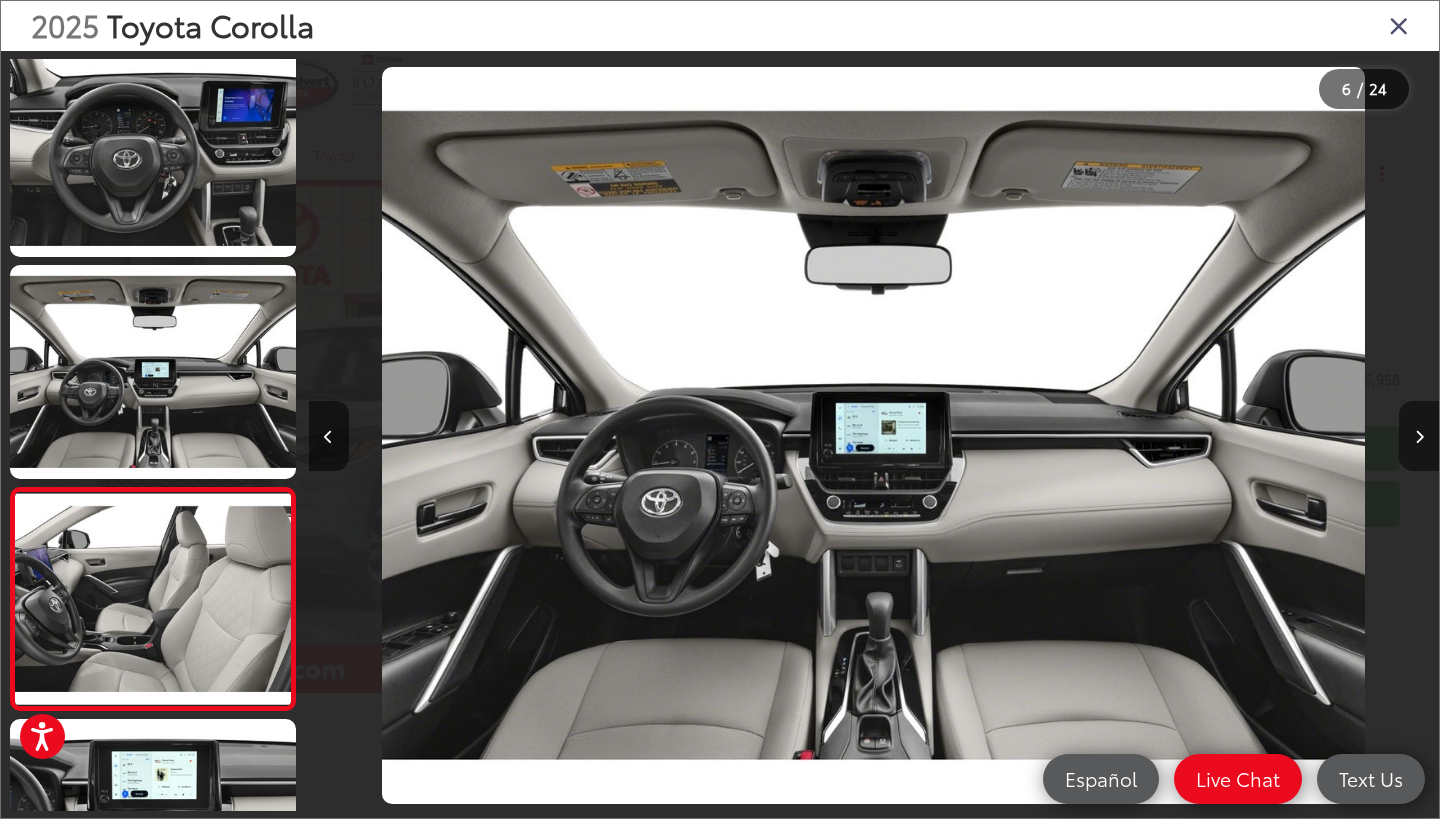 scroll, scrollTop: 0, scrollLeft: 5652, axis: horizontal 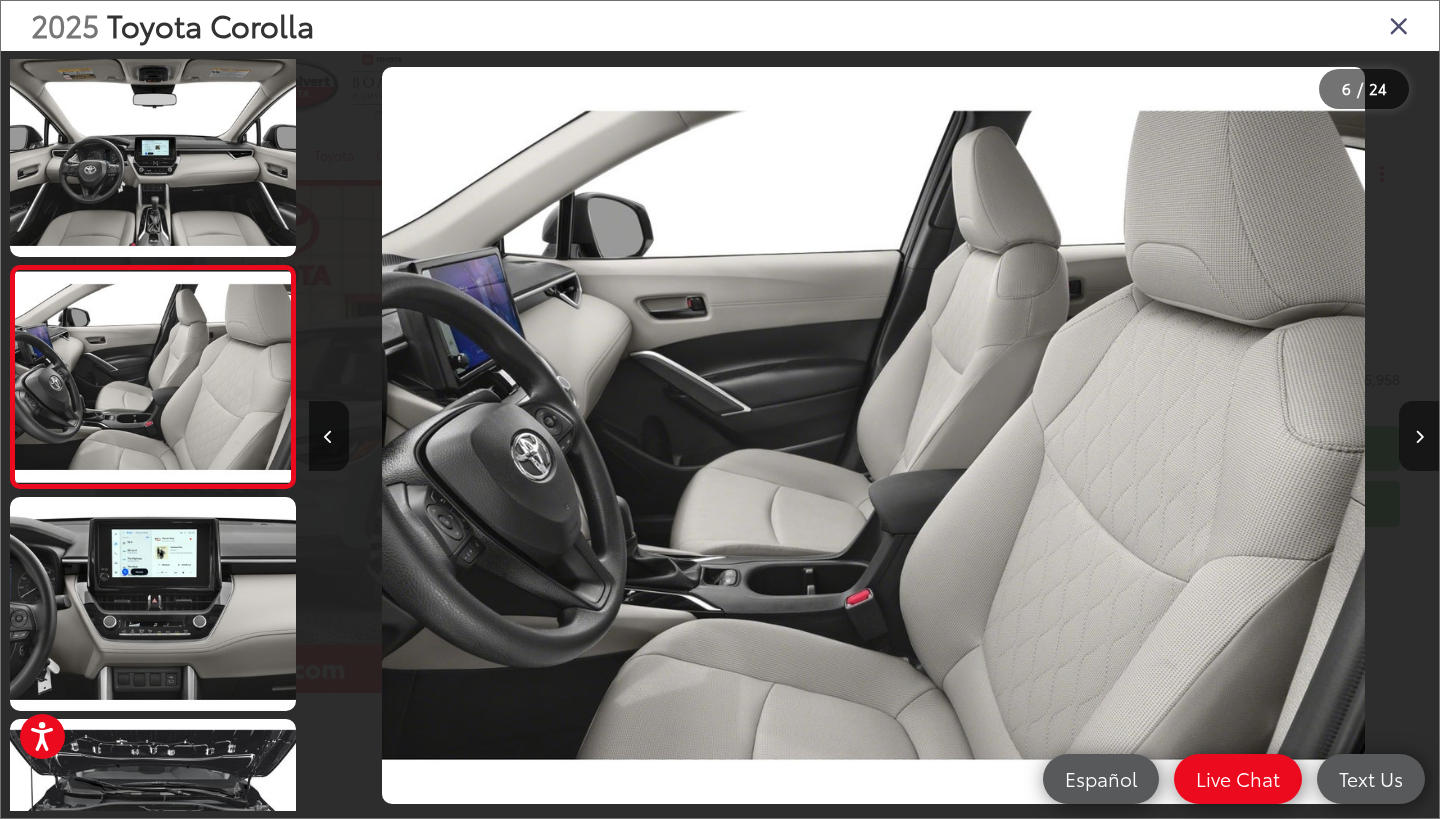 click at bounding box center [1419, 436] 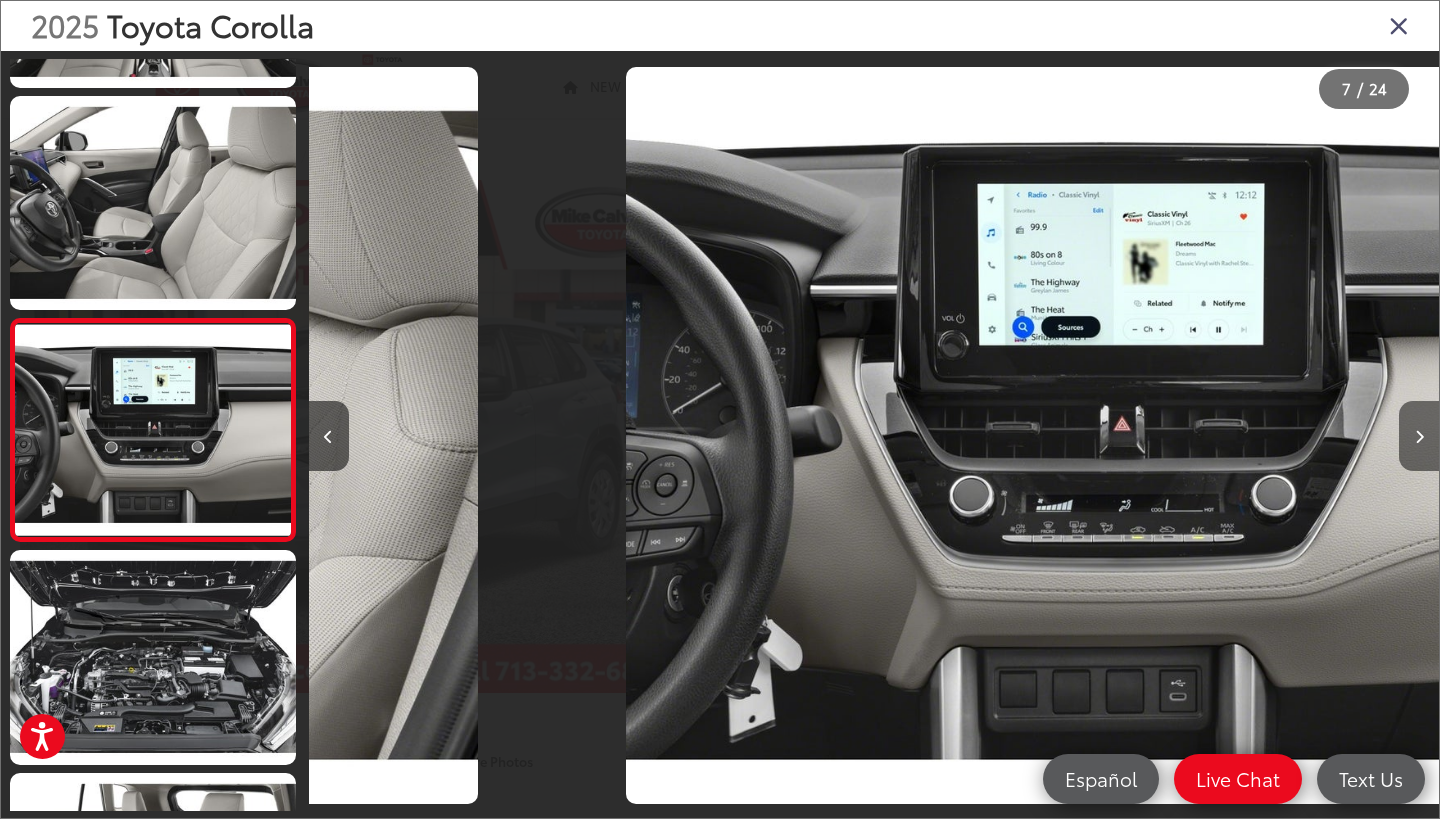 scroll, scrollTop: 0, scrollLeft: 6759, axis: horizontal 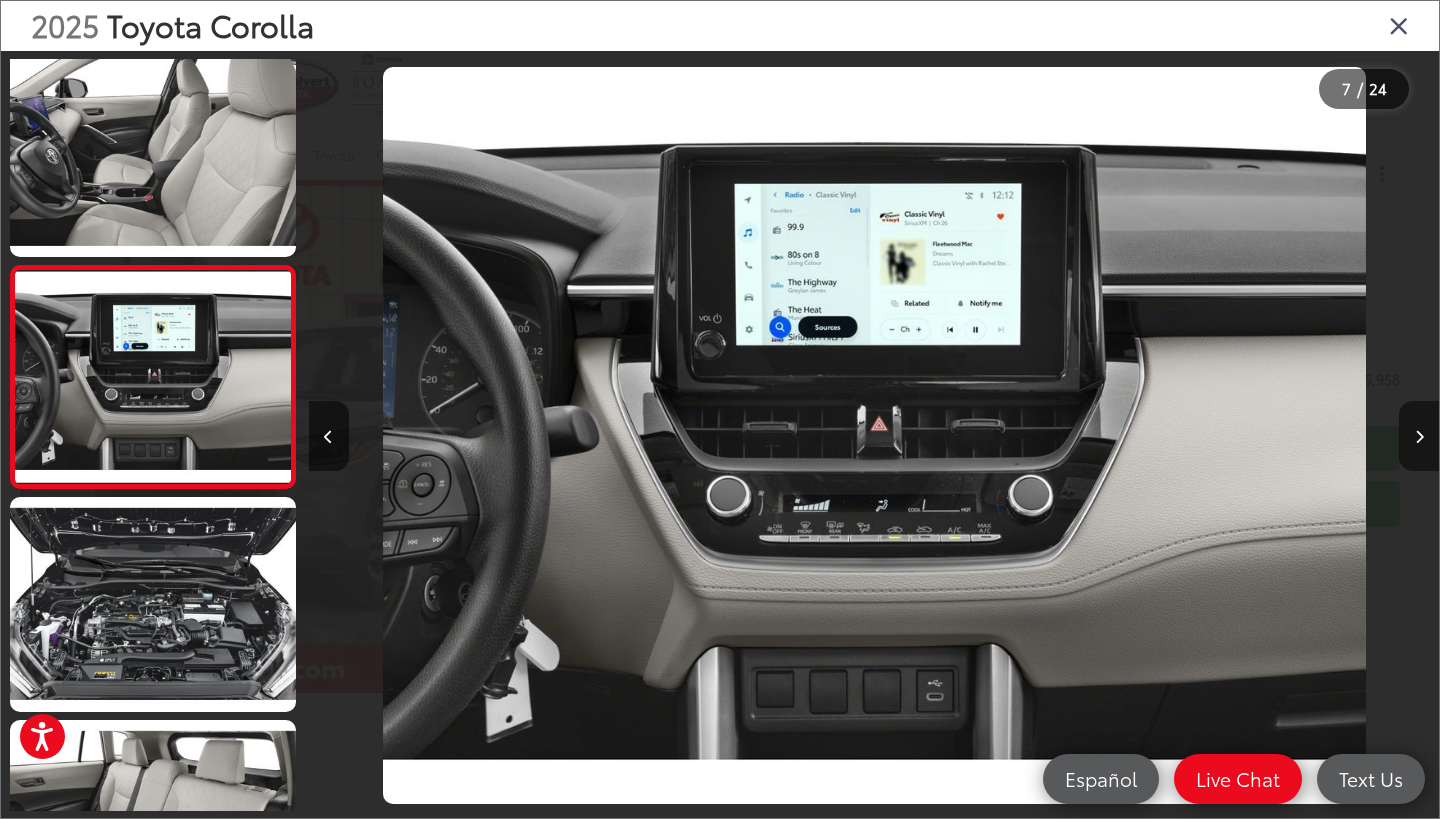 click at bounding box center [1419, 436] 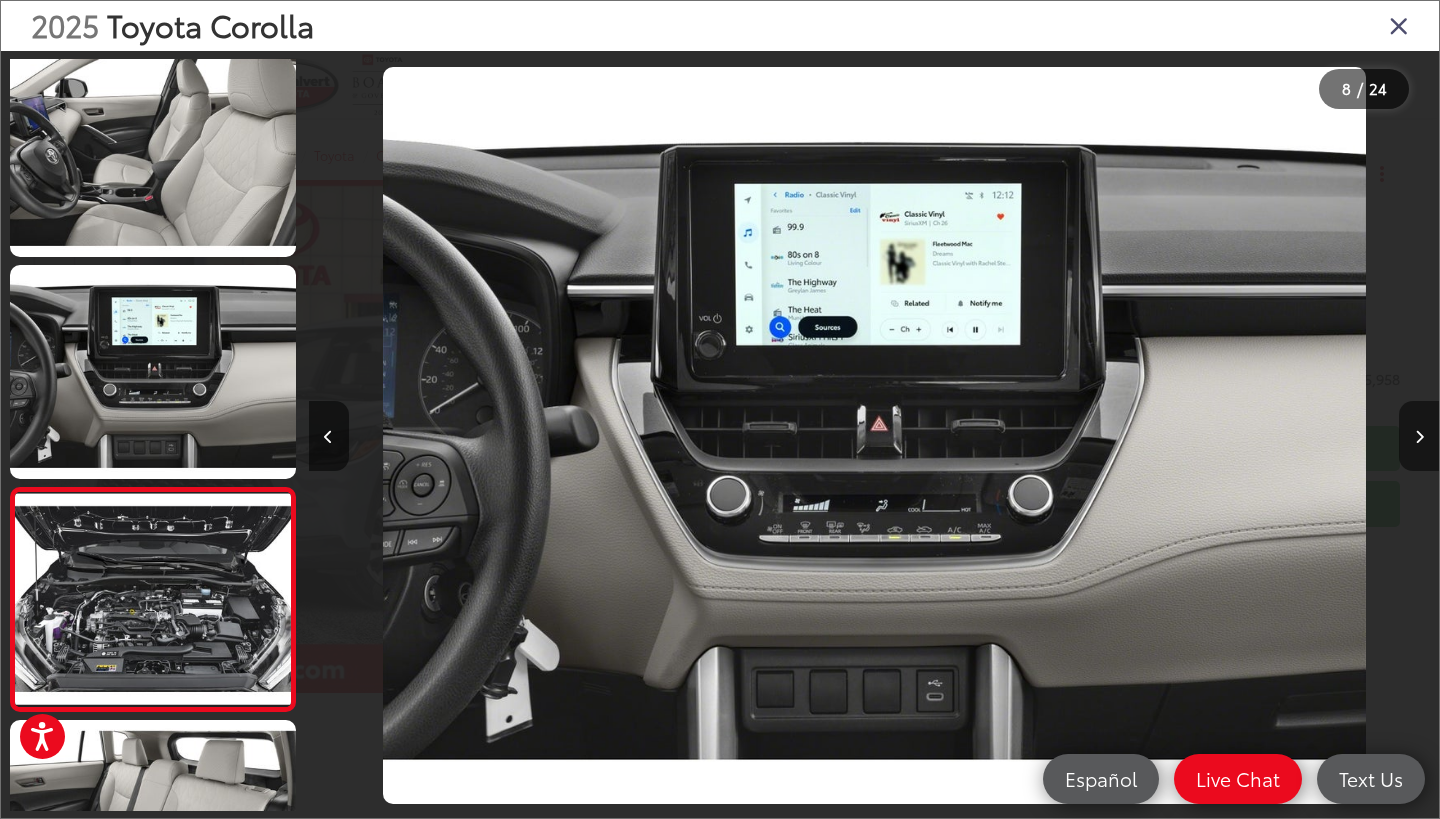 scroll, scrollTop: 0, scrollLeft: 7913, axis: horizontal 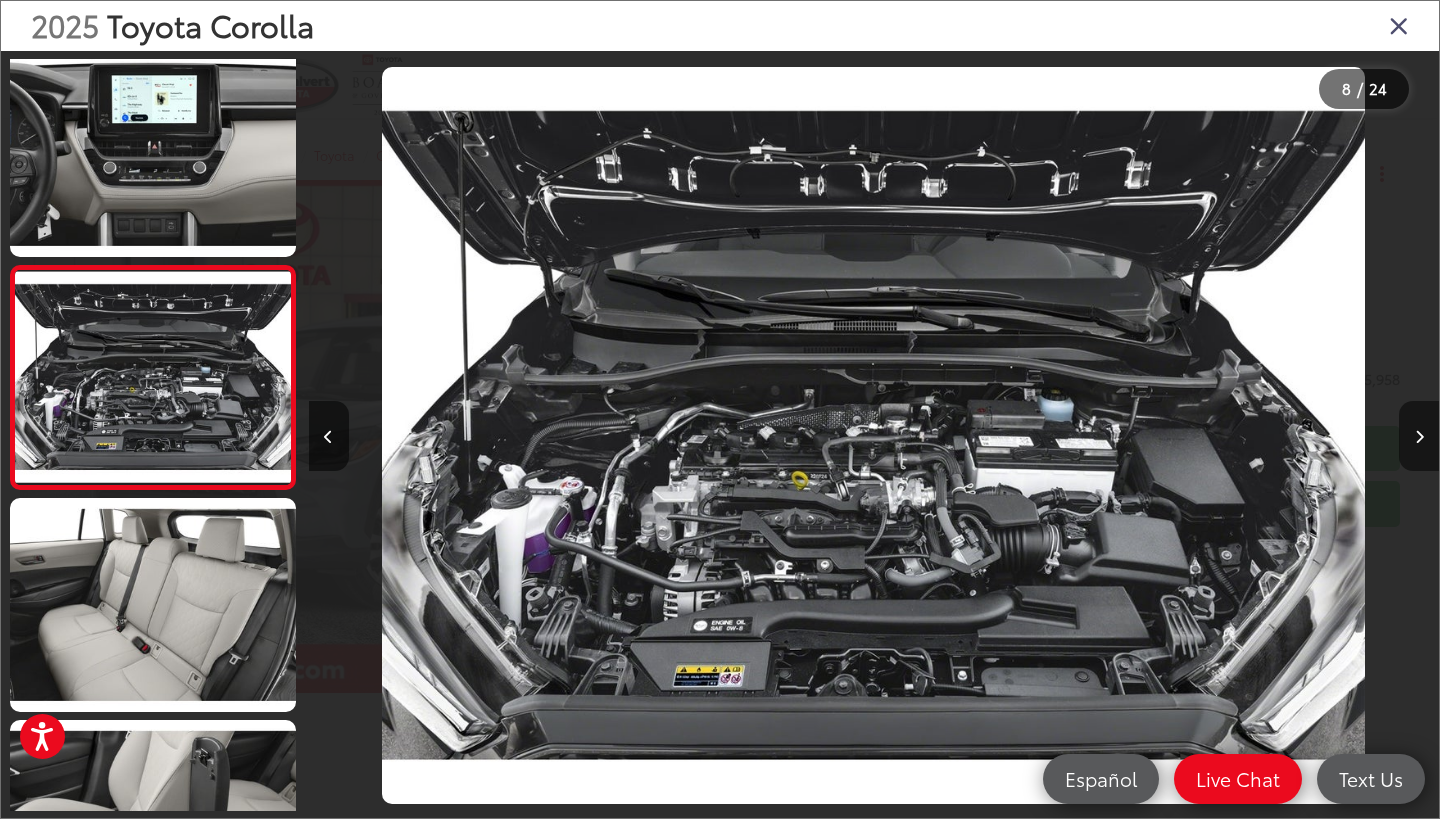 click at bounding box center (1419, 436) 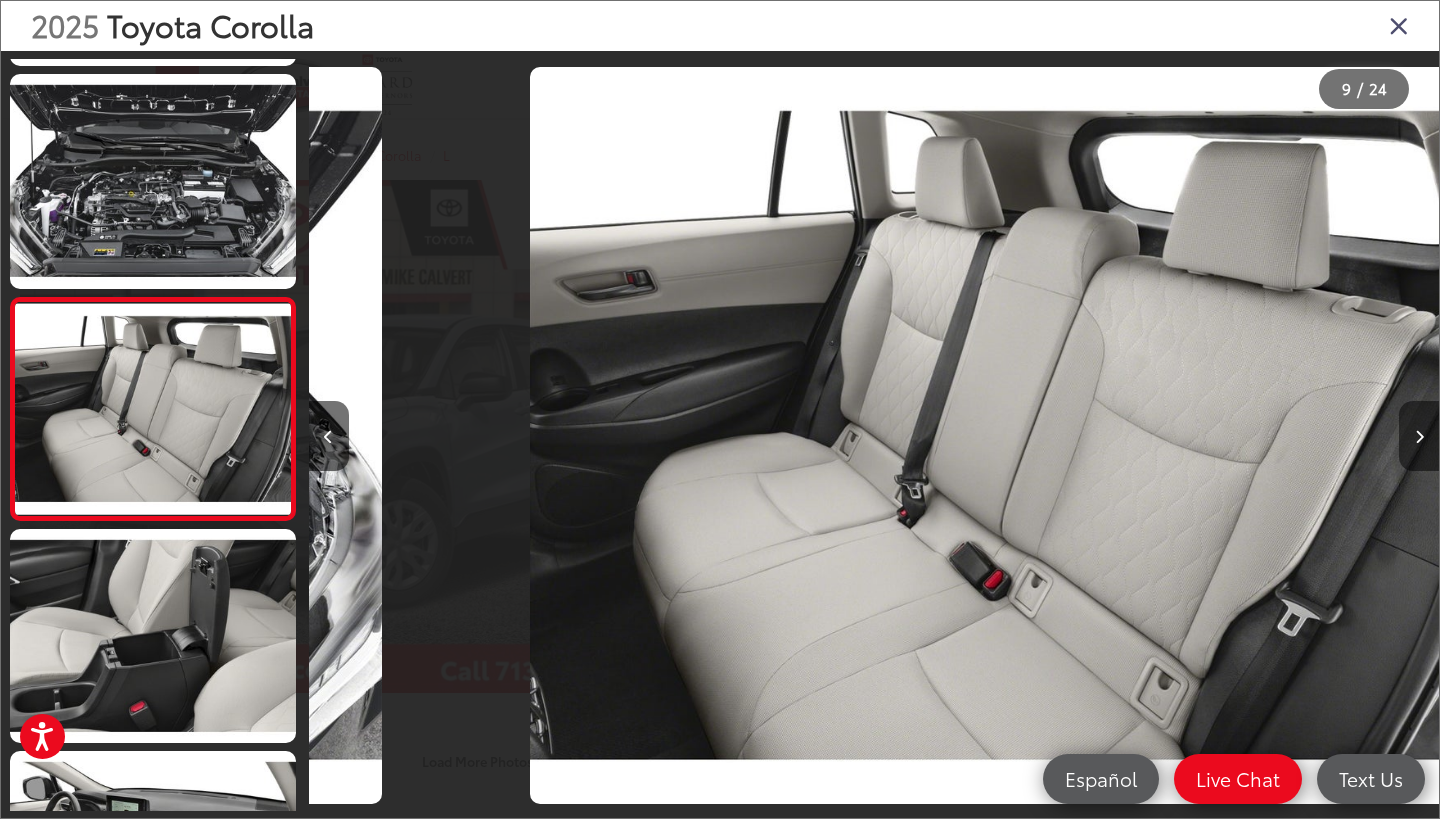 scroll, scrollTop: 0, scrollLeft: 9043, axis: horizontal 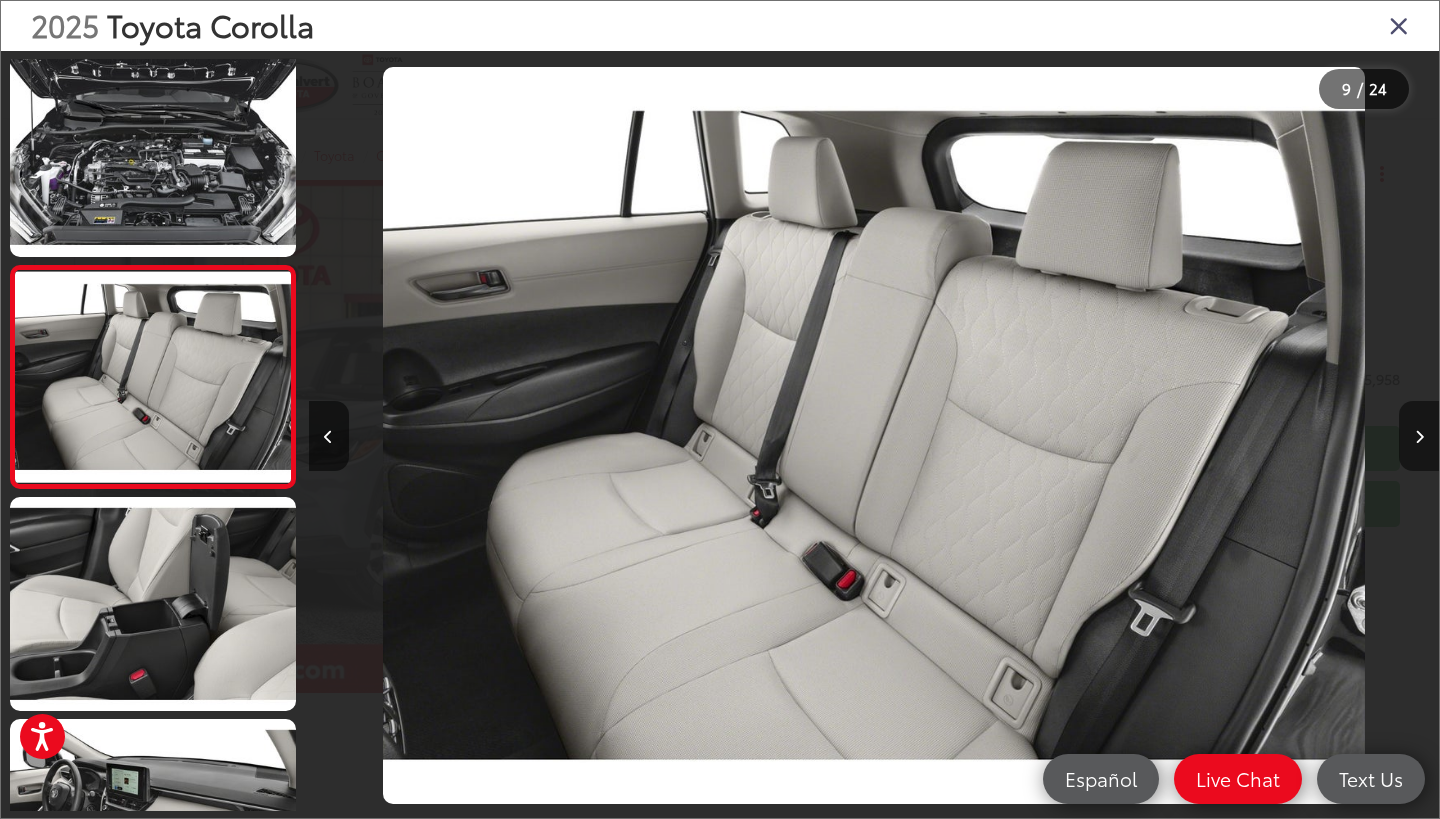 click at bounding box center [1419, 436] 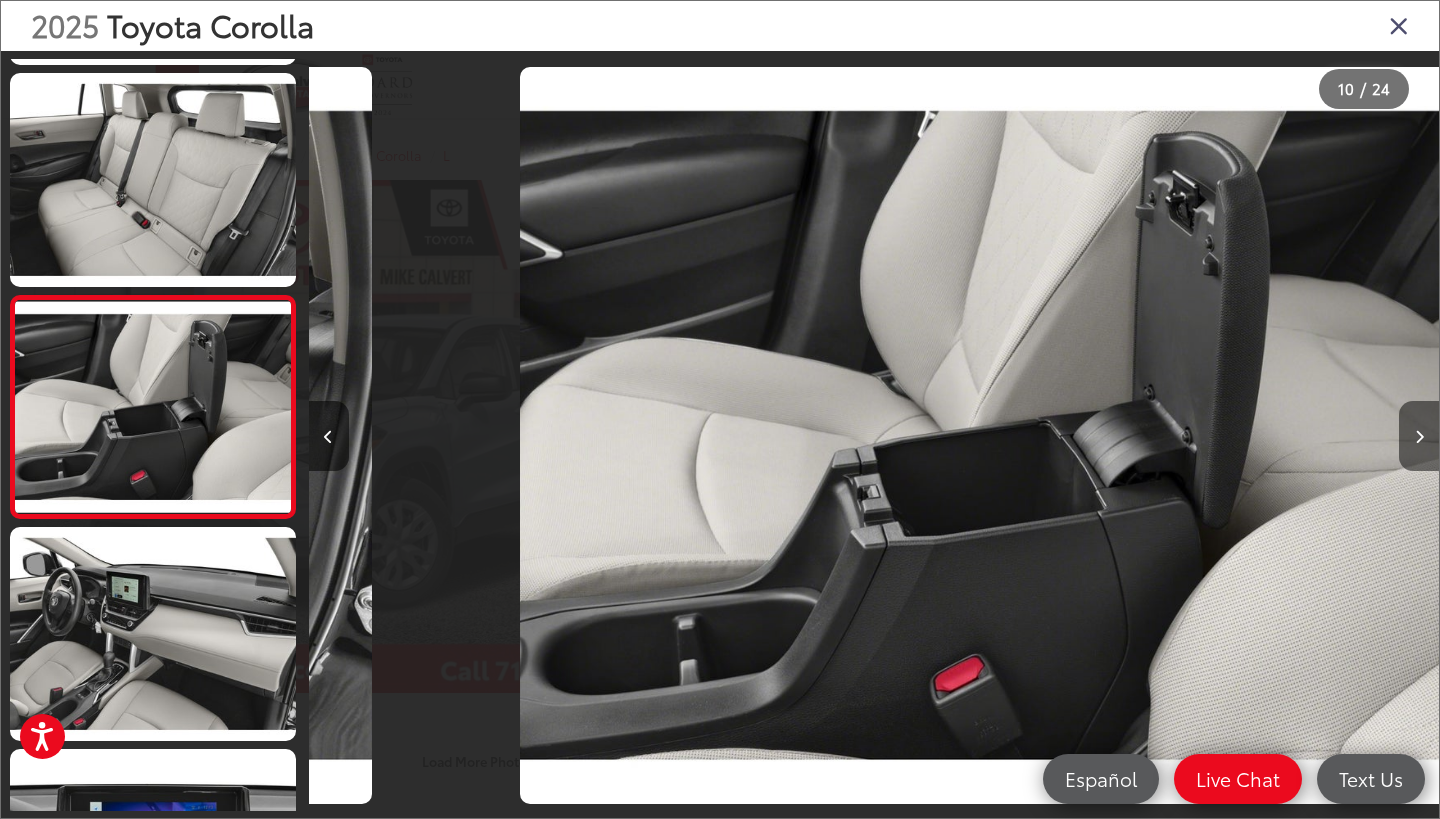 scroll, scrollTop: 0, scrollLeft: 10174, axis: horizontal 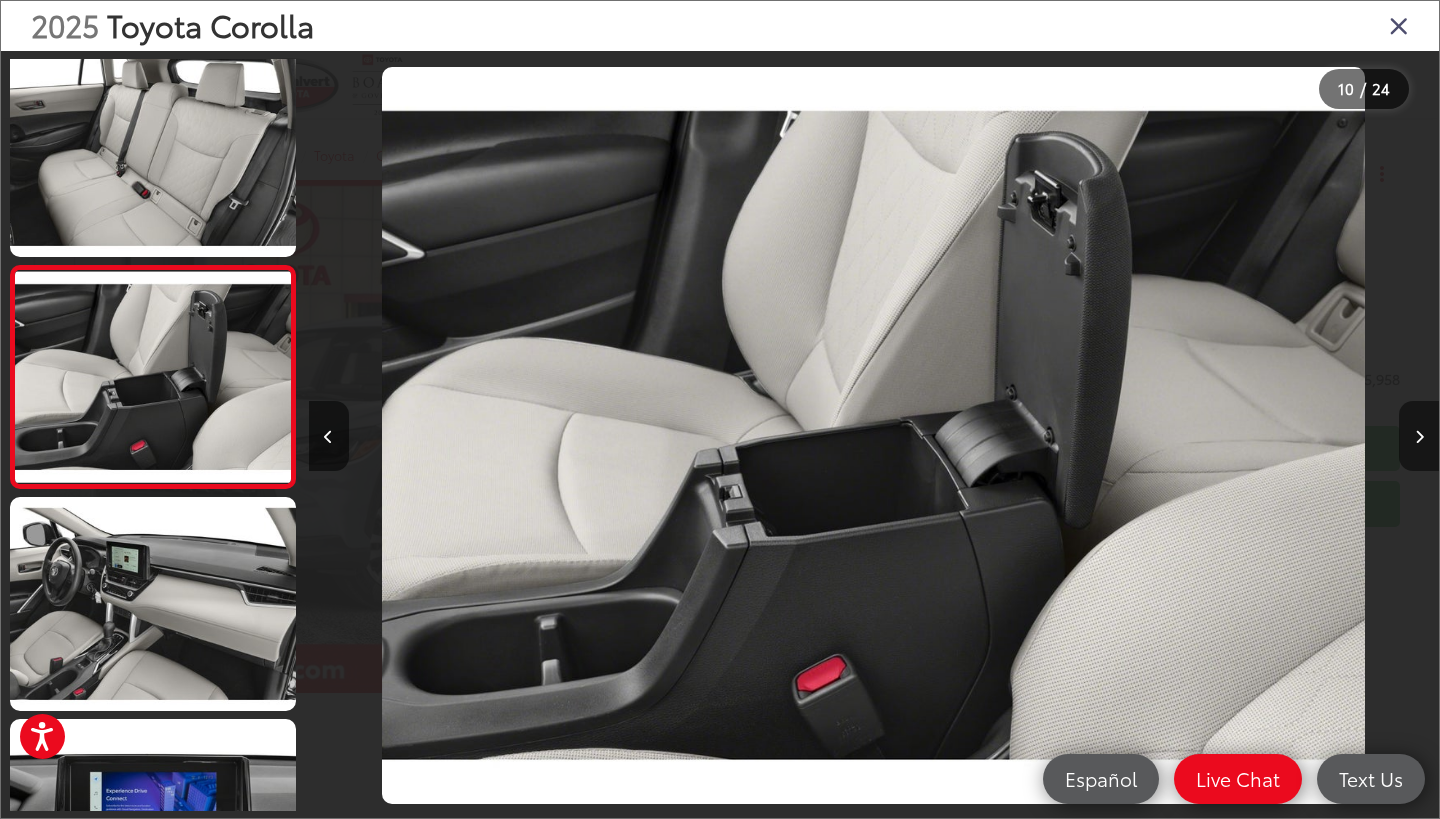 click at bounding box center [1419, 436] 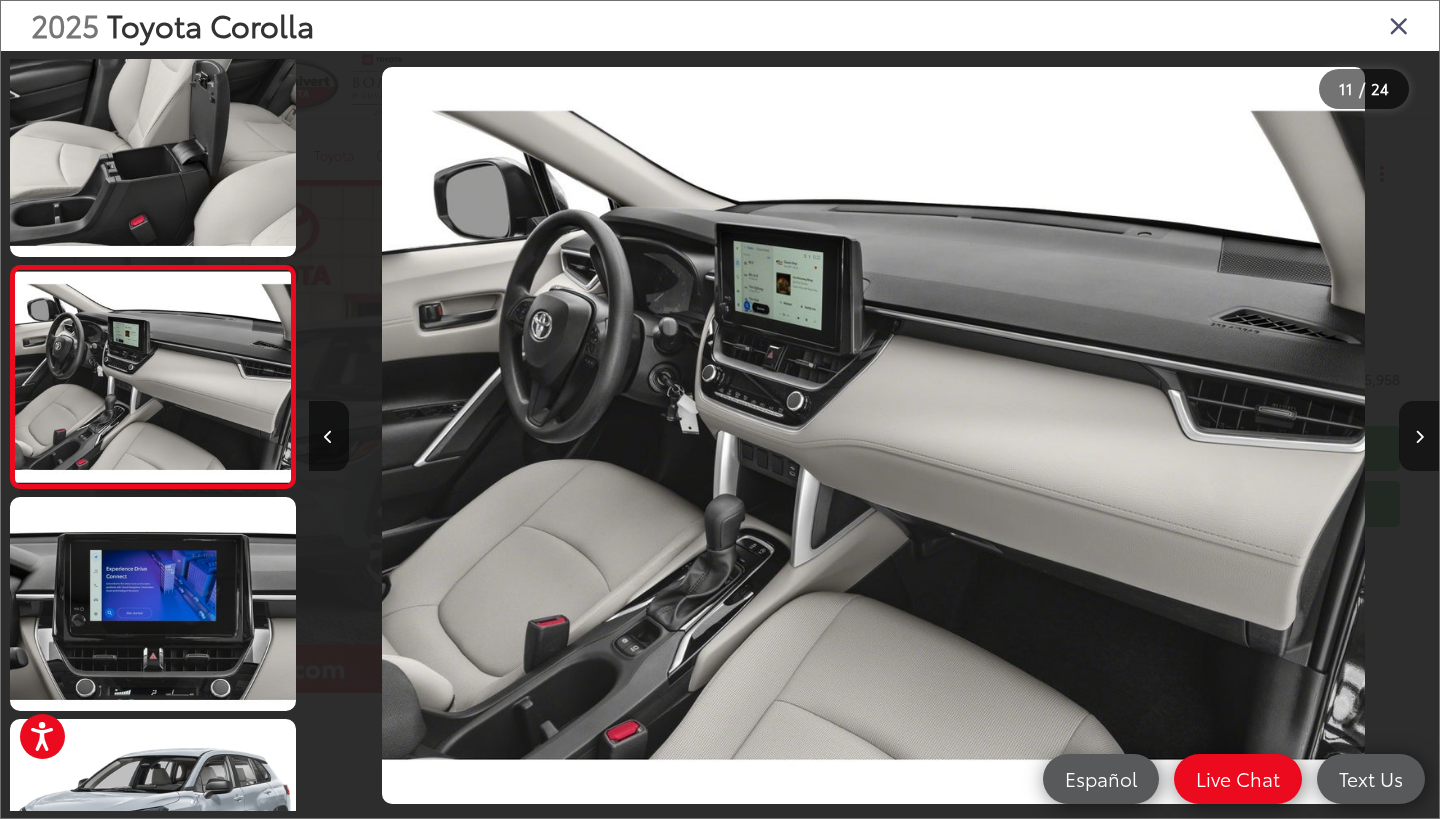 click at bounding box center [1419, 436] 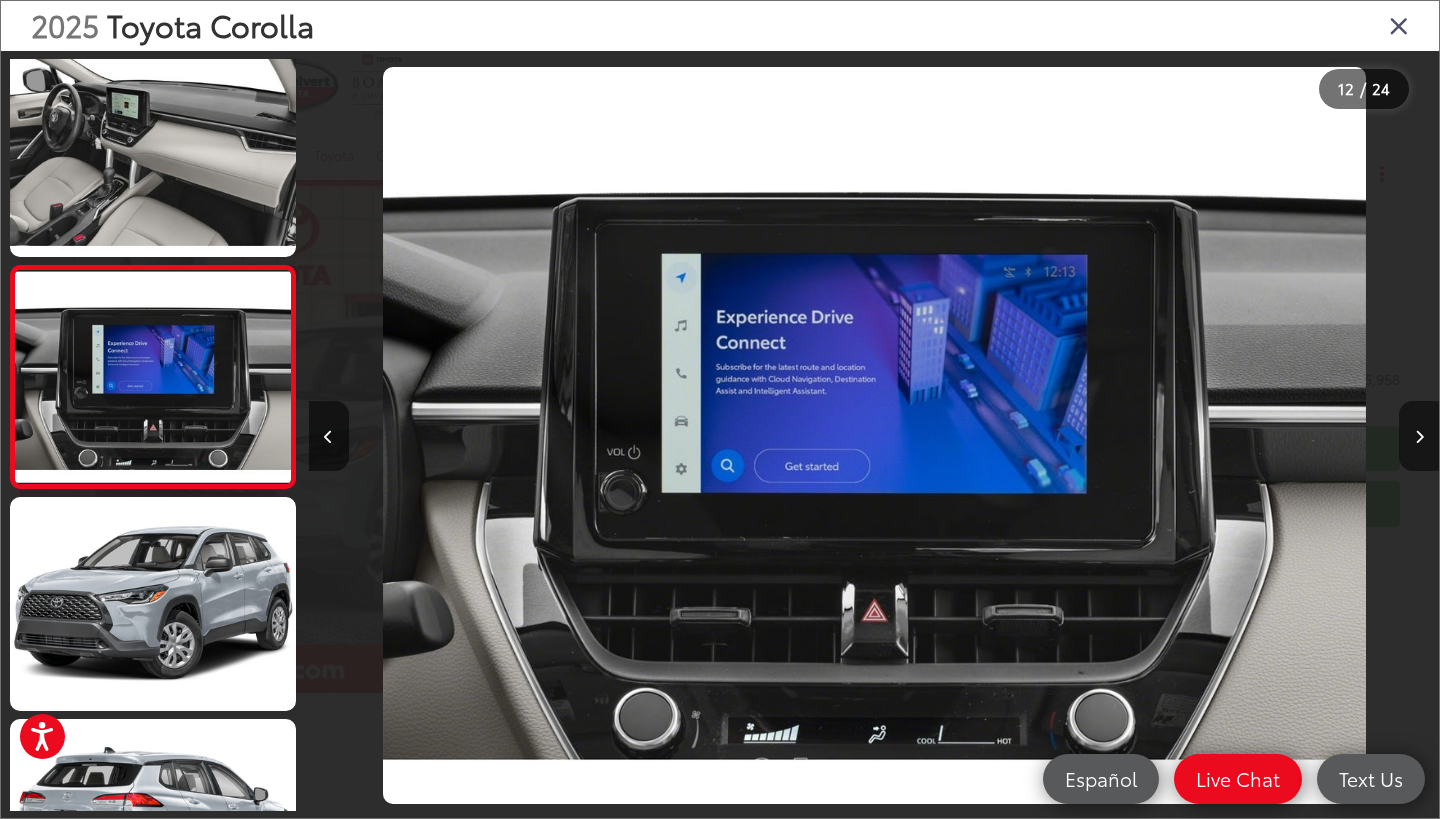 click at bounding box center (1419, 436) 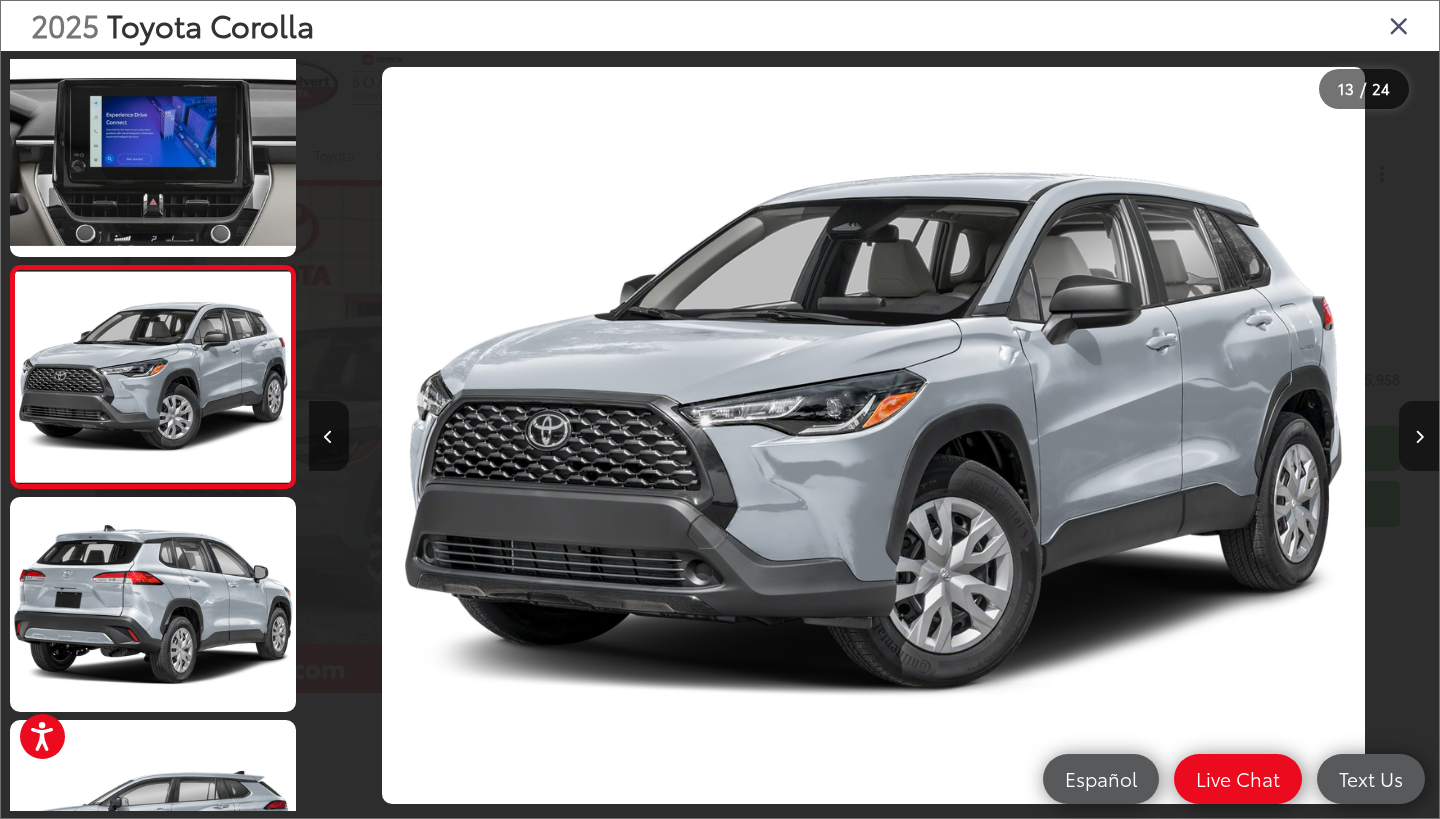 click at bounding box center [1419, 436] 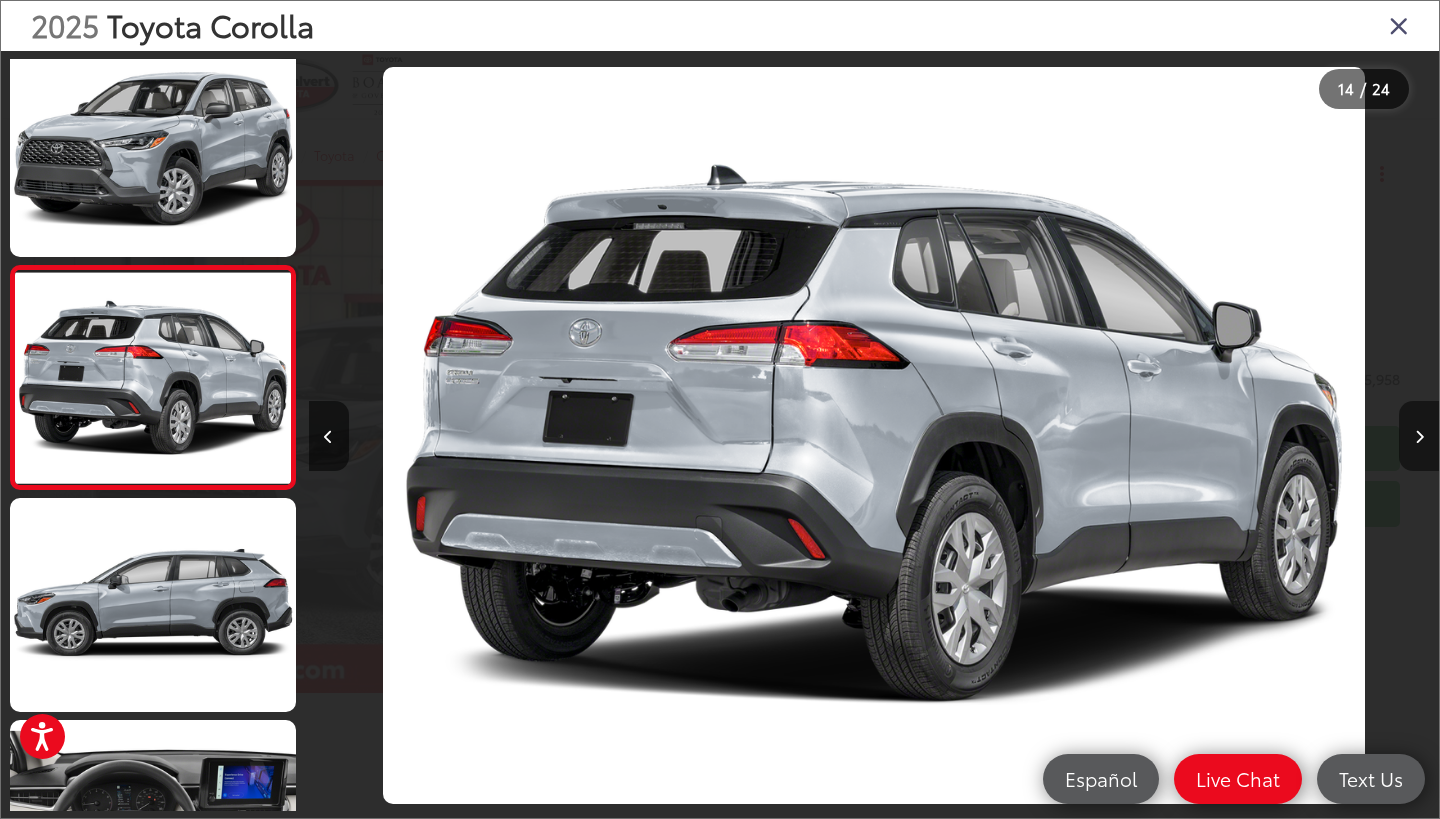 click at bounding box center [1419, 436] 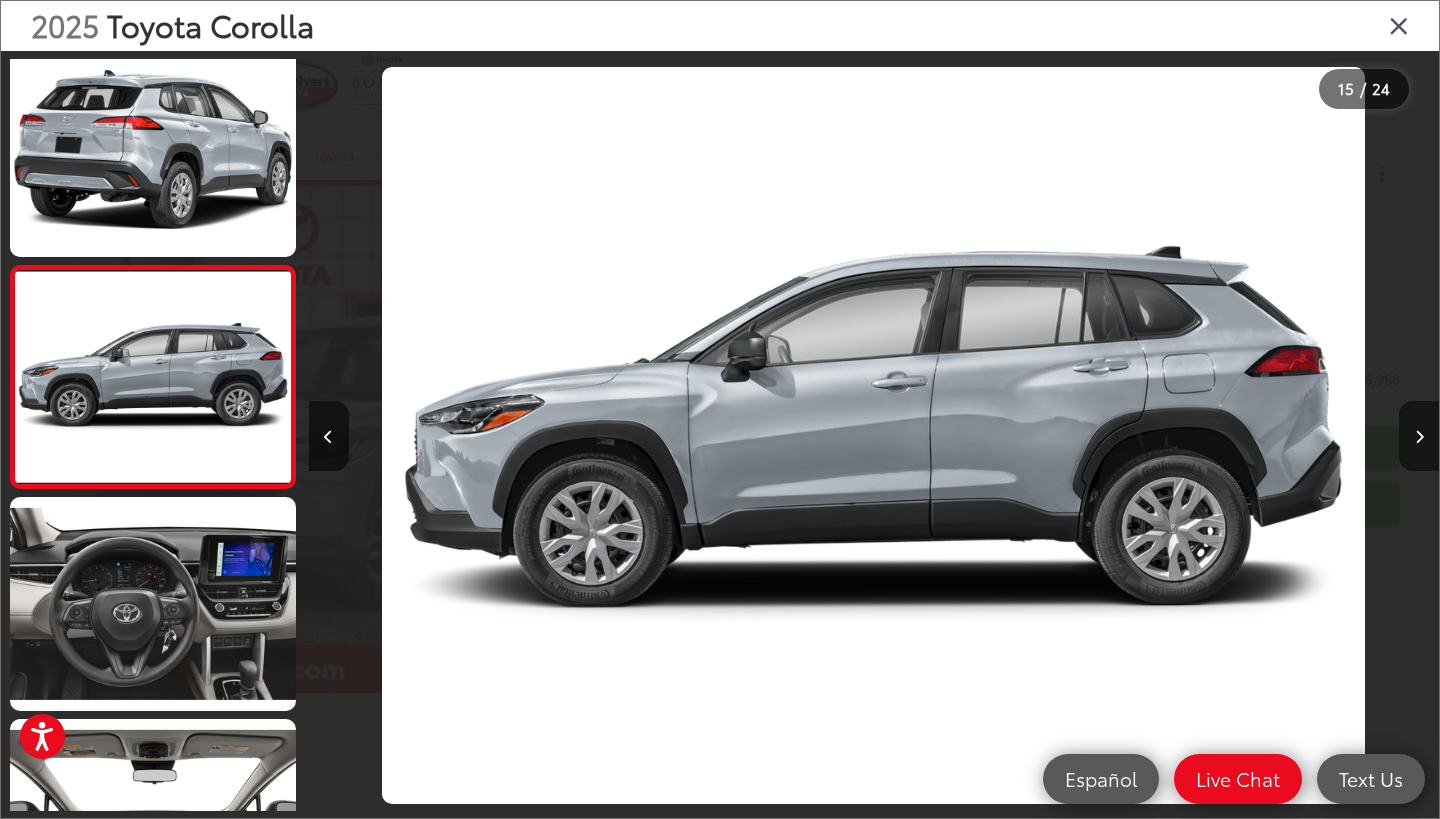 click at bounding box center [1419, 436] 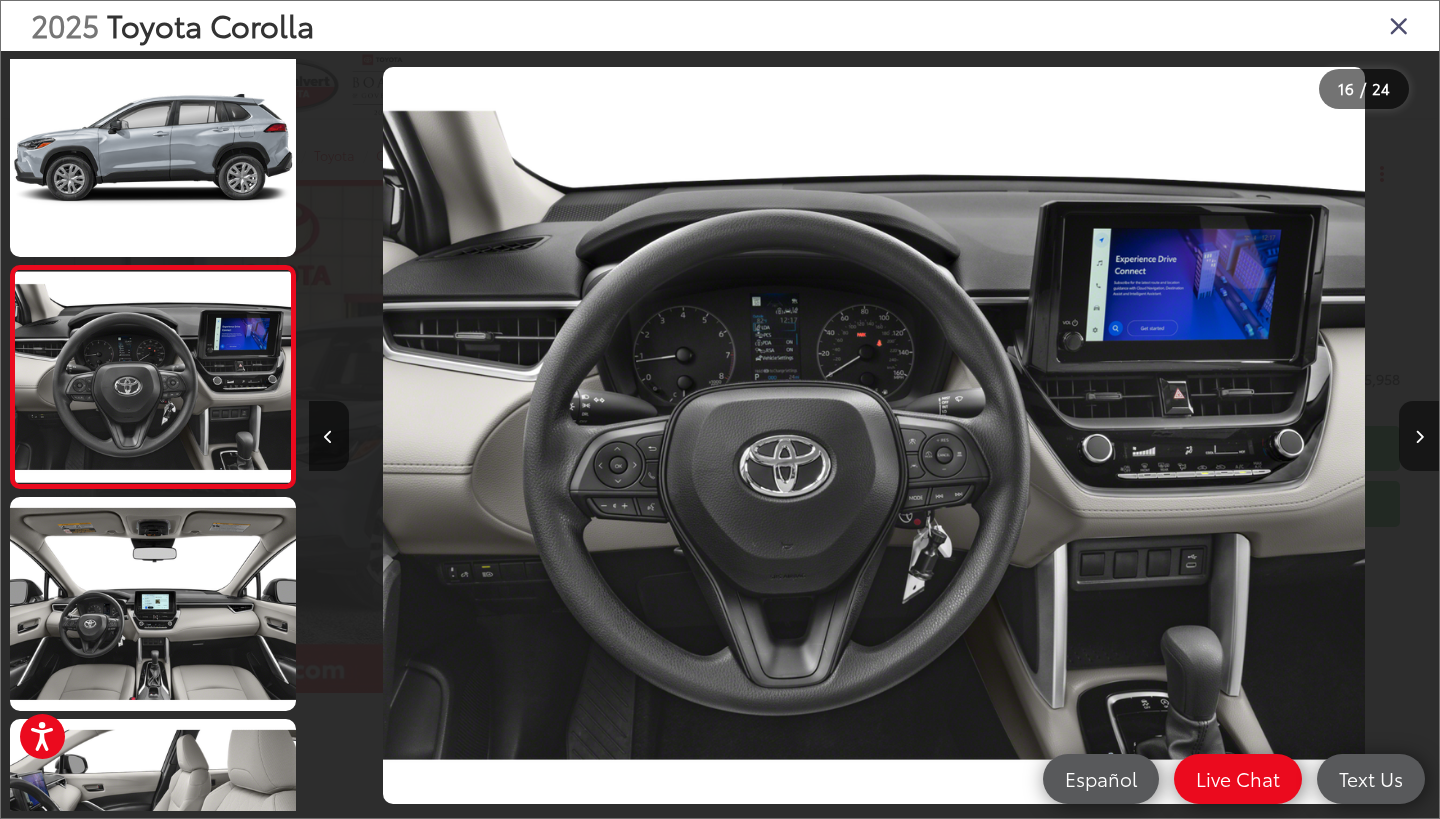 click at bounding box center [1419, 436] 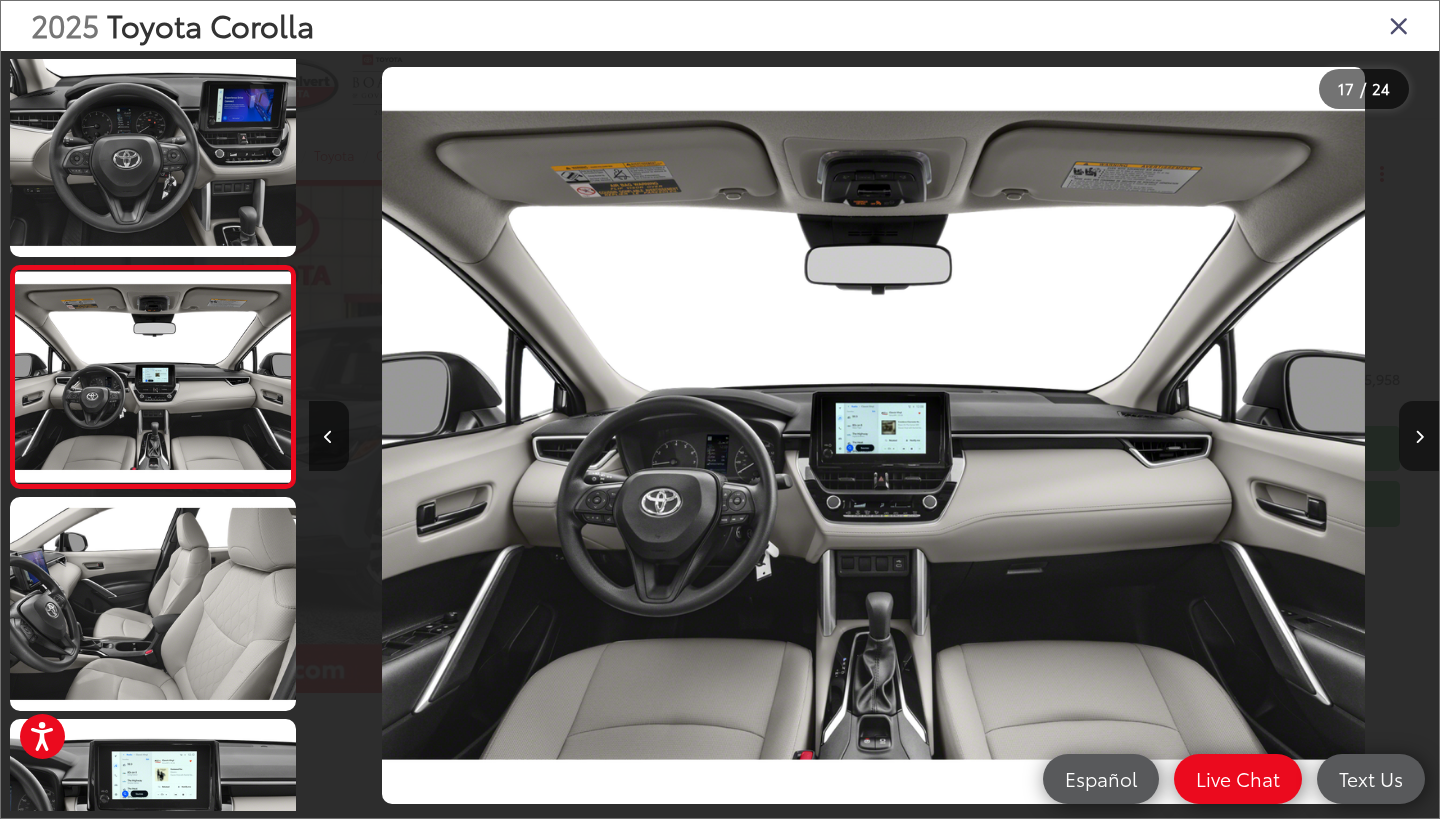 click at bounding box center (1419, 436) 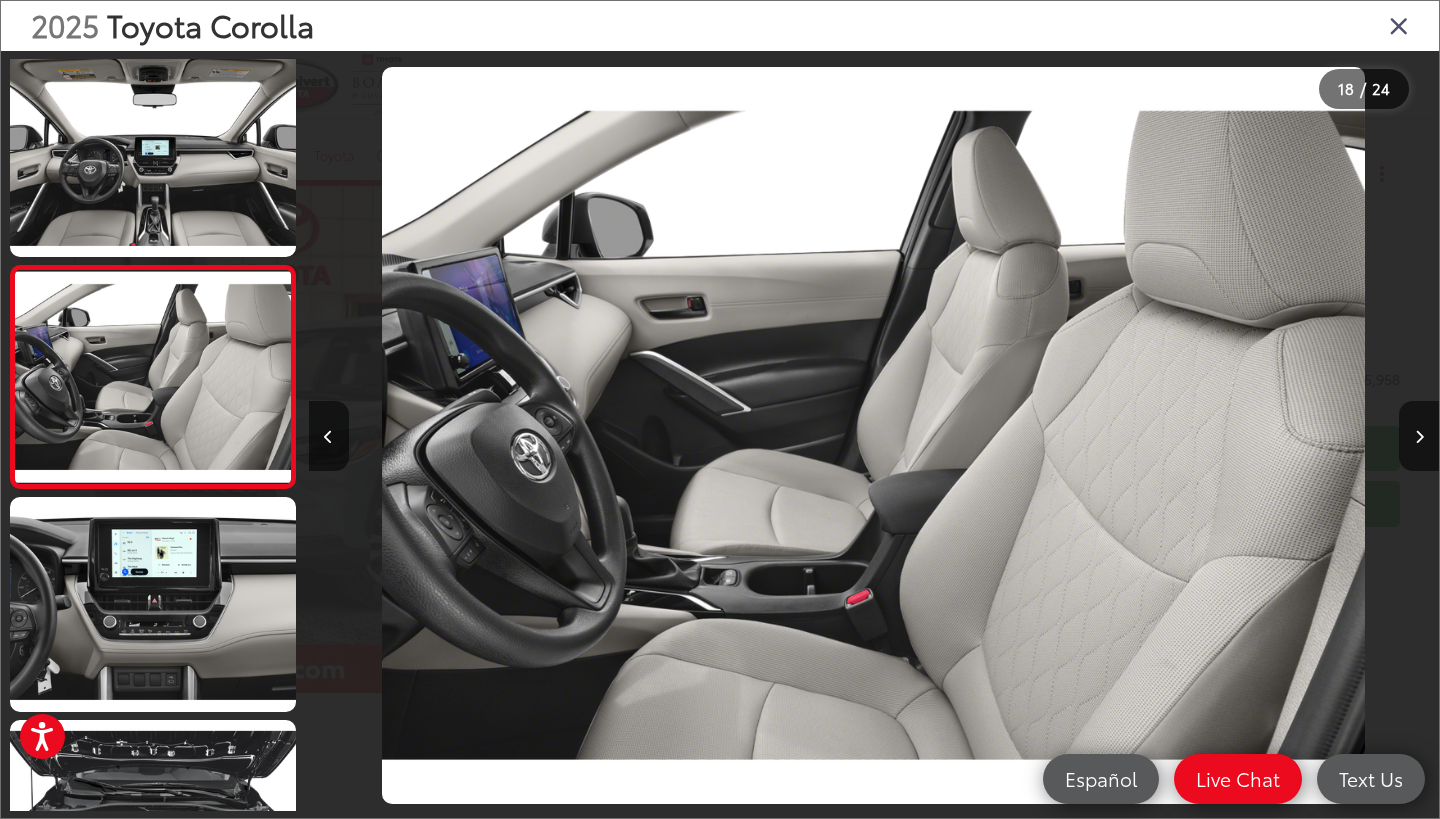 click at bounding box center (1399, 25) 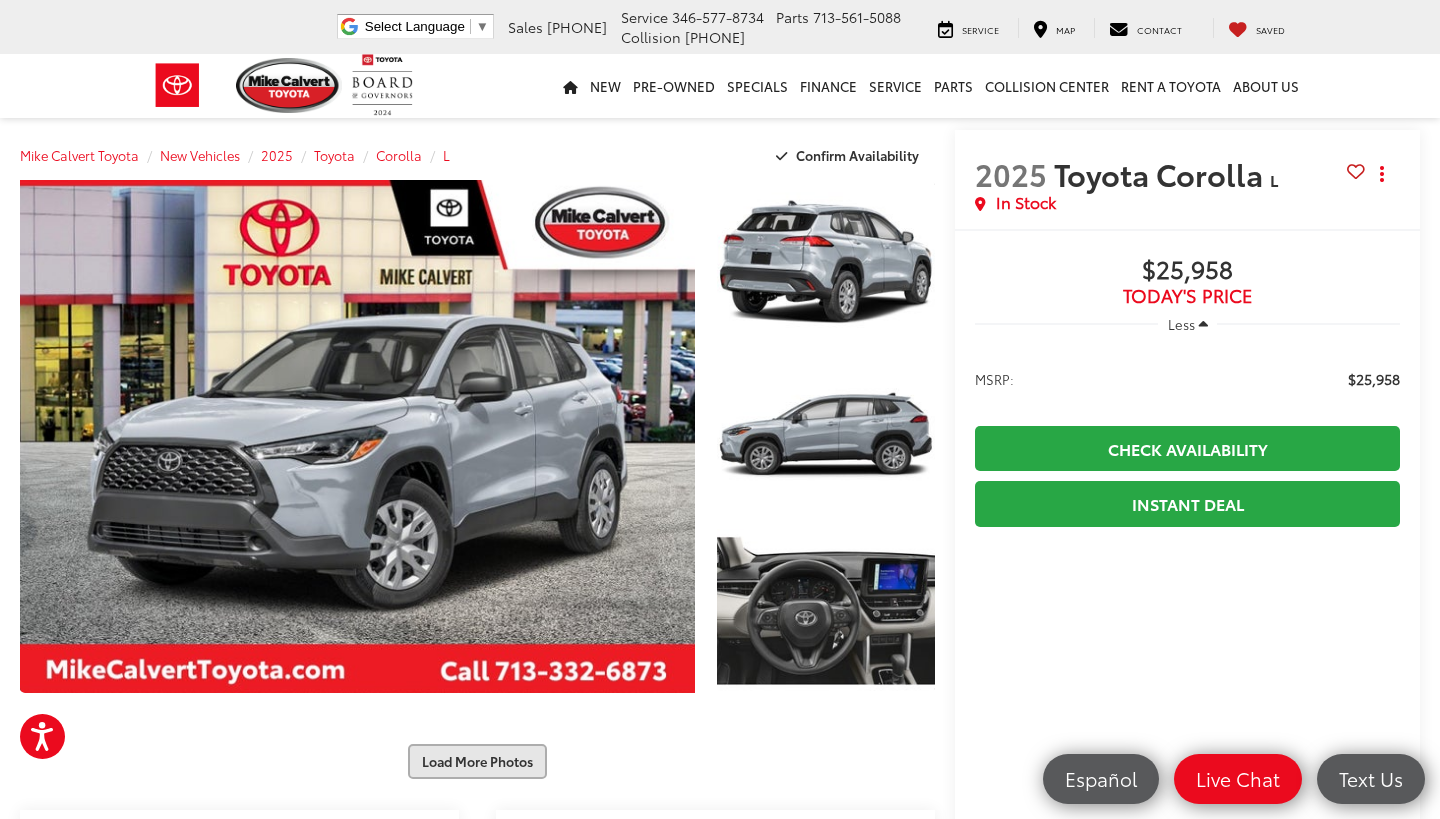 click on "Load More Photos" at bounding box center [477, 761] 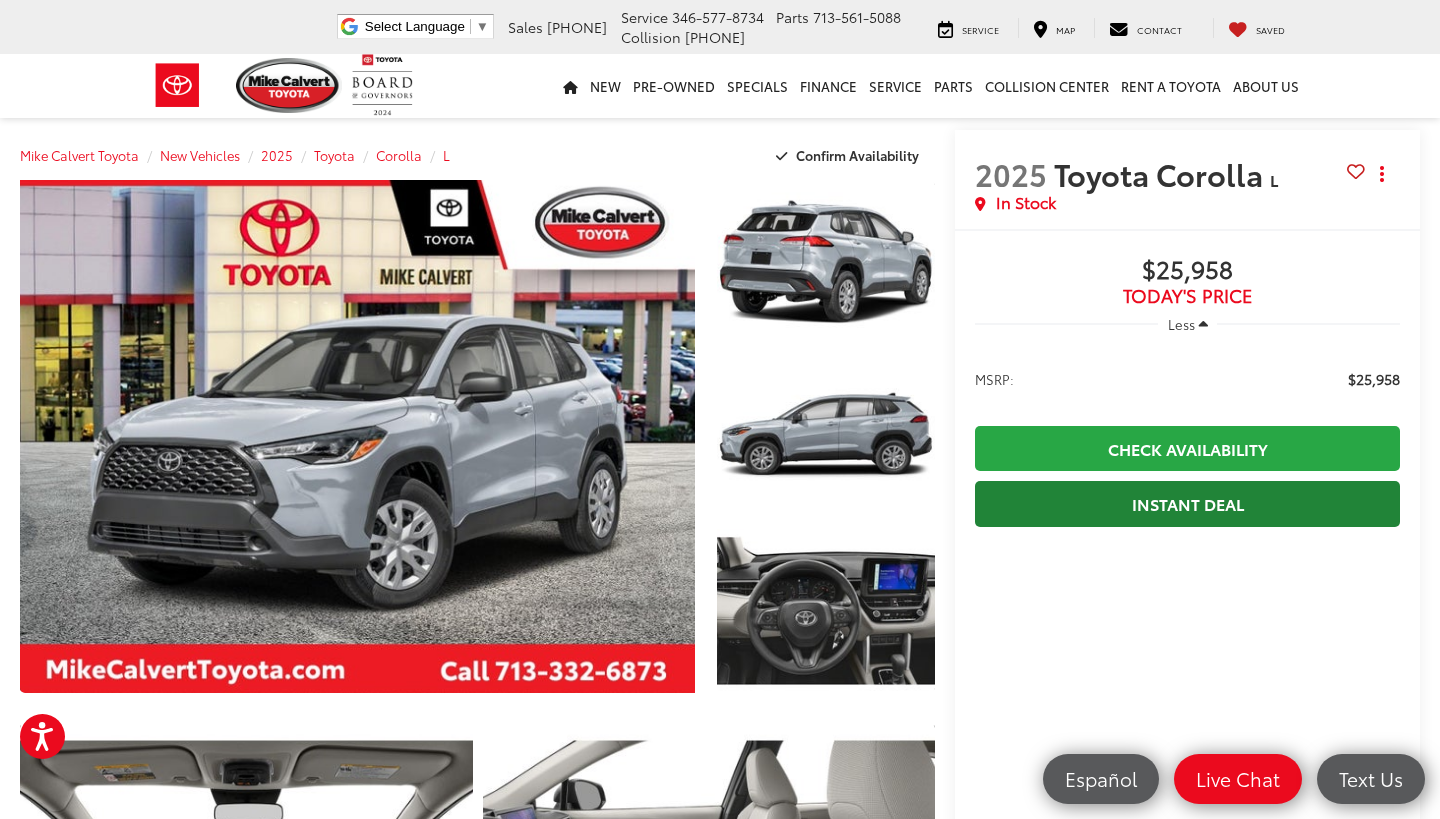 scroll, scrollTop: 0, scrollLeft: 0, axis: both 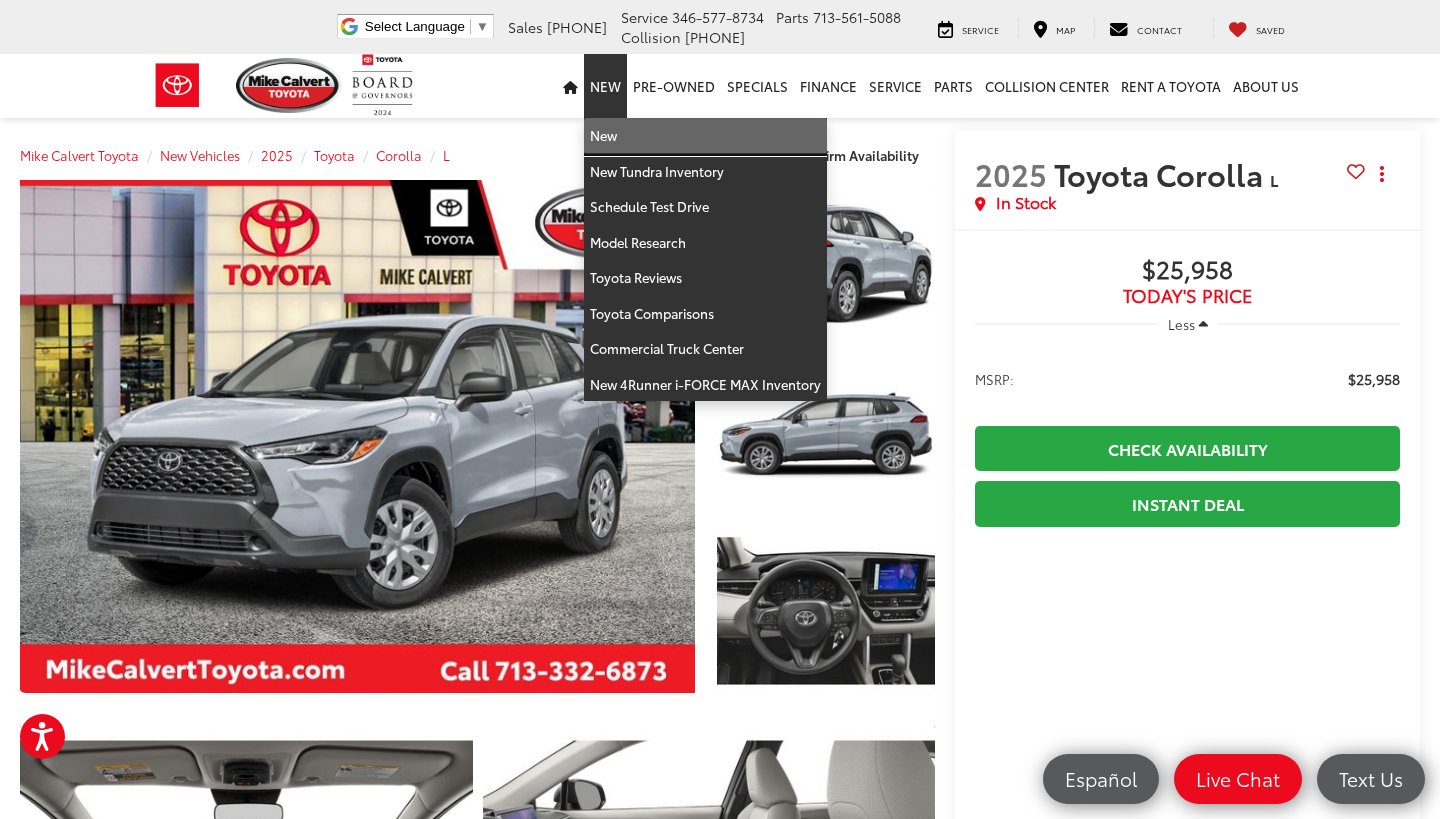click on "New" at bounding box center (705, 136) 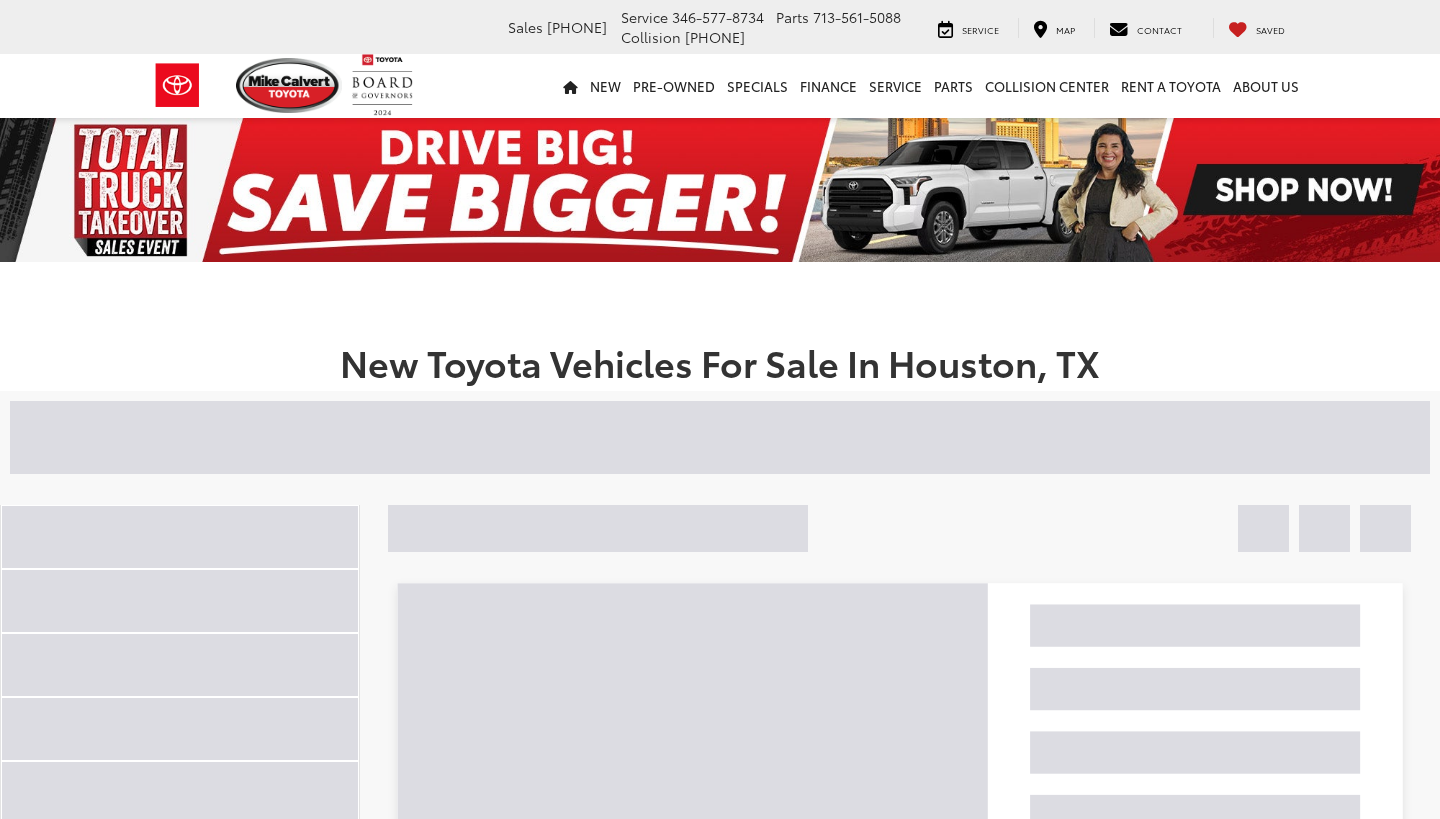 scroll, scrollTop: 0, scrollLeft: 0, axis: both 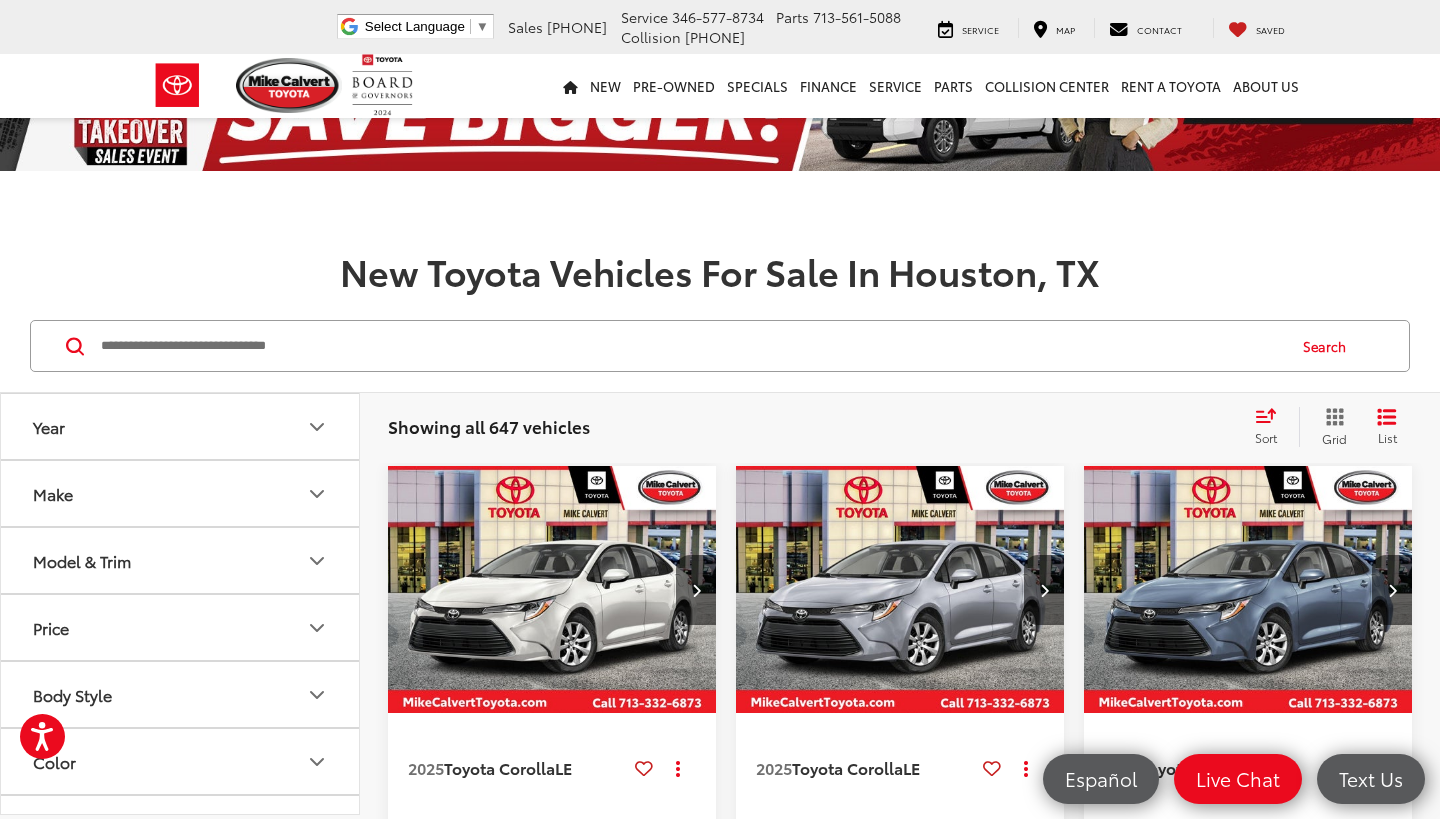 click 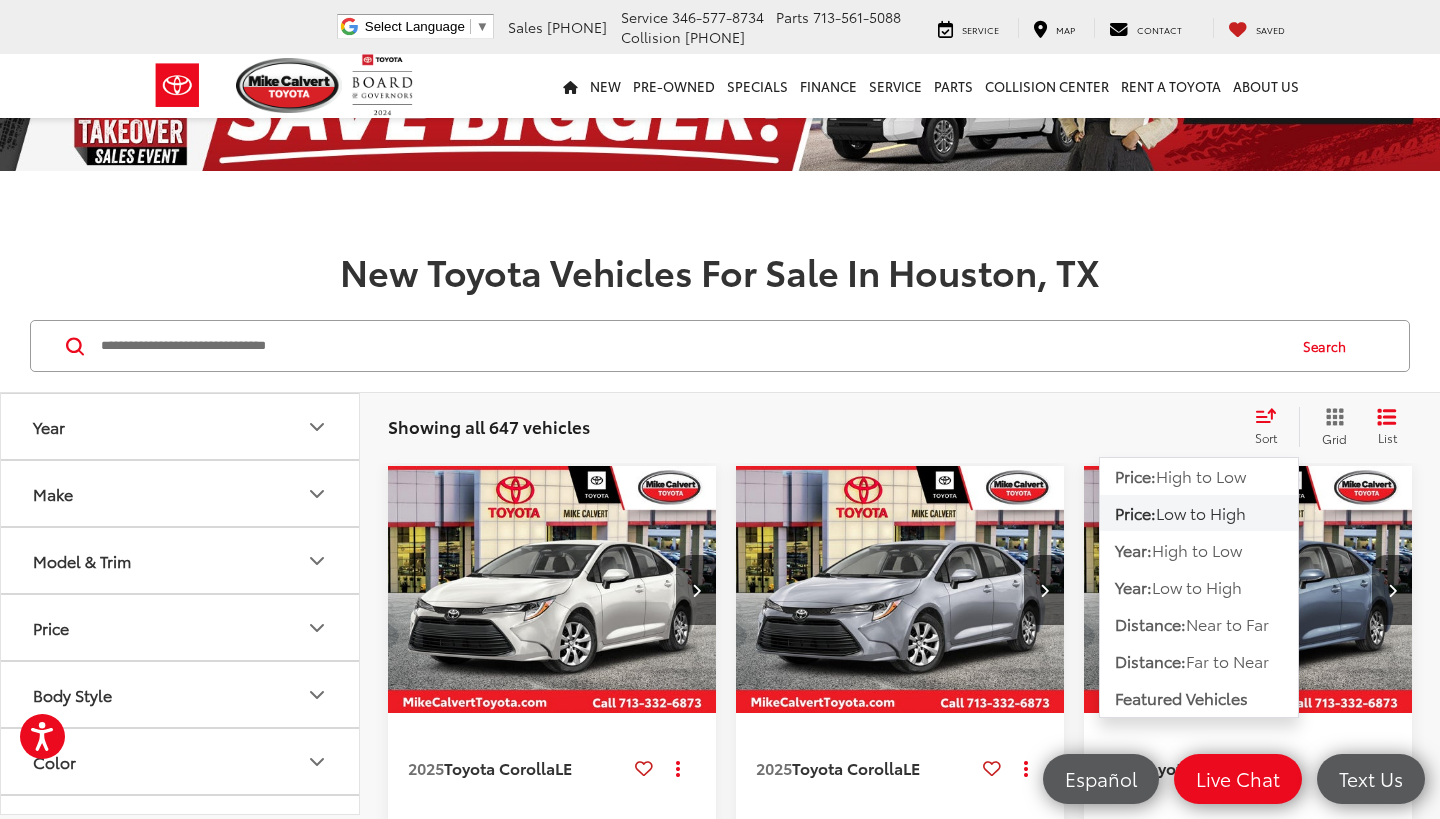 click on "Clear All + 0" at bounding box center [929, 427] 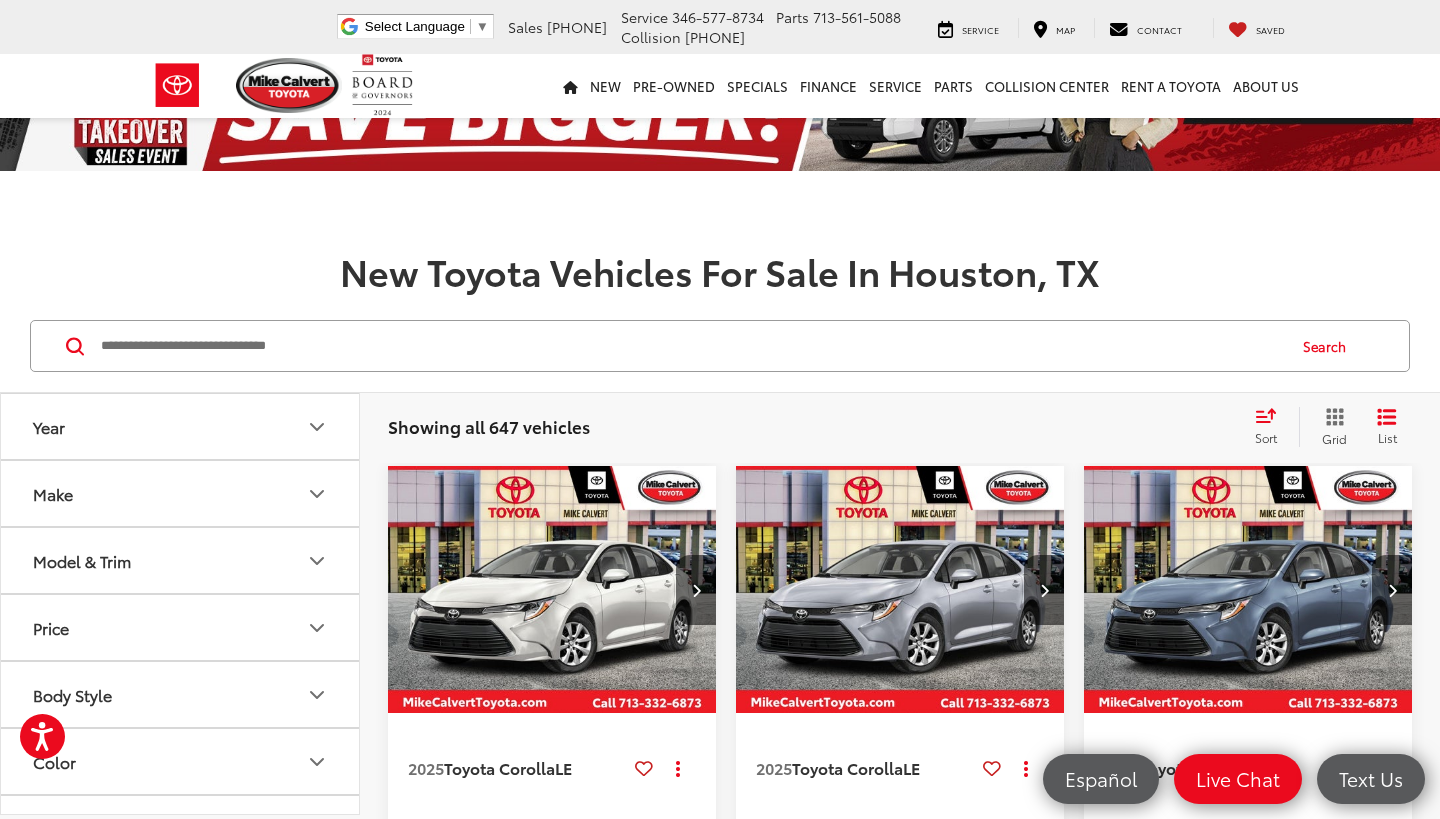 click on "Year" at bounding box center [181, 426] 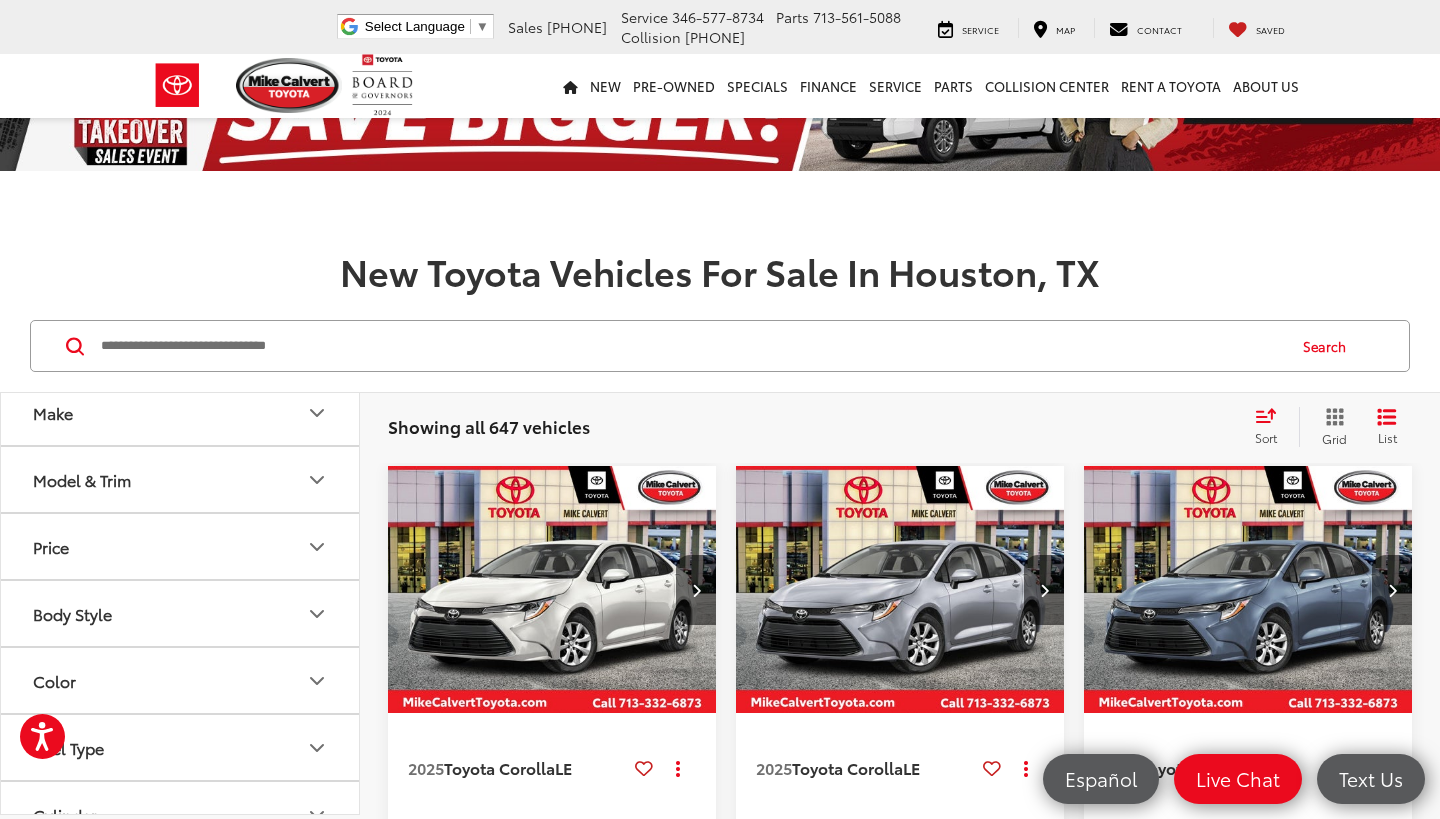 scroll, scrollTop: 206, scrollLeft: 0, axis: vertical 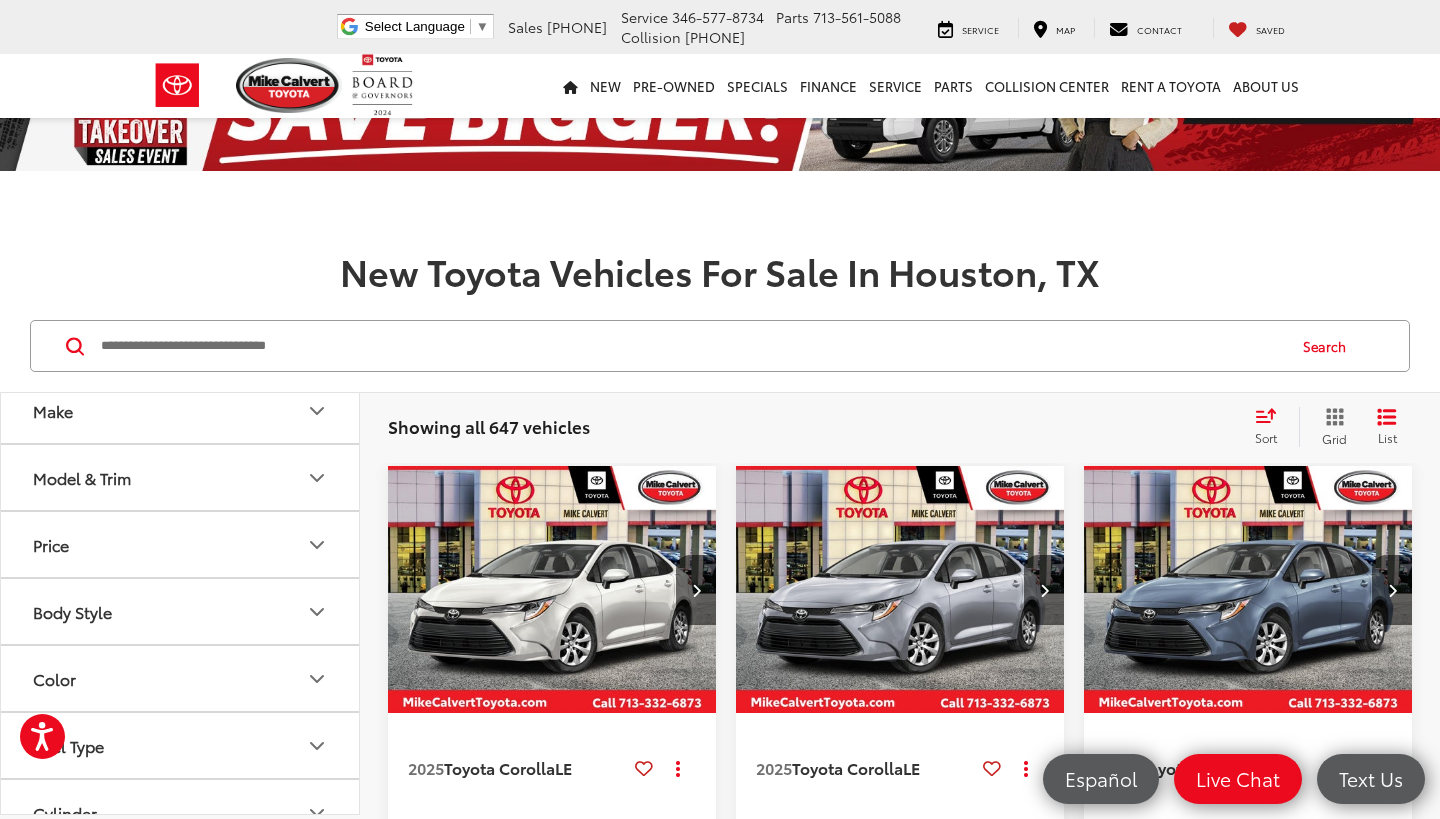 click on "Make" at bounding box center (181, 410) 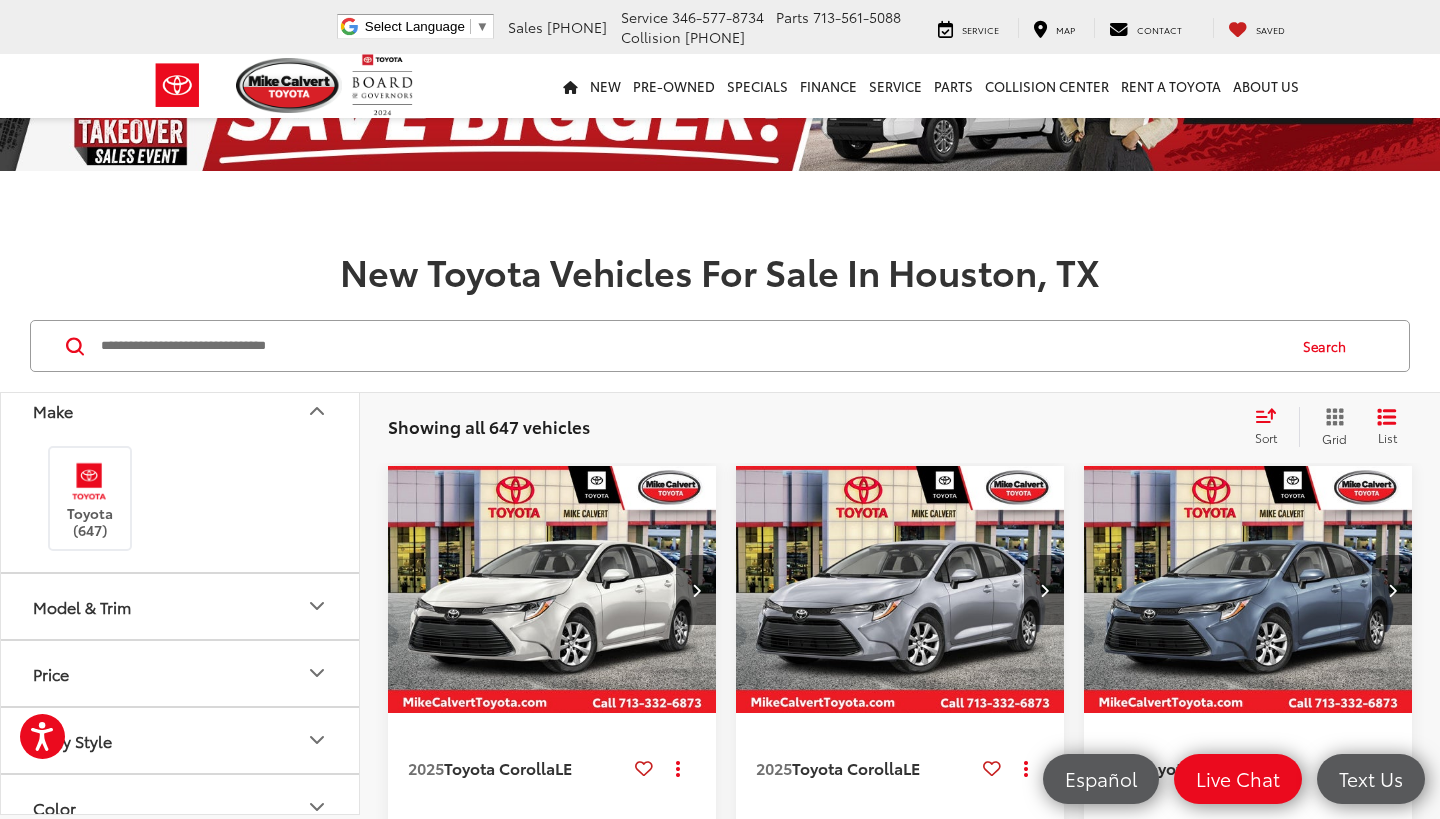 click 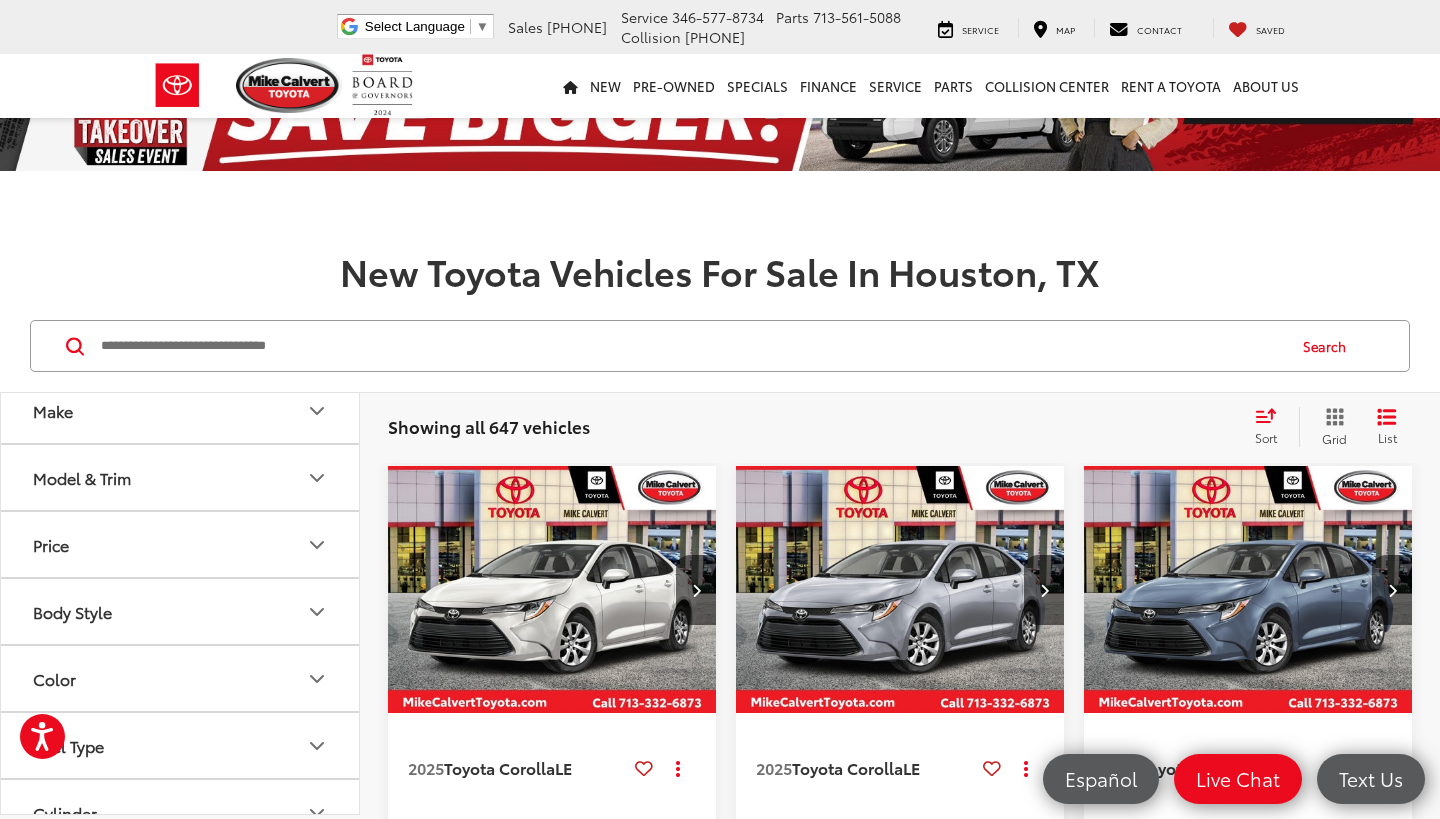 click 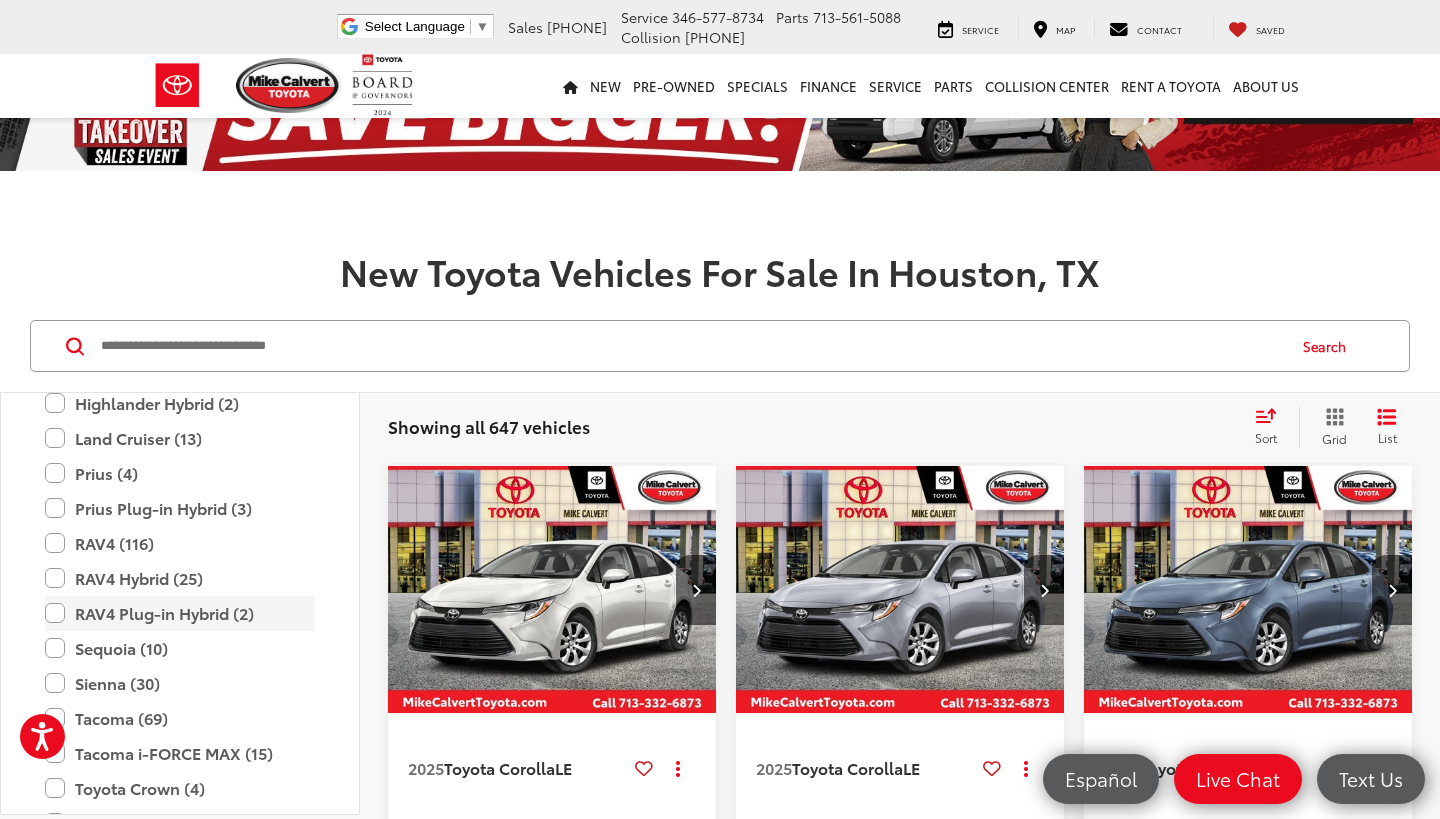 scroll, scrollTop: 817, scrollLeft: 0, axis: vertical 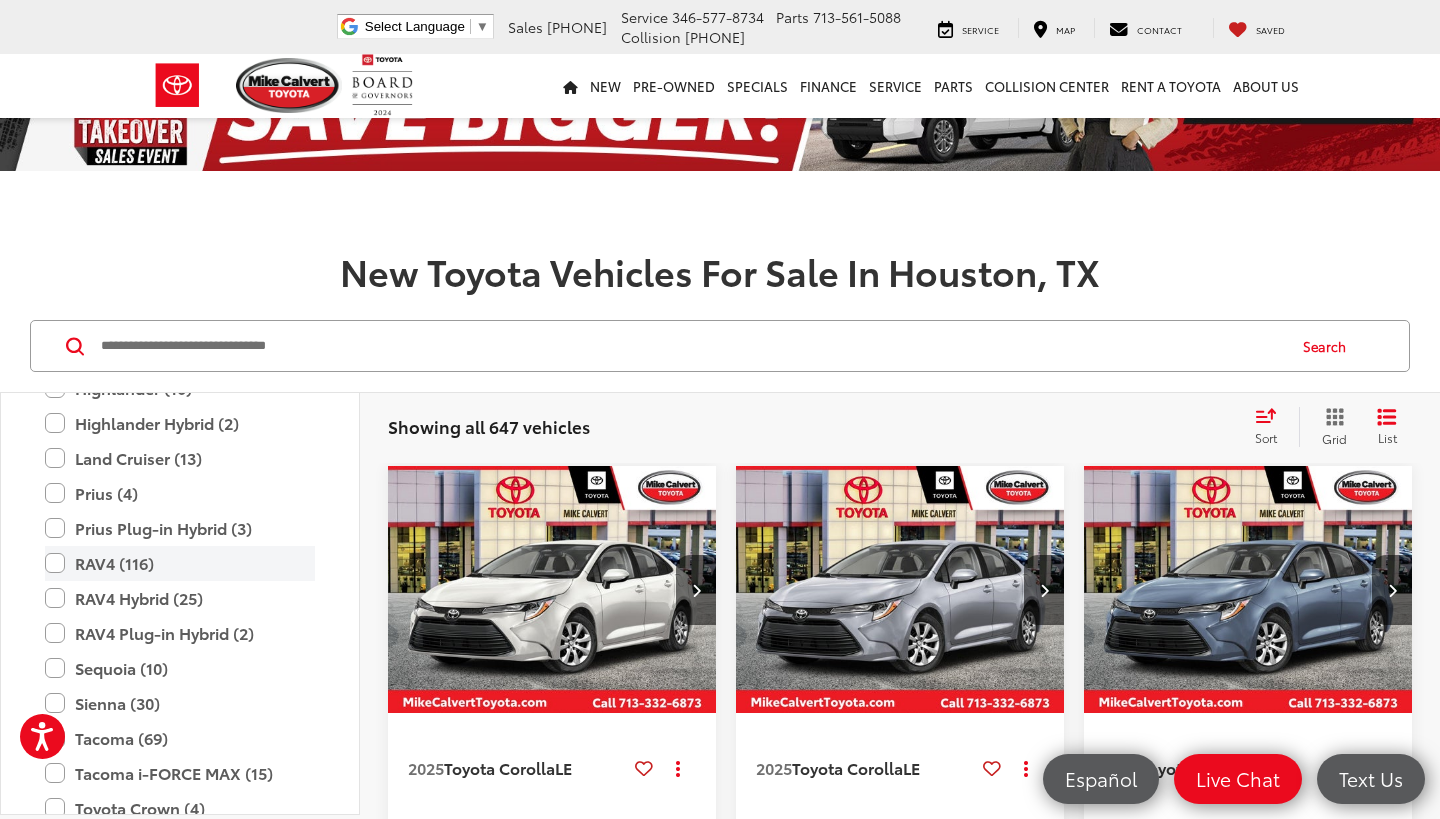 click on "RAV4 (116)" at bounding box center (180, 563) 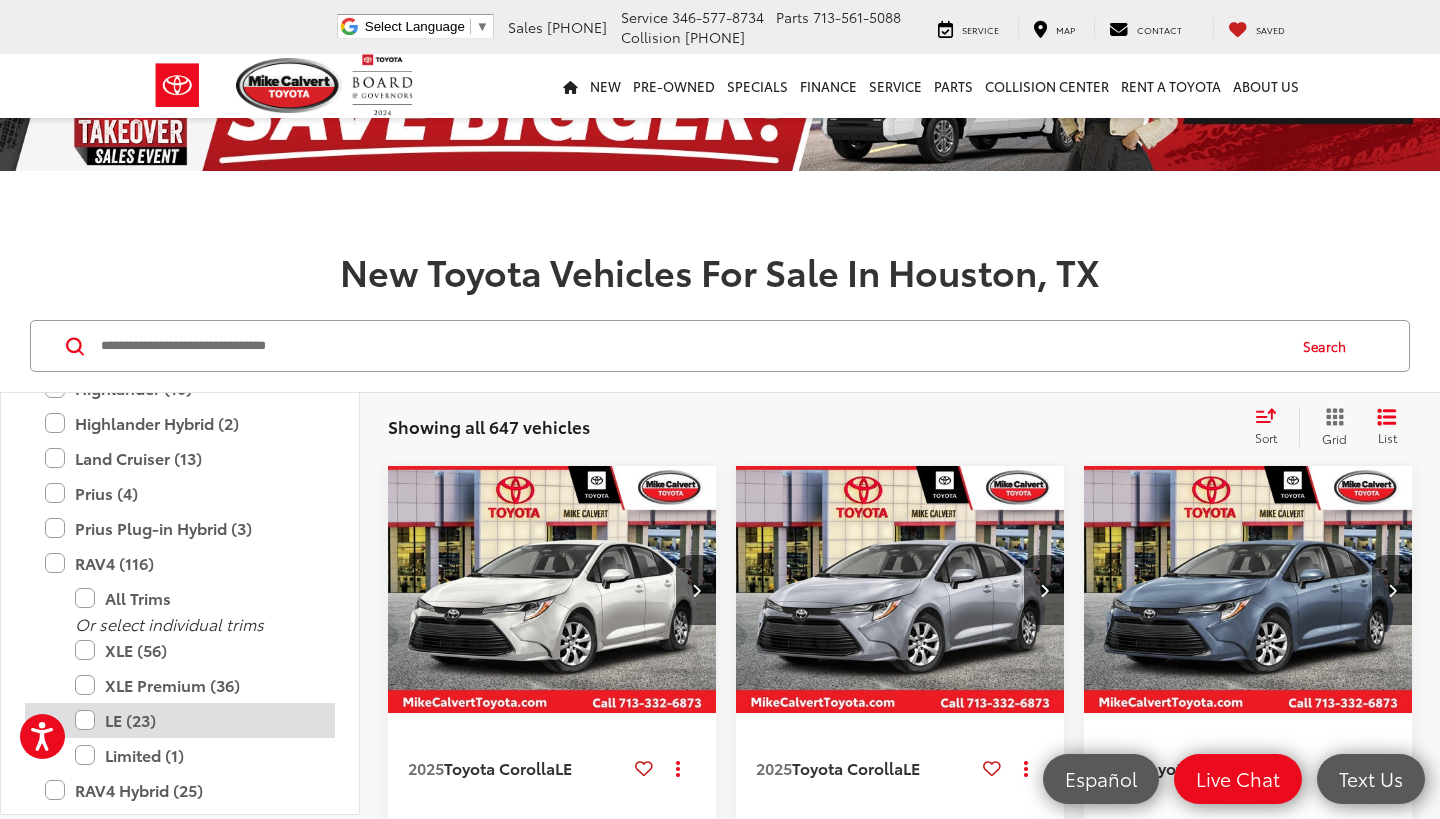 type on "****" 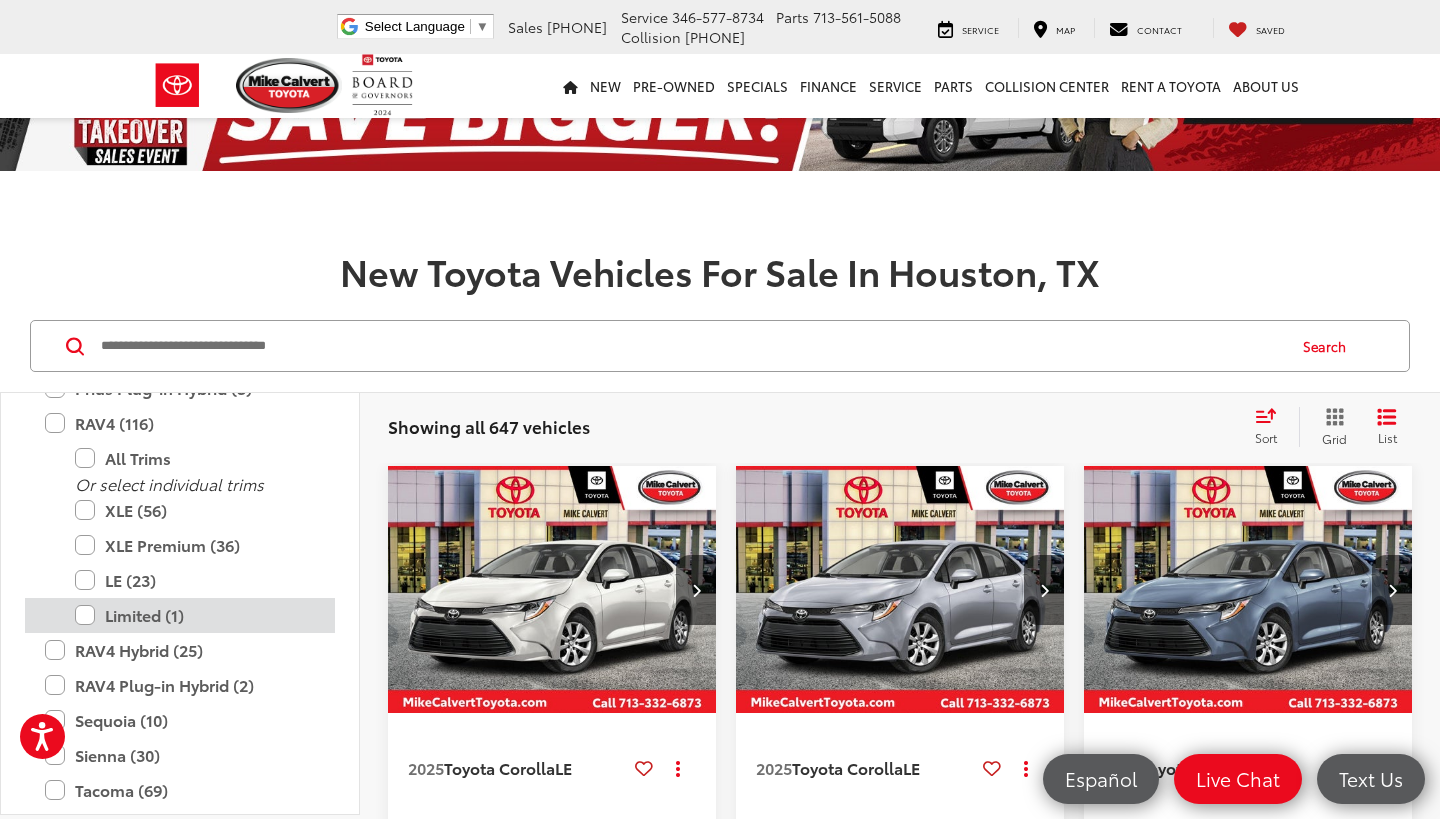 scroll, scrollTop: 961, scrollLeft: 0, axis: vertical 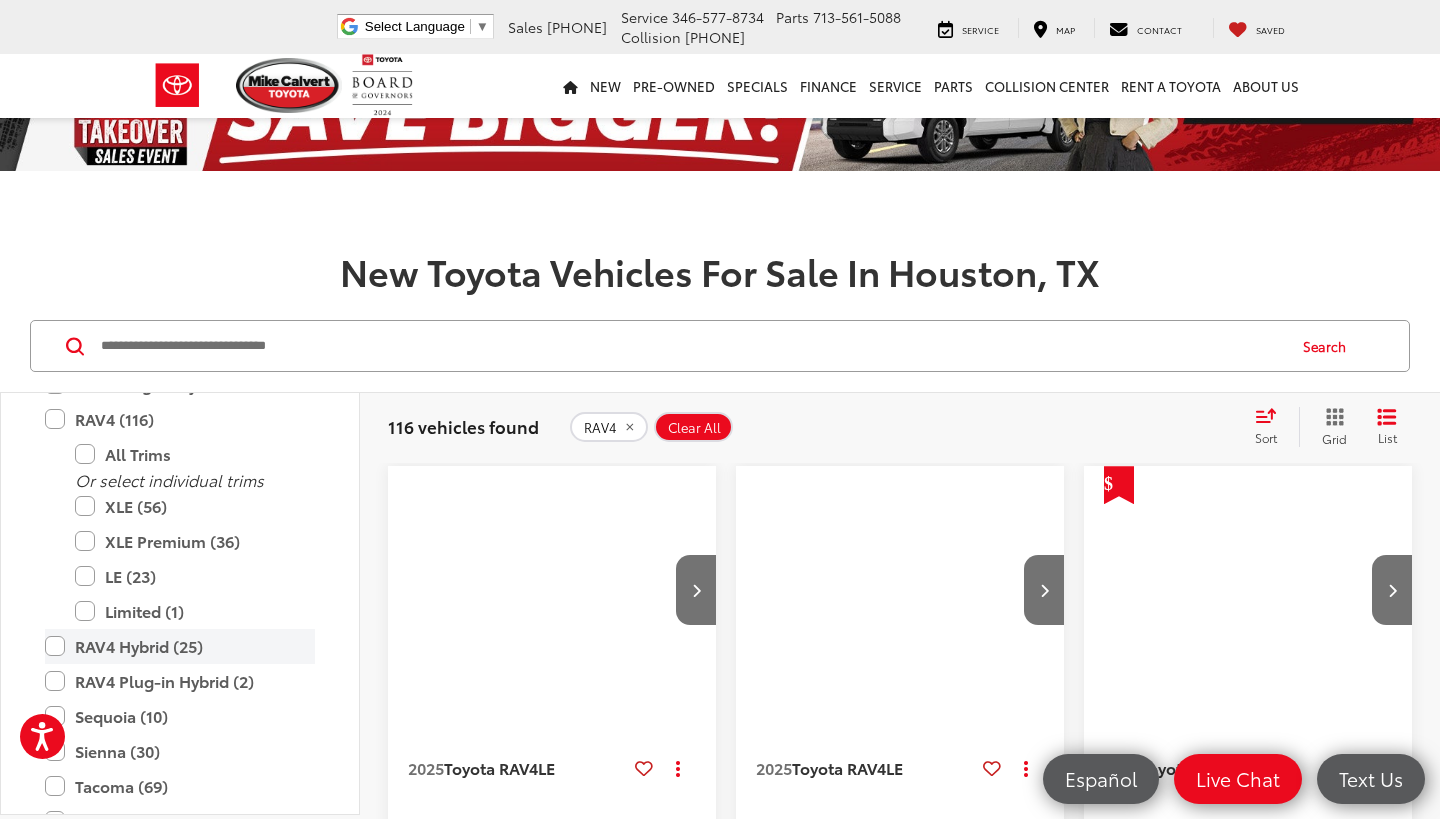 click on "RAV4 Hybrid (25)" at bounding box center [180, 646] 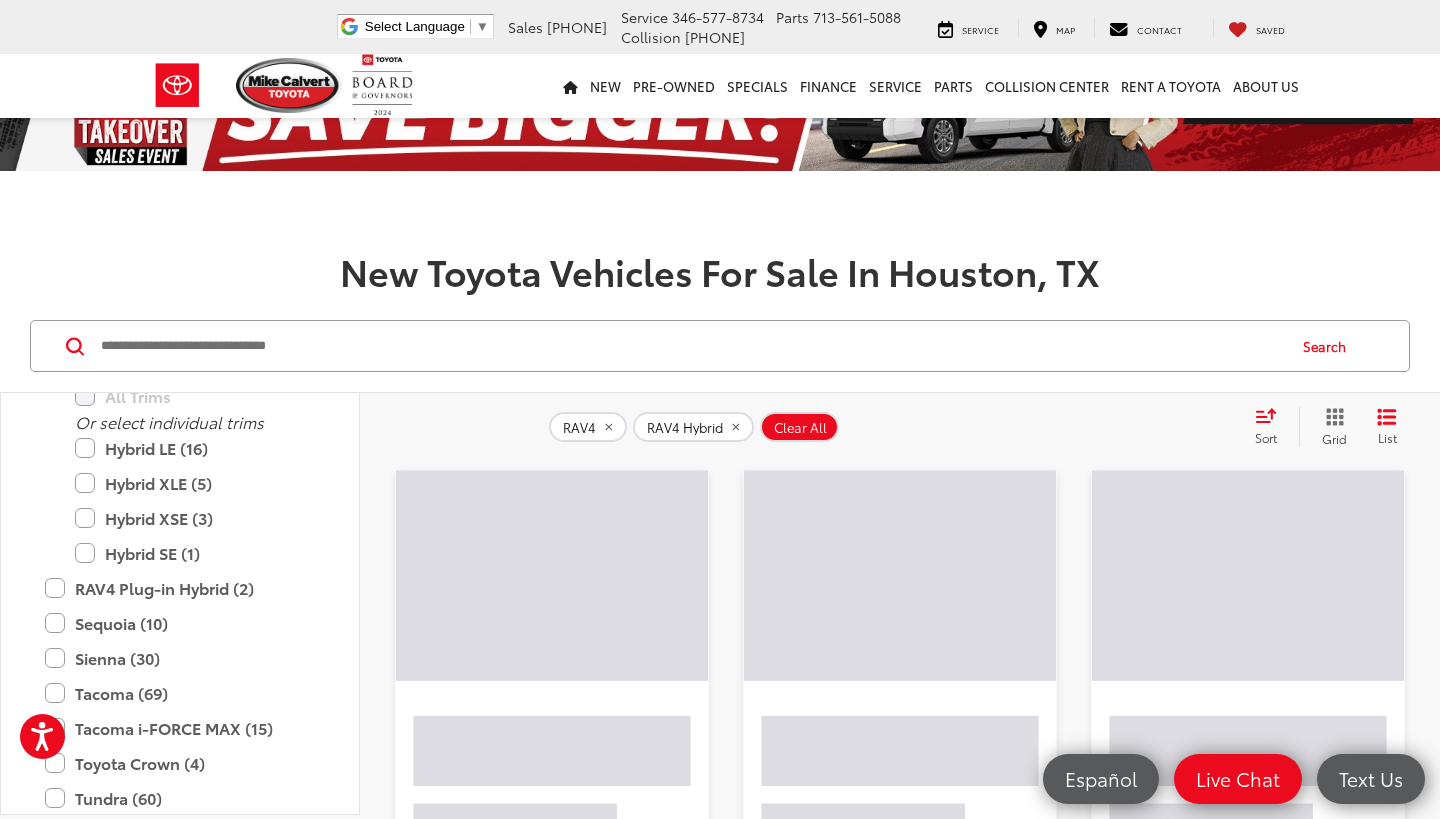 scroll, scrollTop: 1248, scrollLeft: 0, axis: vertical 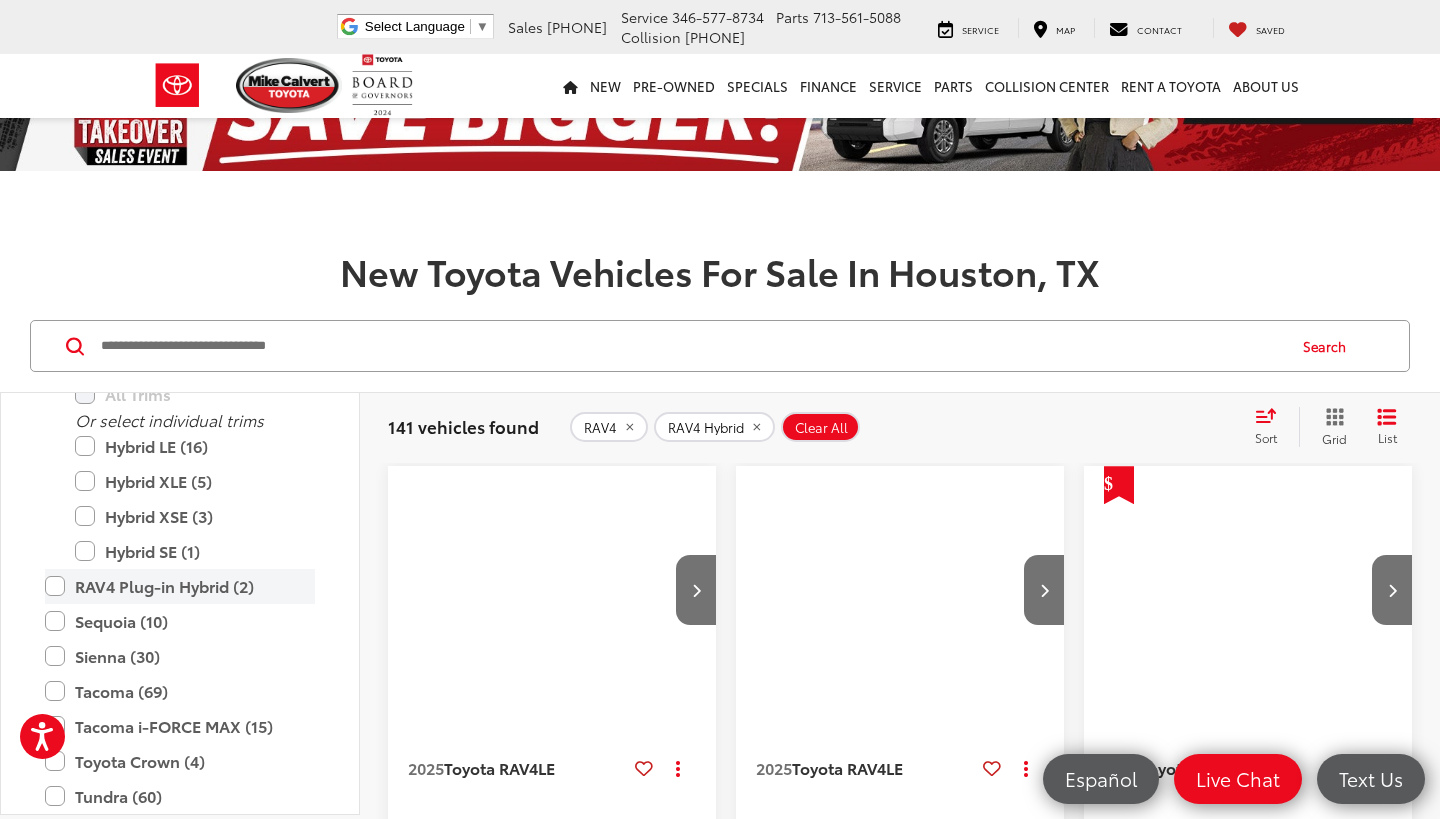 click on "RAV4 Plug-in Hybrid (2)" at bounding box center (180, 586) 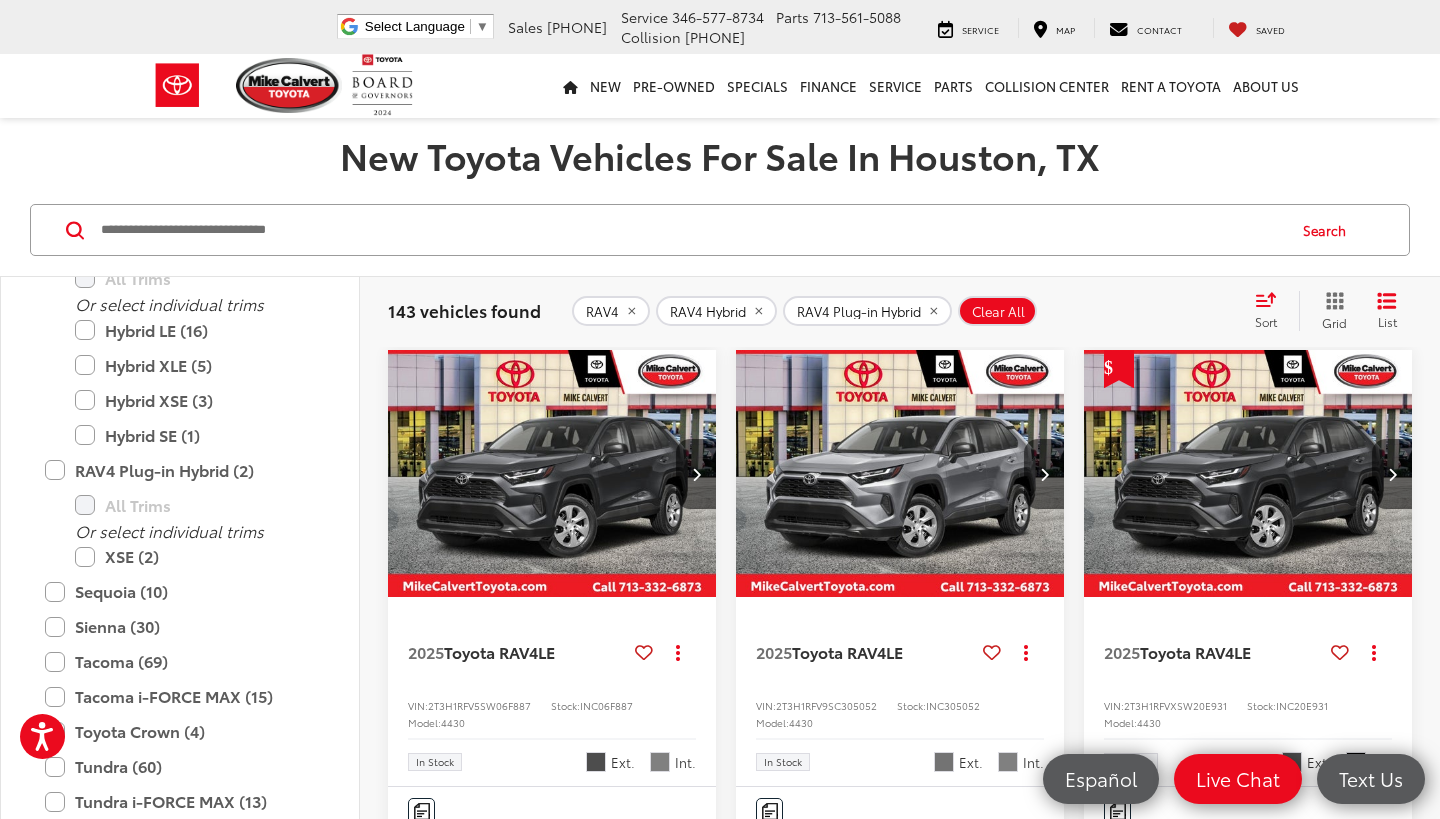 scroll, scrollTop: 225, scrollLeft: 0, axis: vertical 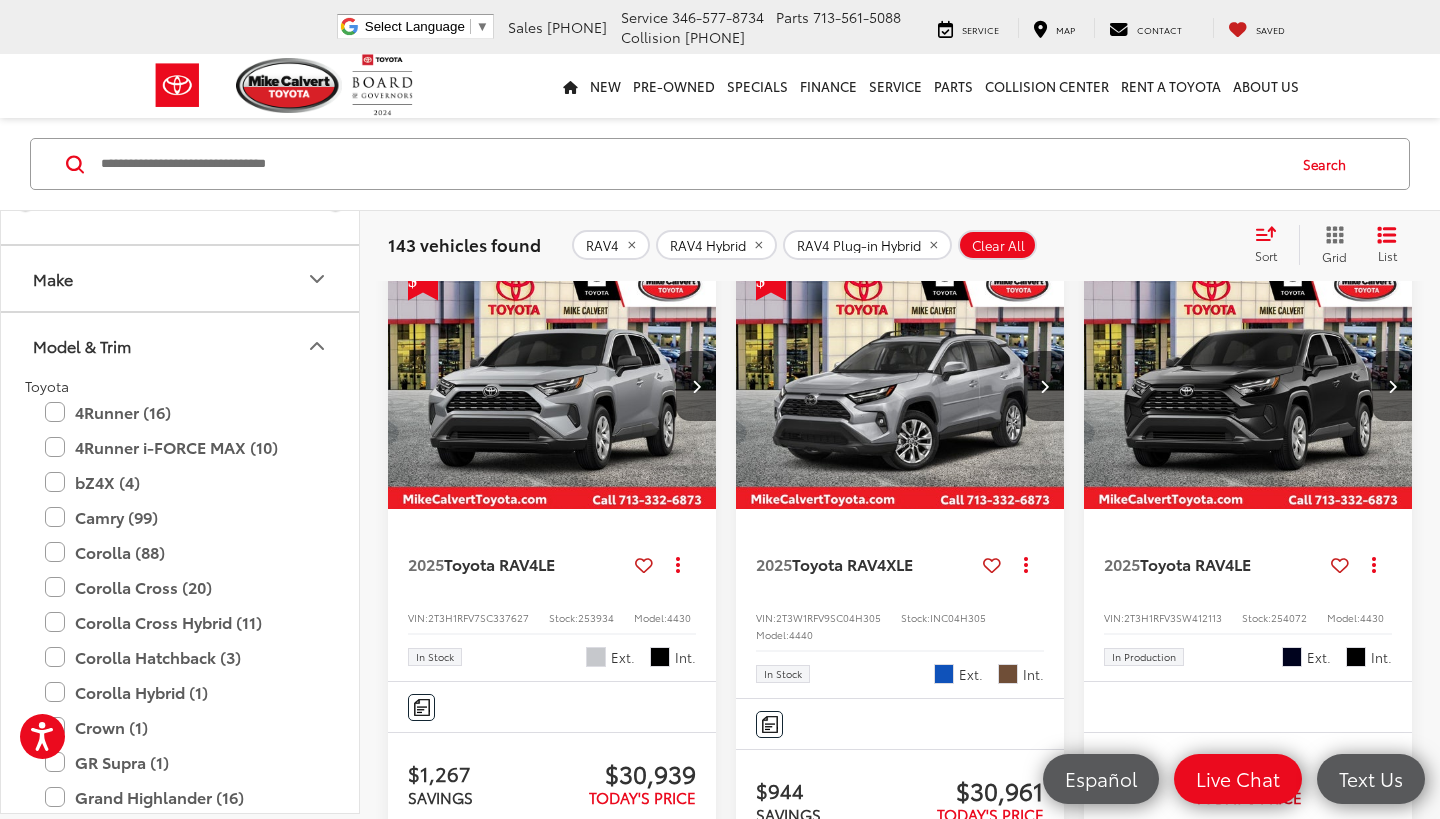 click at bounding box center (1248, 387) 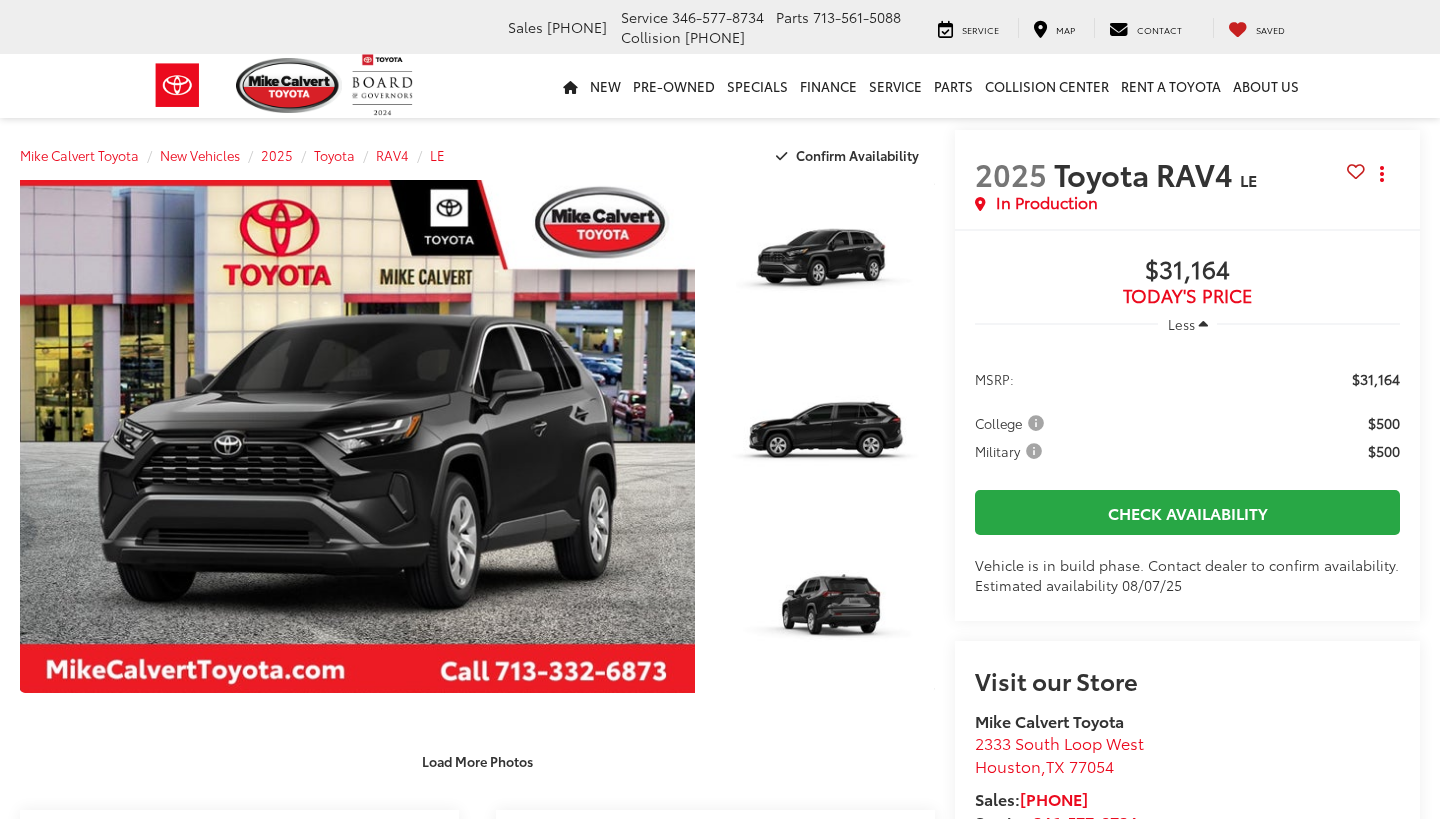 scroll, scrollTop: 0, scrollLeft: 0, axis: both 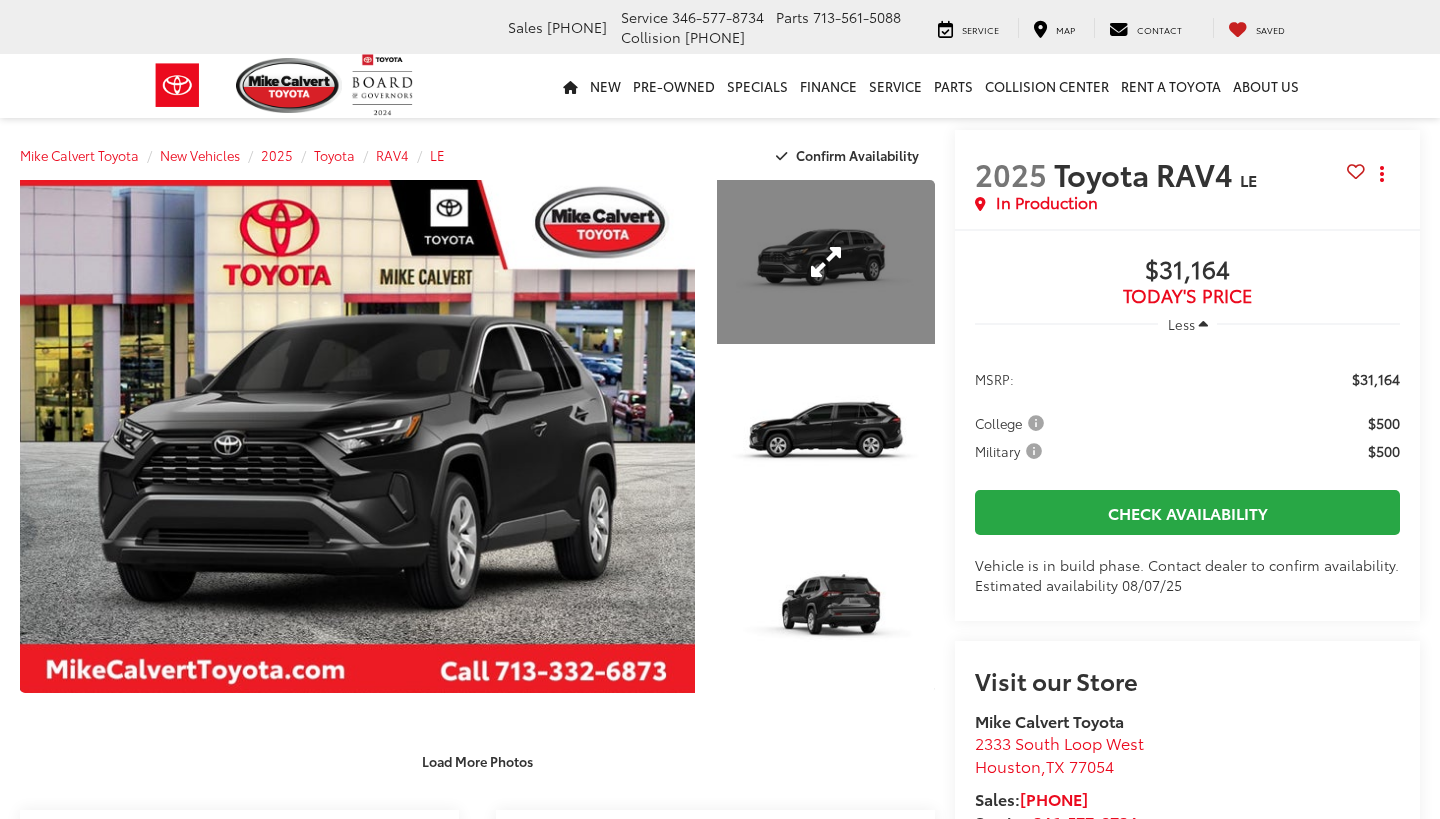 click at bounding box center (826, 262) 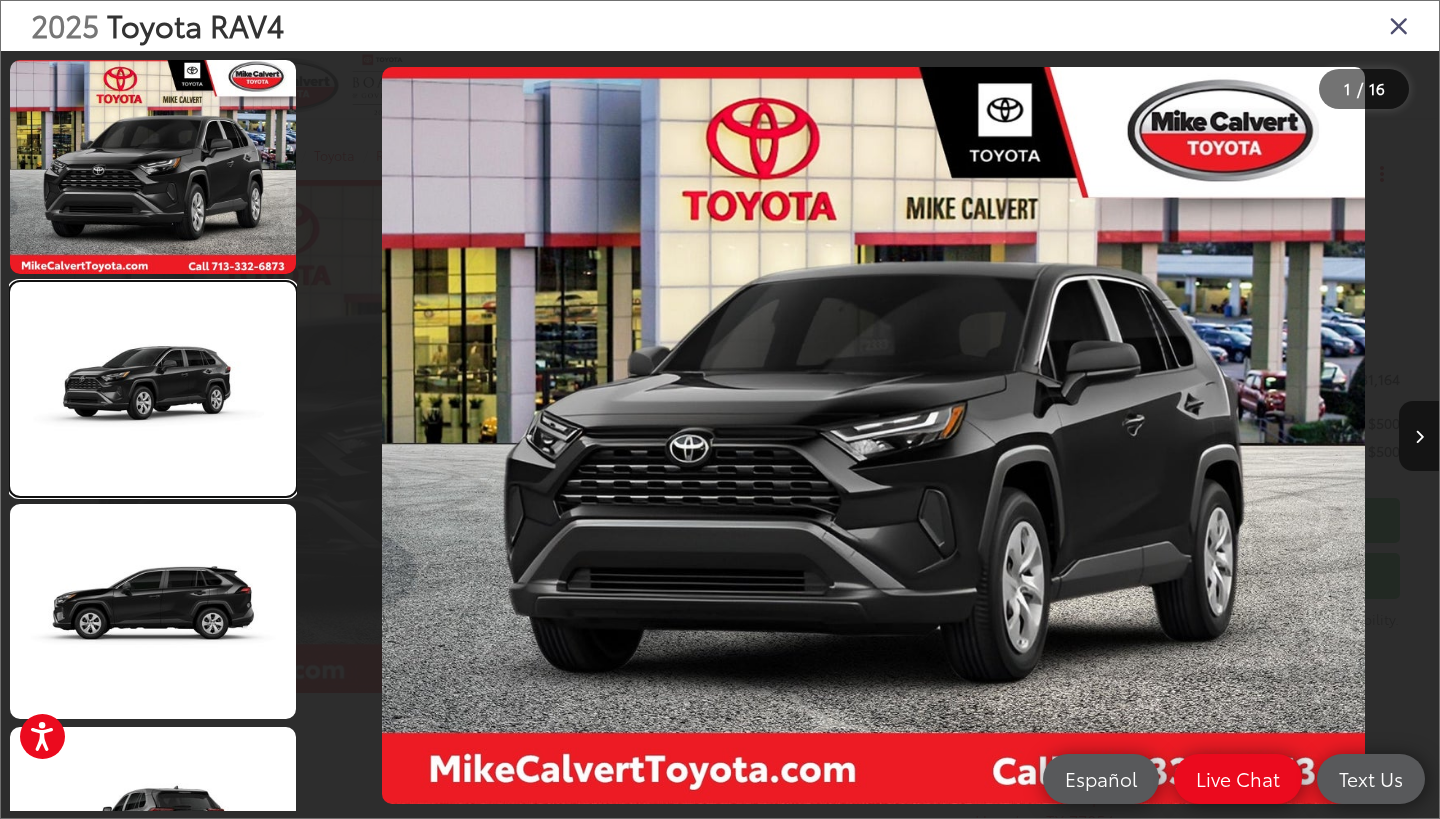 scroll, scrollTop: 0, scrollLeft: 0, axis: both 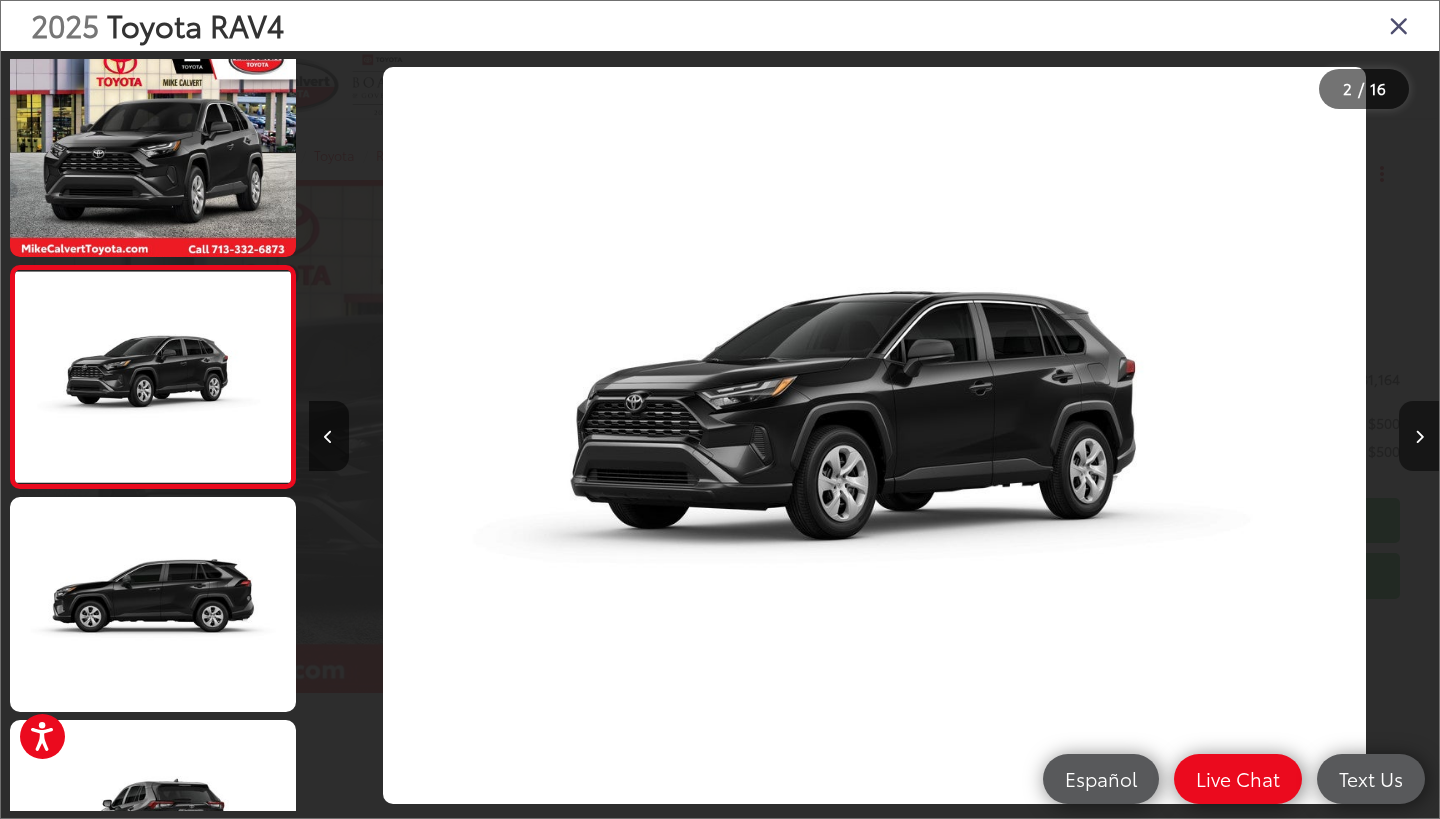 click at bounding box center (1419, 436) 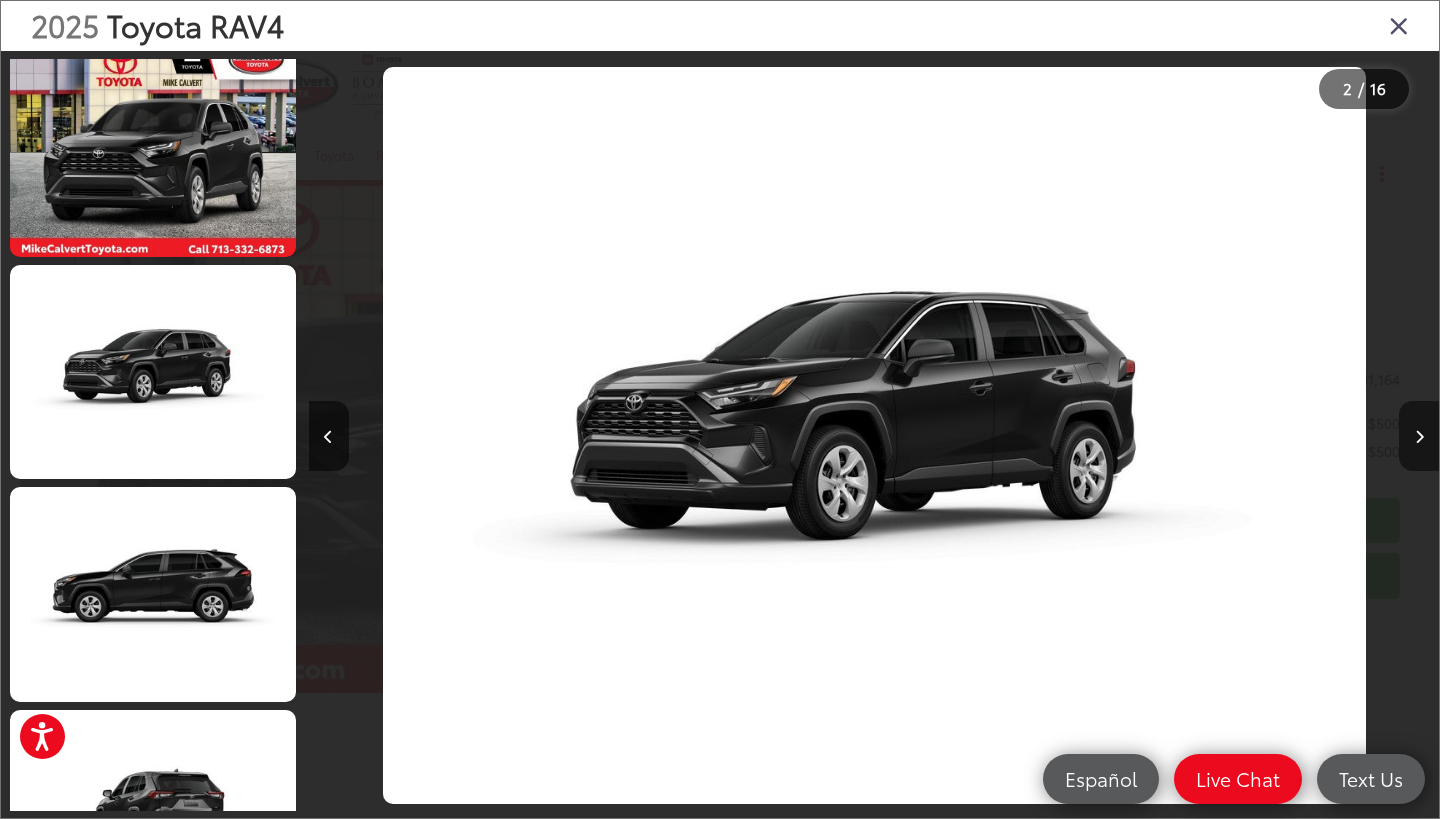 scroll, scrollTop: 239, scrollLeft: 0, axis: vertical 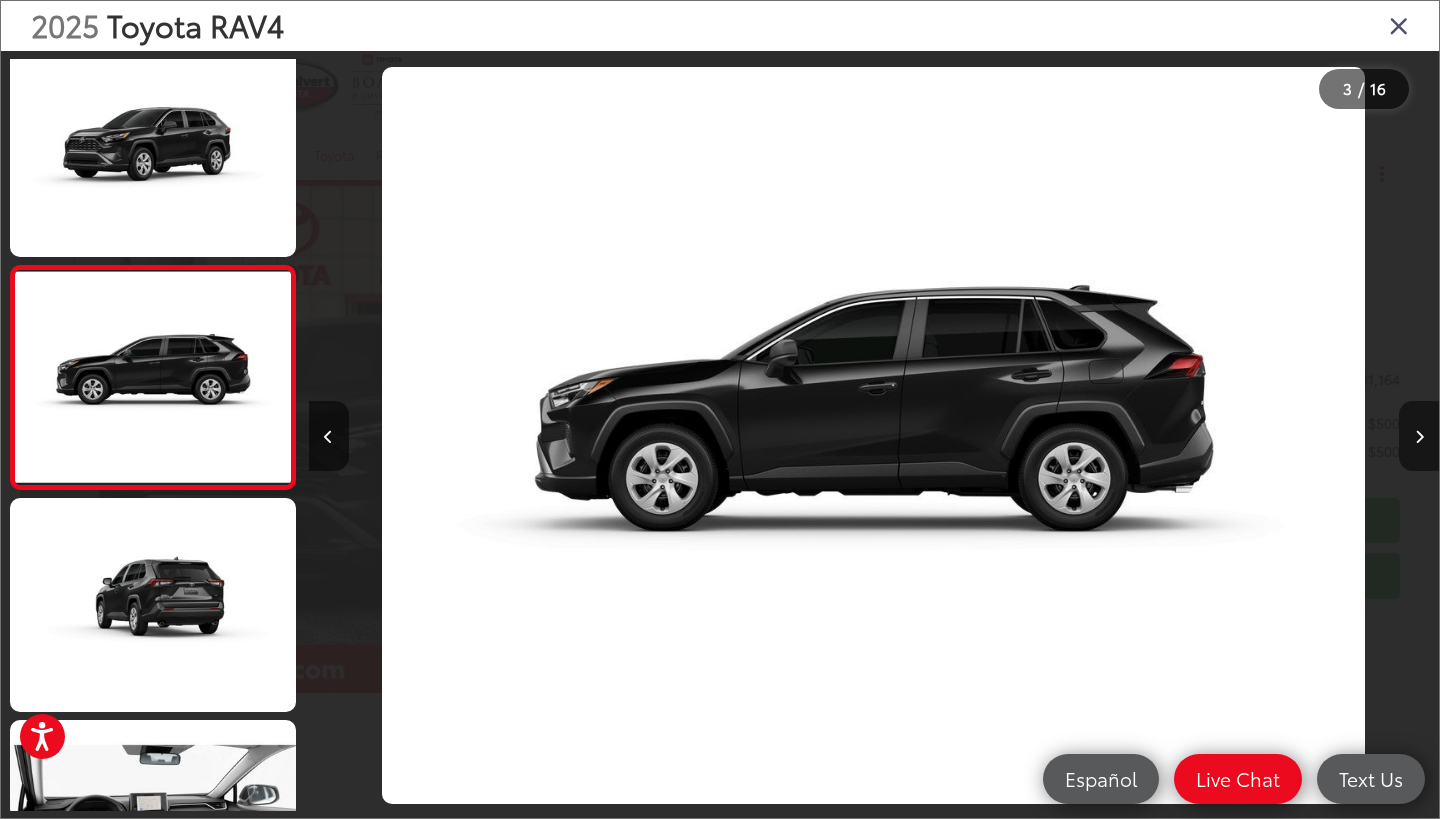 click at bounding box center (1419, 436) 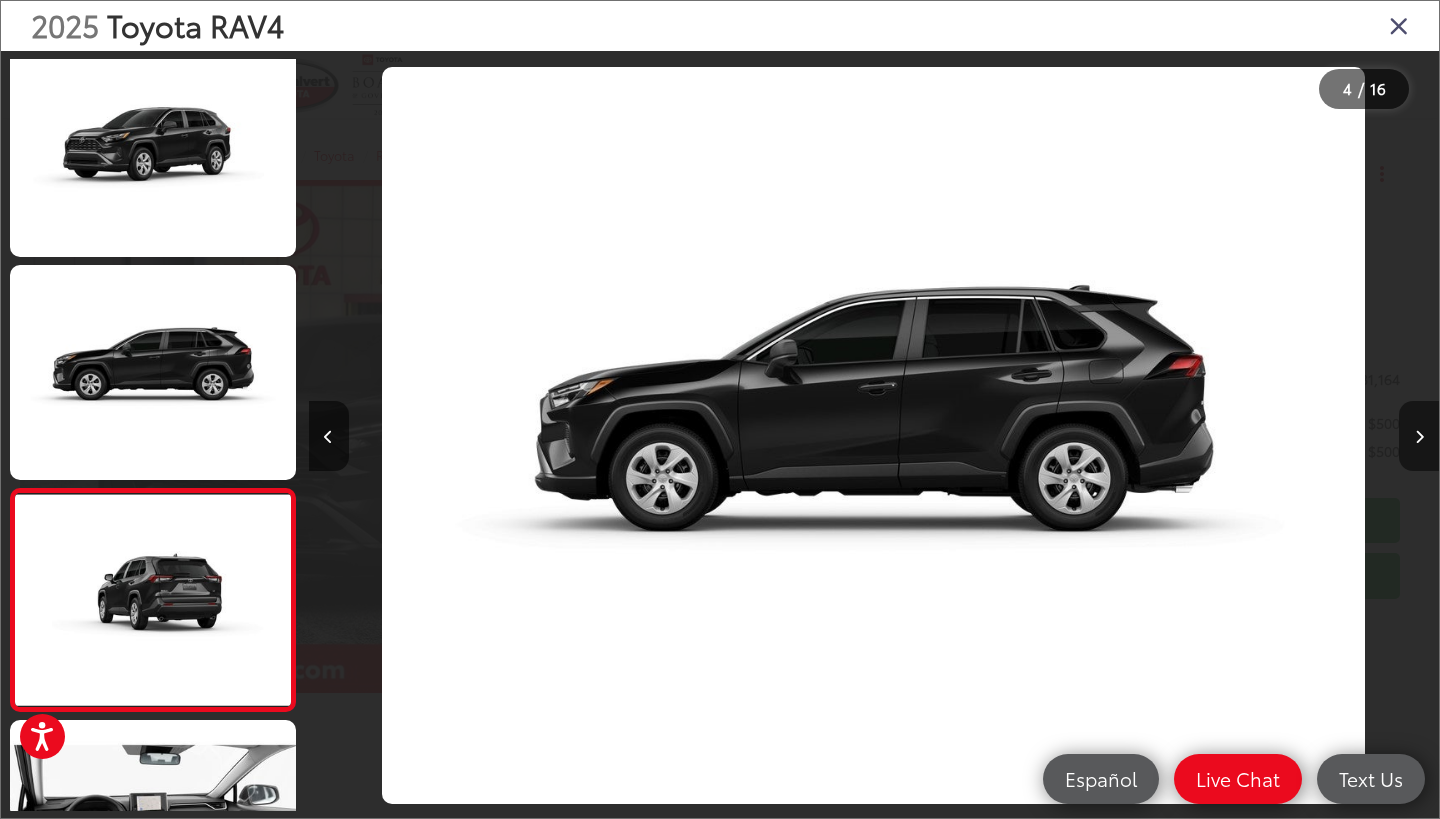 scroll, scrollTop: 0, scrollLeft: 3391, axis: horizontal 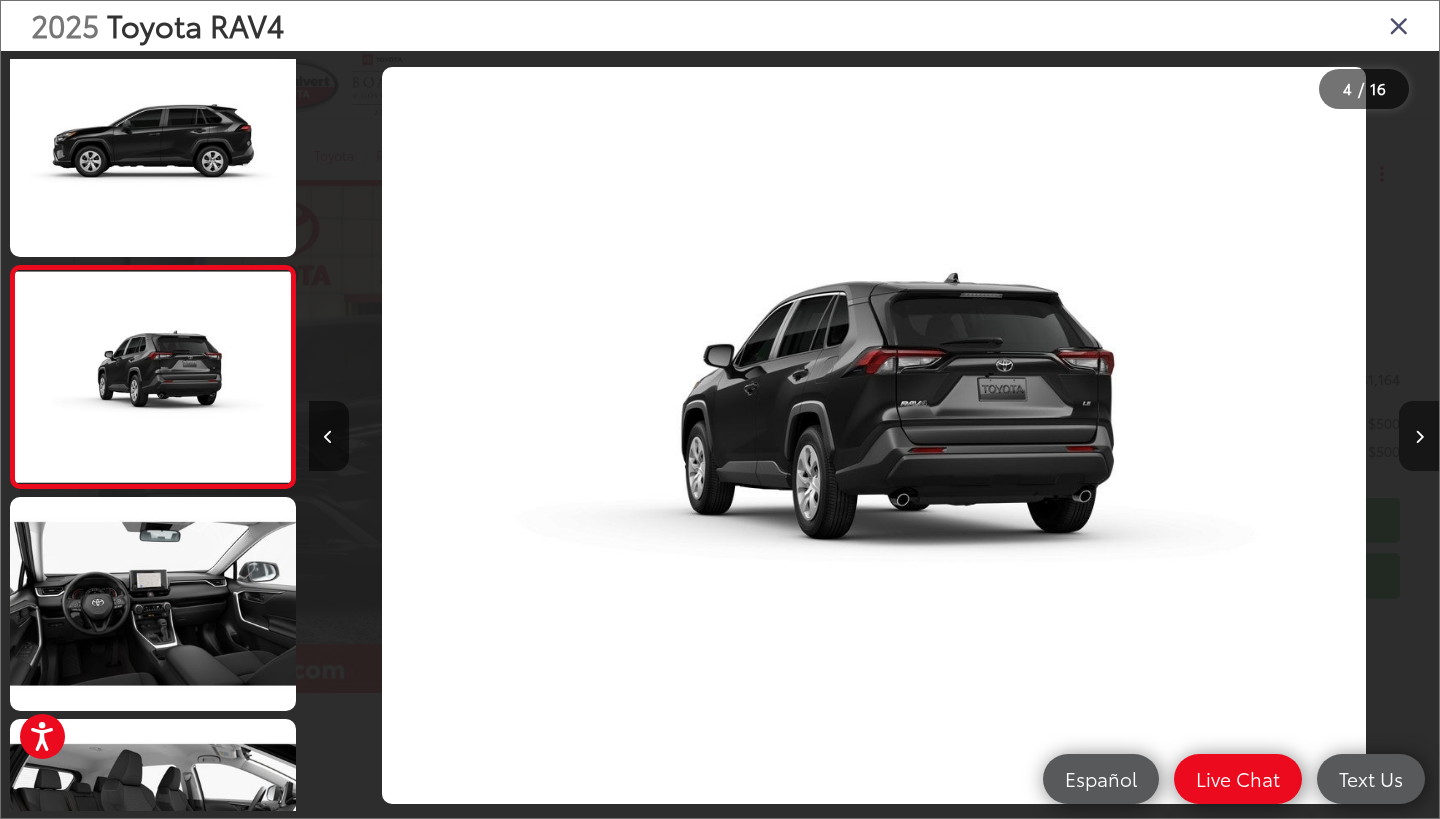 click at bounding box center [1419, 436] 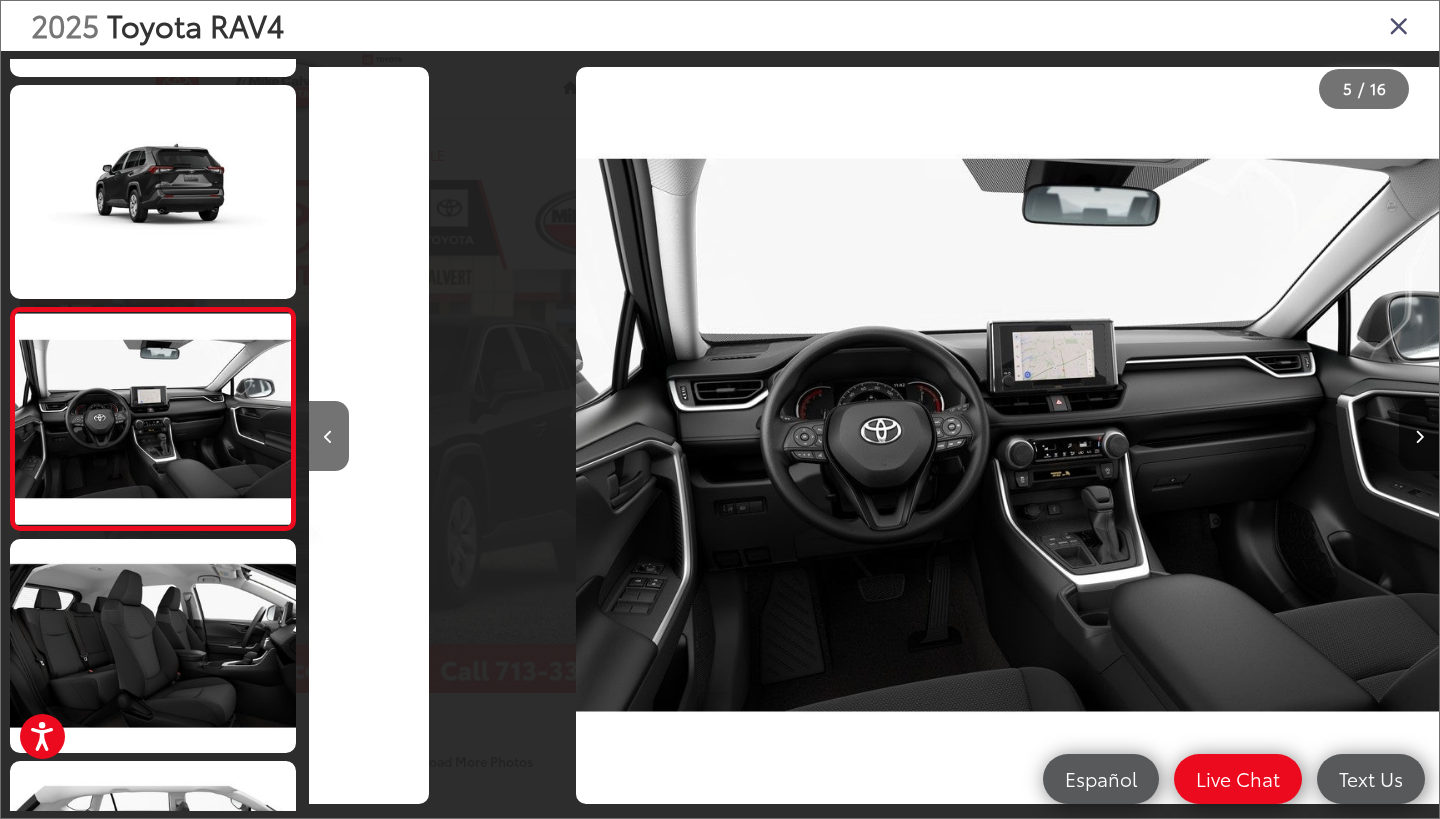 scroll, scrollTop: 684, scrollLeft: 0, axis: vertical 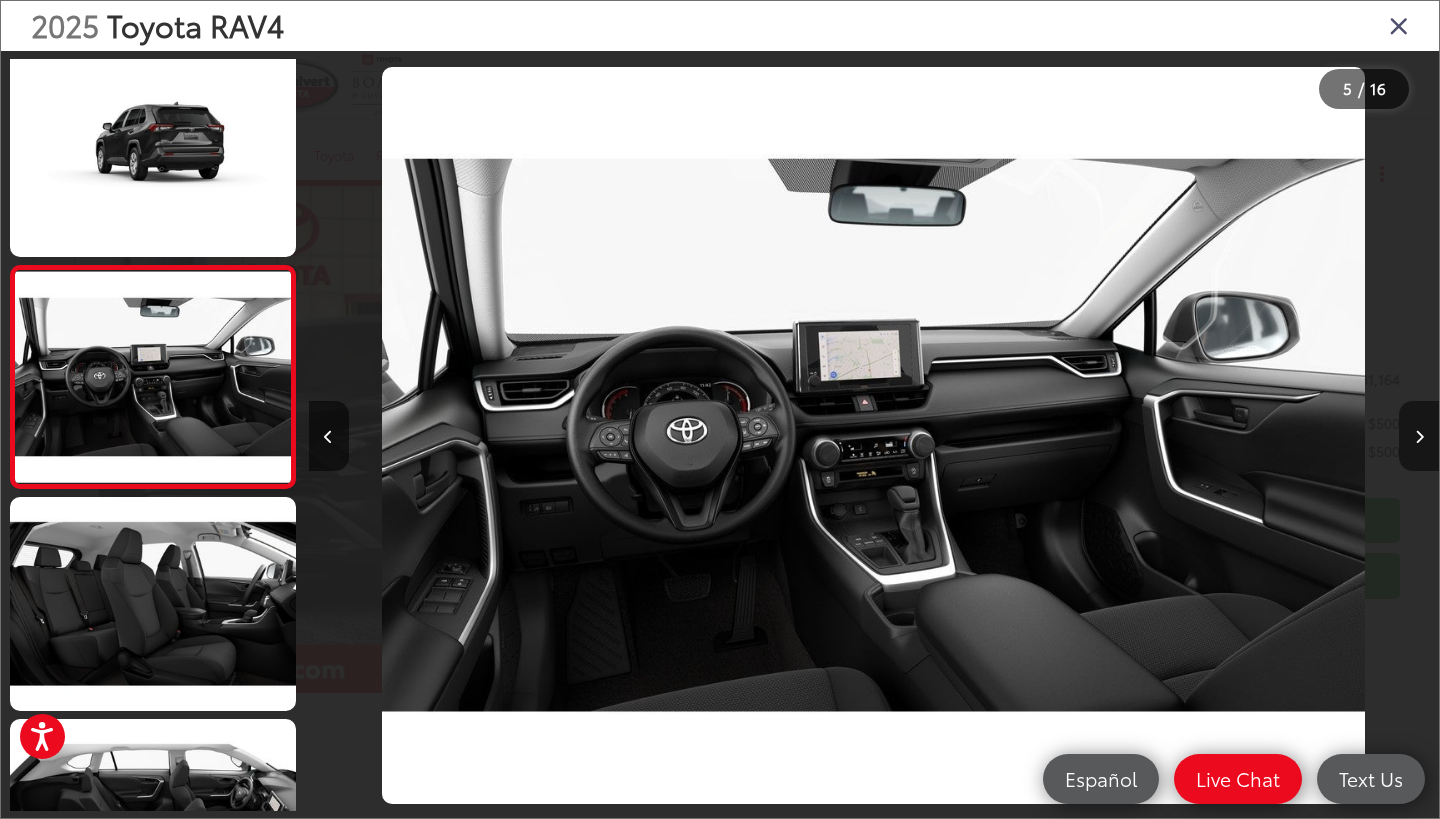 click at bounding box center [1419, 436] 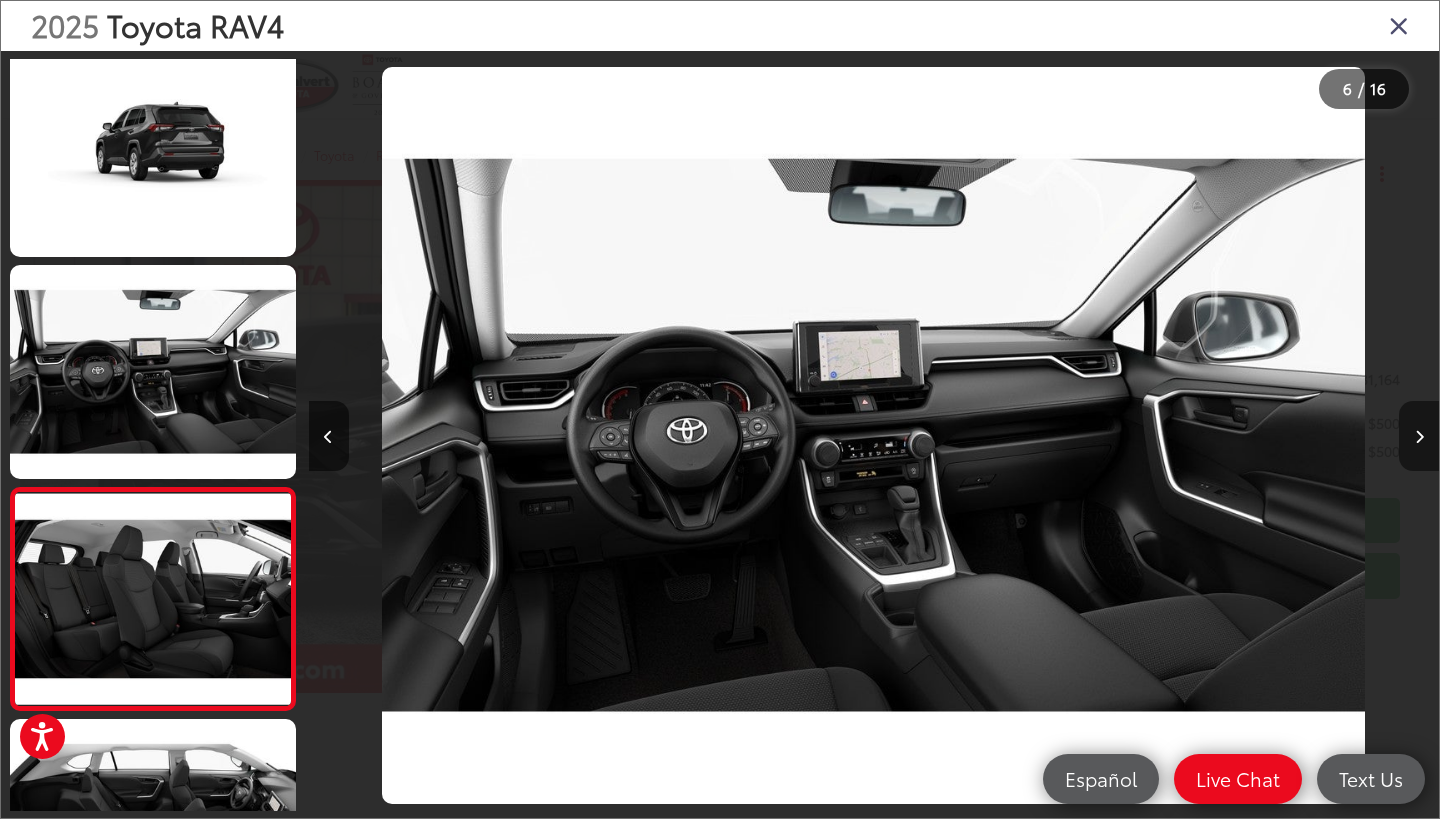 scroll, scrollTop: 906, scrollLeft: 0, axis: vertical 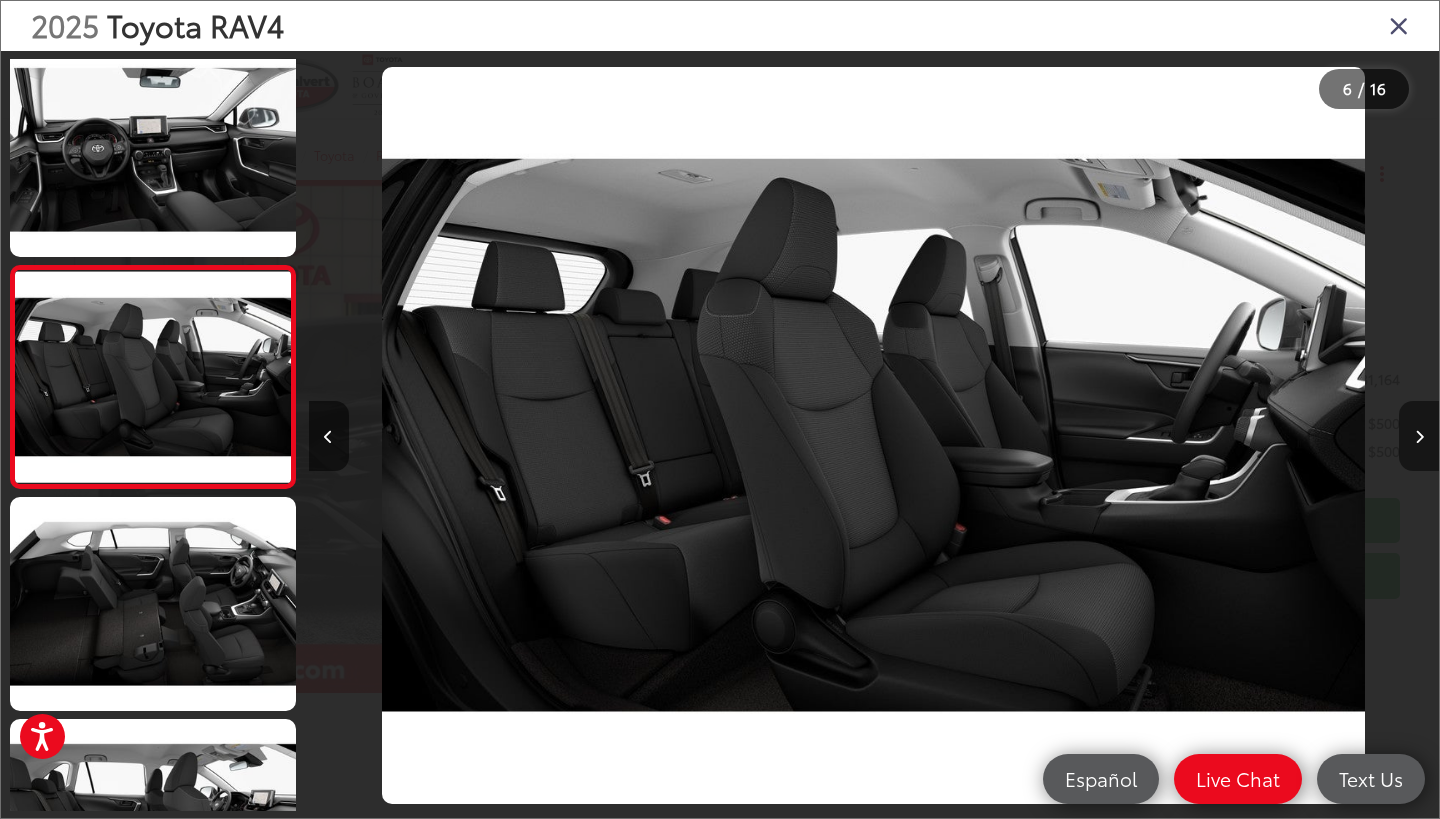 click at bounding box center (1419, 436) 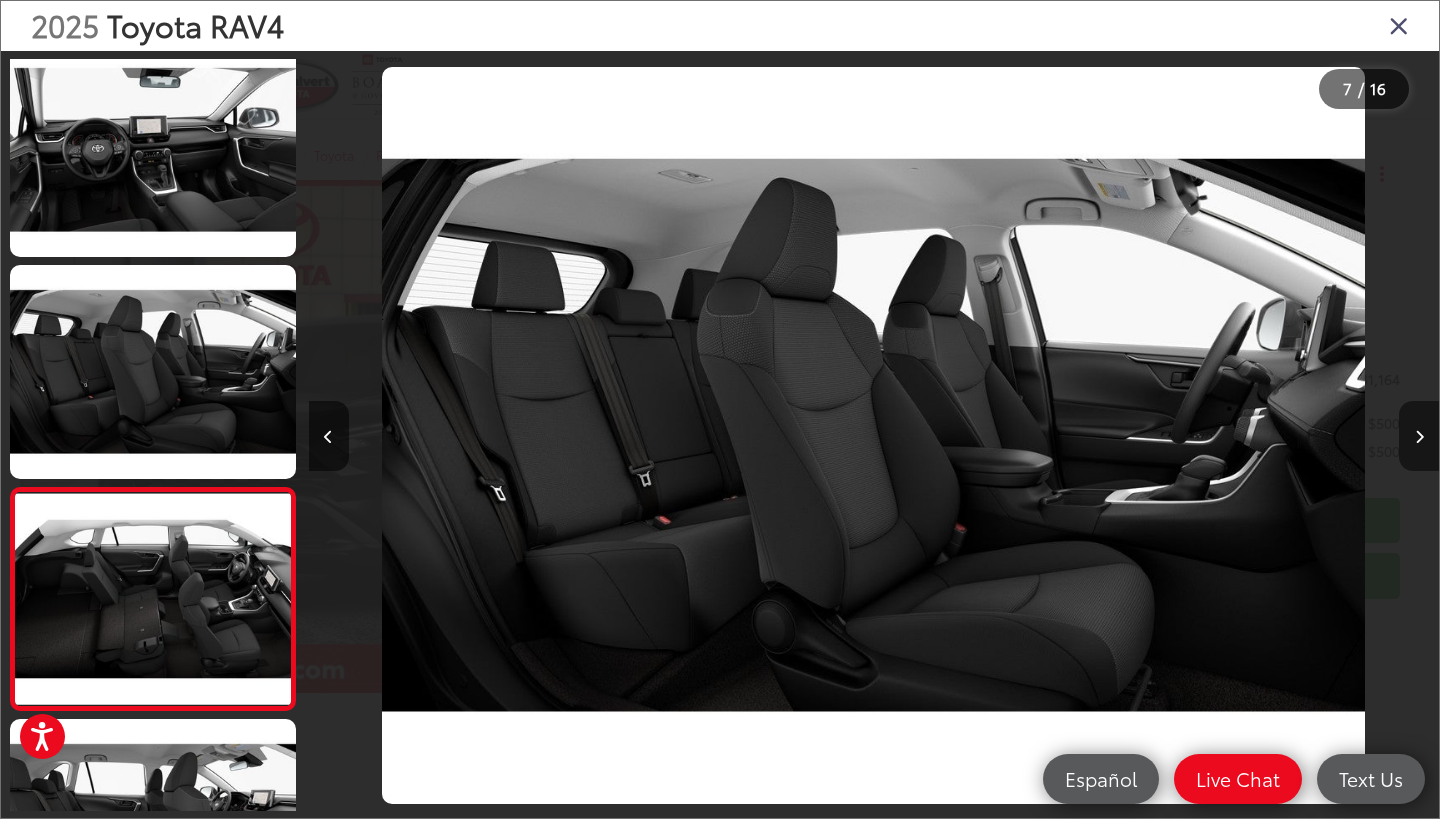 scroll, scrollTop: 1128, scrollLeft: 0, axis: vertical 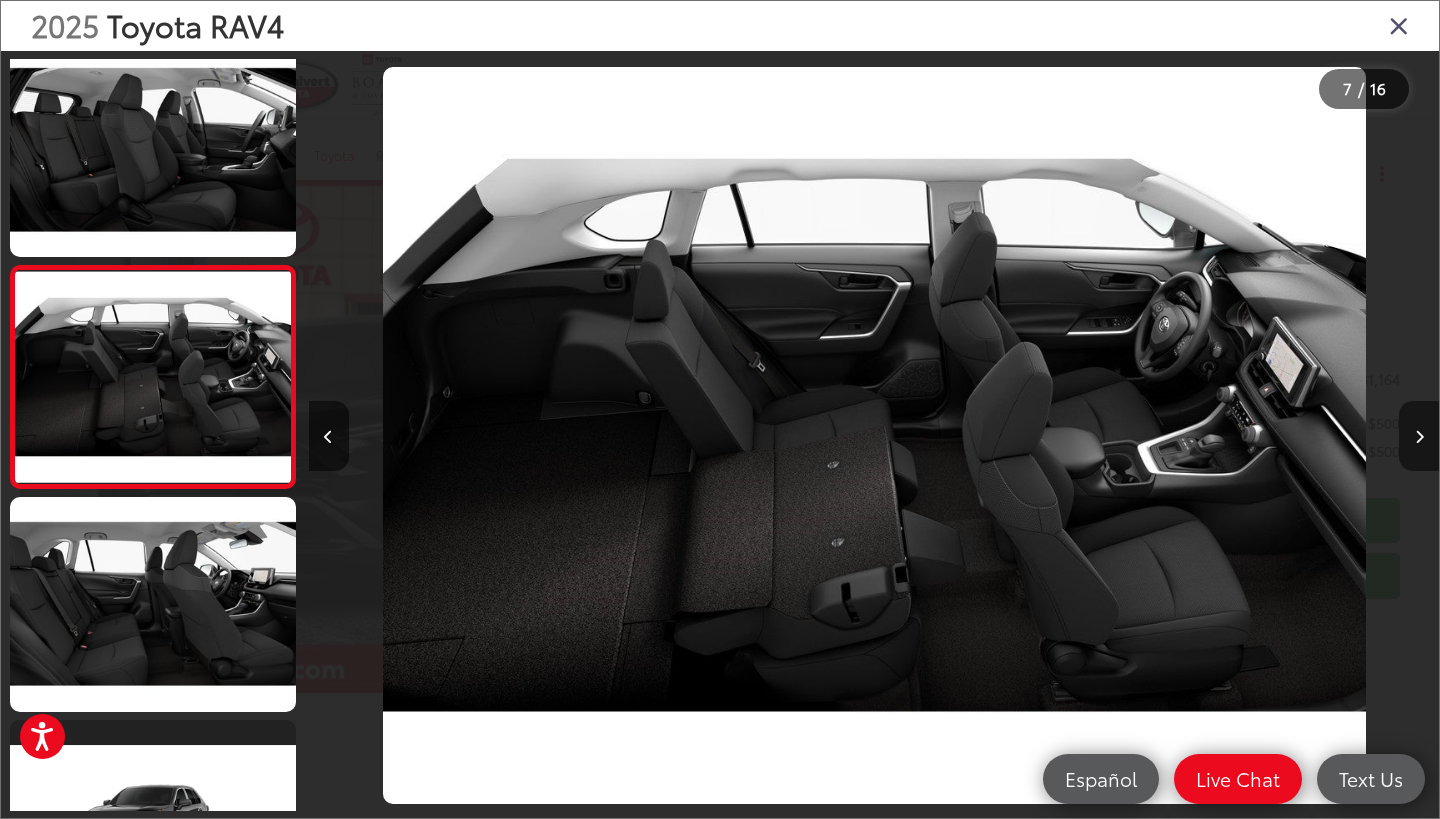 click at bounding box center [1419, 436] 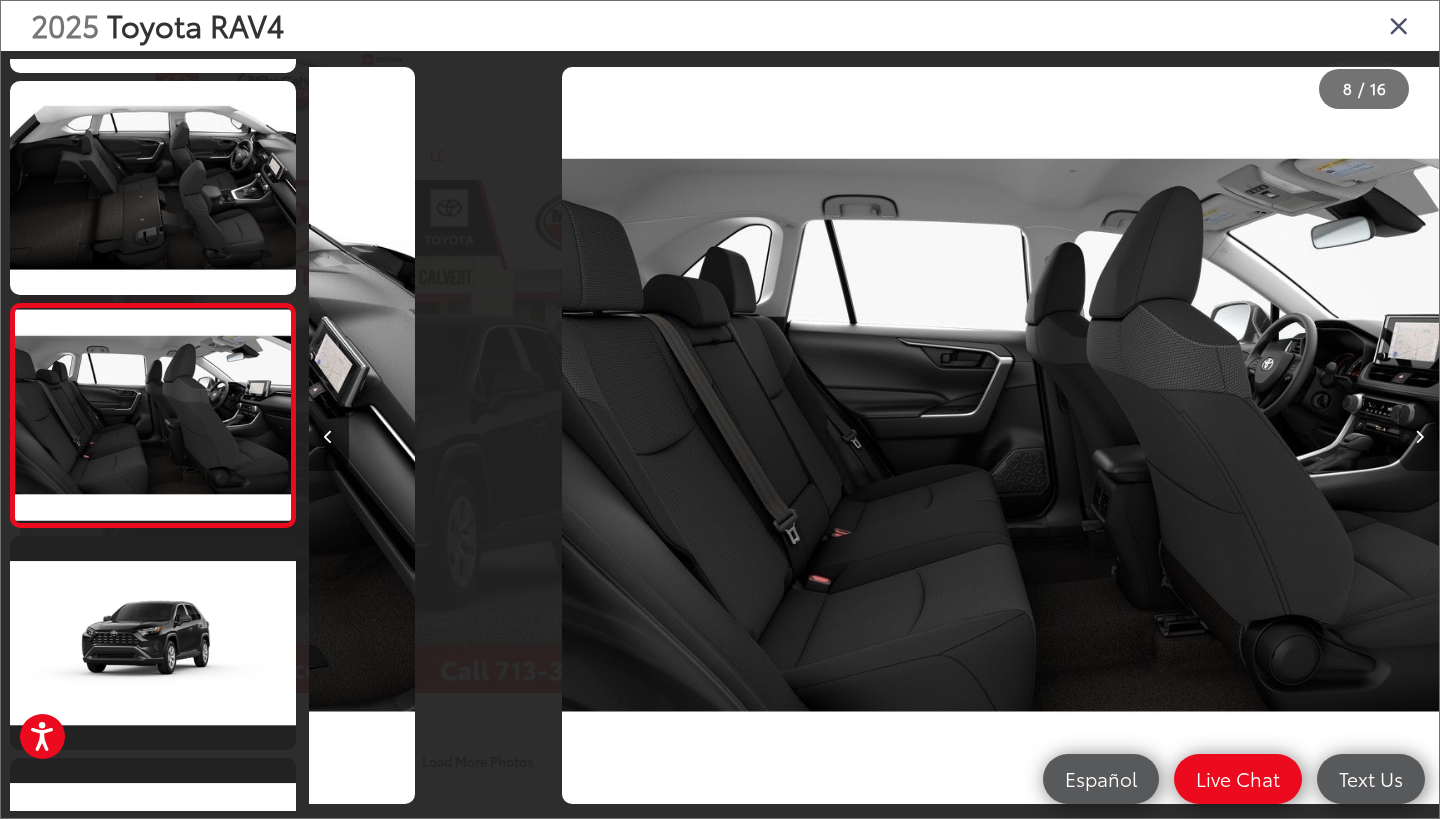 scroll, scrollTop: 1350, scrollLeft: 0, axis: vertical 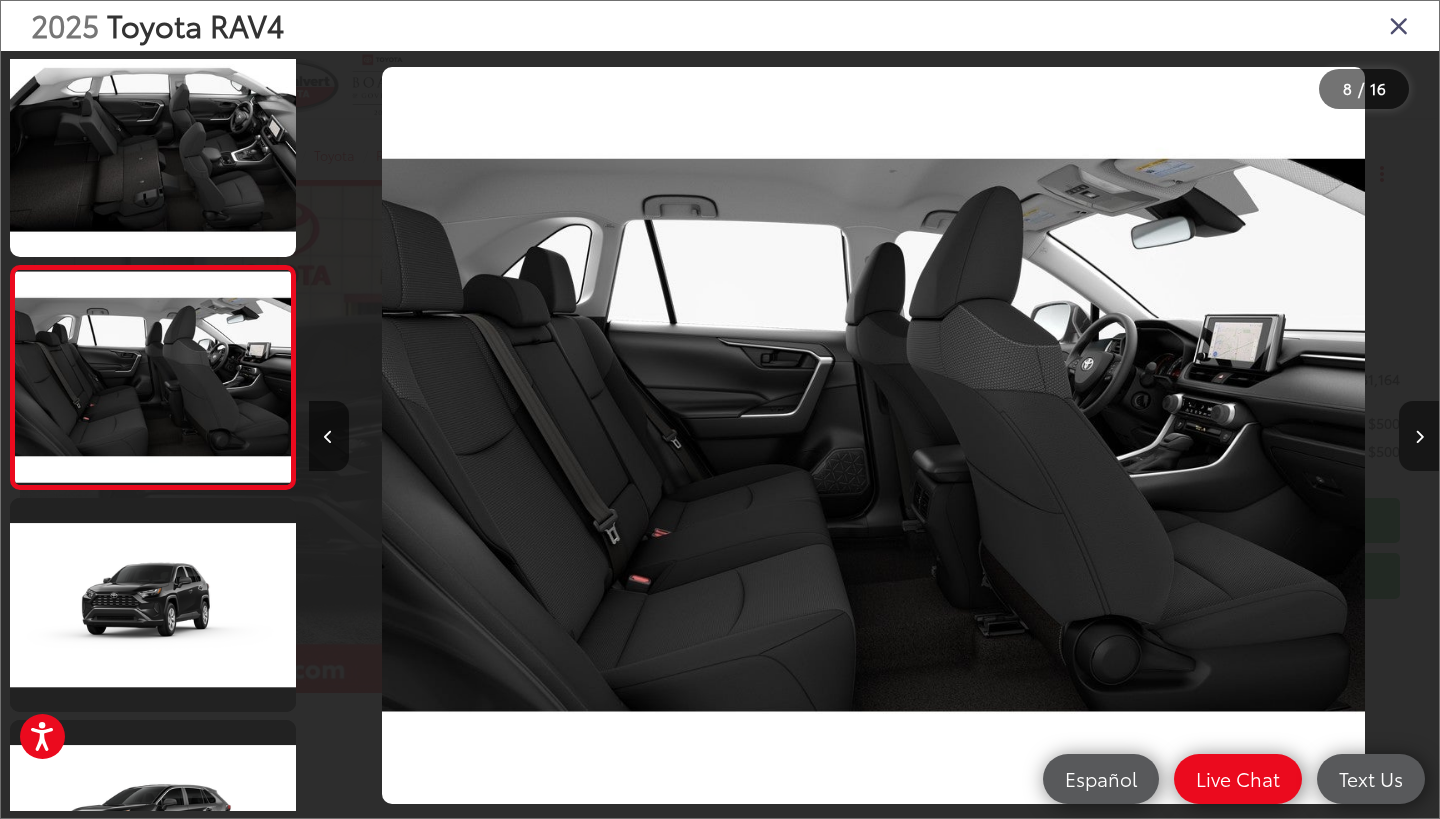 click at bounding box center (1419, 436) 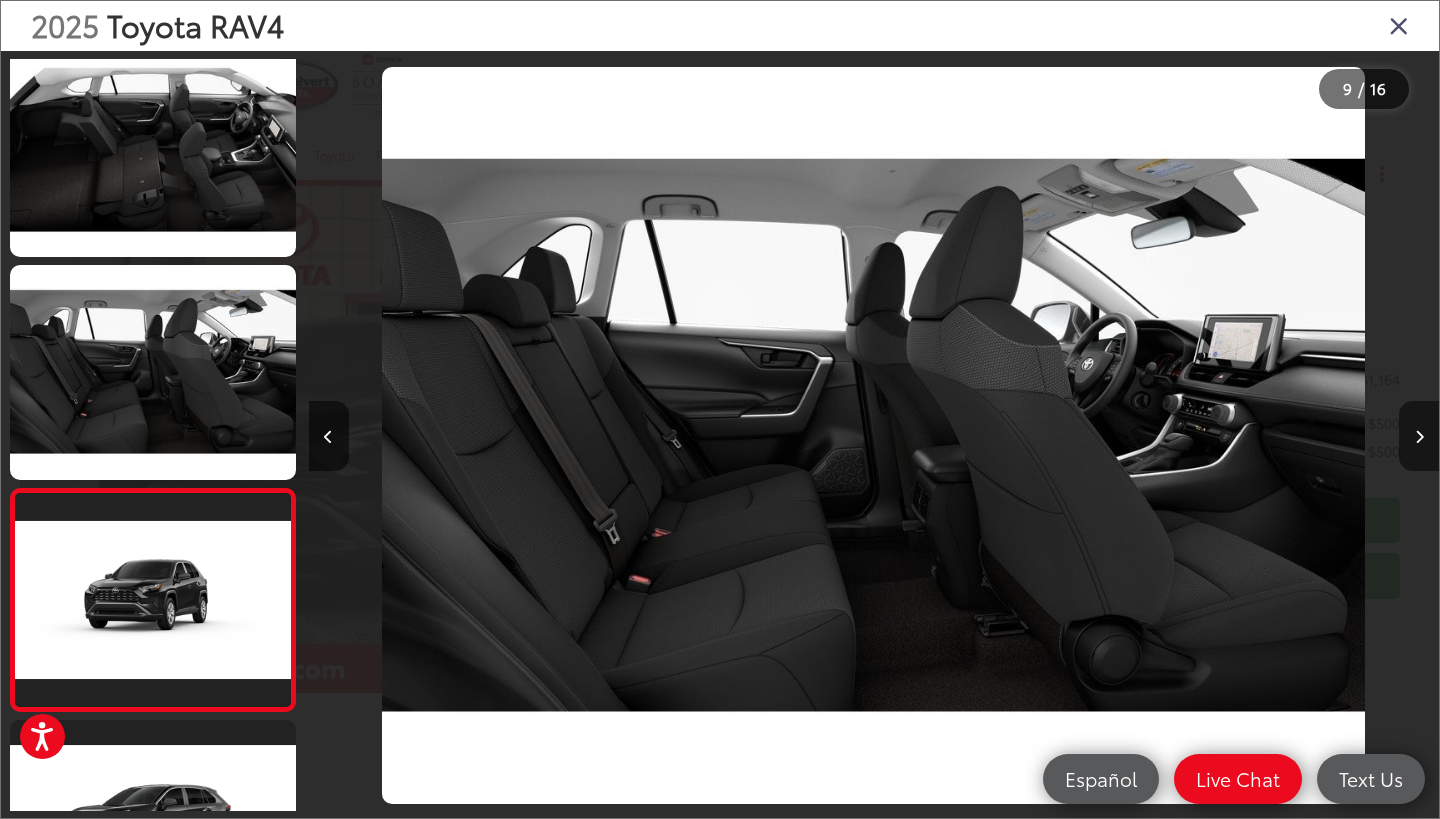 scroll, scrollTop: 1573, scrollLeft: 0, axis: vertical 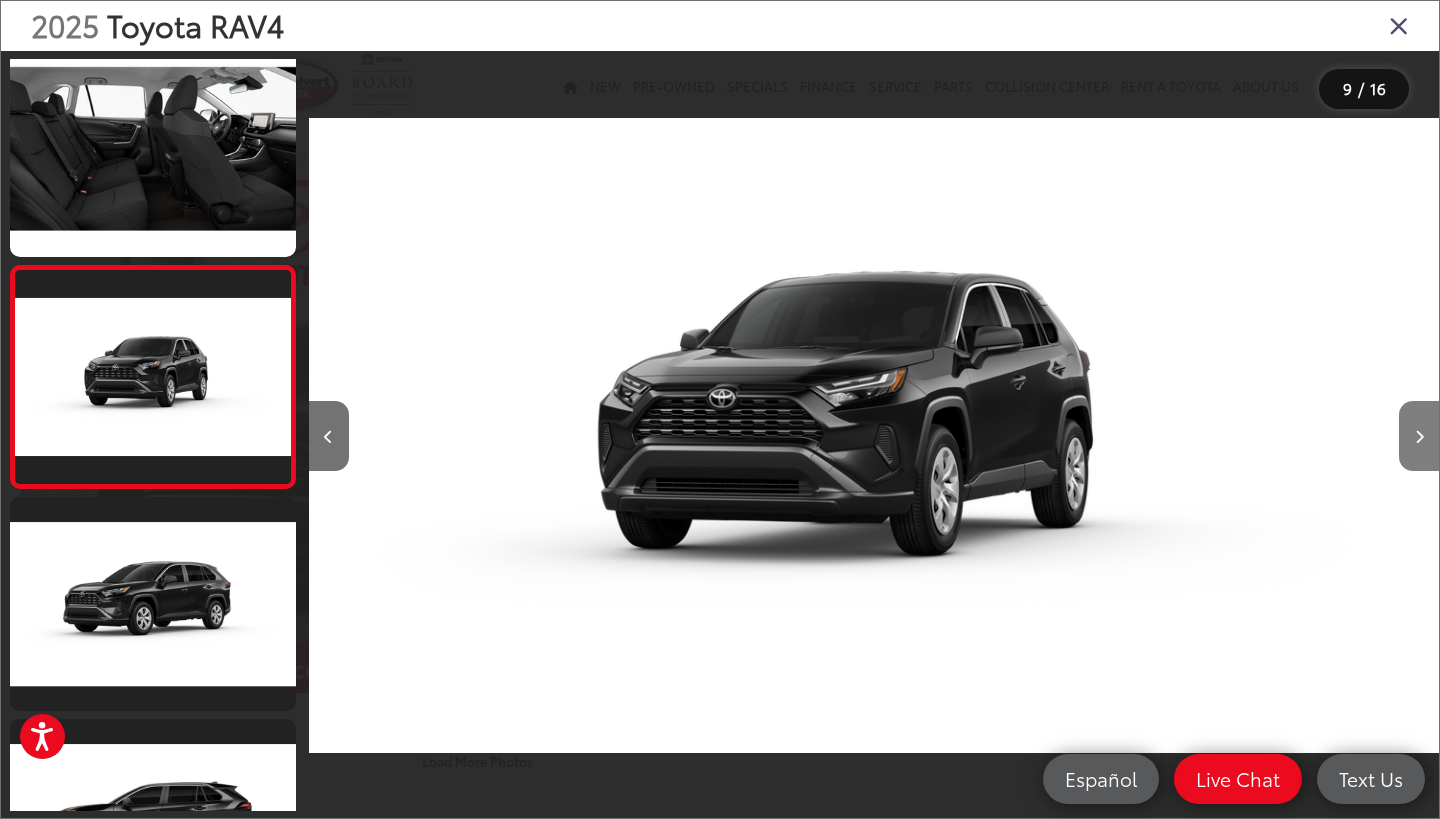 click at bounding box center (1419, 436) 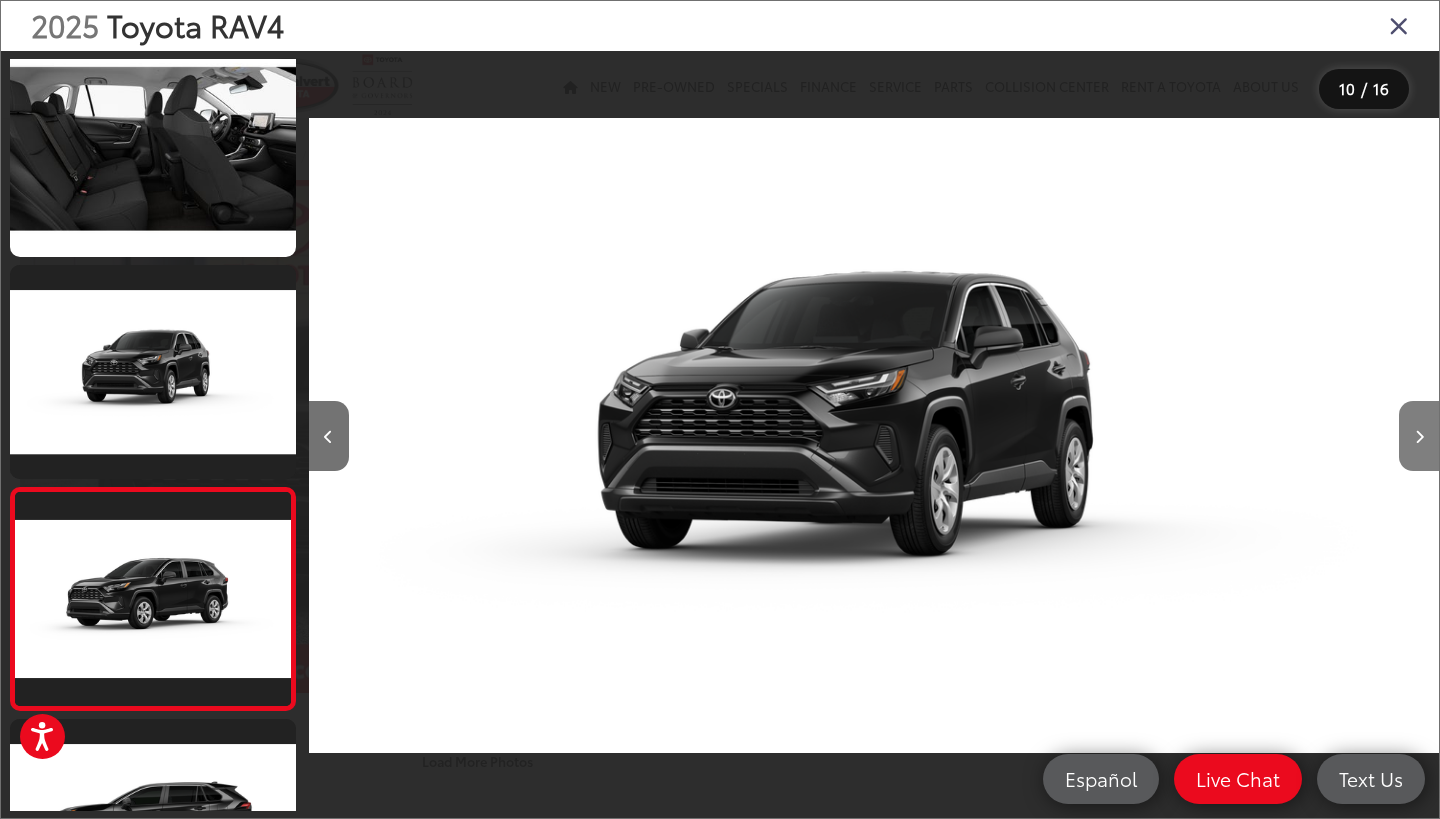 scroll, scrollTop: 1795, scrollLeft: 0, axis: vertical 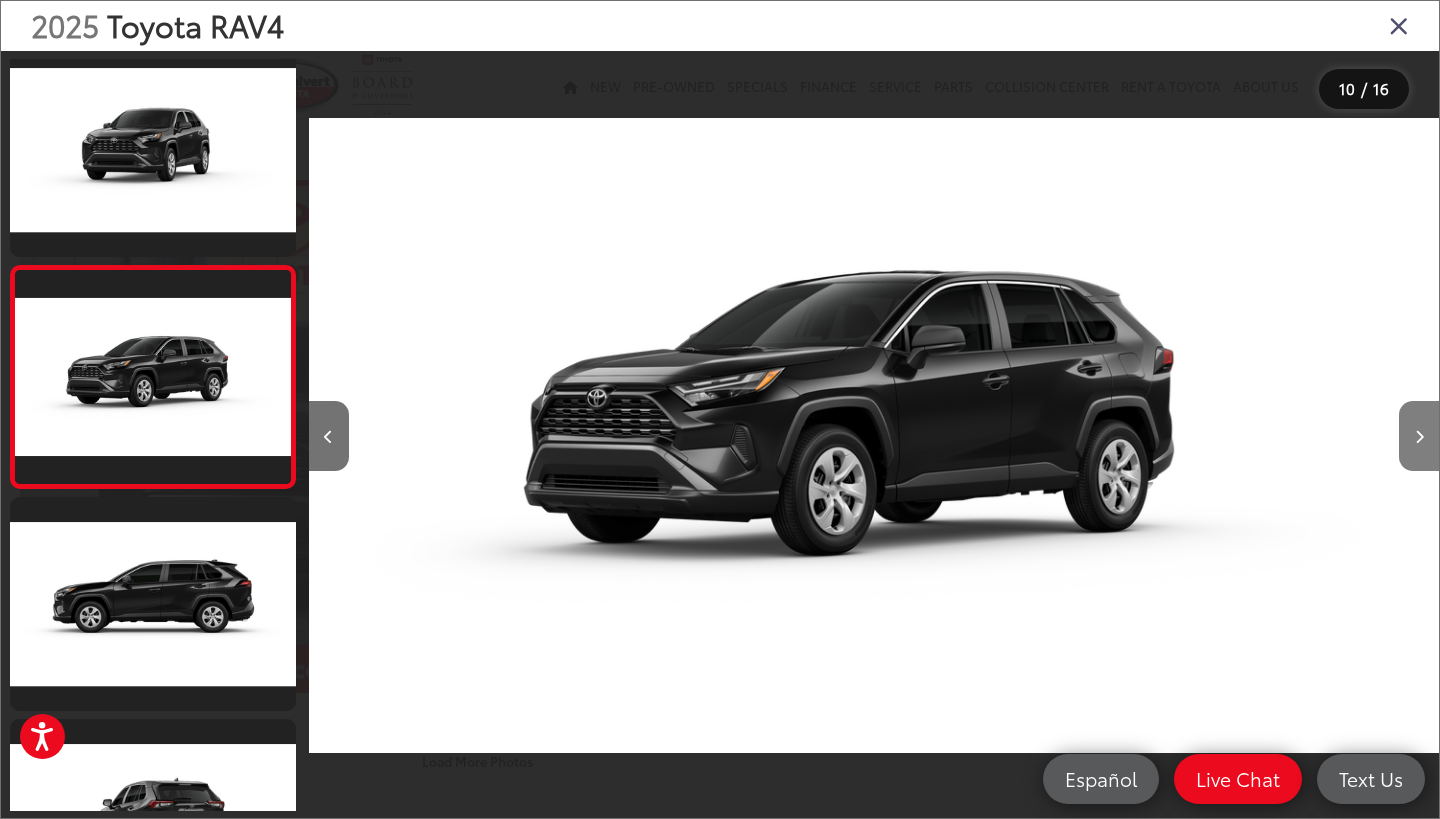 click at bounding box center (1419, 437) 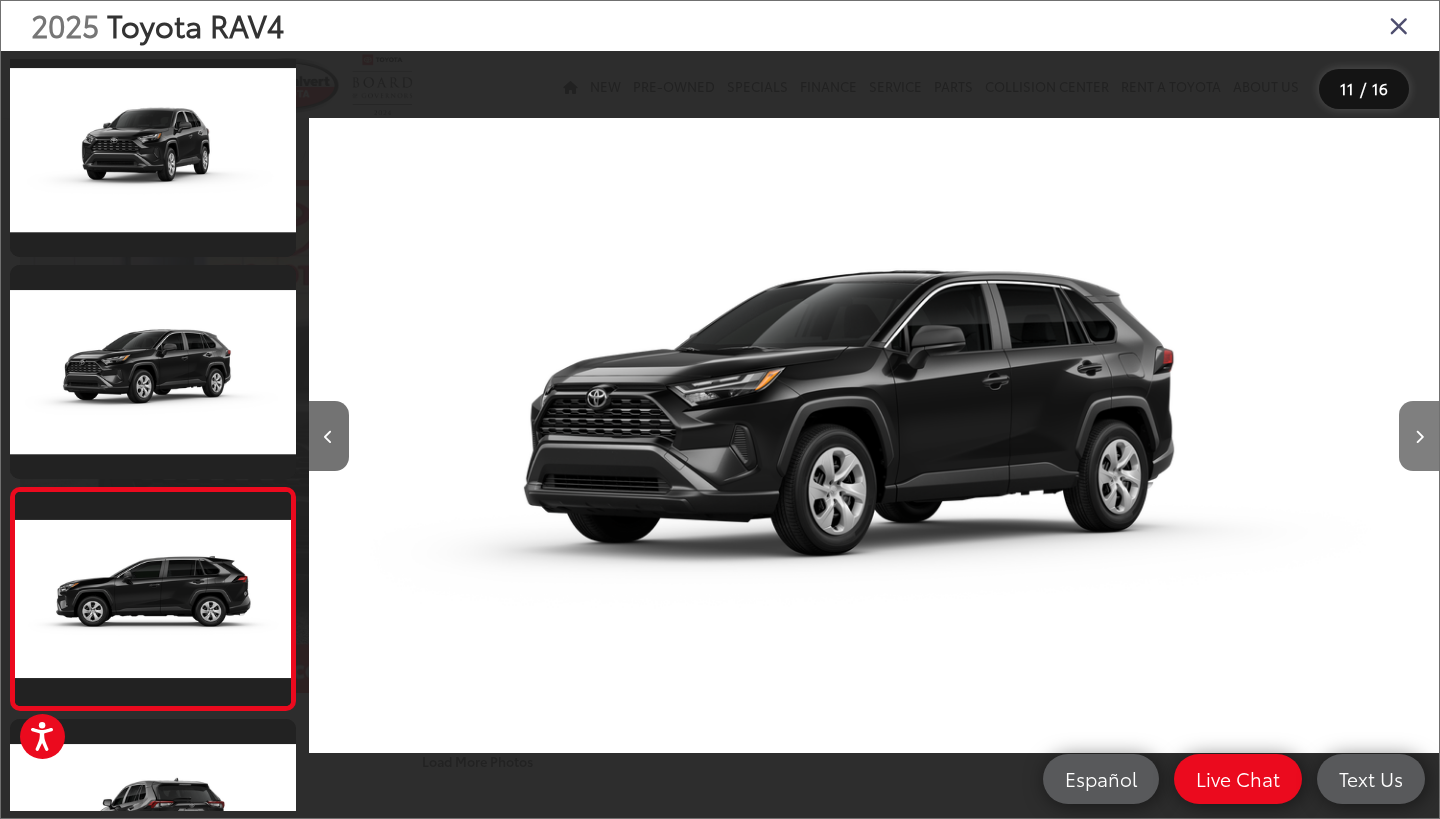 scroll, scrollTop: 2015, scrollLeft: 0, axis: vertical 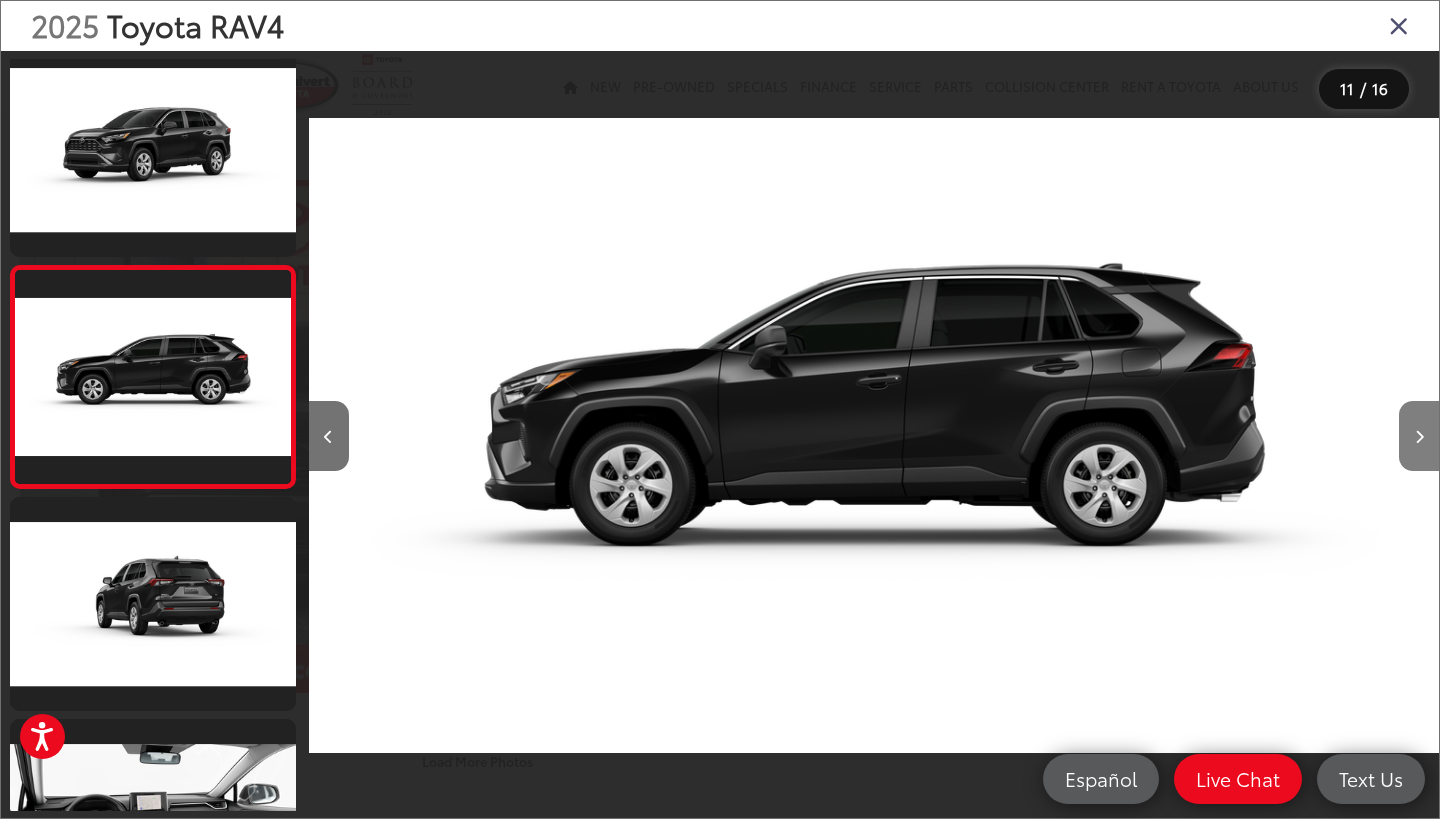 click at bounding box center (1419, 437) 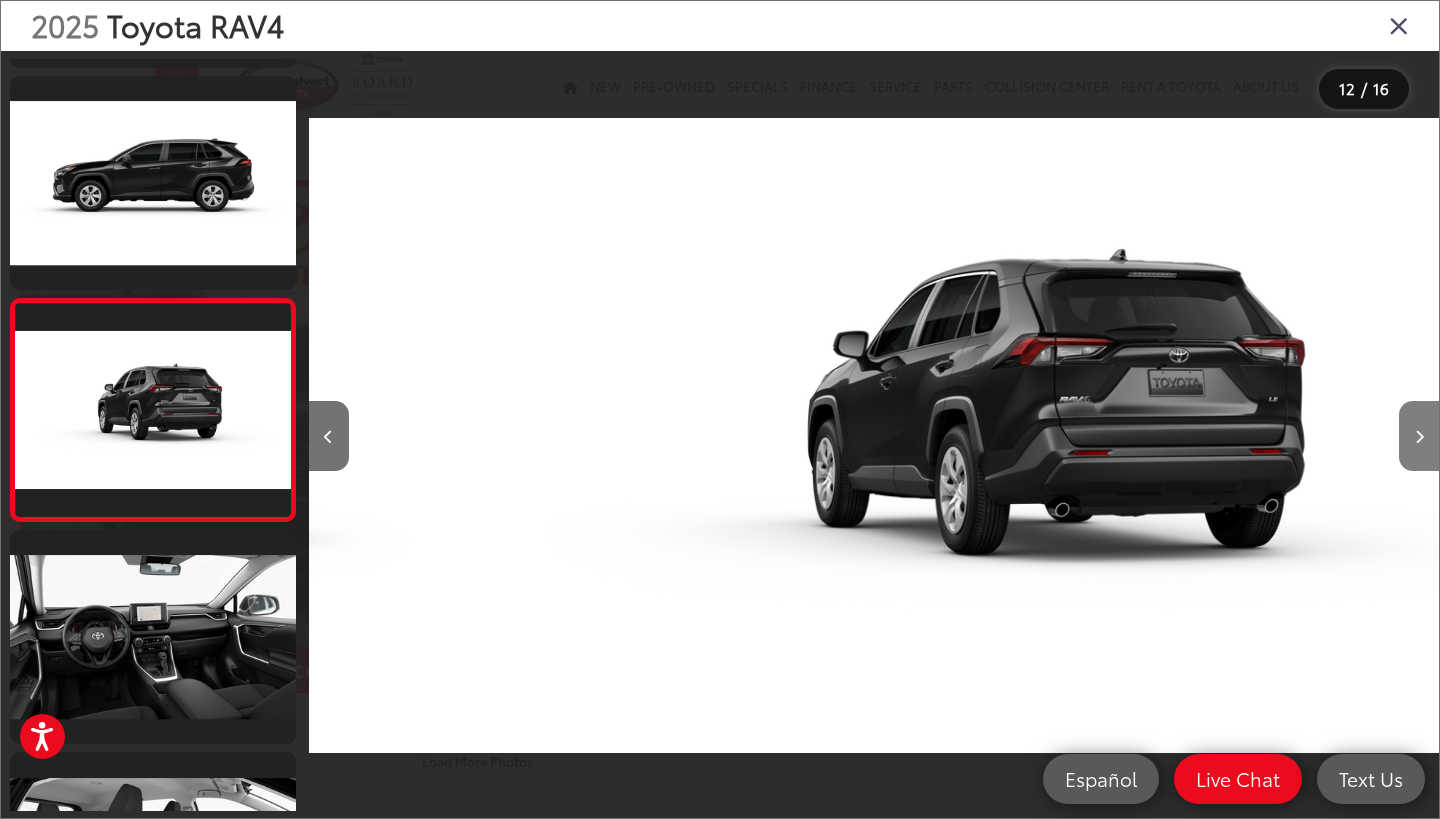 scroll 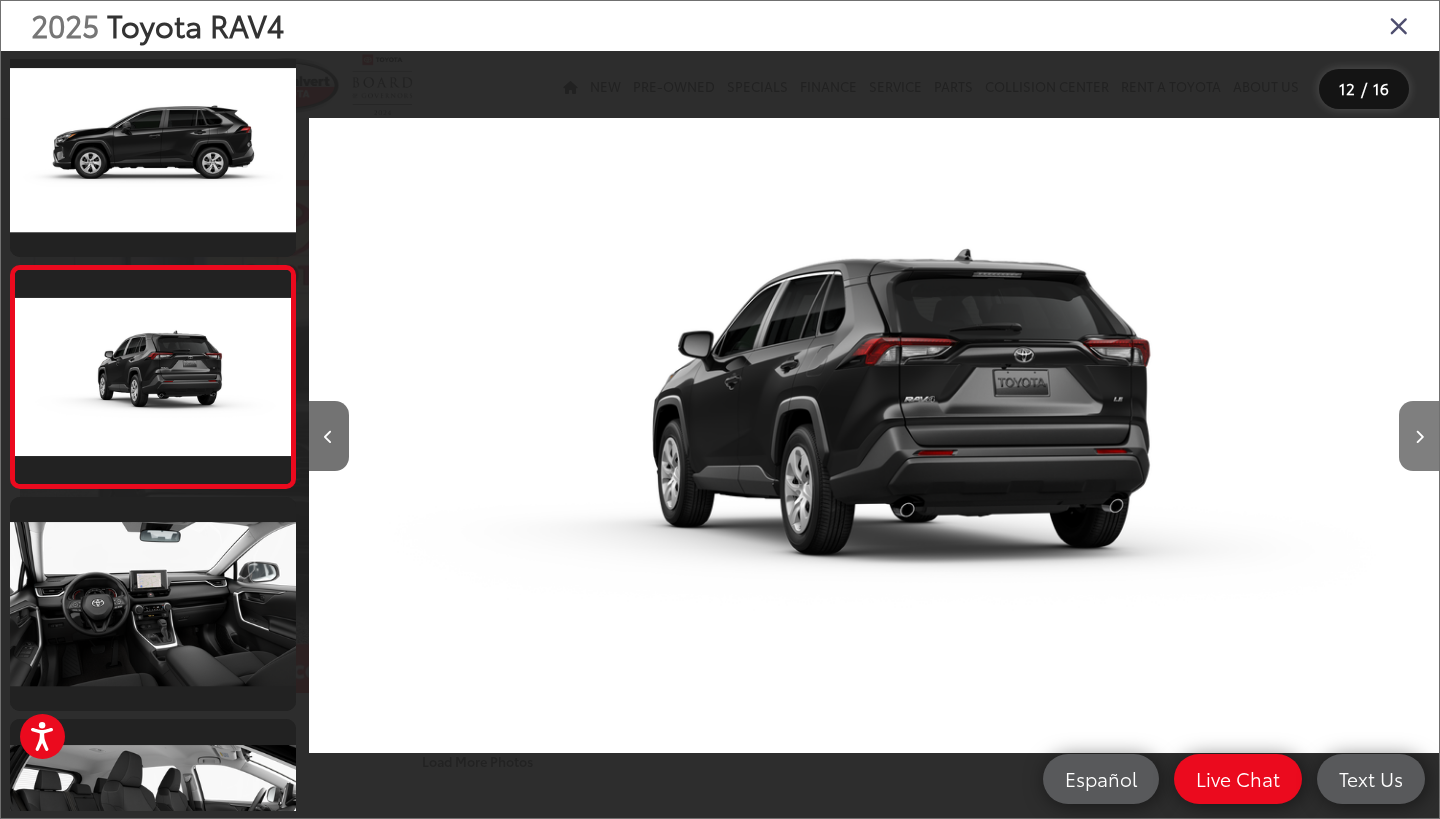 click at bounding box center [1419, 437] 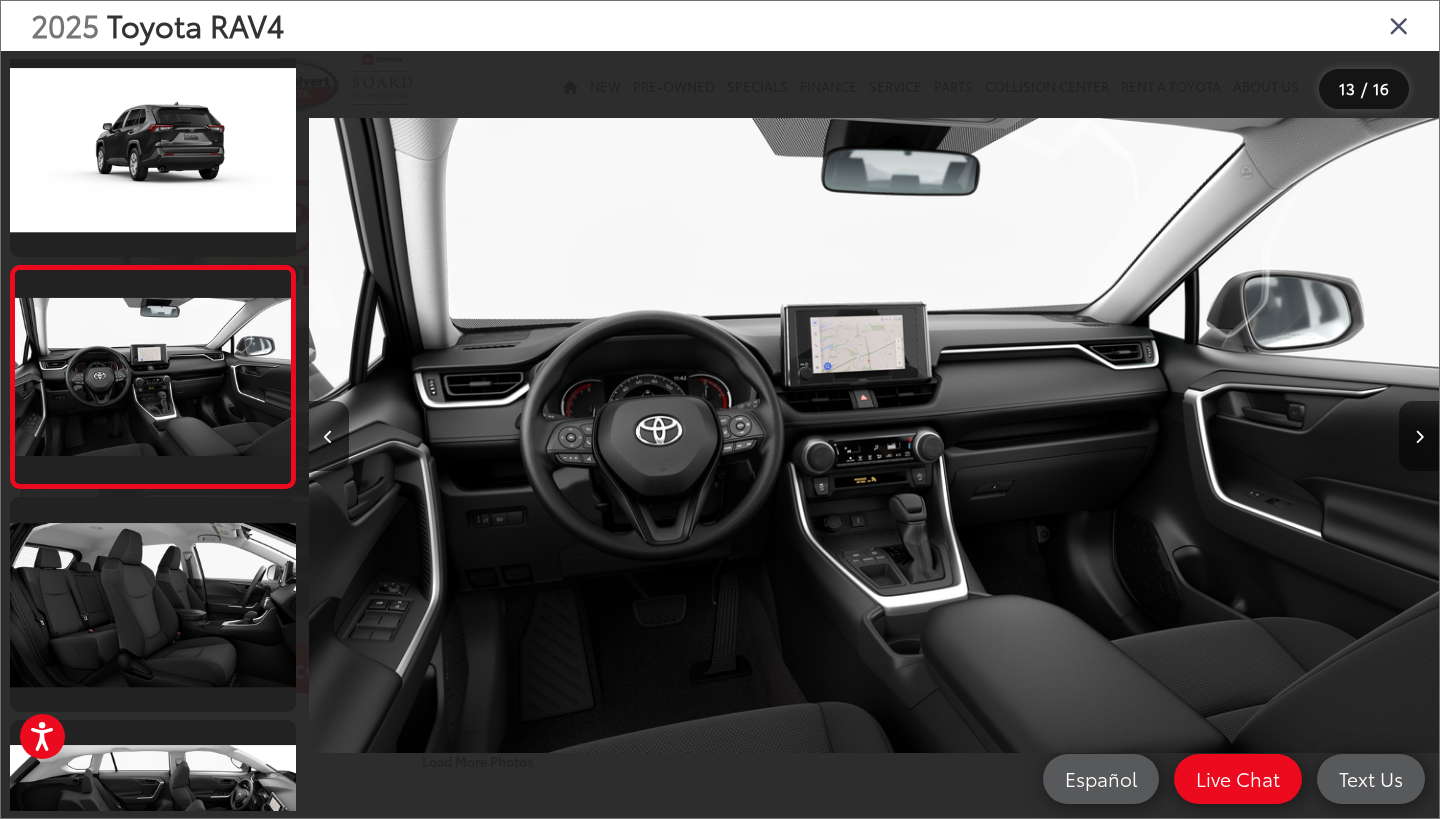 click at bounding box center [1419, 437] 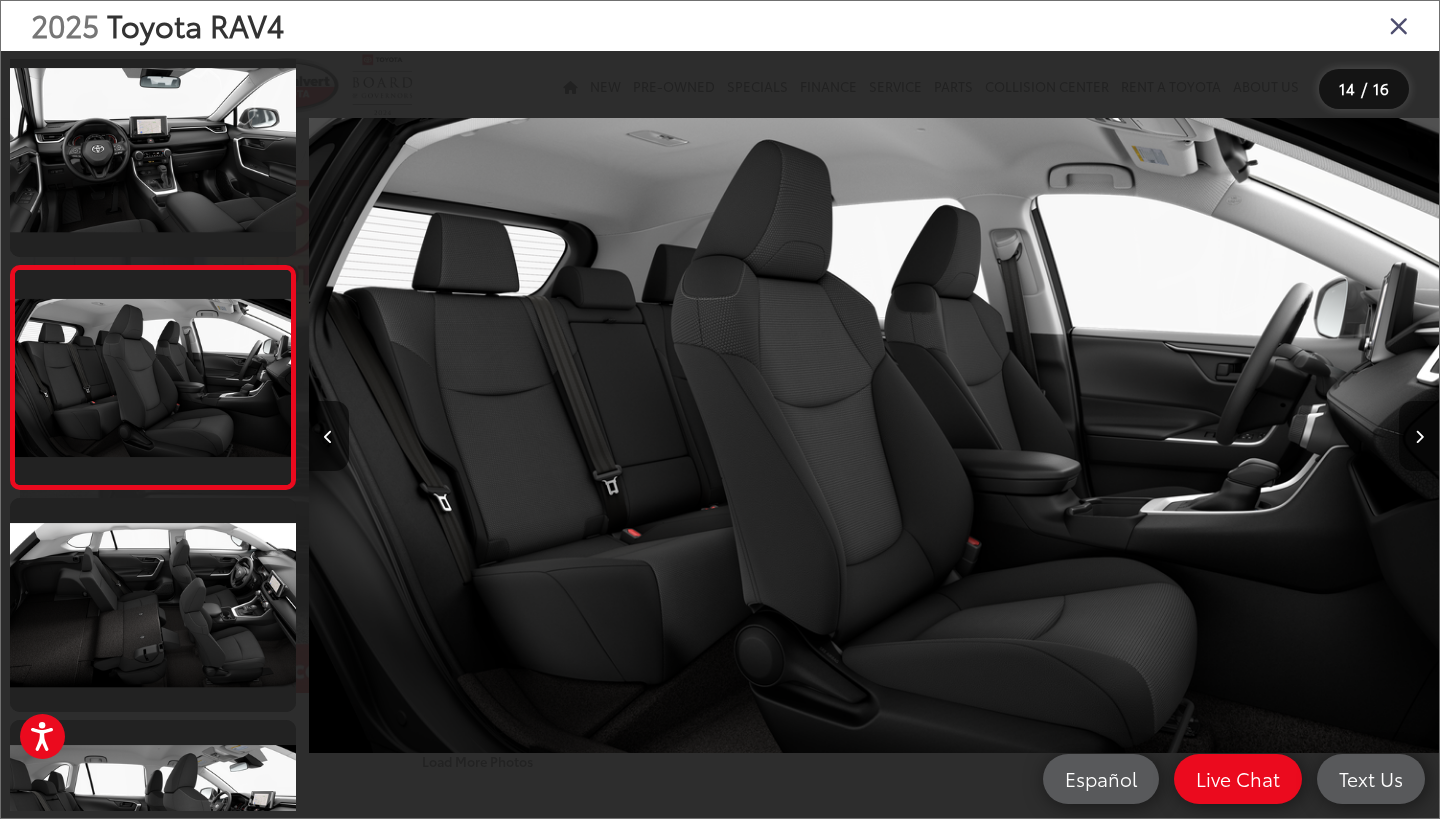 click at bounding box center [1419, 437] 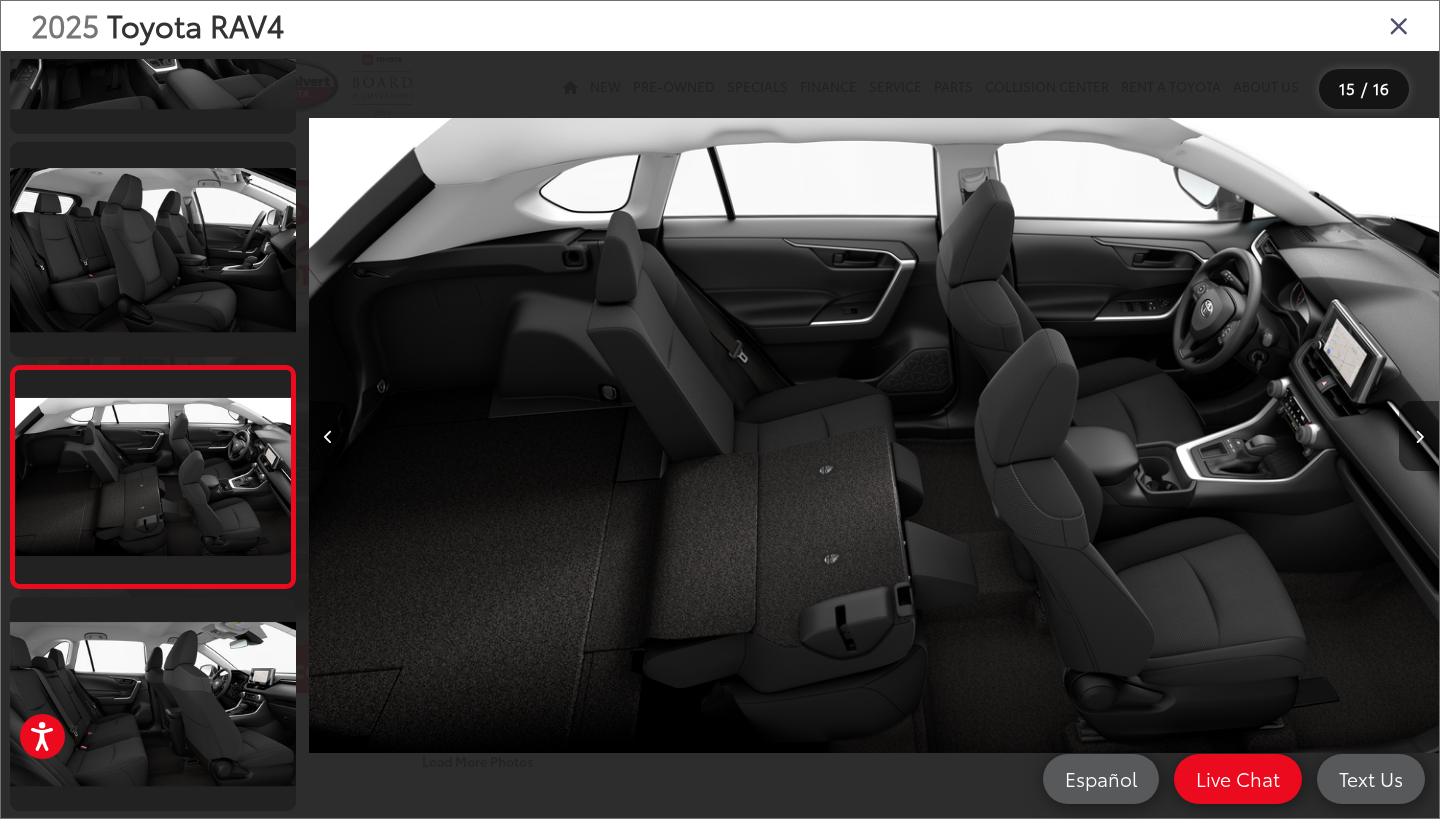 click at bounding box center (1419, 437) 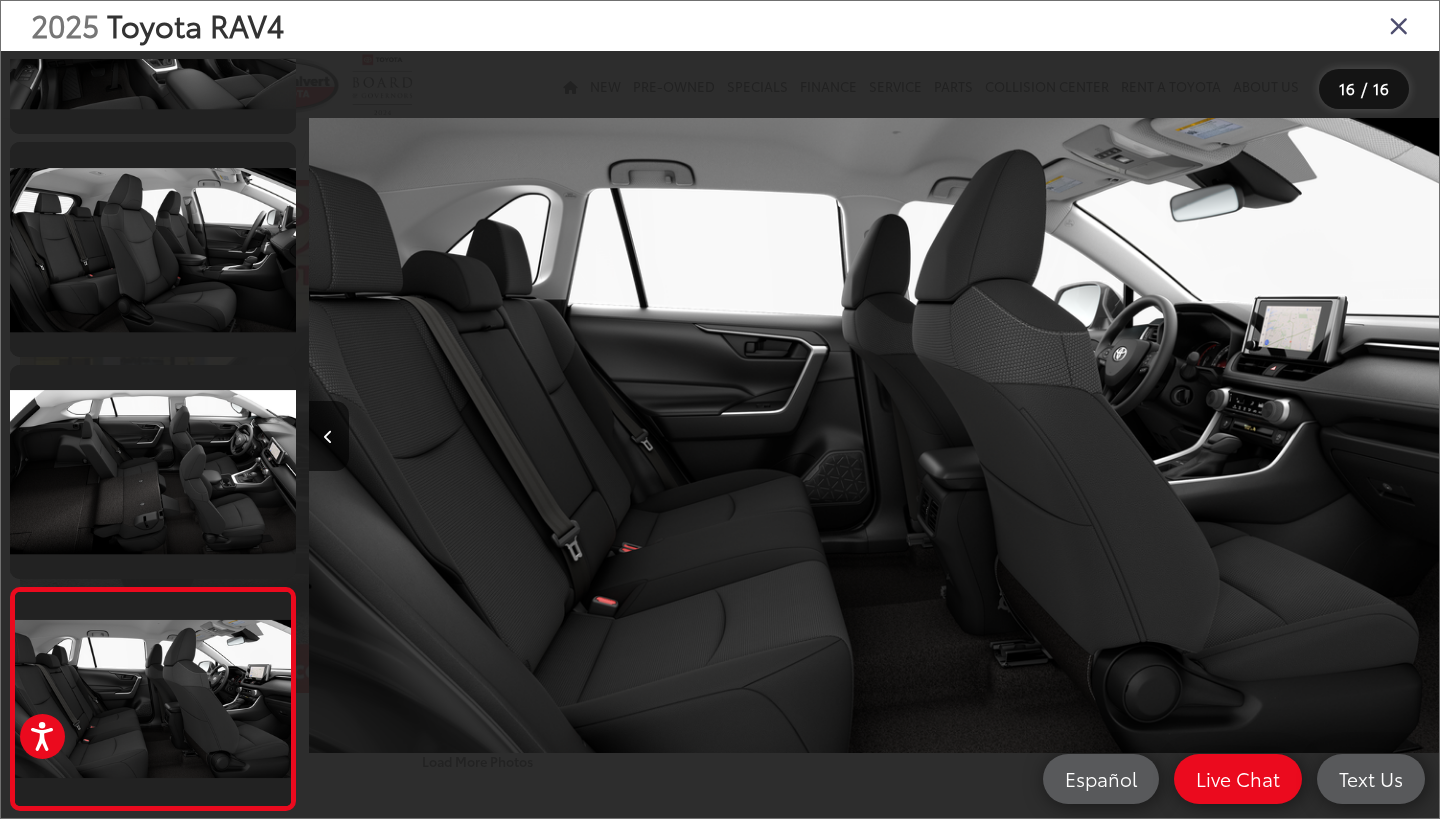 click at bounding box center [1399, 25] 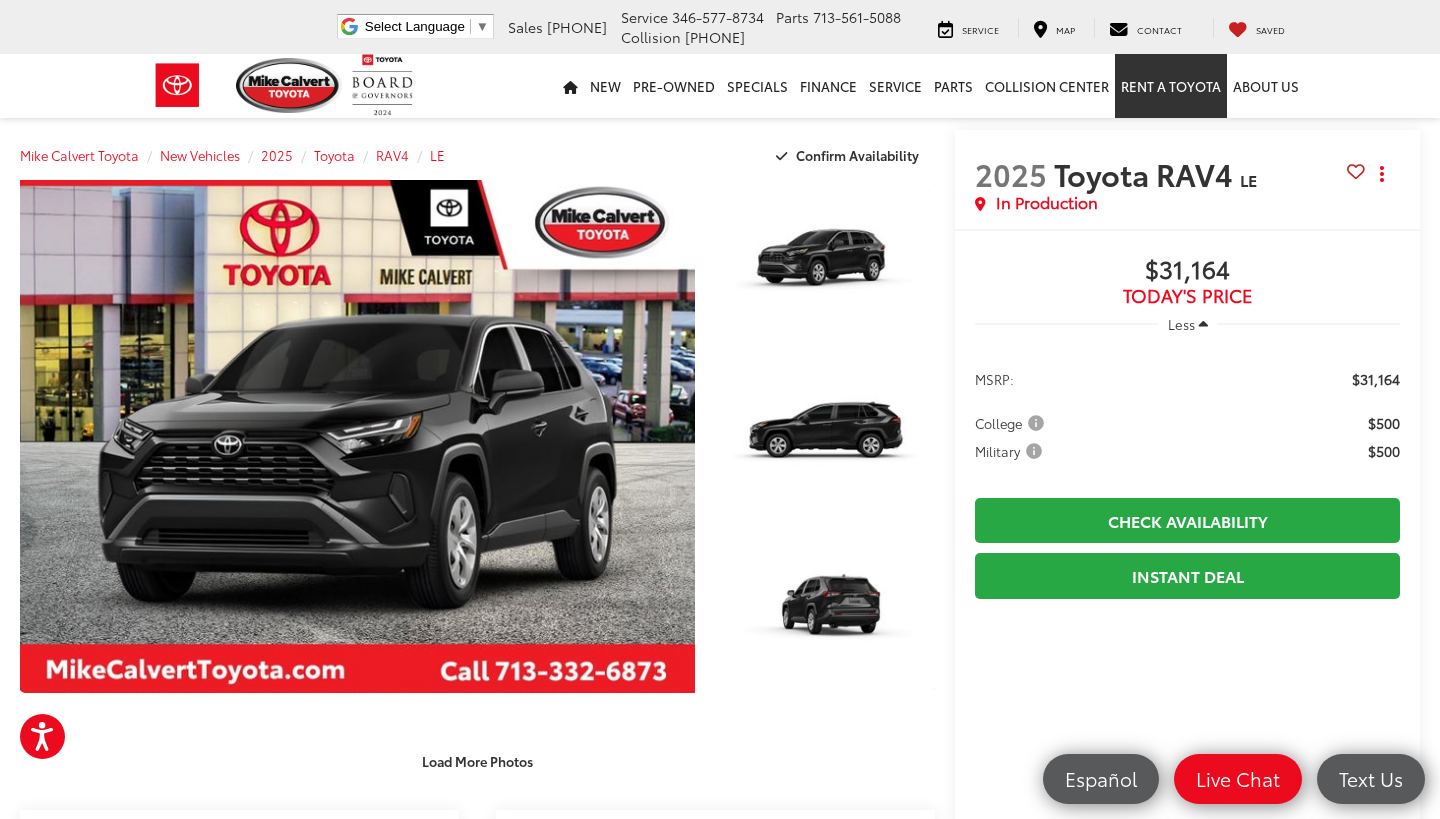 scroll, scrollTop: 0, scrollLeft: 0, axis: both 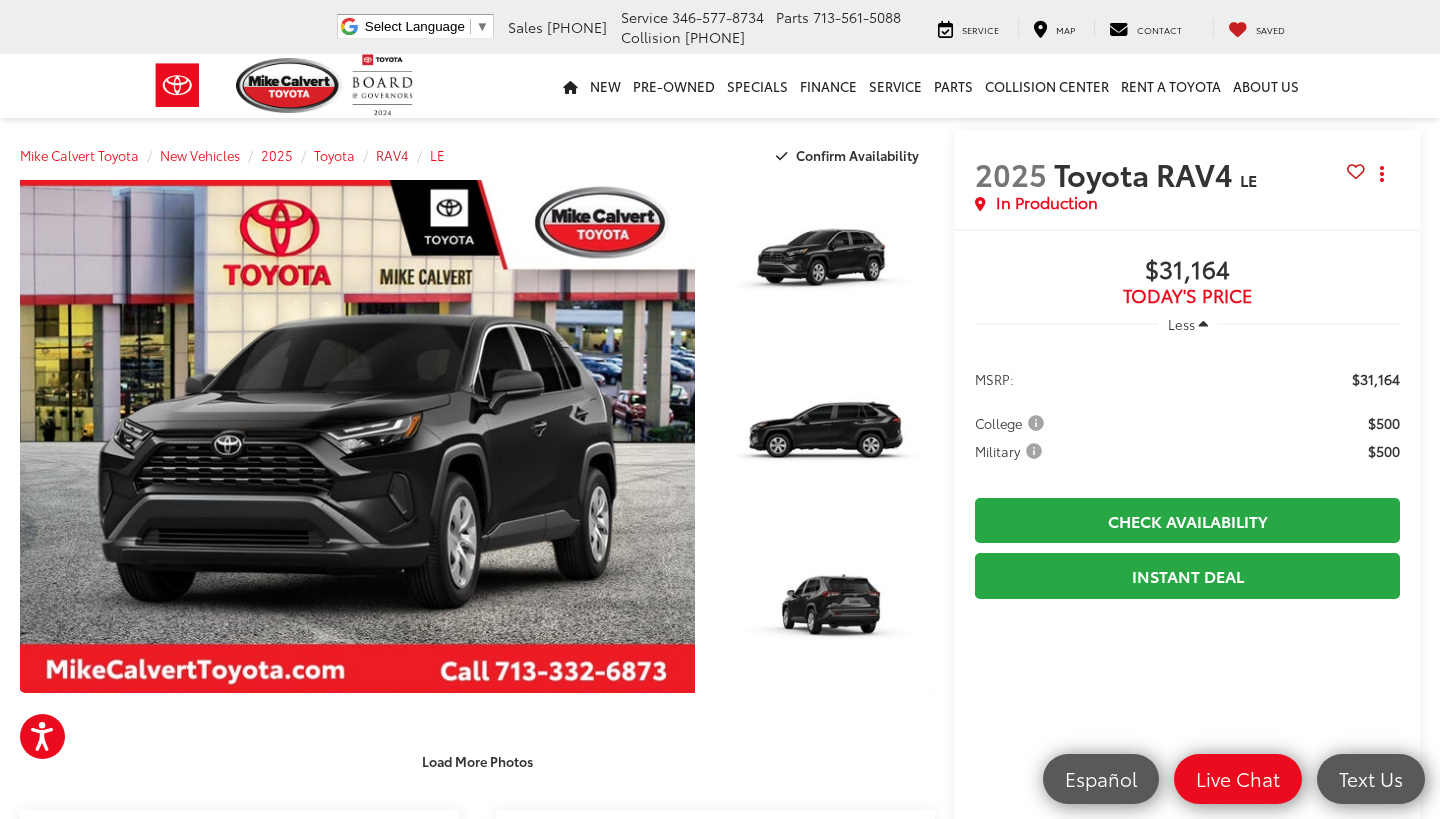 click on "RAV4" at bounding box center [392, 155] 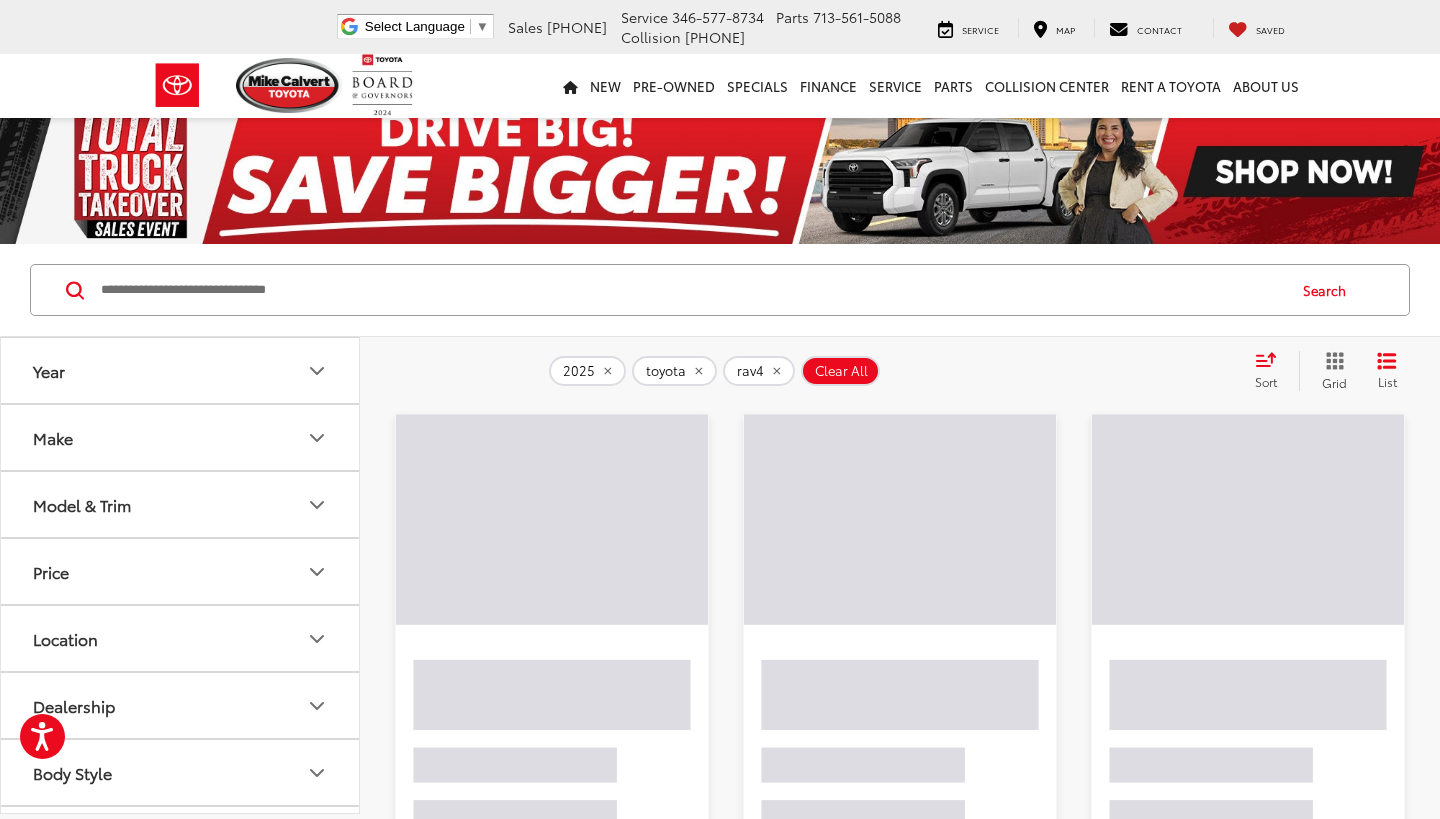 scroll, scrollTop: 0, scrollLeft: 0, axis: both 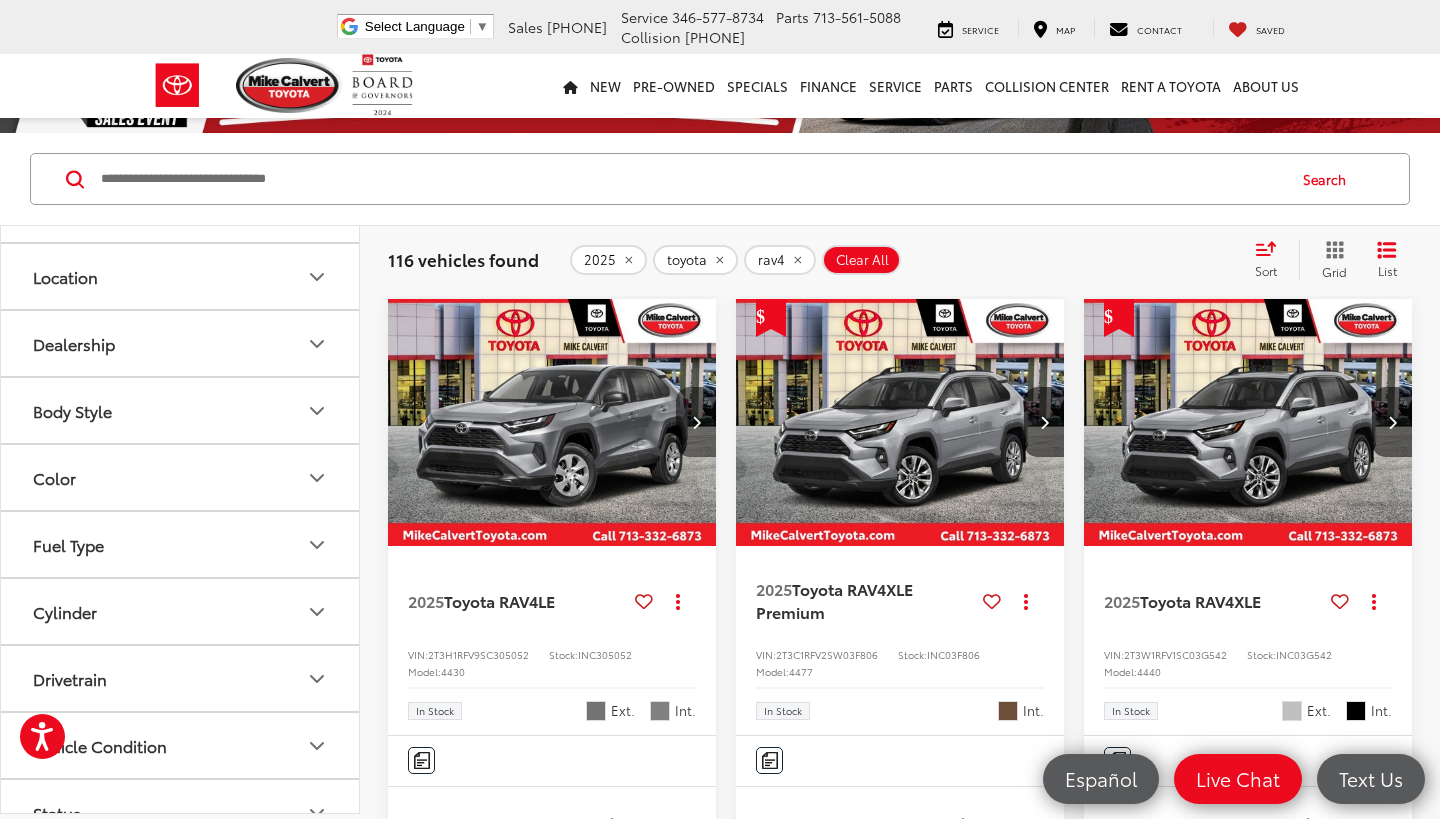 click at bounding box center [696, 422] 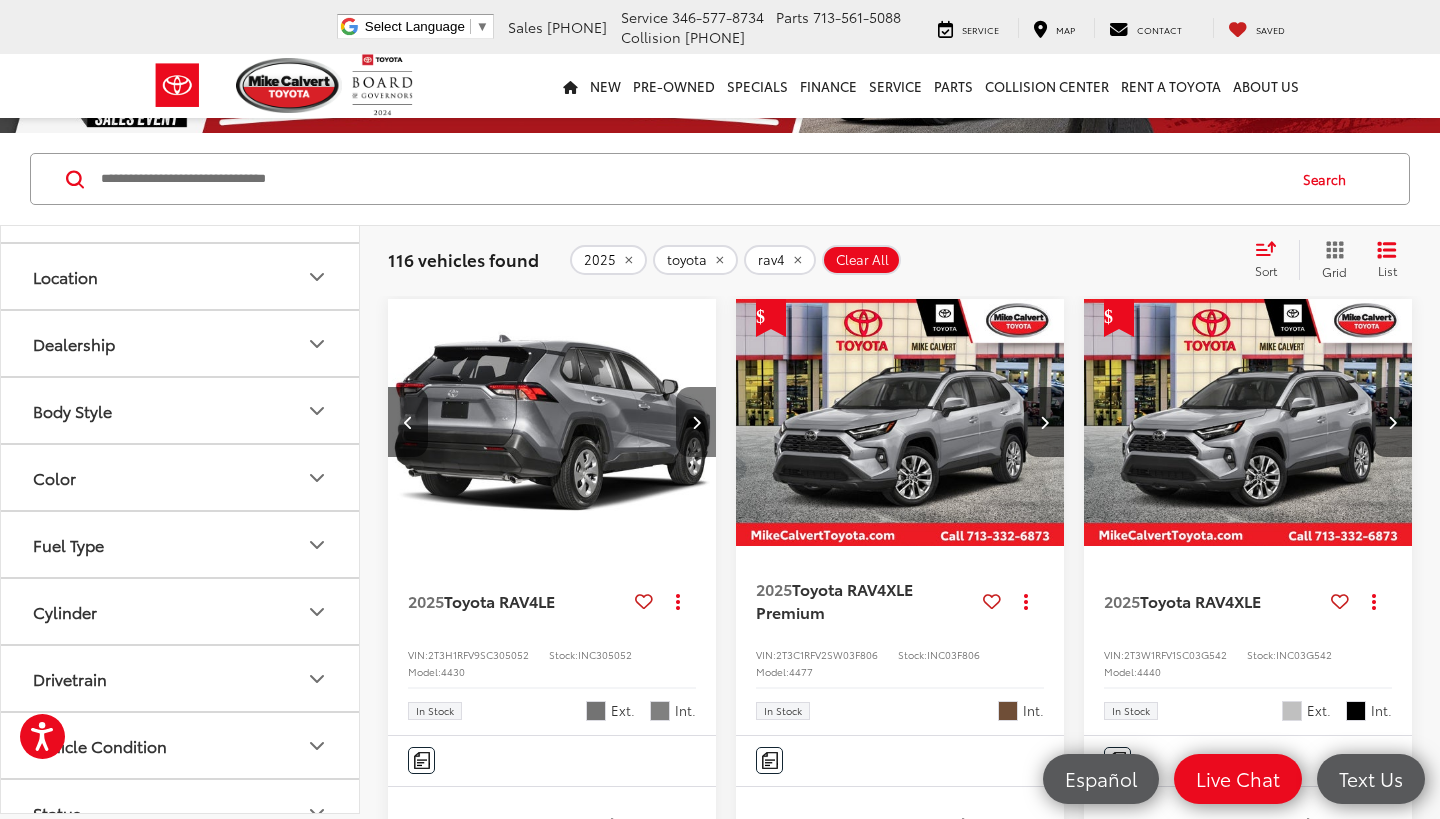 click at bounding box center [696, 422] 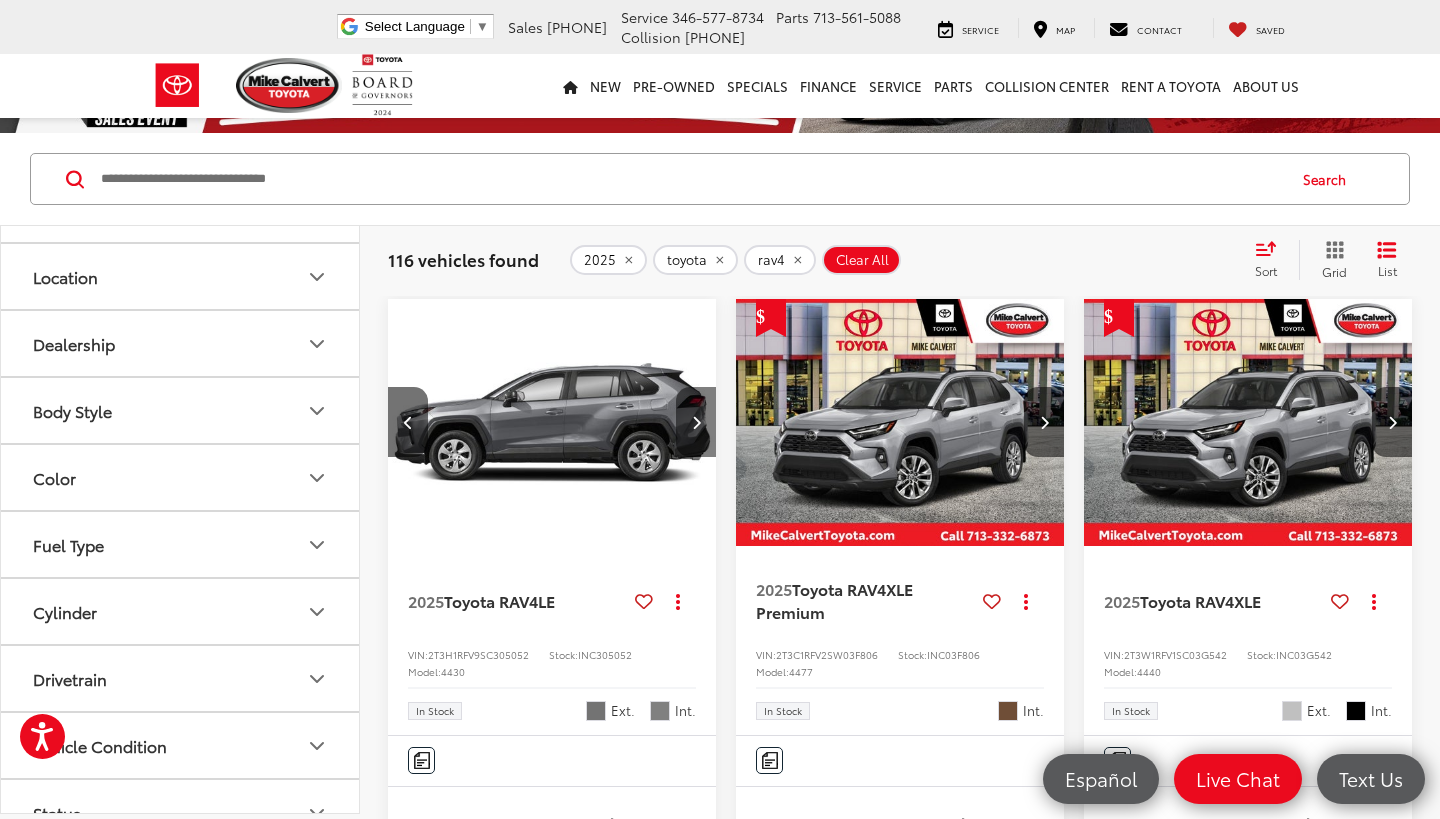 click at bounding box center (696, 422) 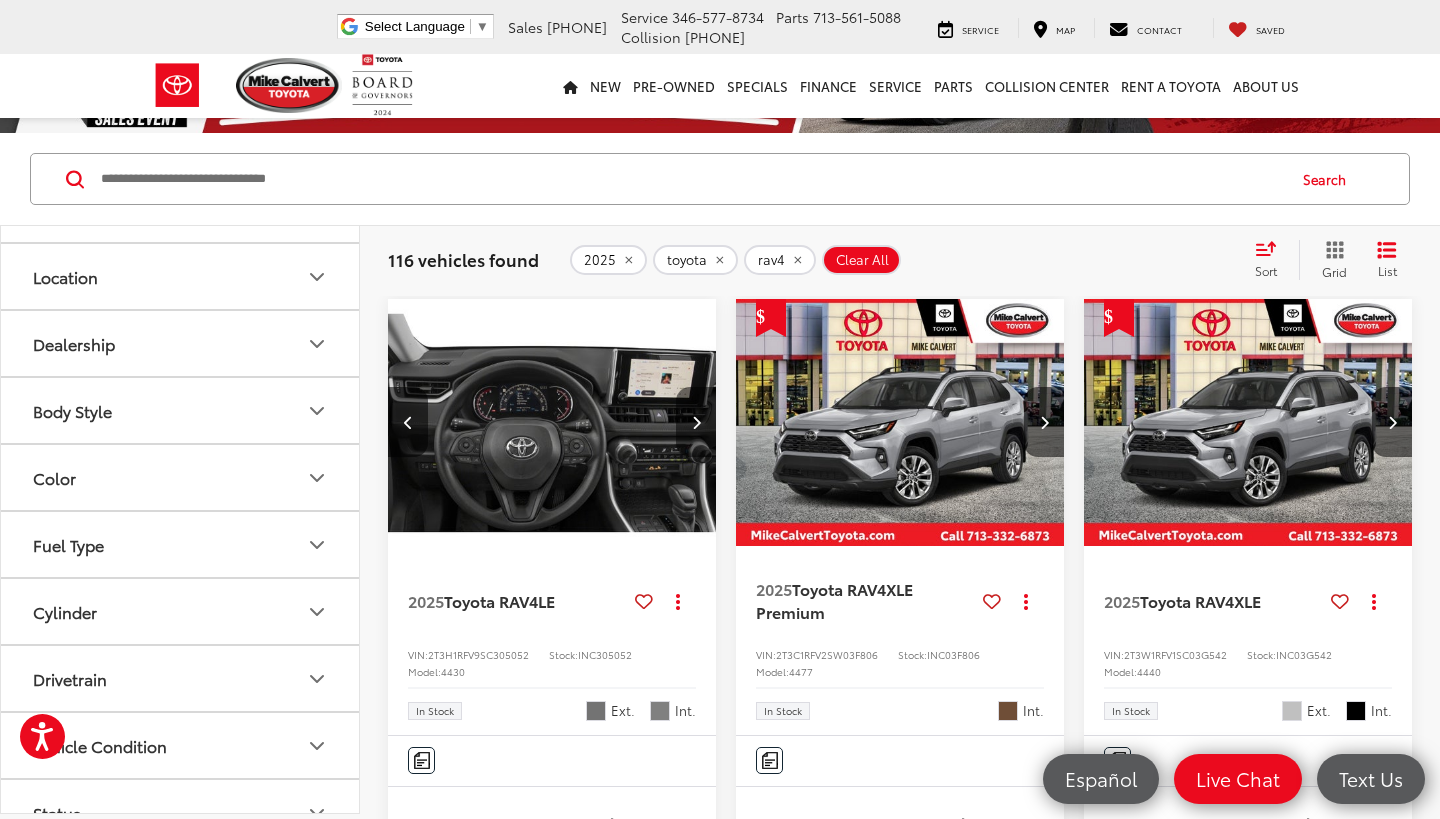 click at bounding box center [696, 422] 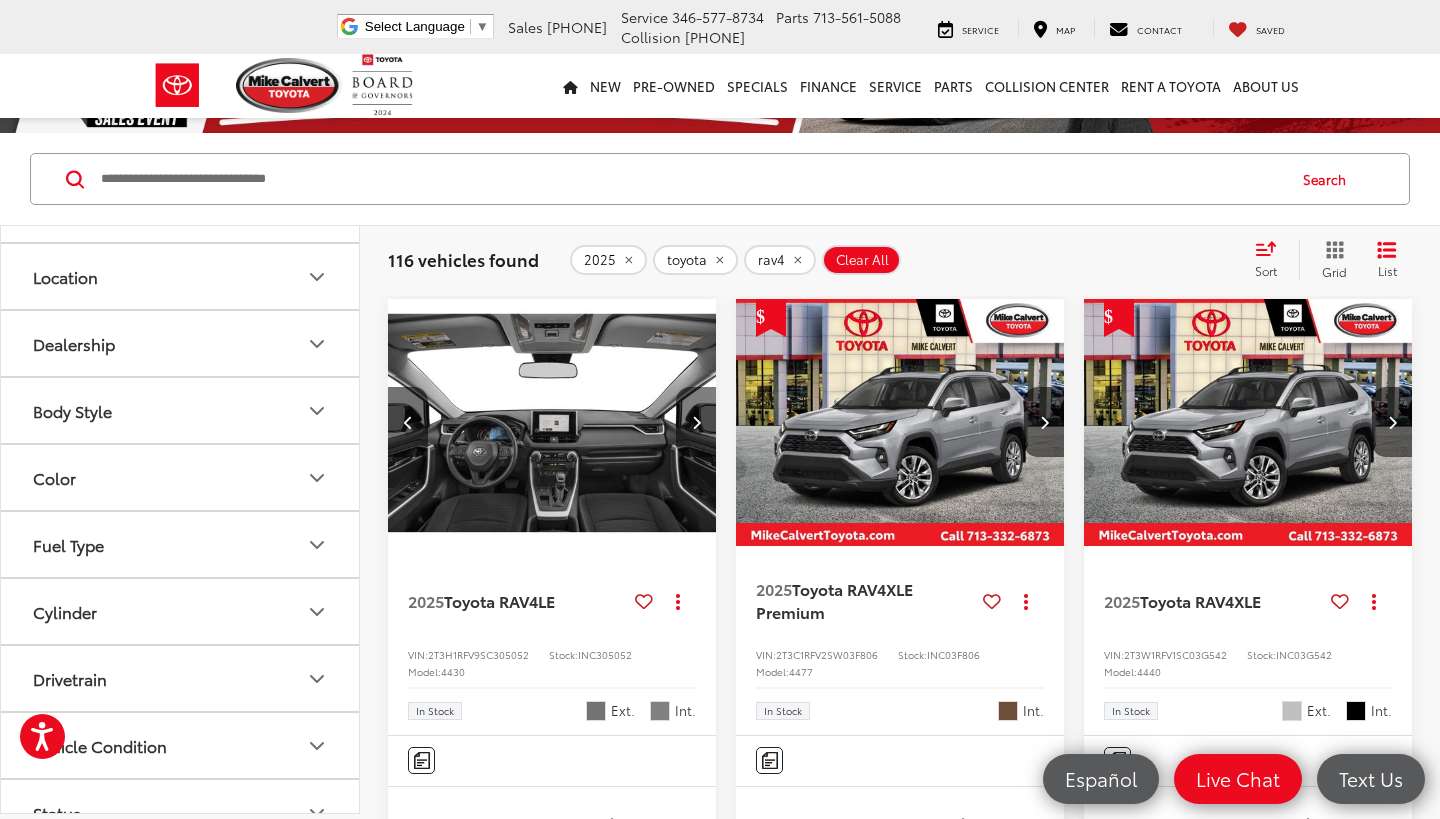 click at bounding box center [696, 422] 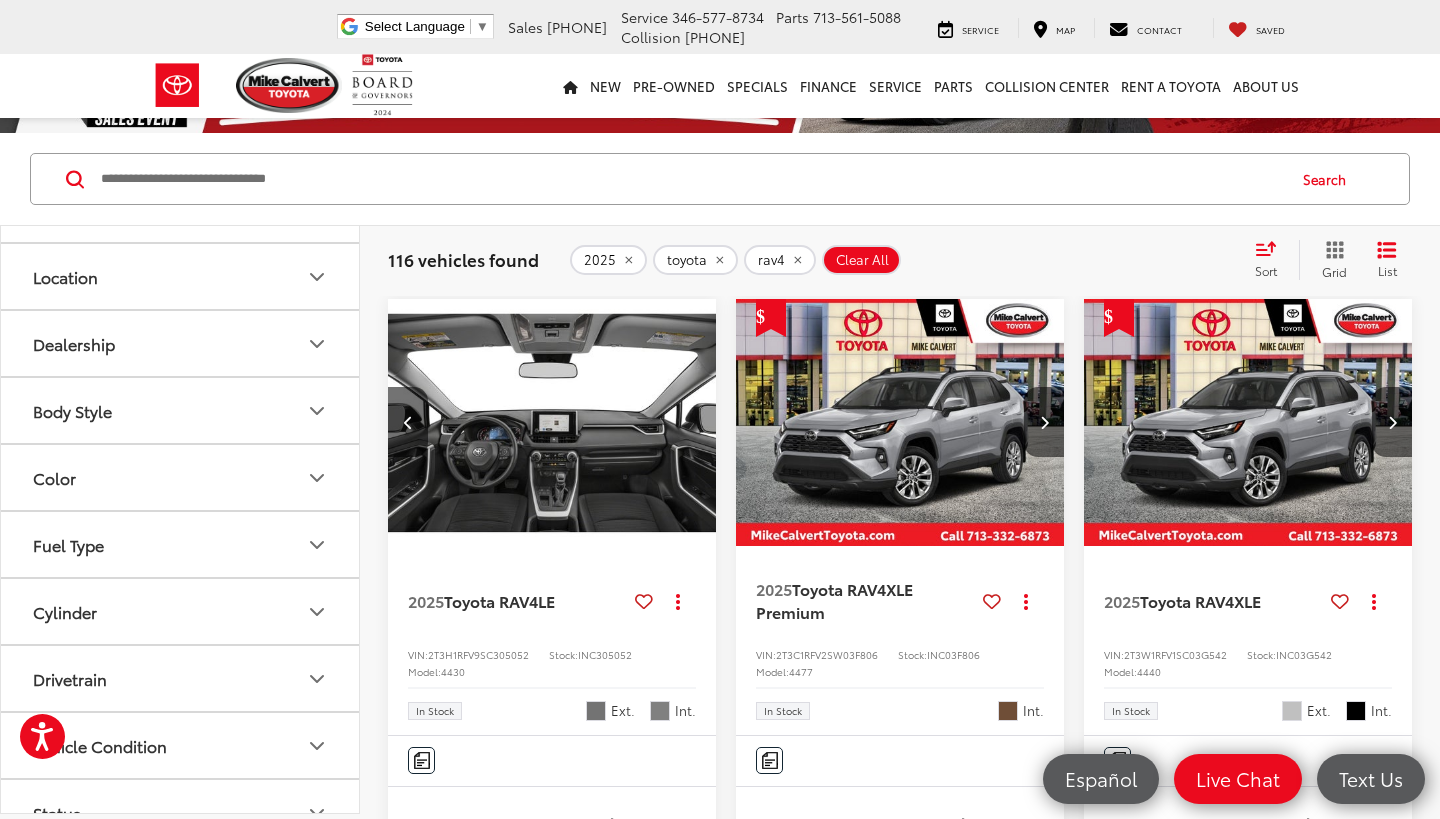 scroll, scrollTop: 0, scrollLeft: 1655, axis: horizontal 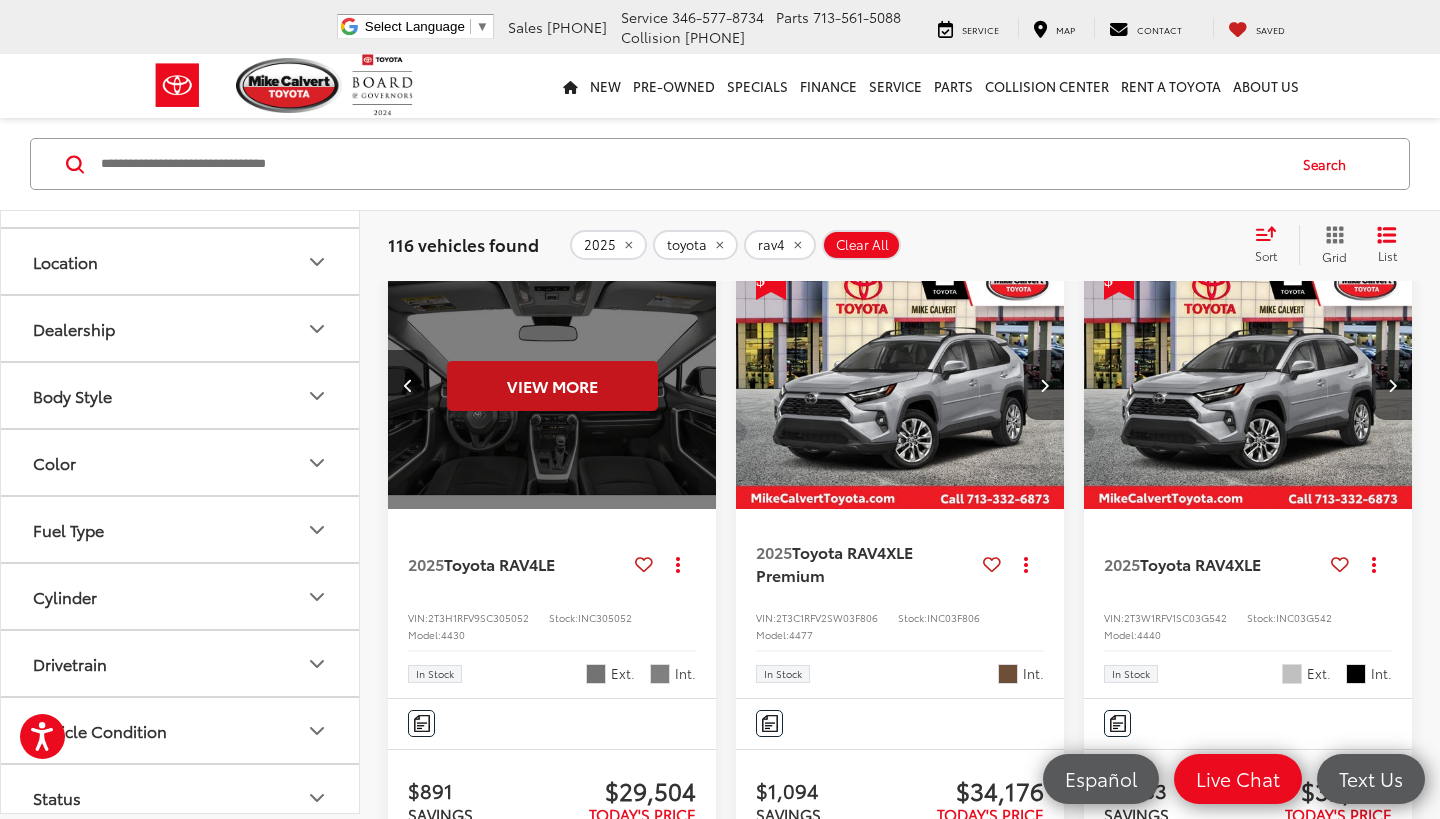 click on "View More" at bounding box center [552, 386] 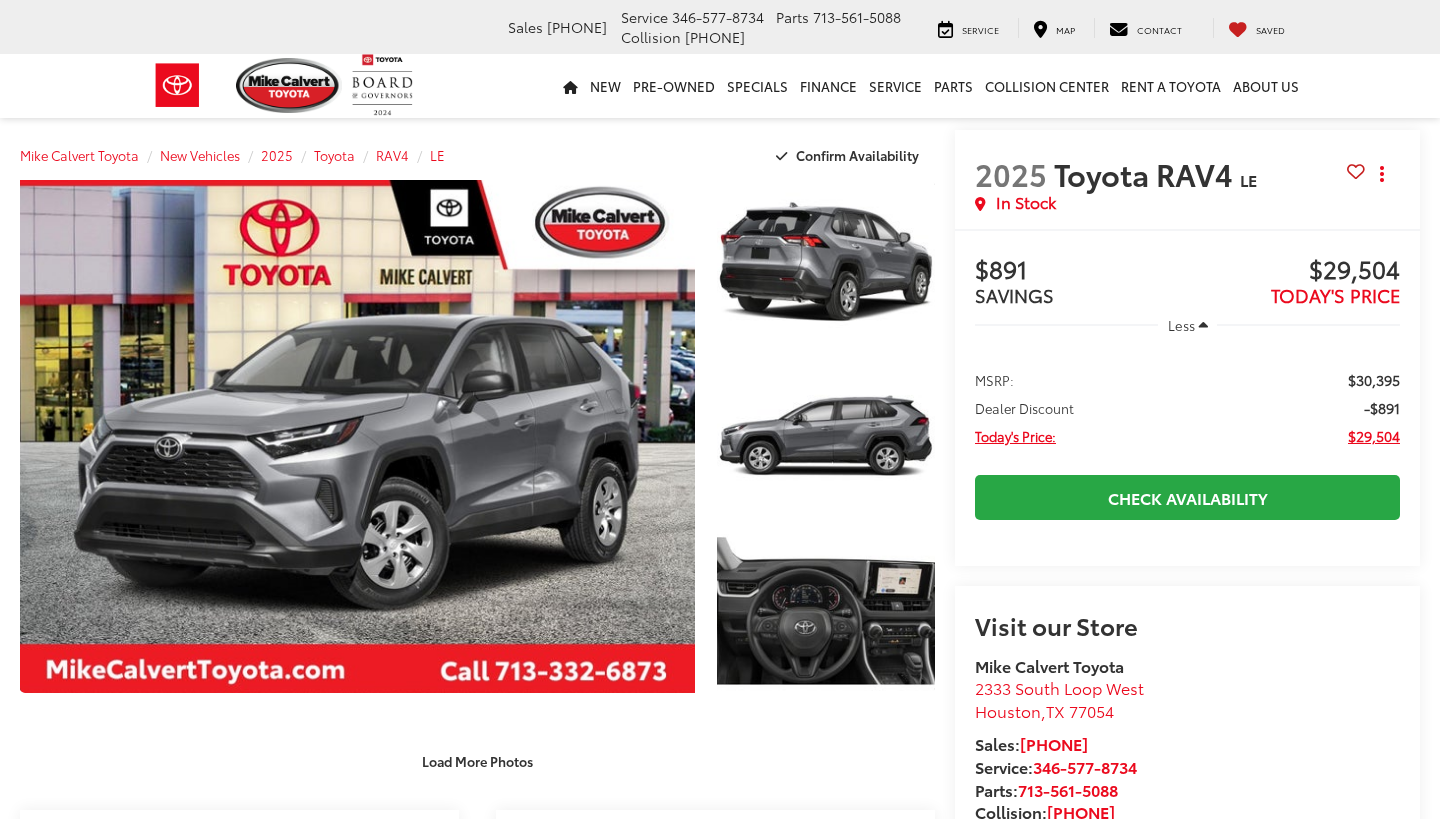 scroll, scrollTop: 0, scrollLeft: 0, axis: both 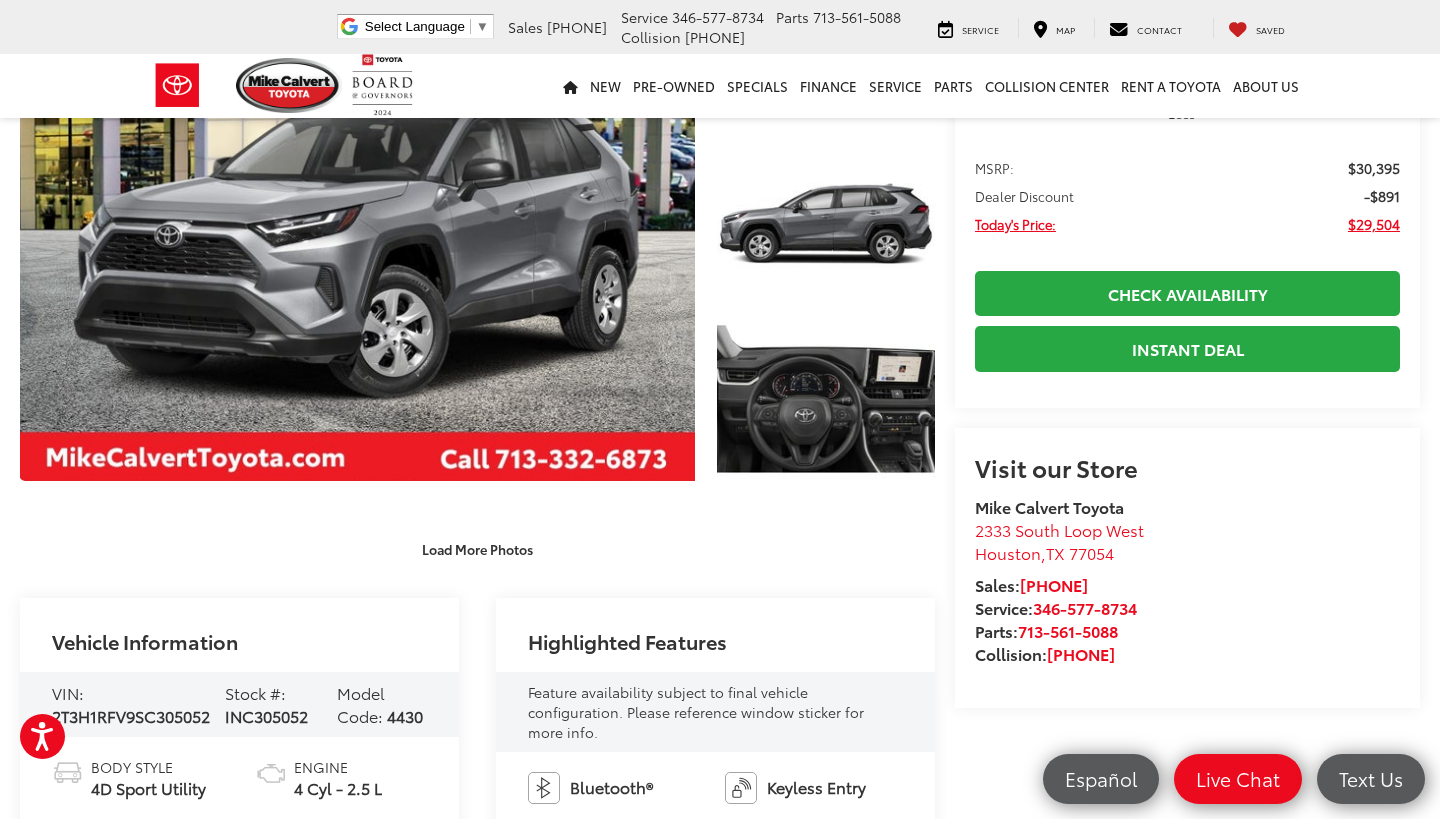 click at bounding box center (975, 382) 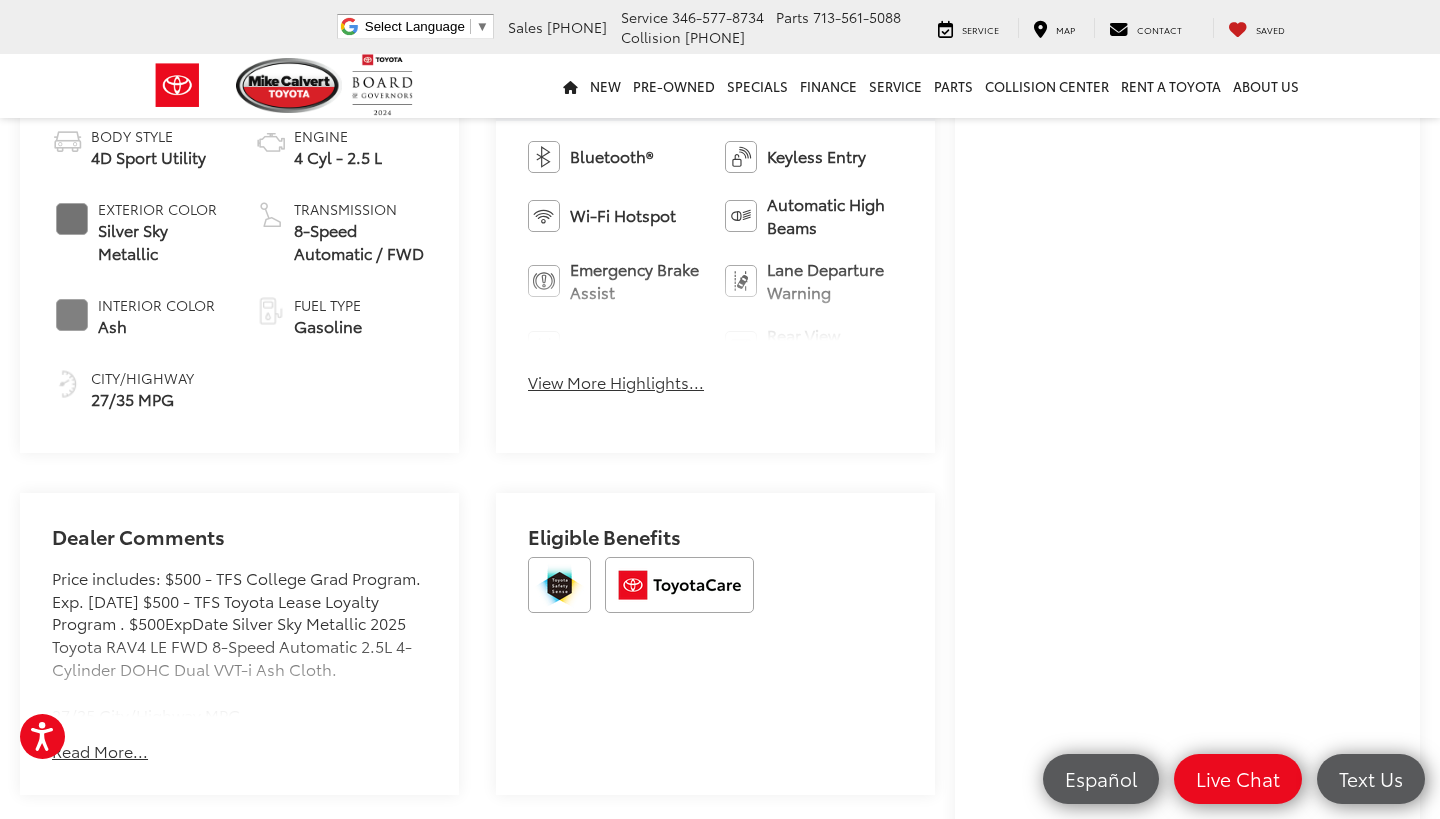scroll, scrollTop: 857, scrollLeft: 0, axis: vertical 